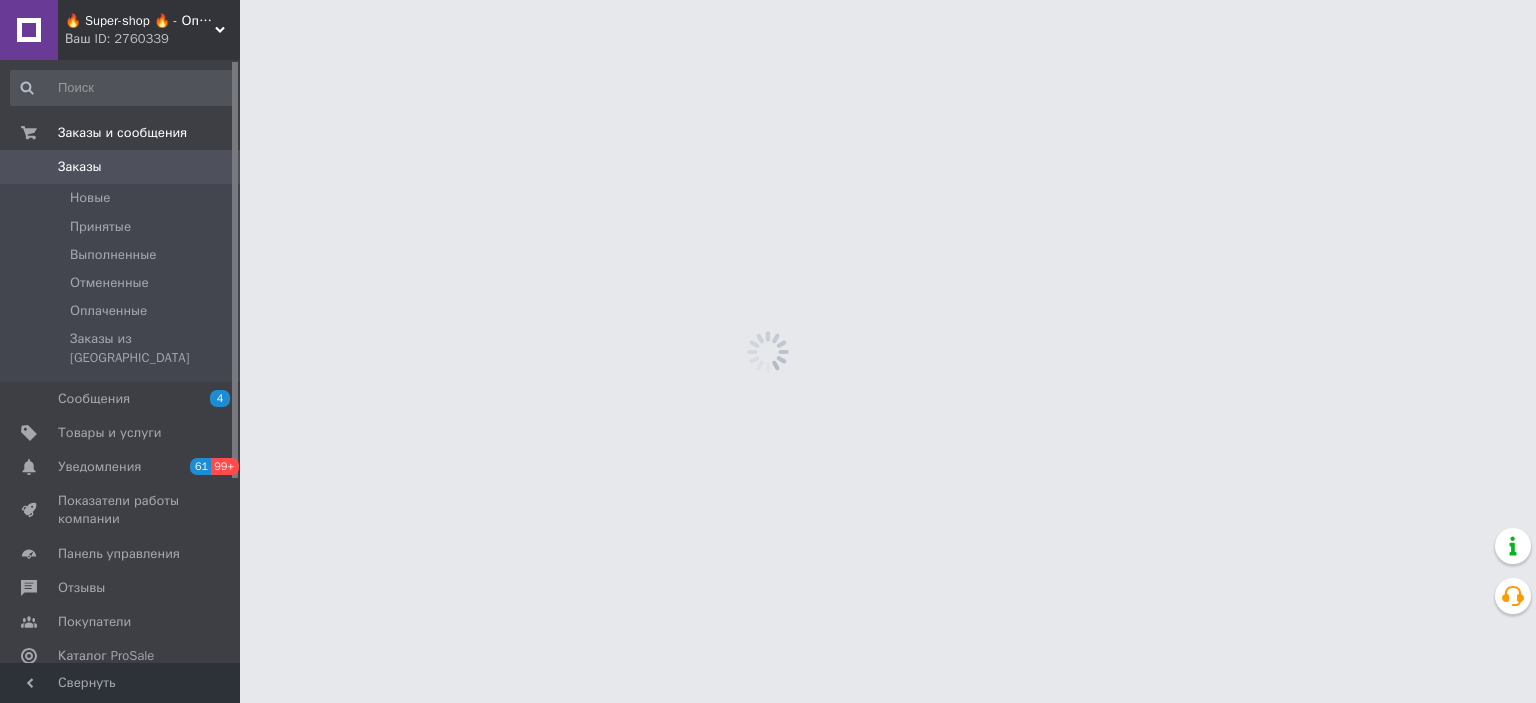 scroll, scrollTop: 0, scrollLeft: 0, axis: both 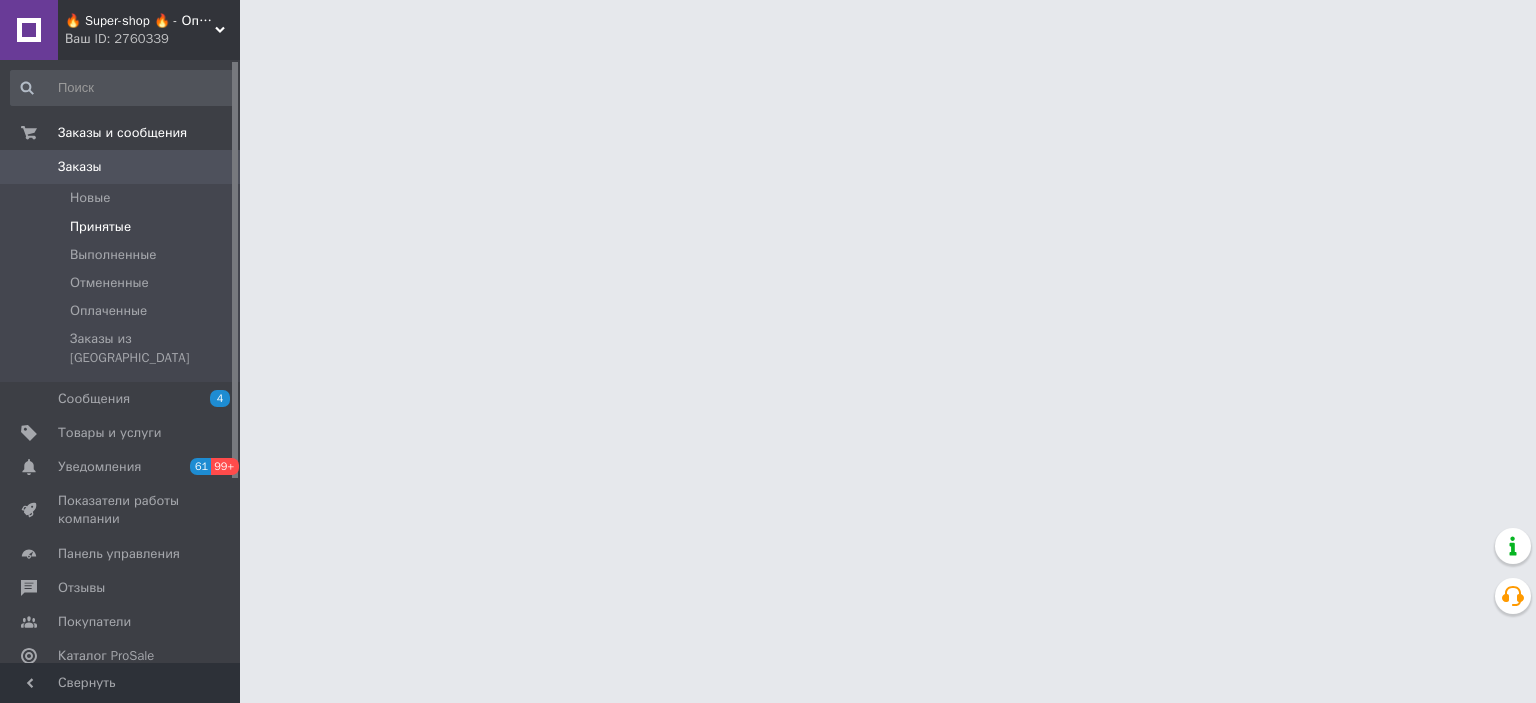 click on "Принятые" at bounding box center (123, 227) 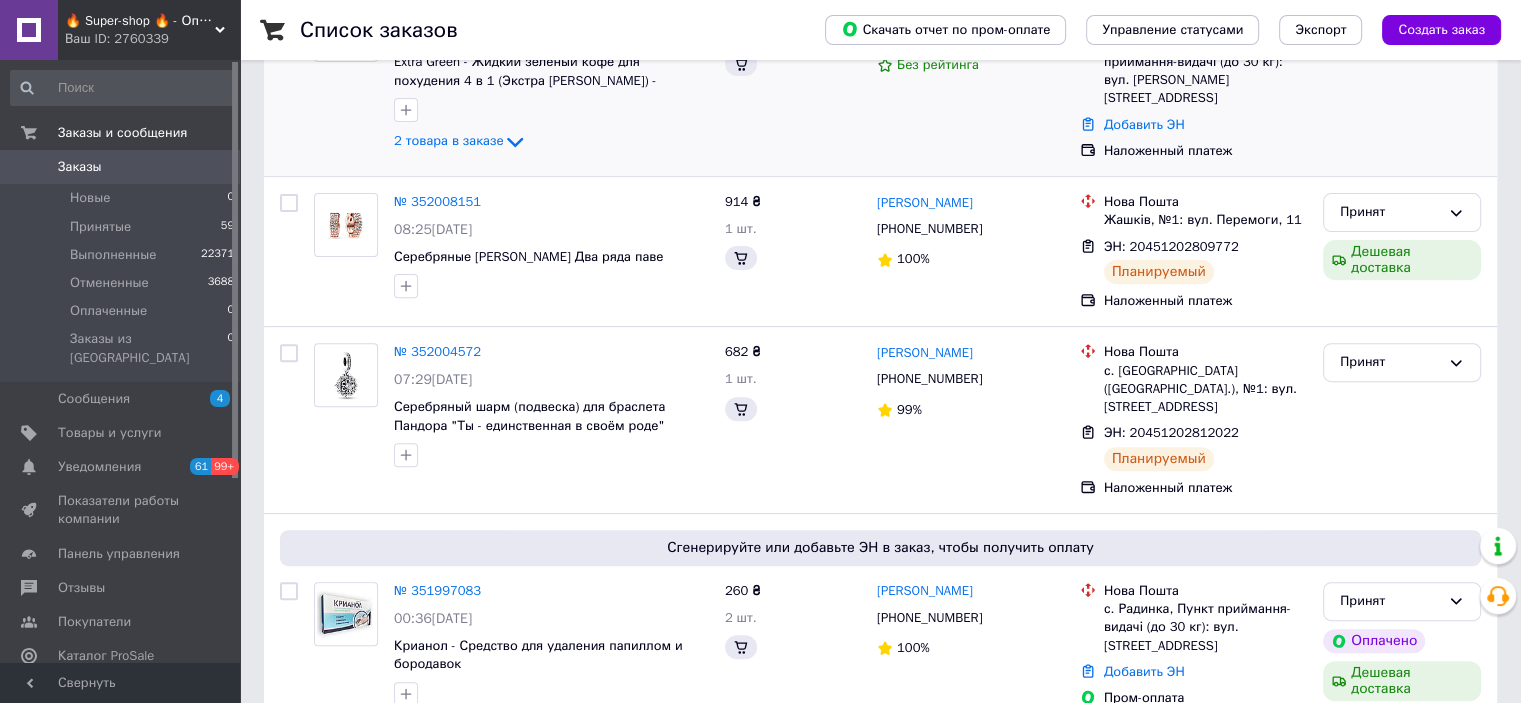 scroll, scrollTop: 0, scrollLeft: 0, axis: both 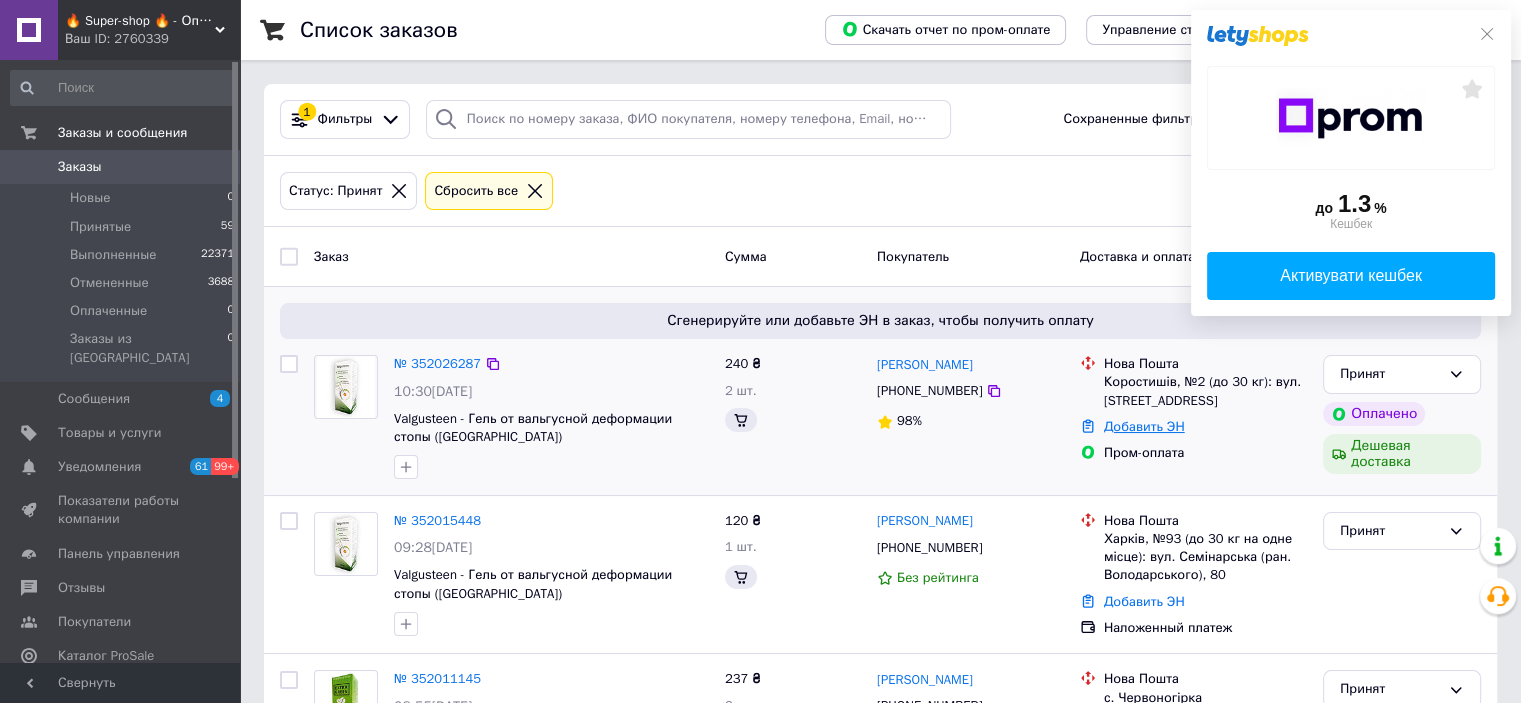 click on "Добавить ЭН" at bounding box center (1144, 426) 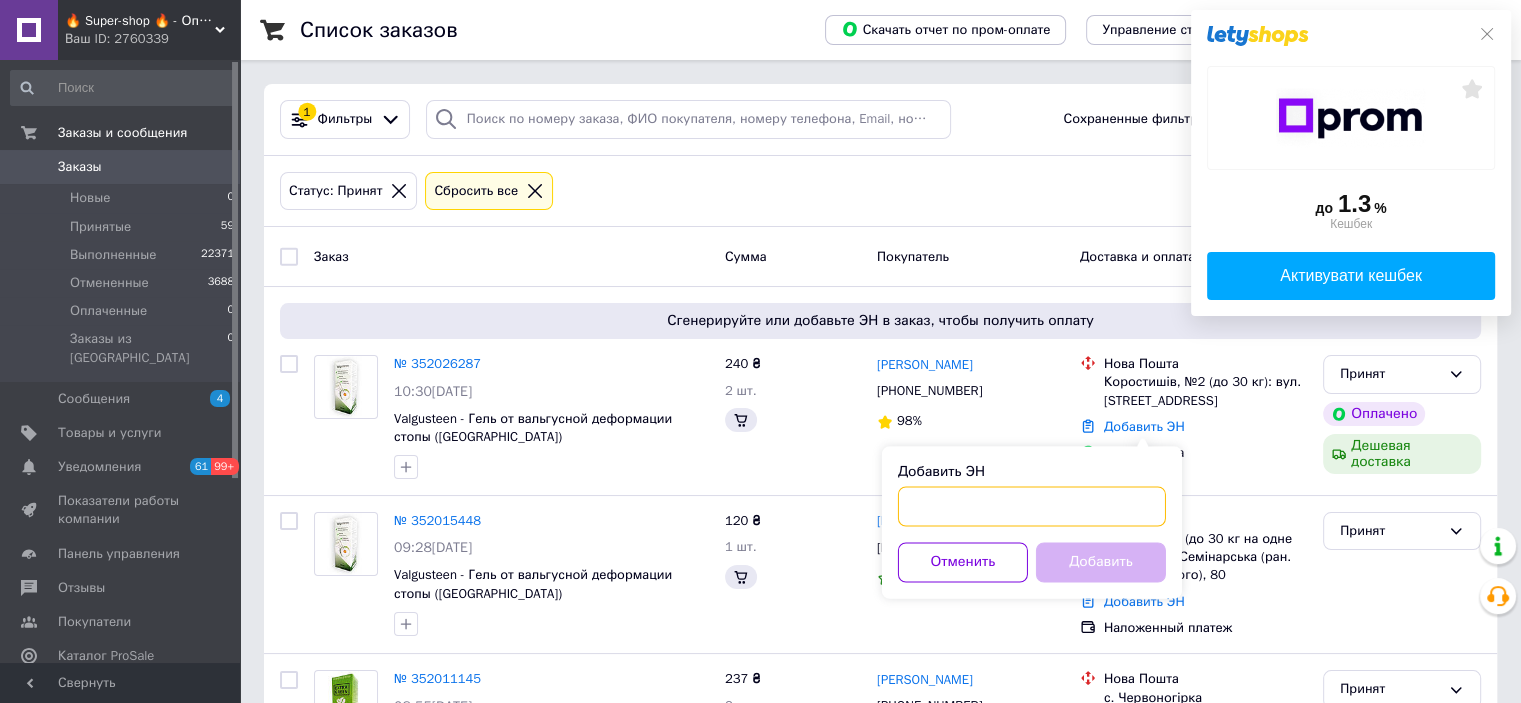click on "Добавить ЭН" at bounding box center [1032, 506] 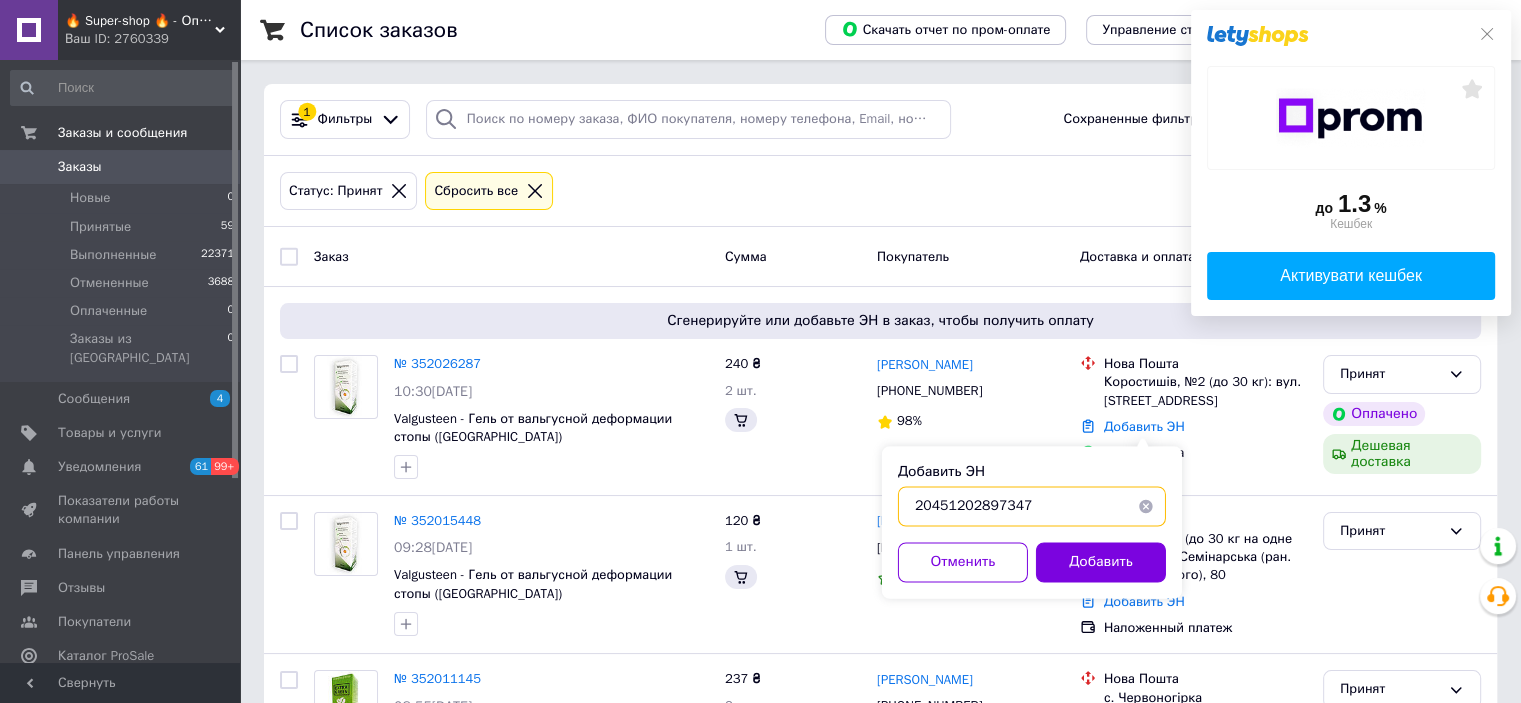 type on "20451202897347" 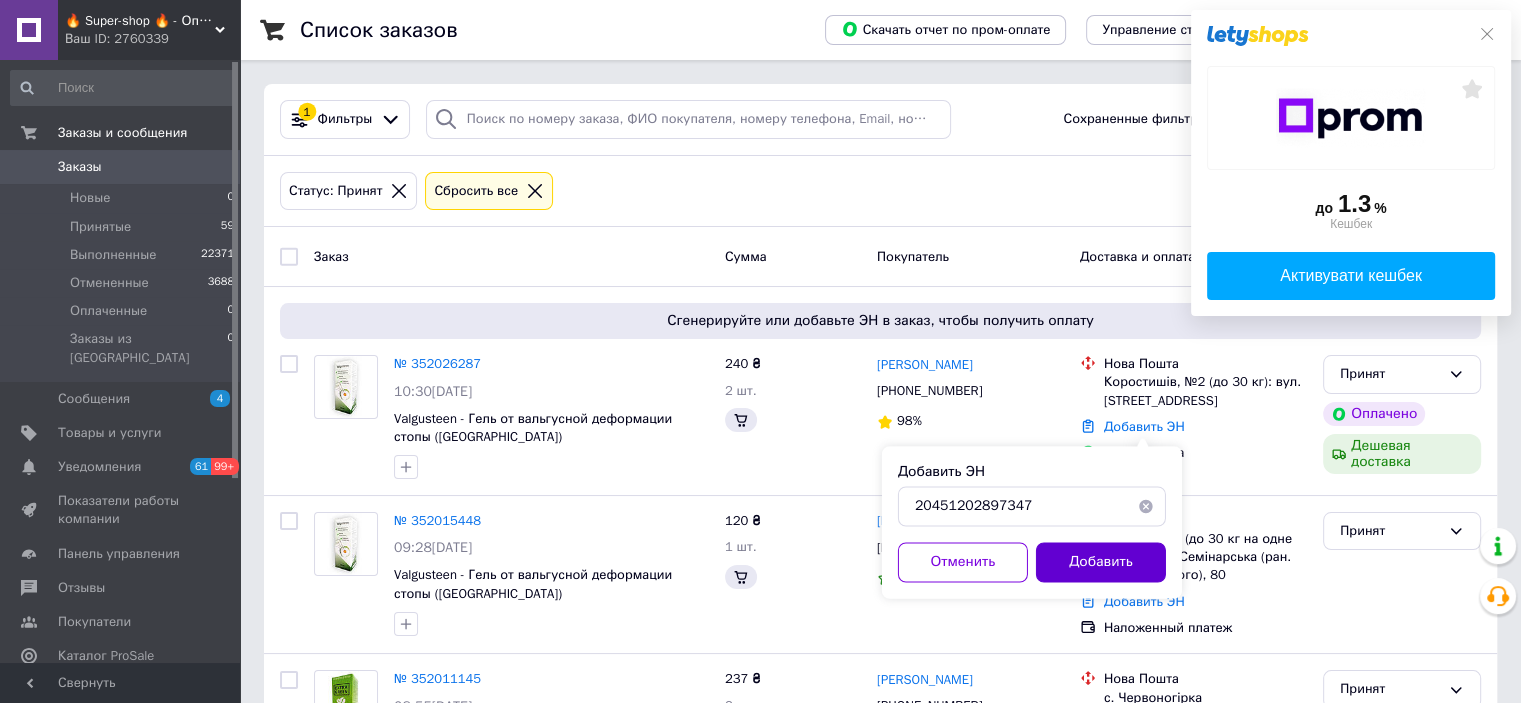 click on "Добавить" at bounding box center (1101, 562) 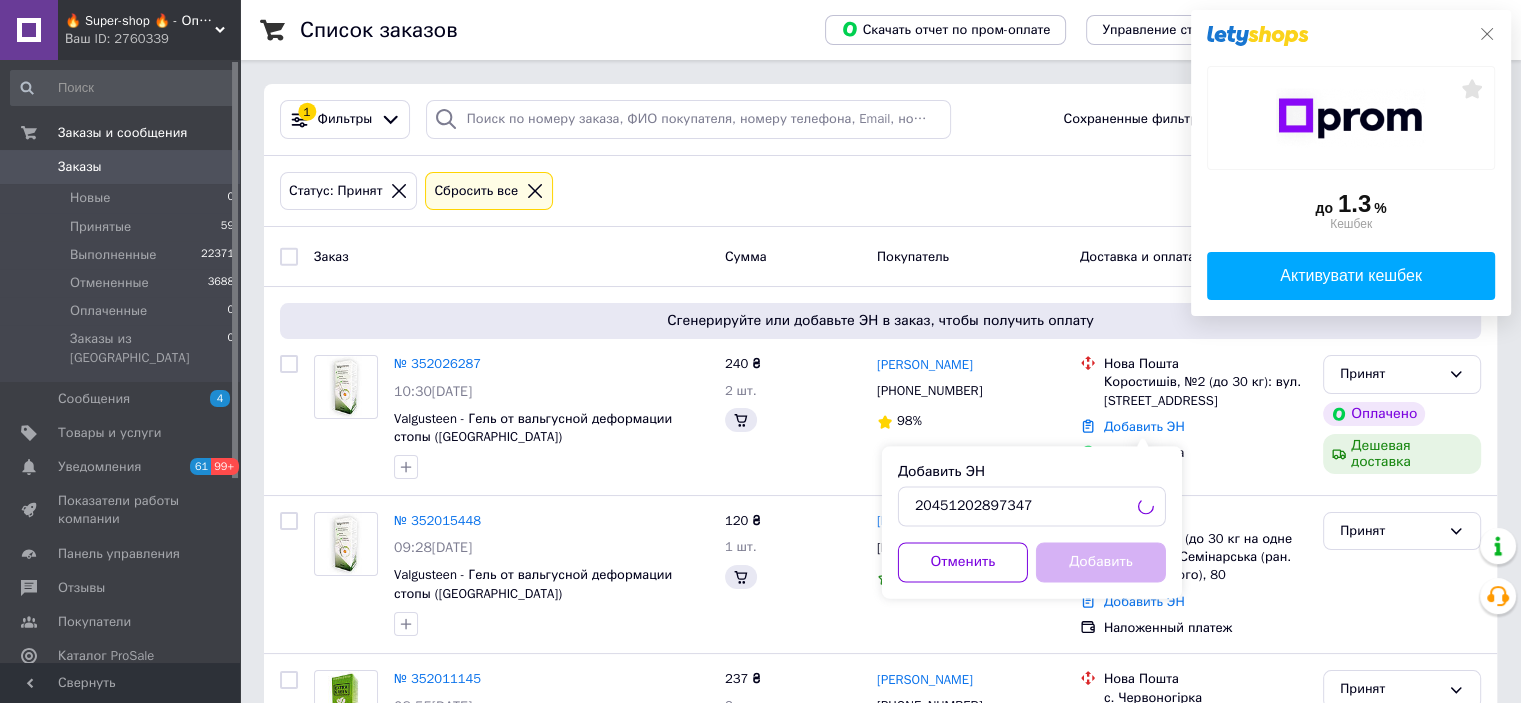 click 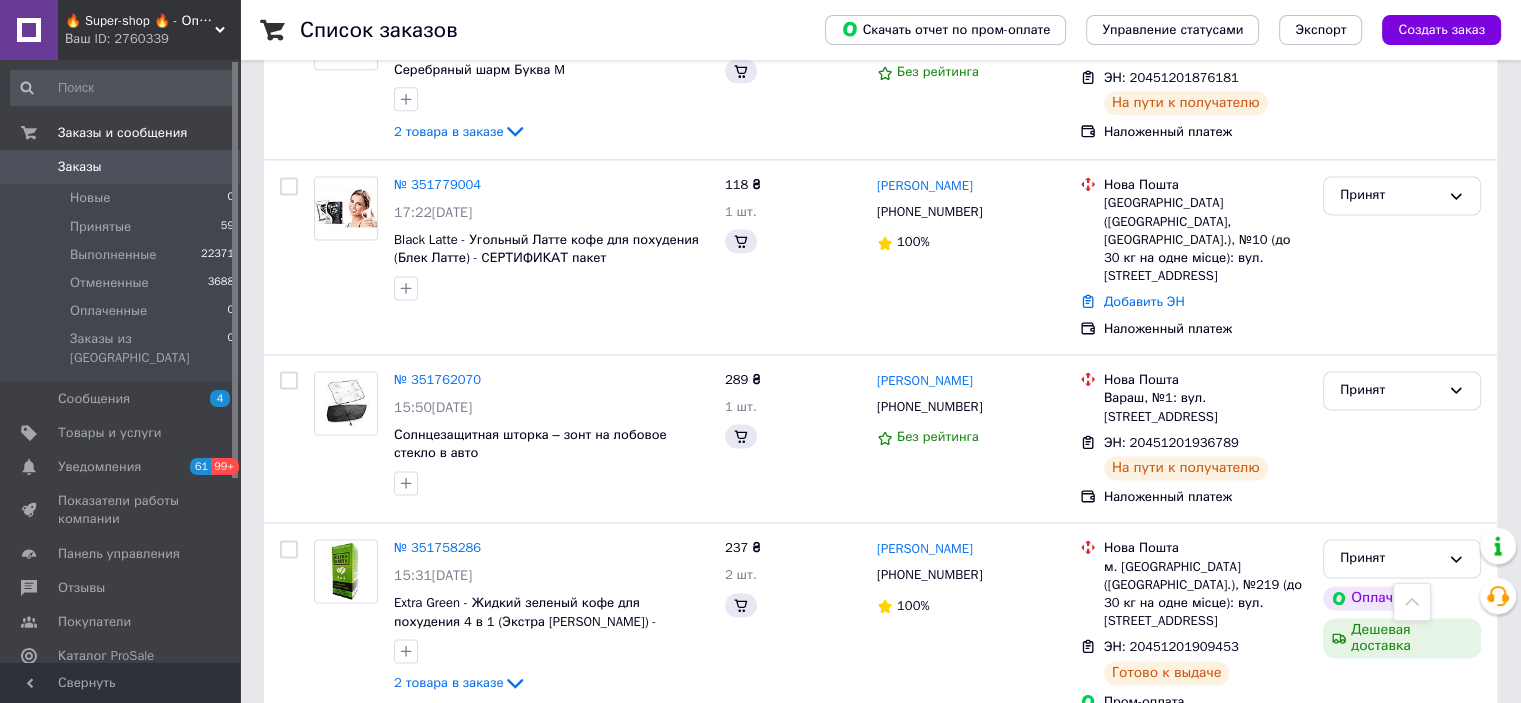 scroll, scrollTop: 3241, scrollLeft: 0, axis: vertical 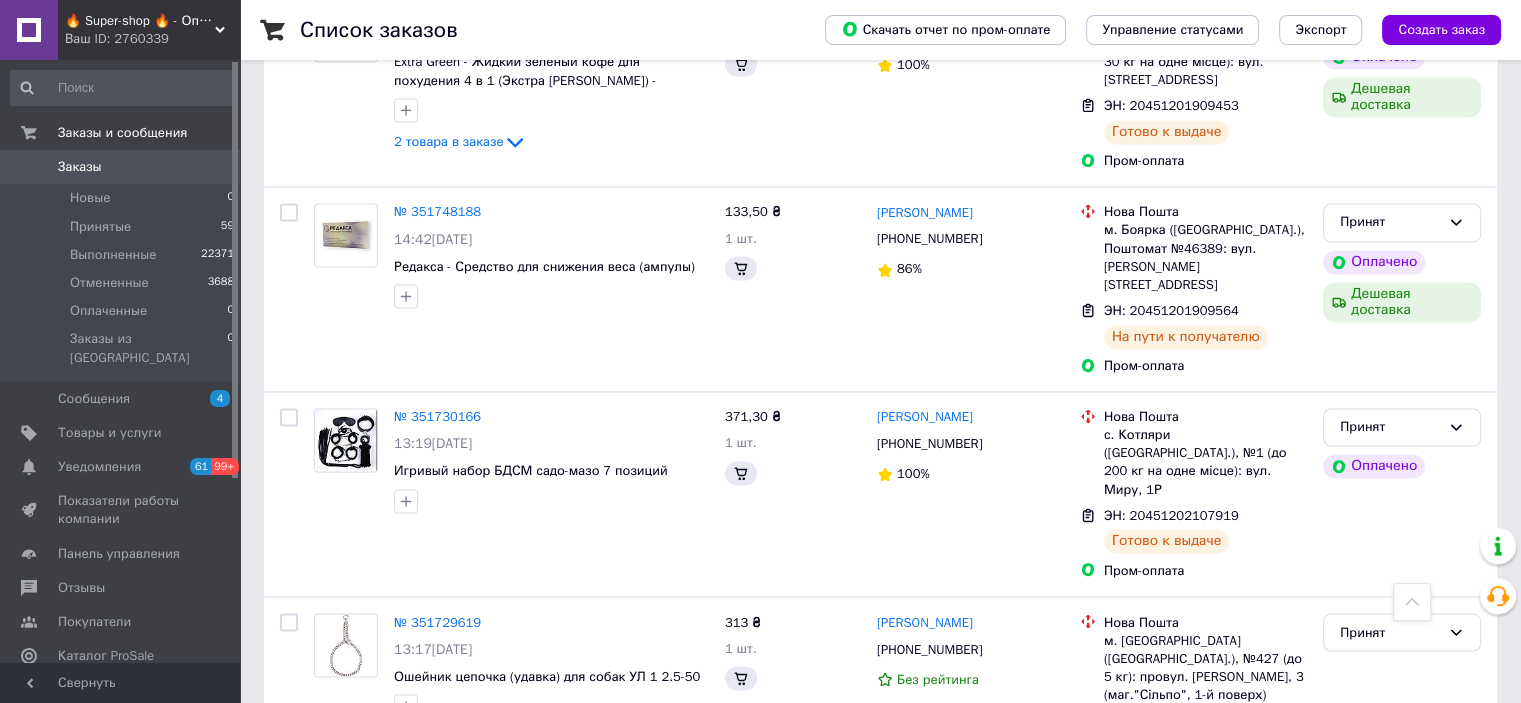 click on "2" at bounding box center [327, 845] 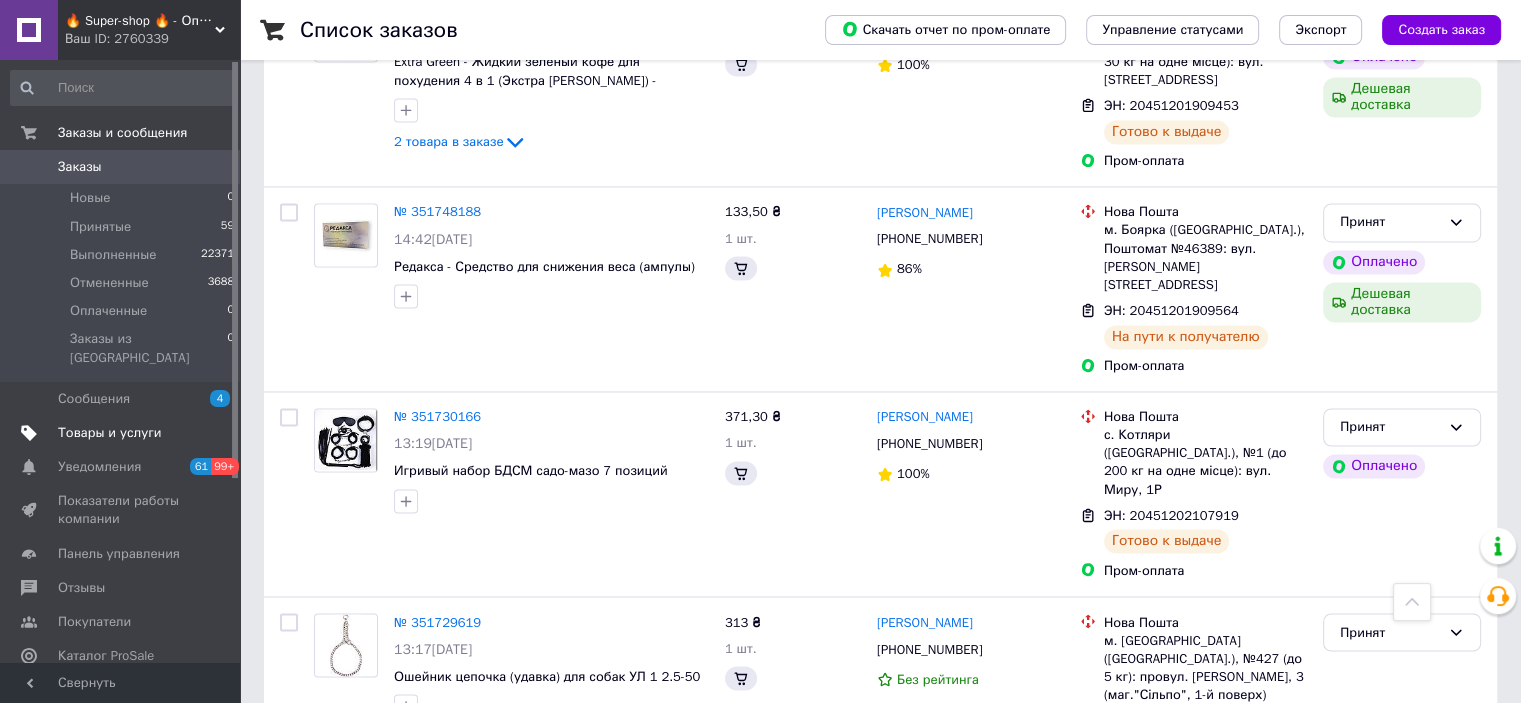 click on "Товары и услуги" at bounding box center [123, 433] 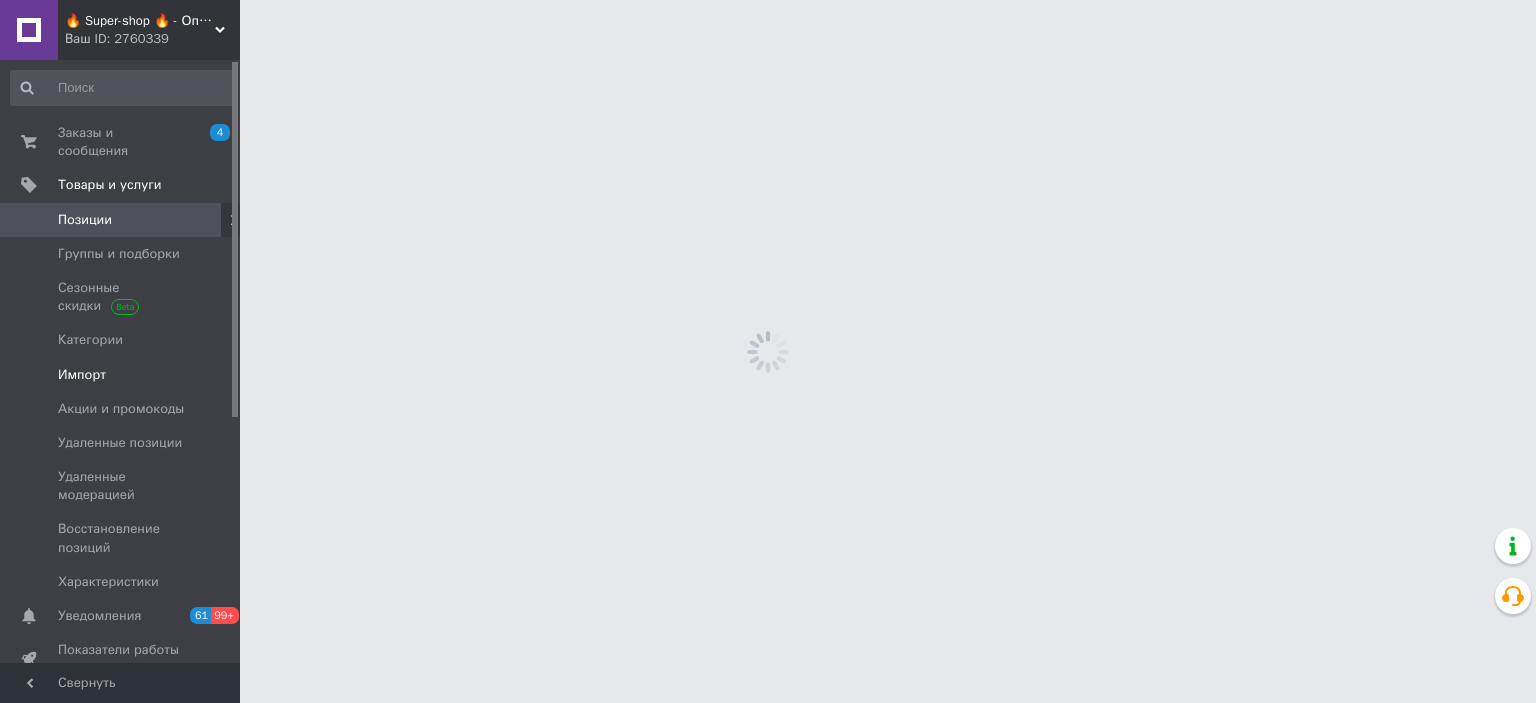 click on "Импорт" at bounding box center [121, 375] 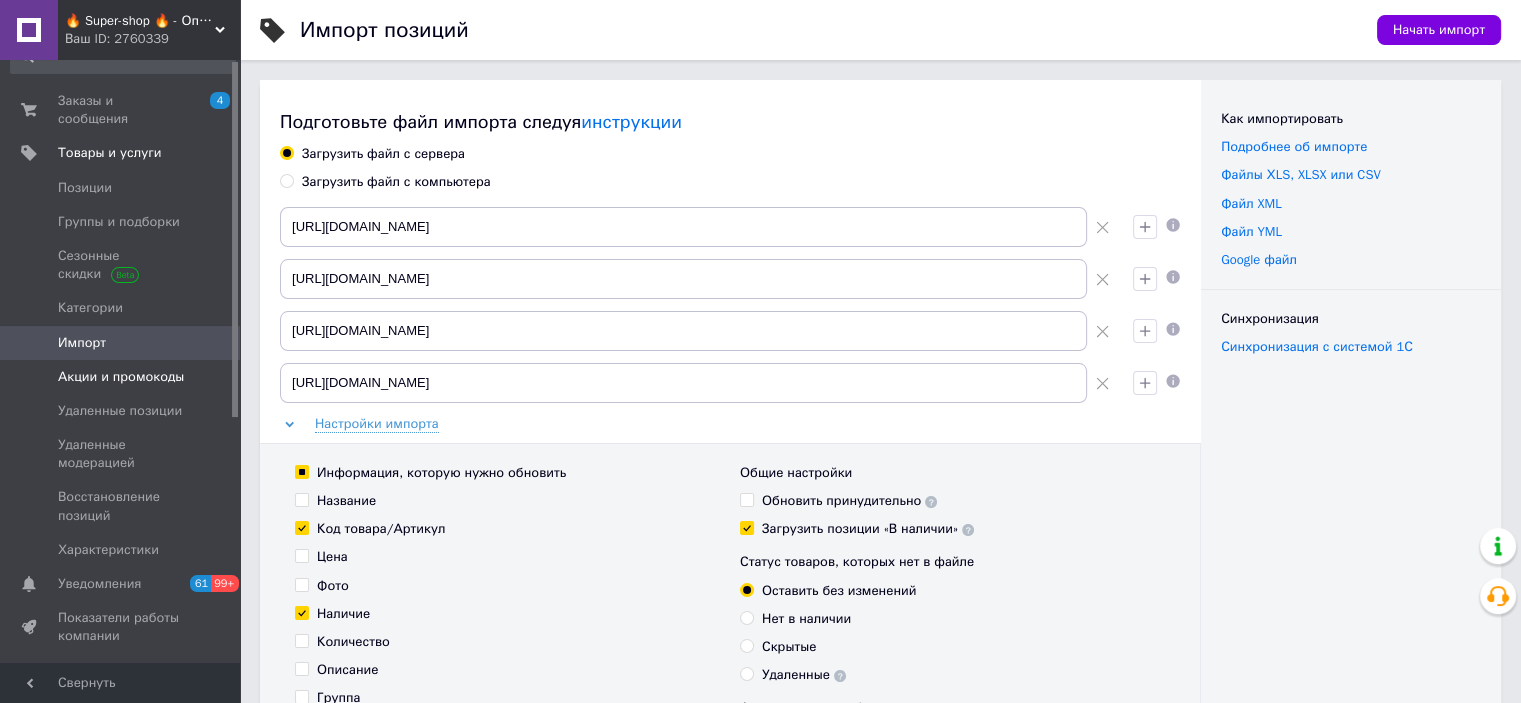 scroll, scrollTop: 0, scrollLeft: 0, axis: both 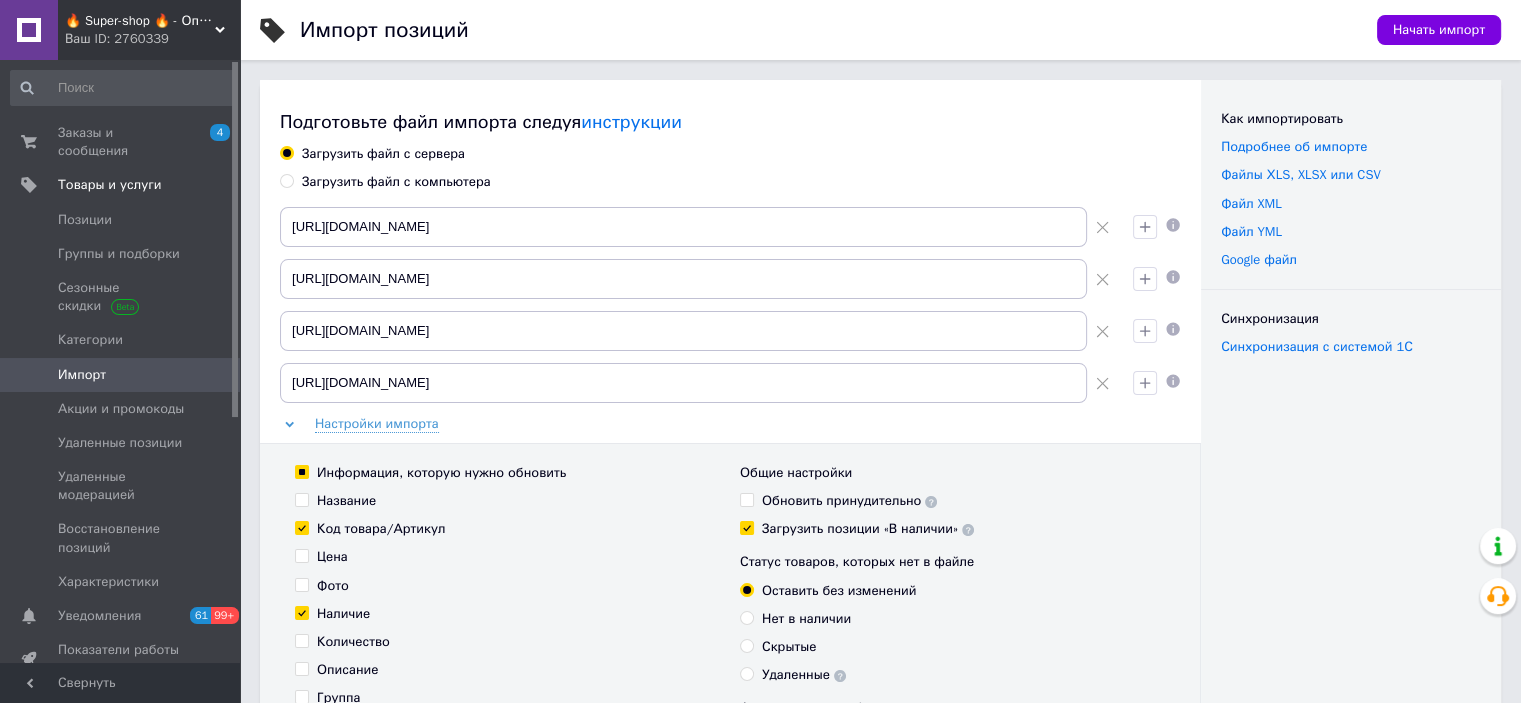 click on "Загрузить файл с компьютера" at bounding box center (286, 180) 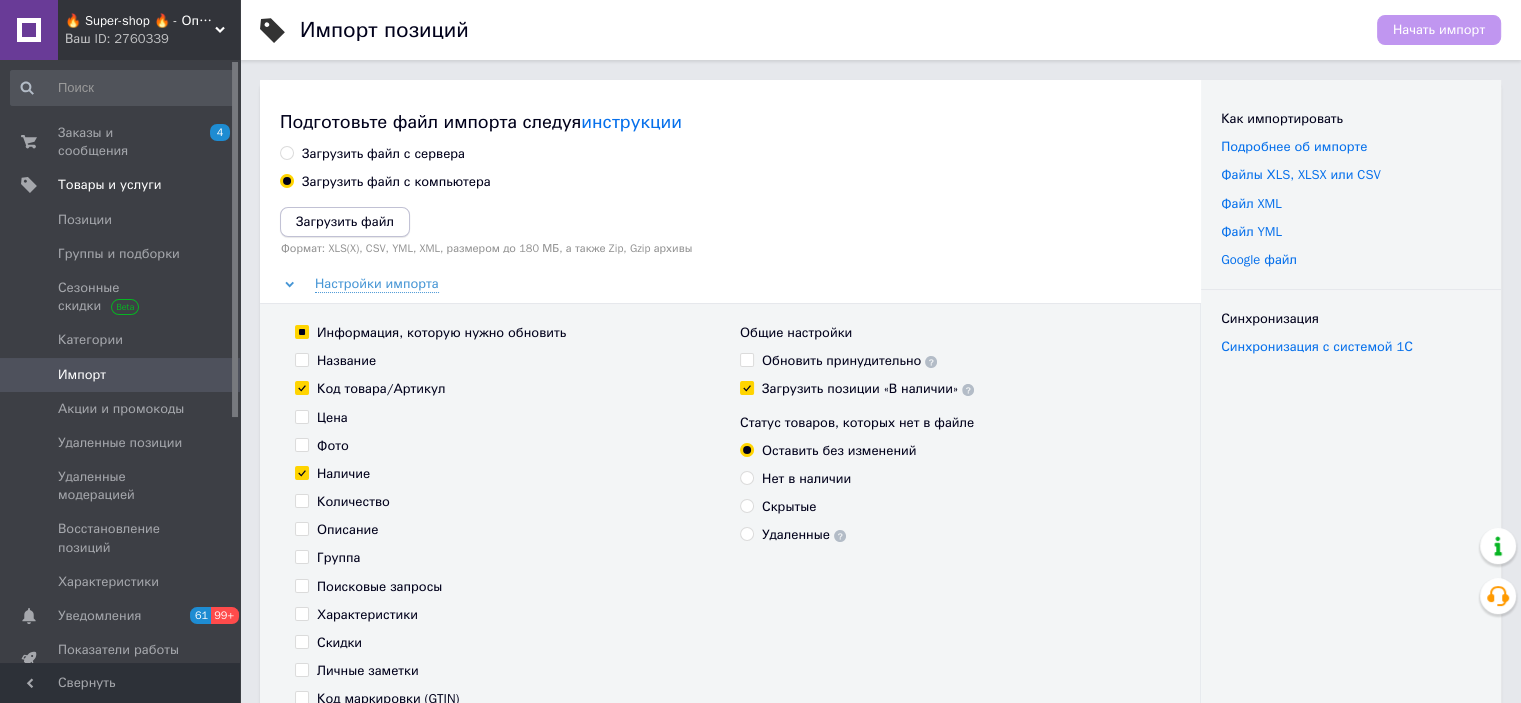 click on "Загрузить файл" at bounding box center [345, 221] 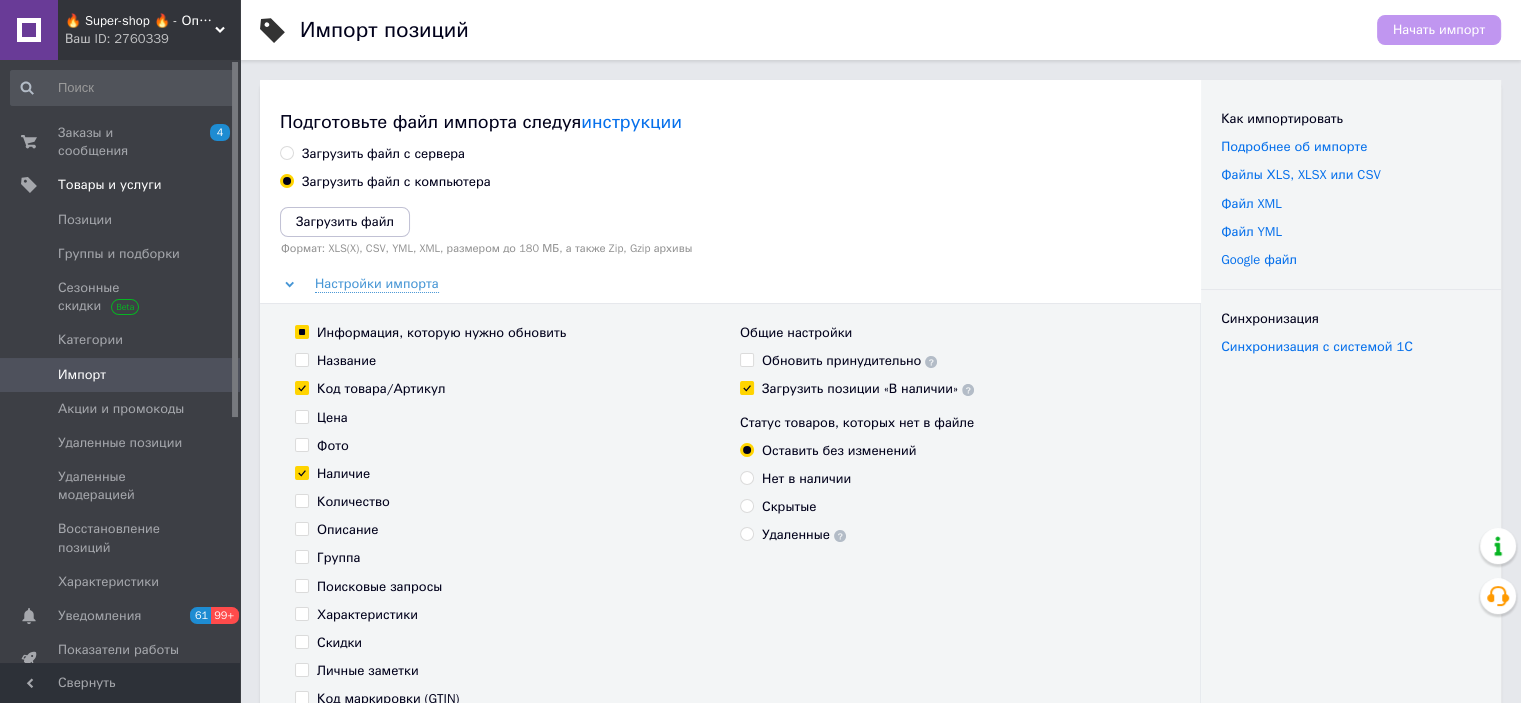 click on "Общие настройки Обновить принудительно   Загрузить позиции «В наличии»   Статус товаров, которых нет в файле Оставить без изменений Нет в наличии Скрытые Удаленные" at bounding box center (952, 544) 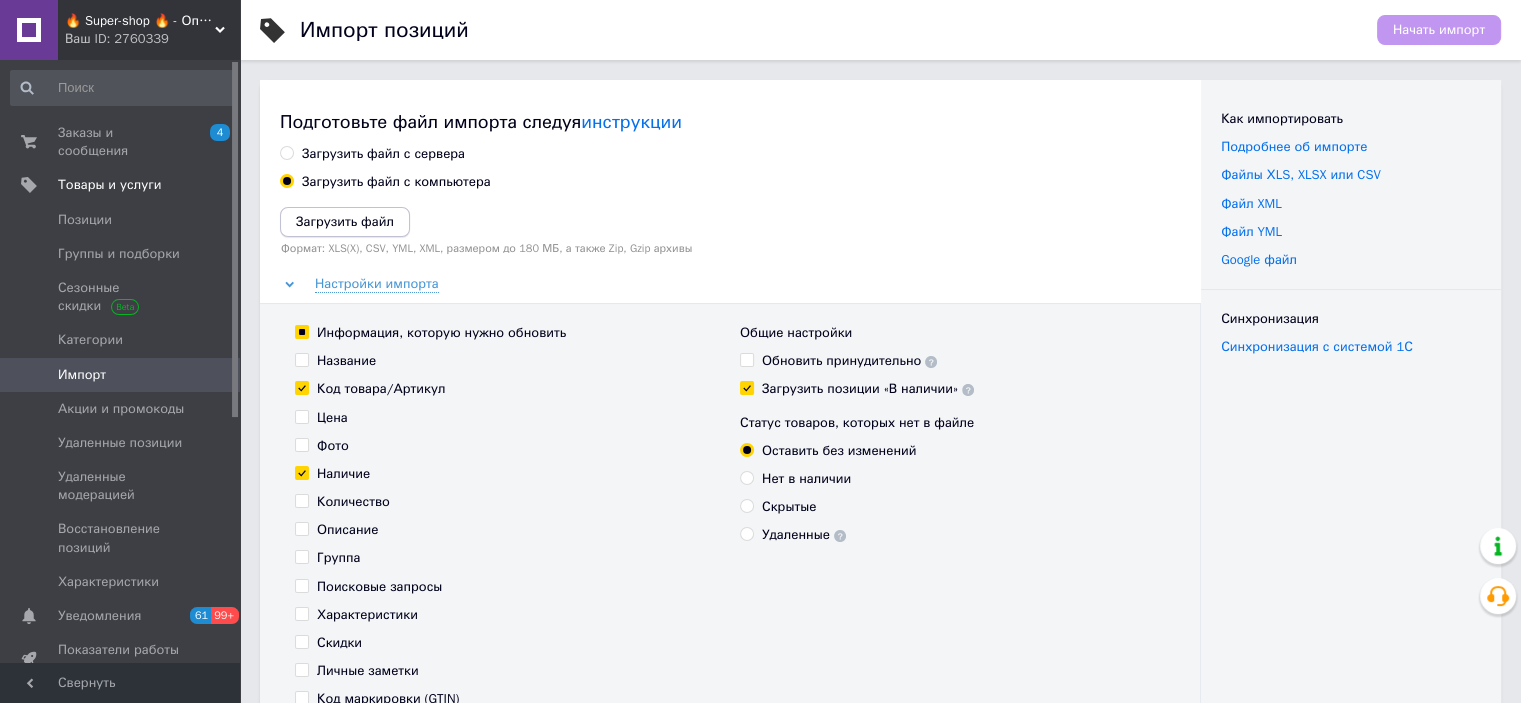 click on "Загрузить файл" at bounding box center (345, 221) 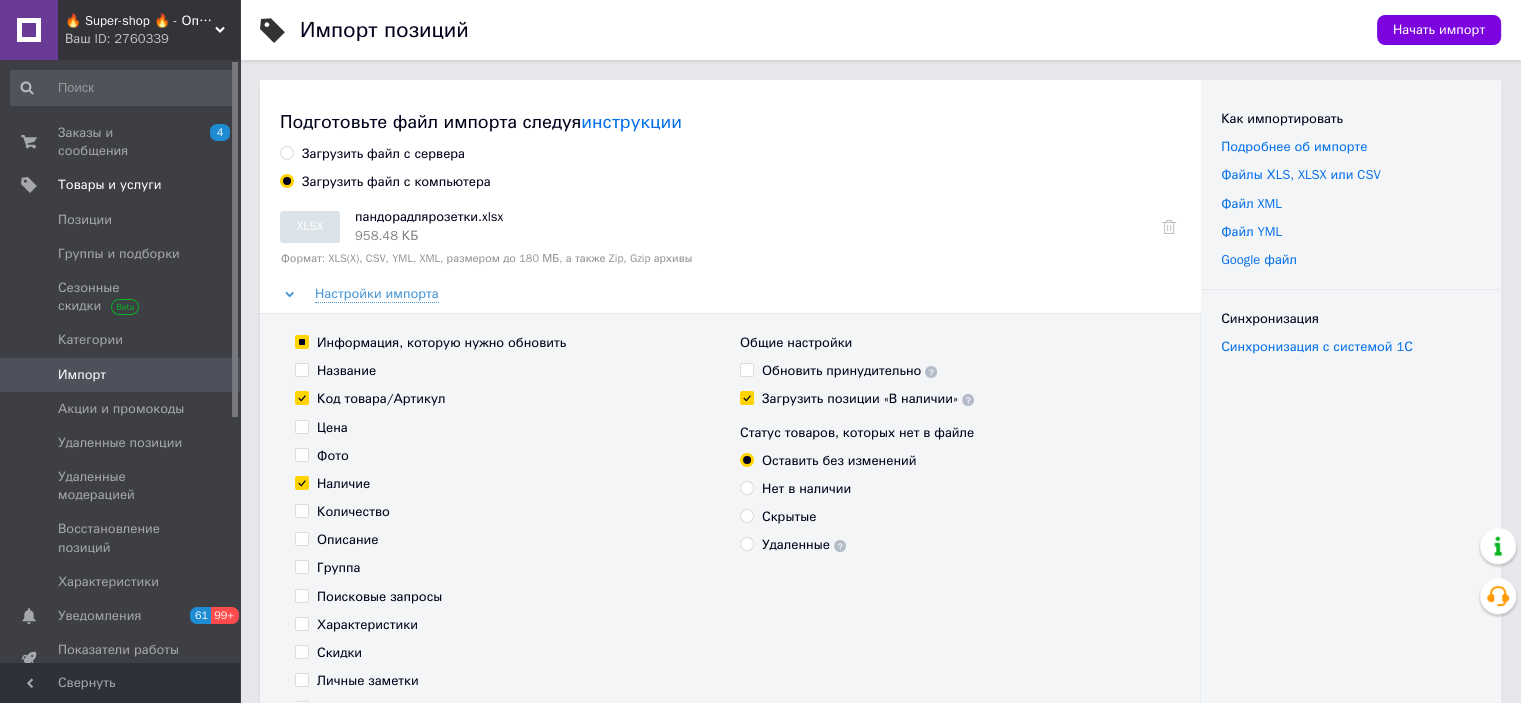 click on "Обновить принудительно" at bounding box center [746, 369] 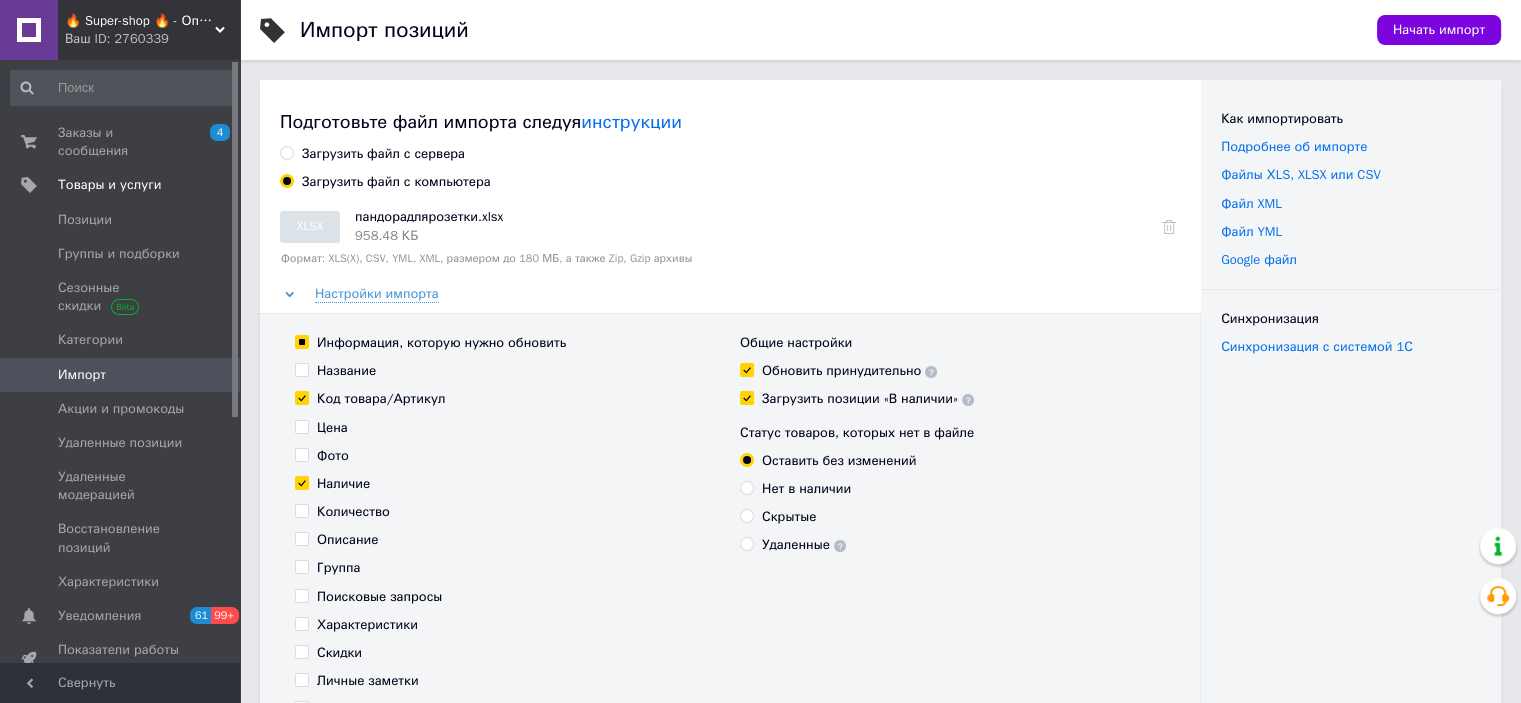 checkbox on "true" 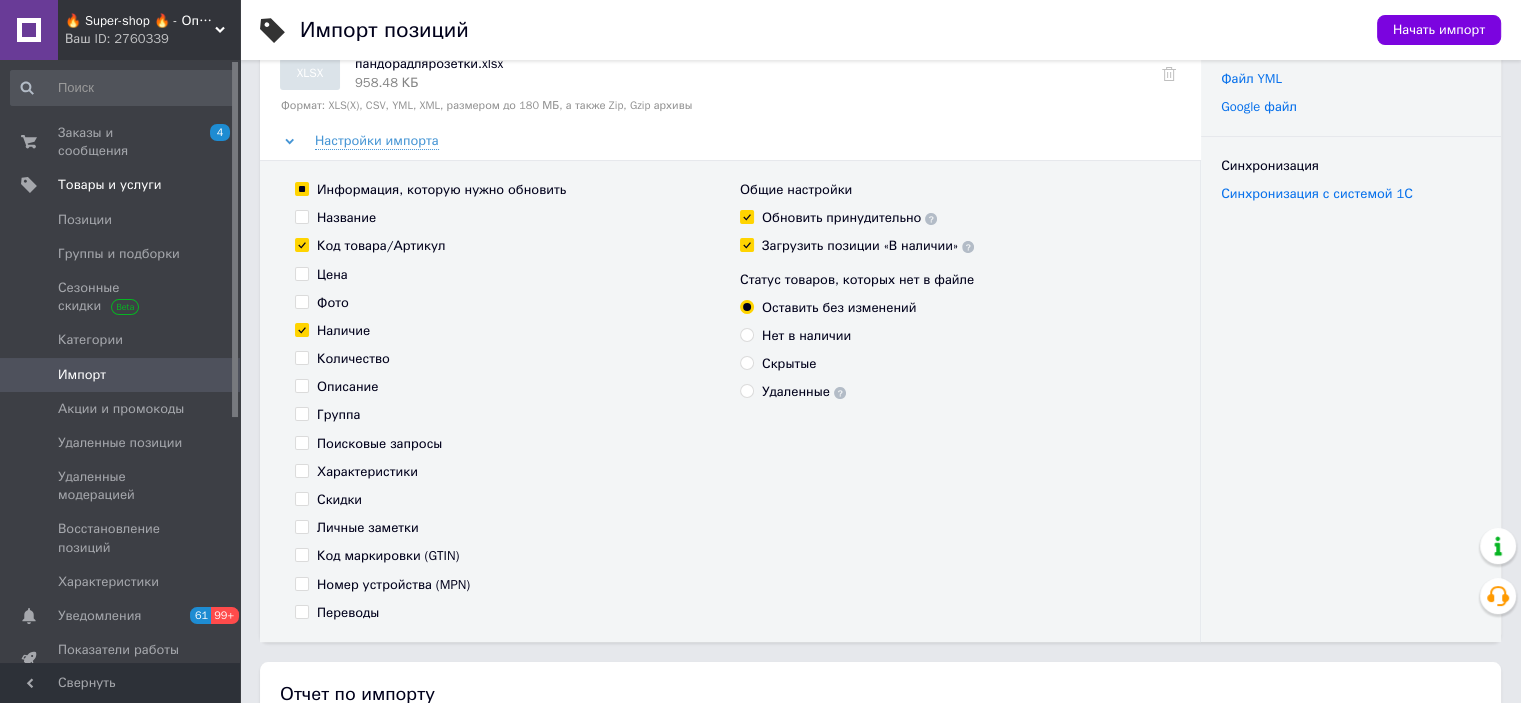 scroll, scrollTop: 0, scrollLeft: 0, axis: both 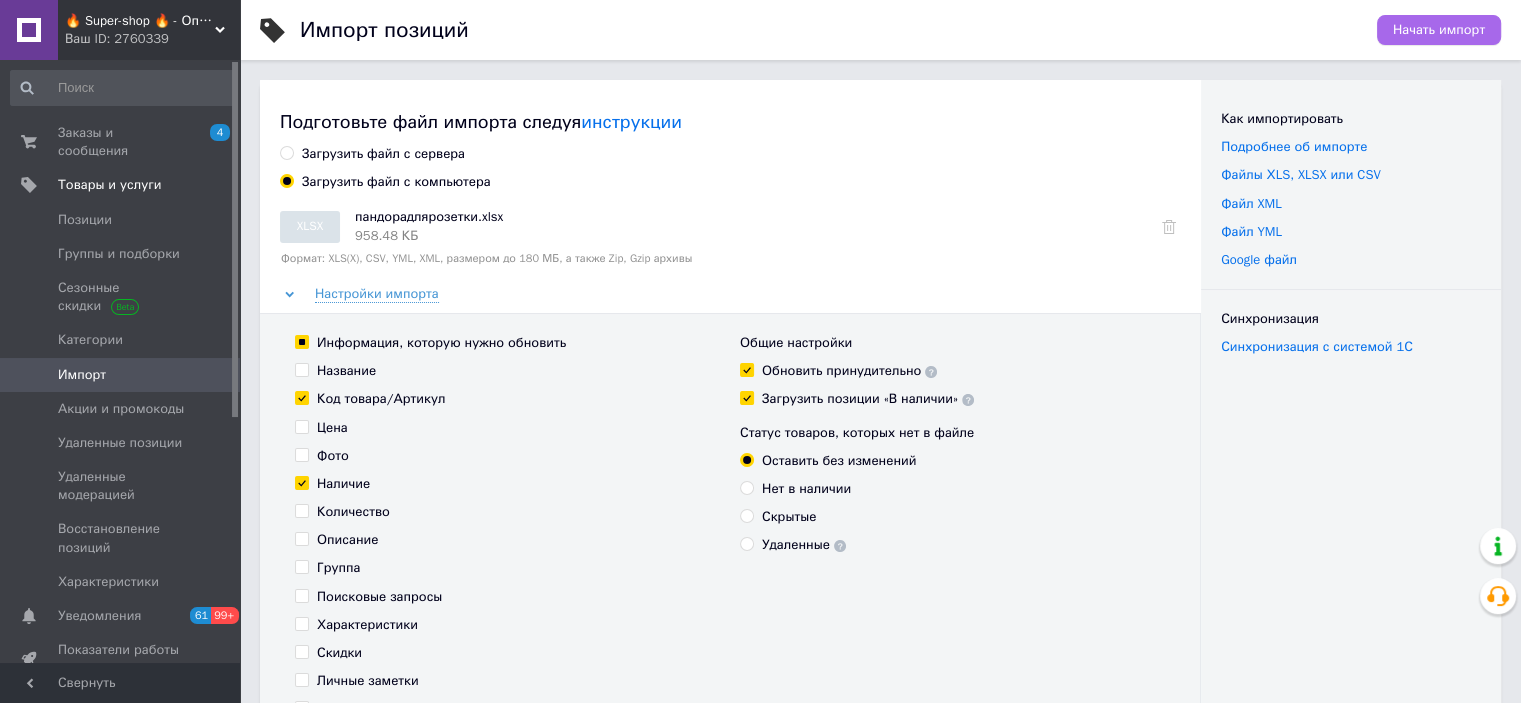 click on "Начать импорт" at bounding box center [1439, 30] 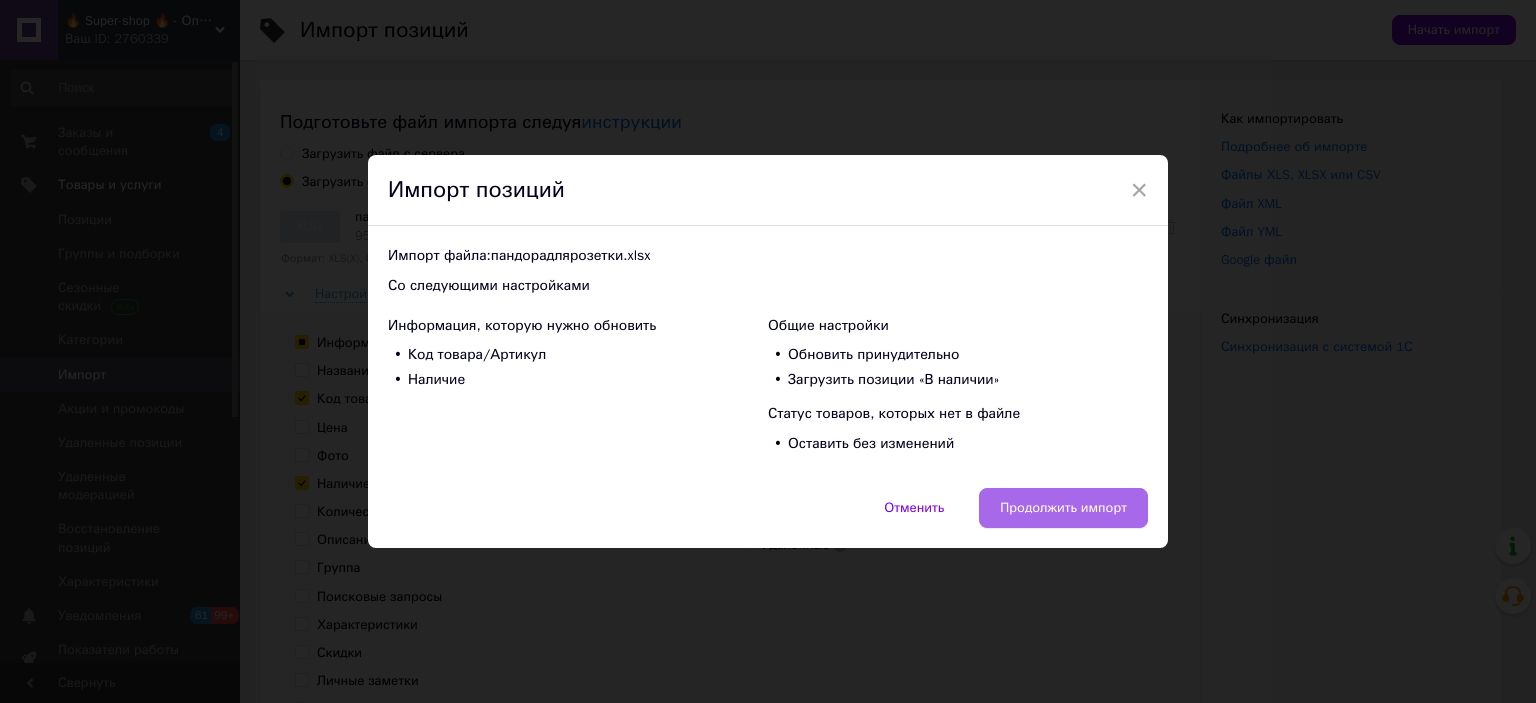 drag, startPoint x: 1031, startPoint y: 506, endPoint x: 686, endPoint y: 546, distance: 347.3111 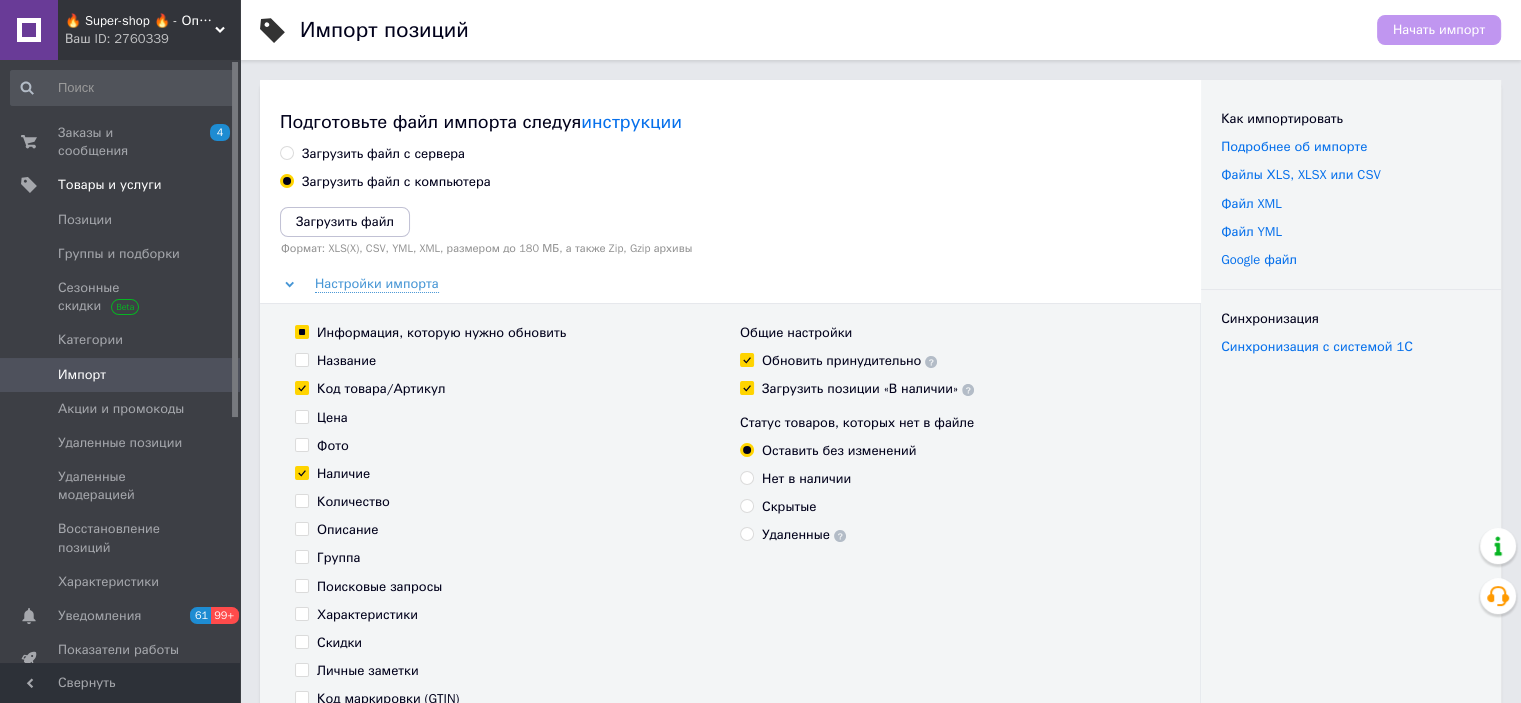 click on "Загрузить файл с сервера Загрузить файл с компьютера Загрузить файл Формат: XLS(X), CSV, YML, XML,
размером до 180 МБ,
а также Zip, Gzip архивы Настройки импорта Информация, которую нужно обновить Название Код товара/Артикул Цена Фото Наличие Количество Описание Группа Поисковые запросы Характеристики Скидки Личные заметки Код маркировки (GTIN) Номер устройства (MPN) Переводы Общие настройки Обновить принудительно   Загрузить позиции «В наличии»   Статус товаров, которых нет в файле Оставить без изменений Нет в наличии Скрытые Удаленные" at bounding box center [730, 465] 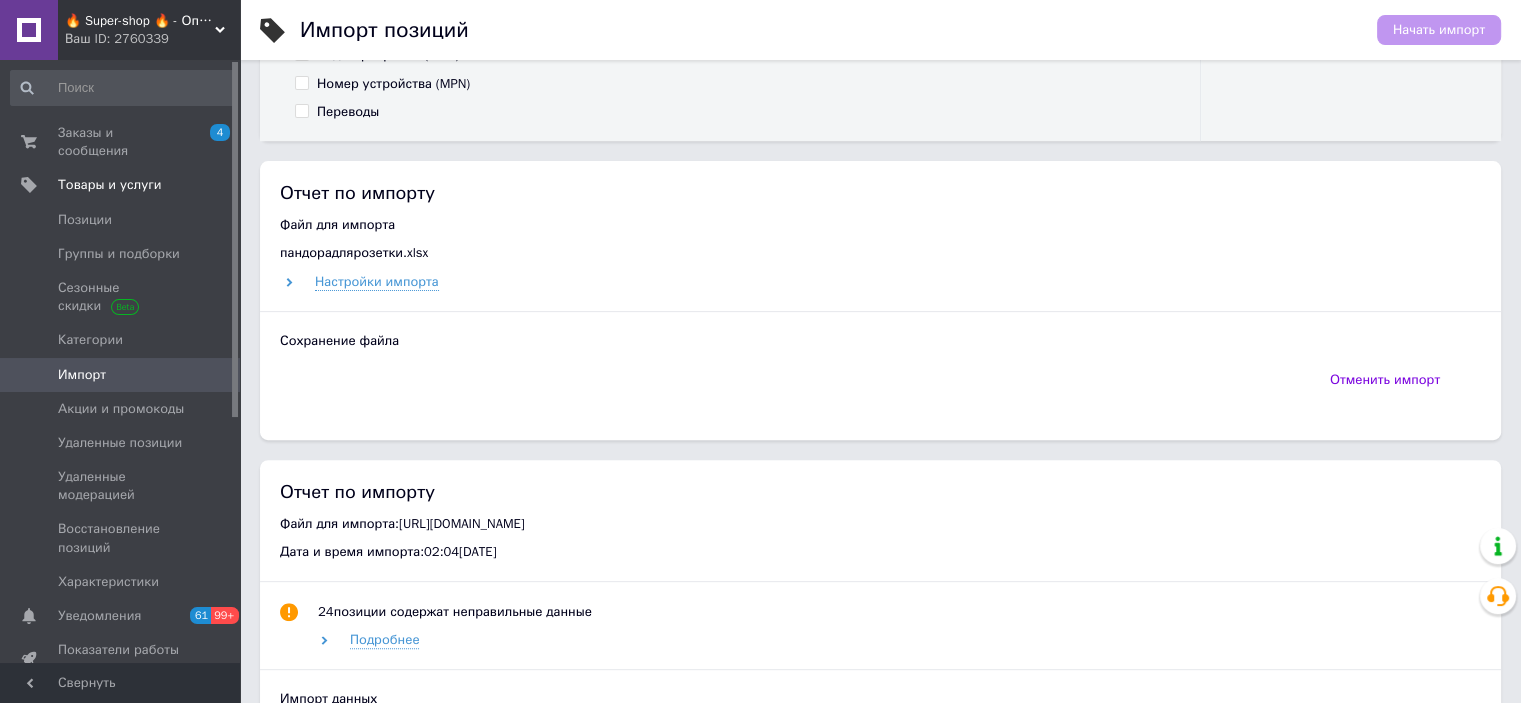 scroll, scrollTop: 500, scrollLeft: 0, axis: vertical 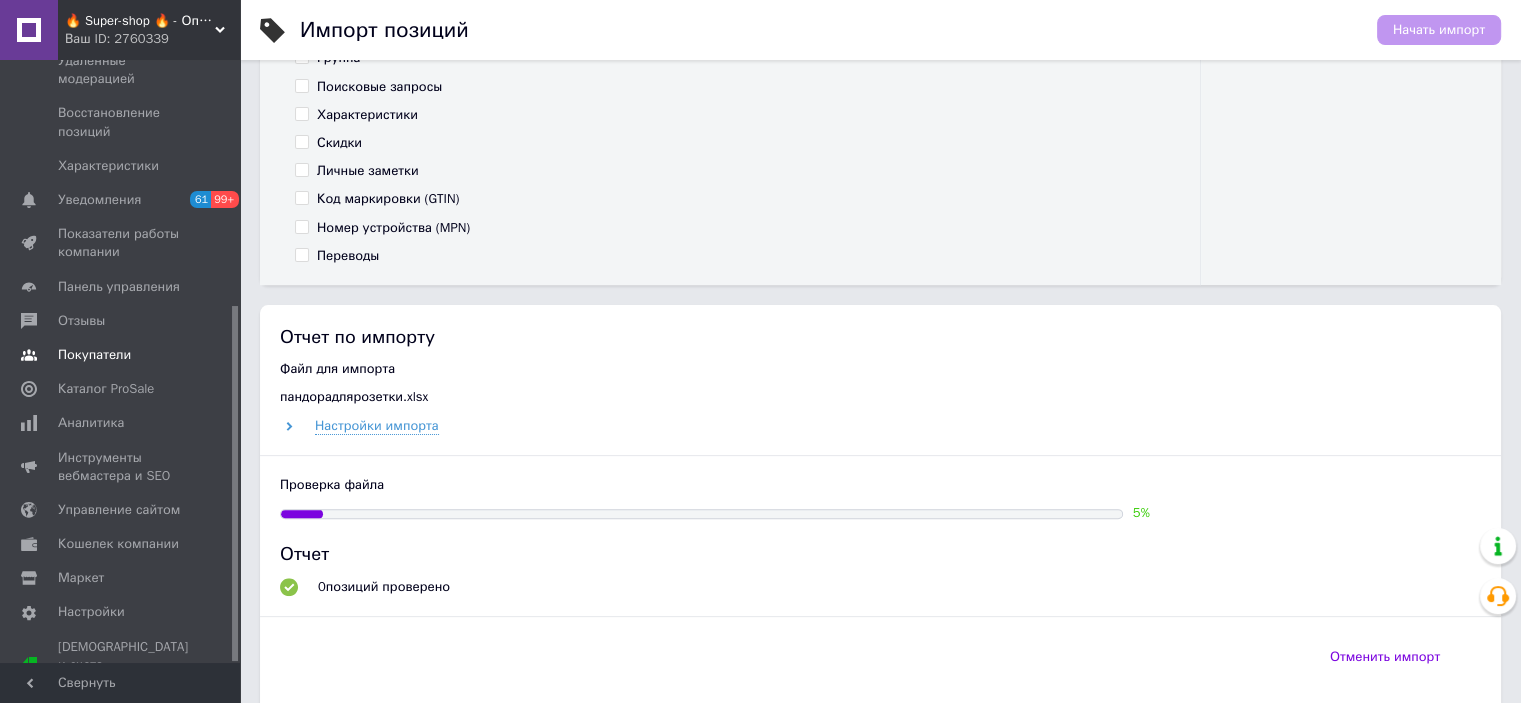 click on "Покупатели" at bounding box center (123, 355) 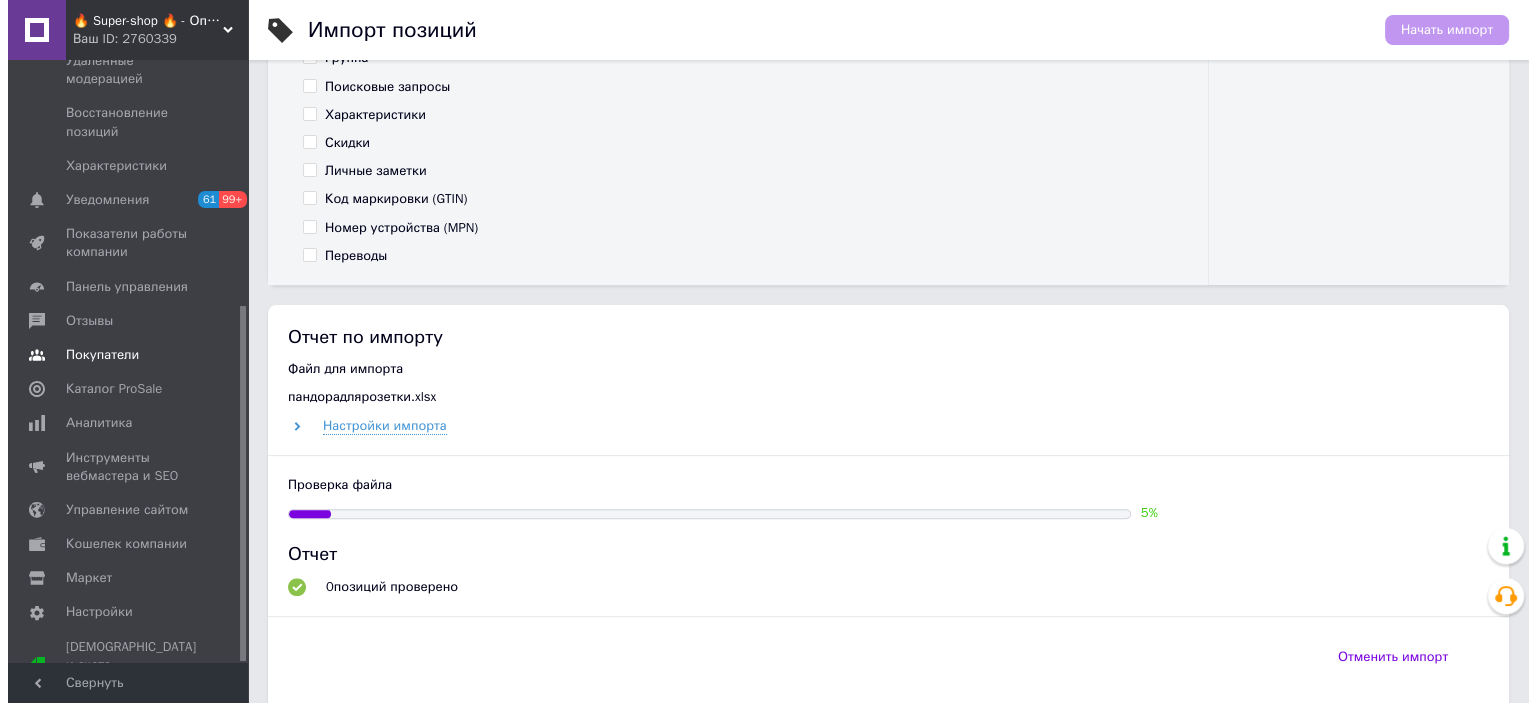 scroll, scrollTop: 0, scrollLeft: 0, axis: both 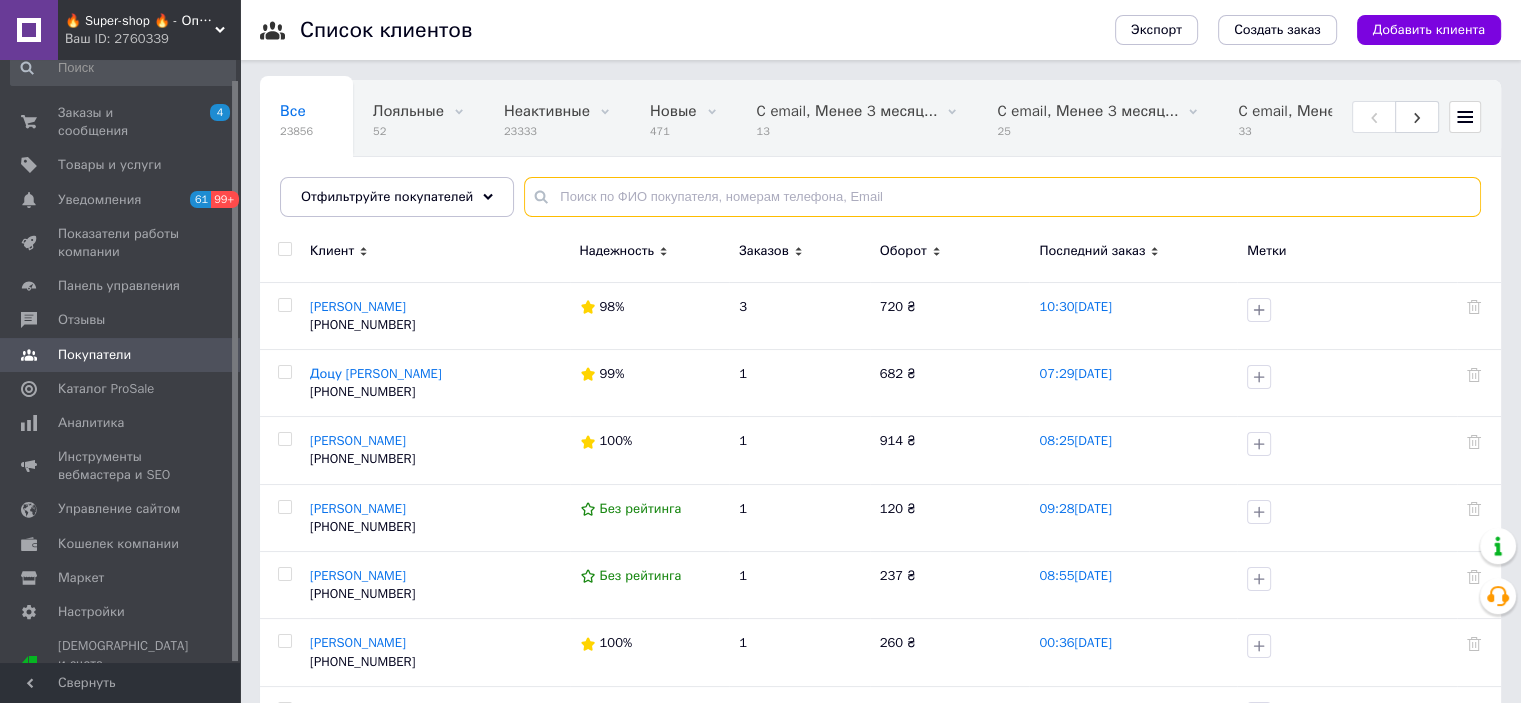 click at bounding box center (1002, 197) 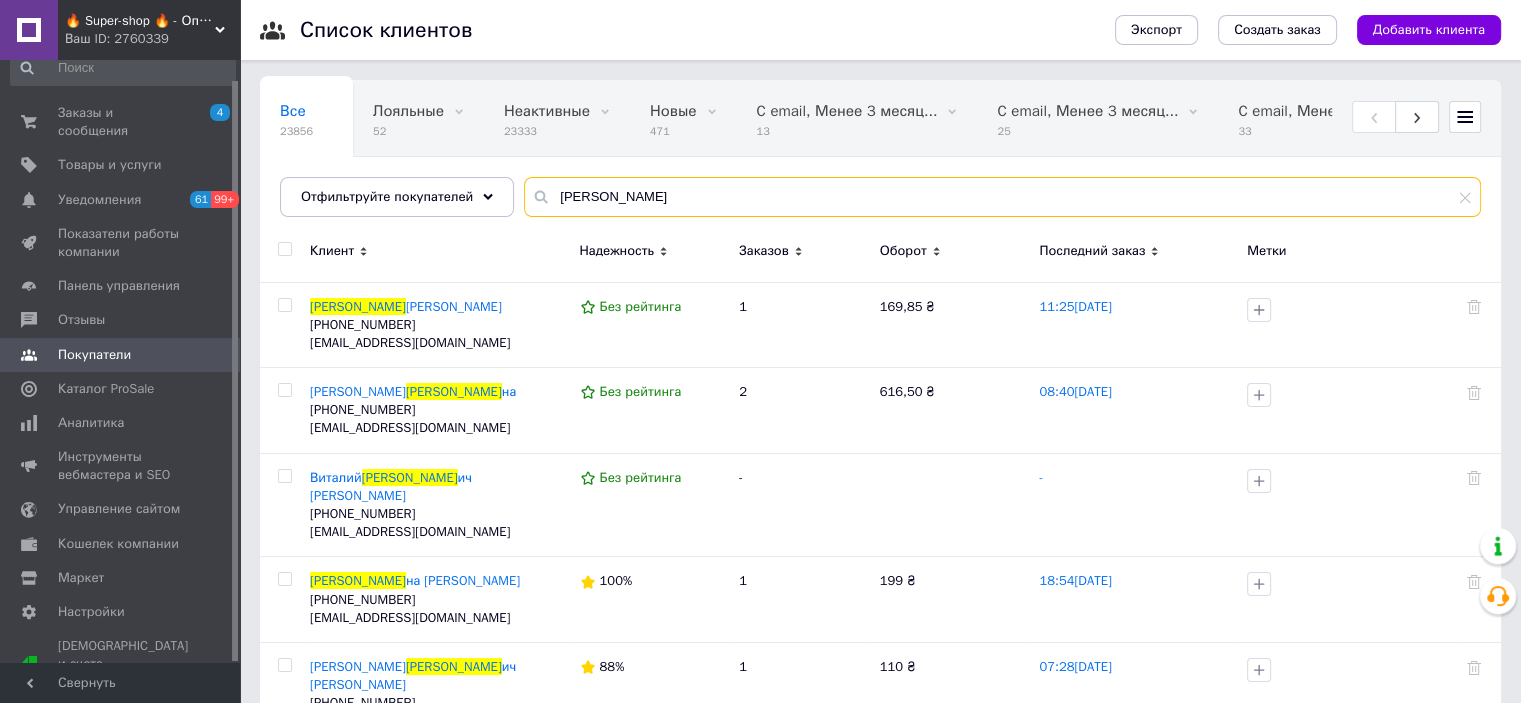 type on "алексеев" 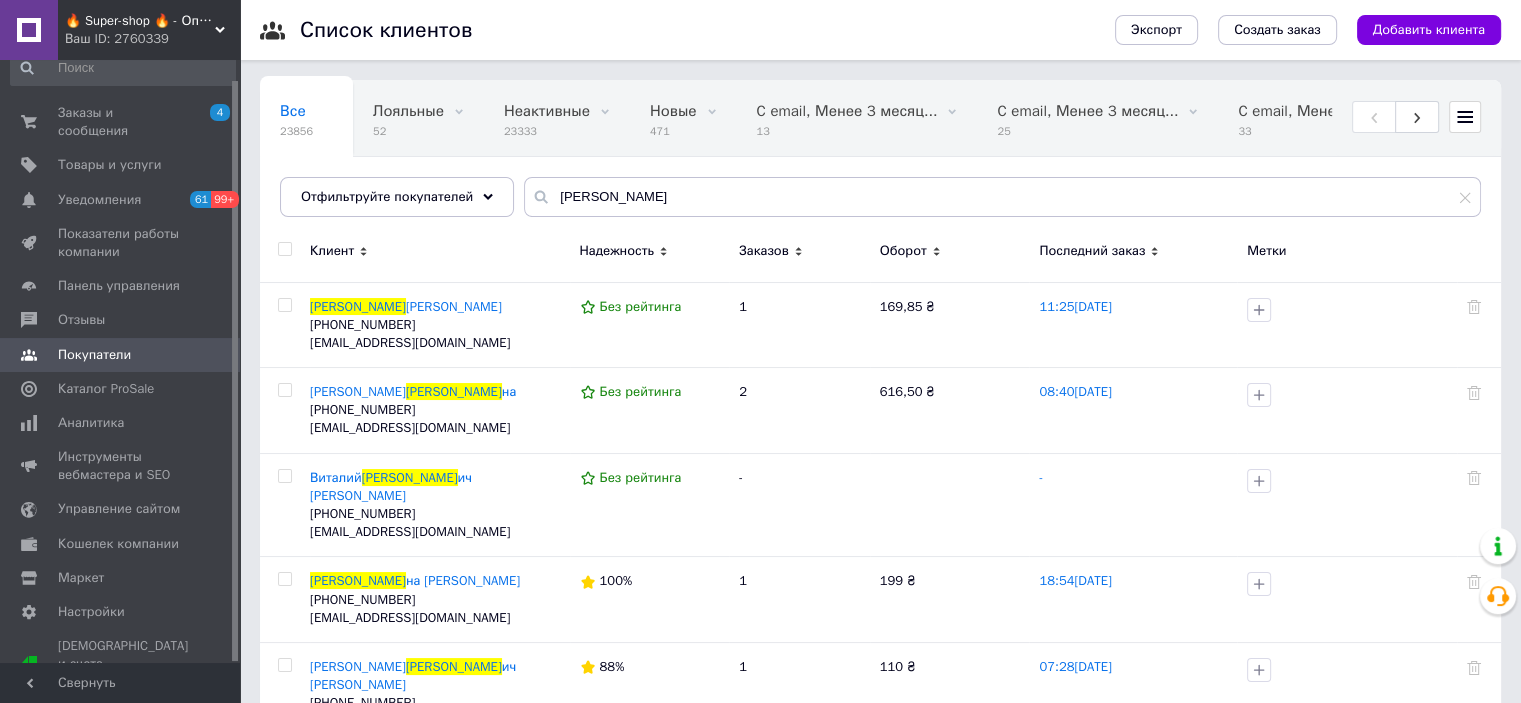 click on "Ваш ID: 2760339" at bounding box center (152, 39) 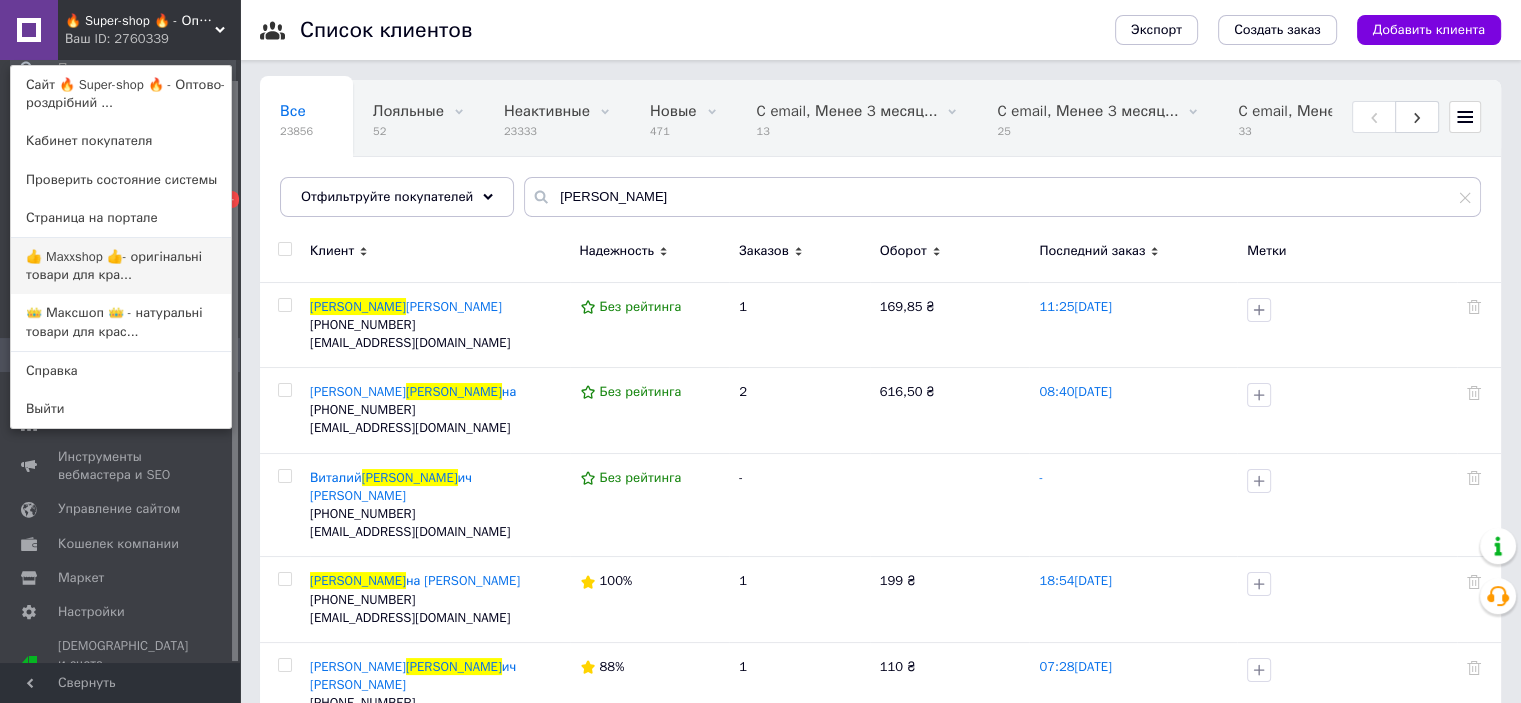 click on "👍 Maxxshop 👍- оригінальні товари для кра..." at bounding box center [121, 266] 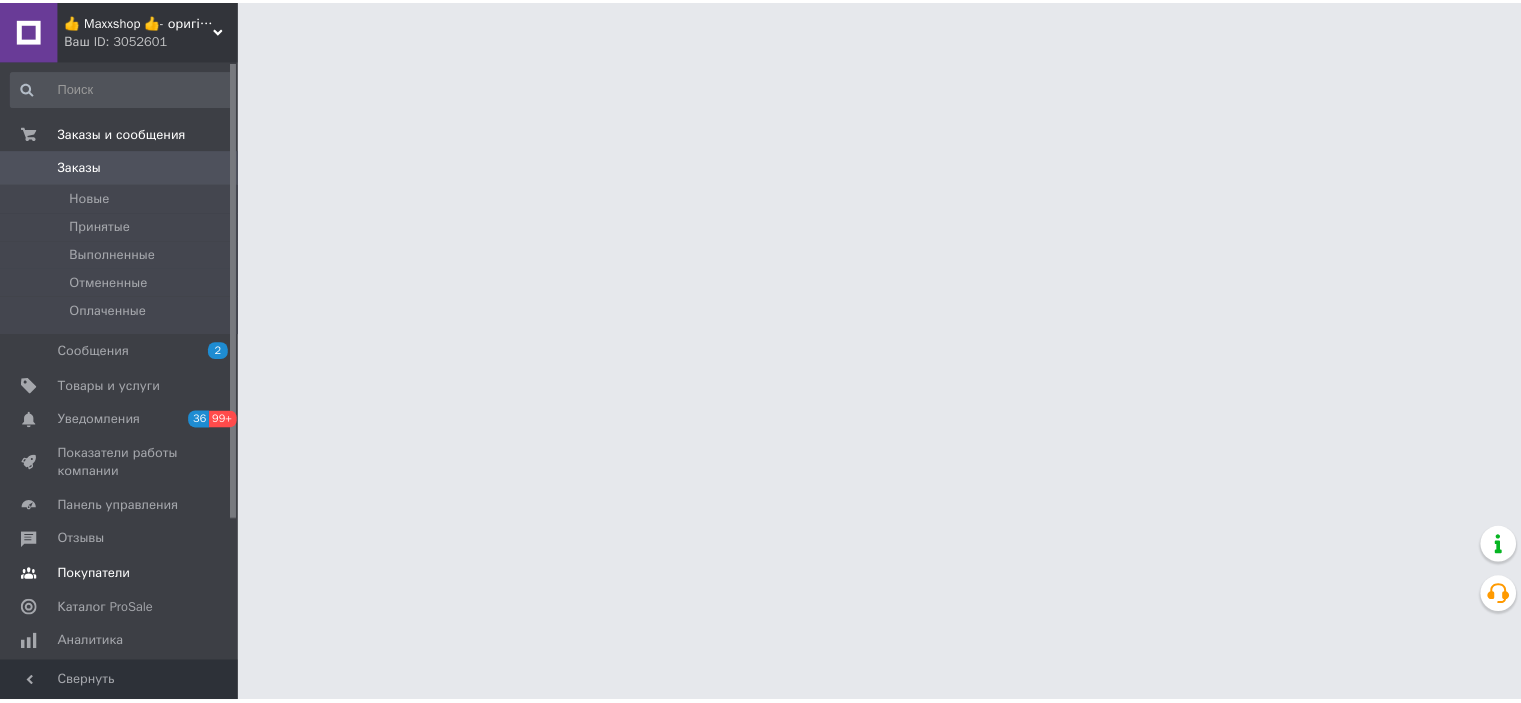 scroll, scrollTop: 0, scrollLeft: 0, axis: both 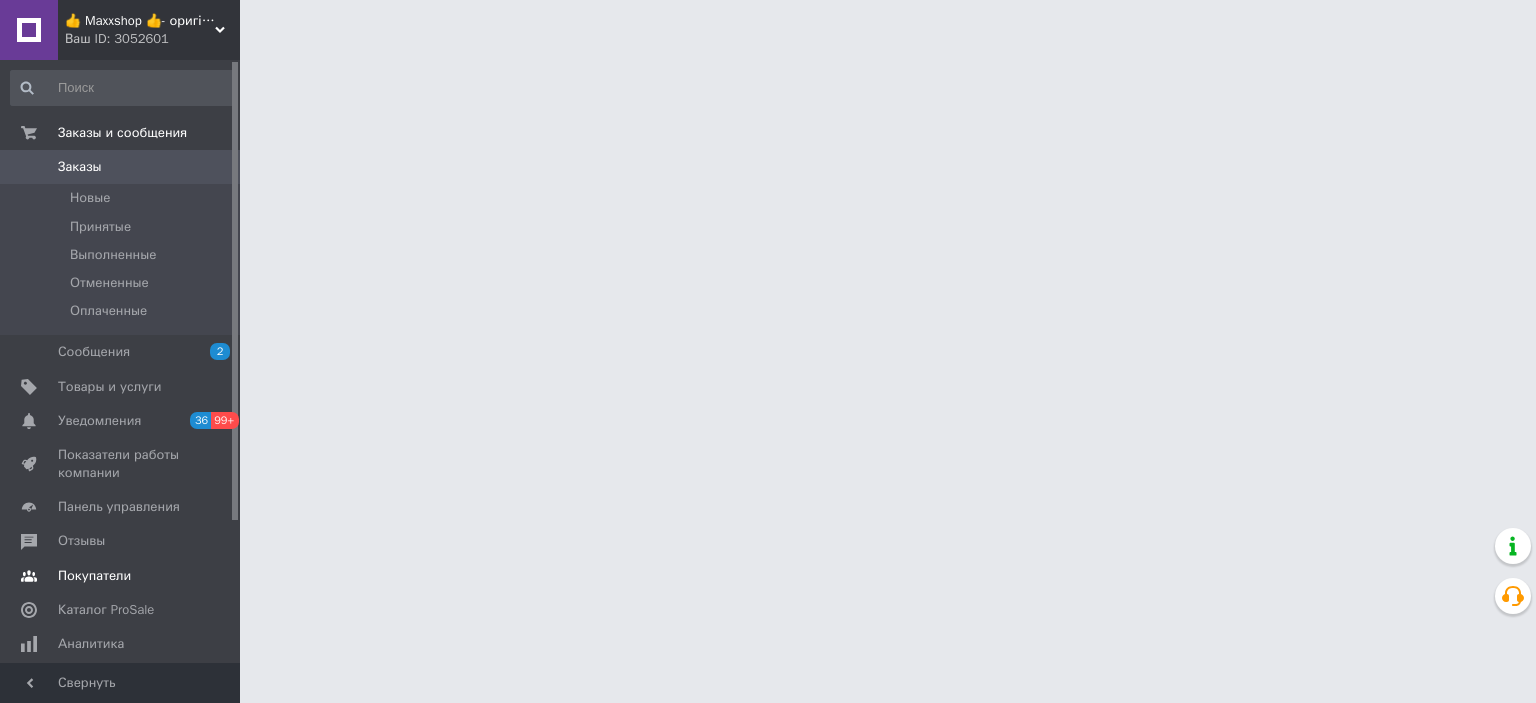 click on "Покупатели" at bounding box center [121, 576] 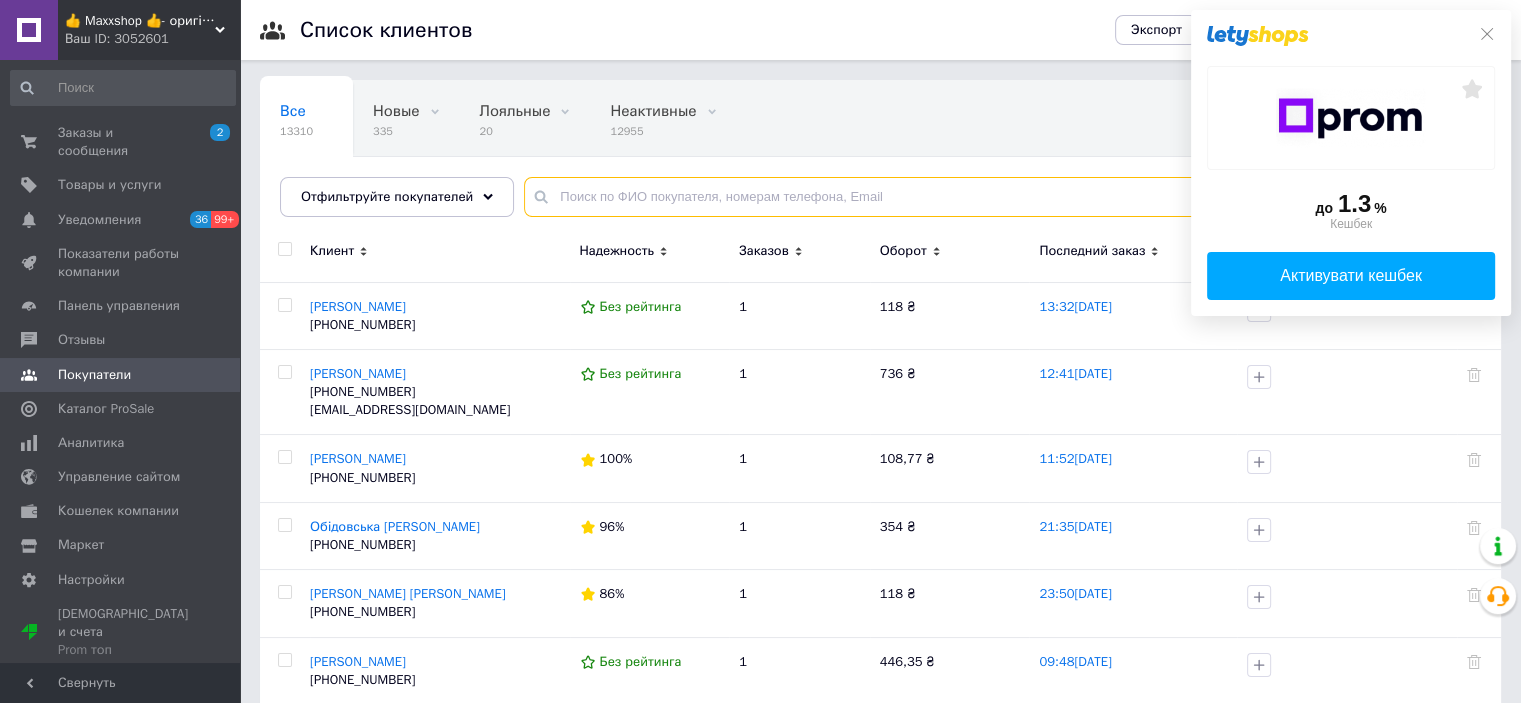 click at bounding box center (1002, 197) 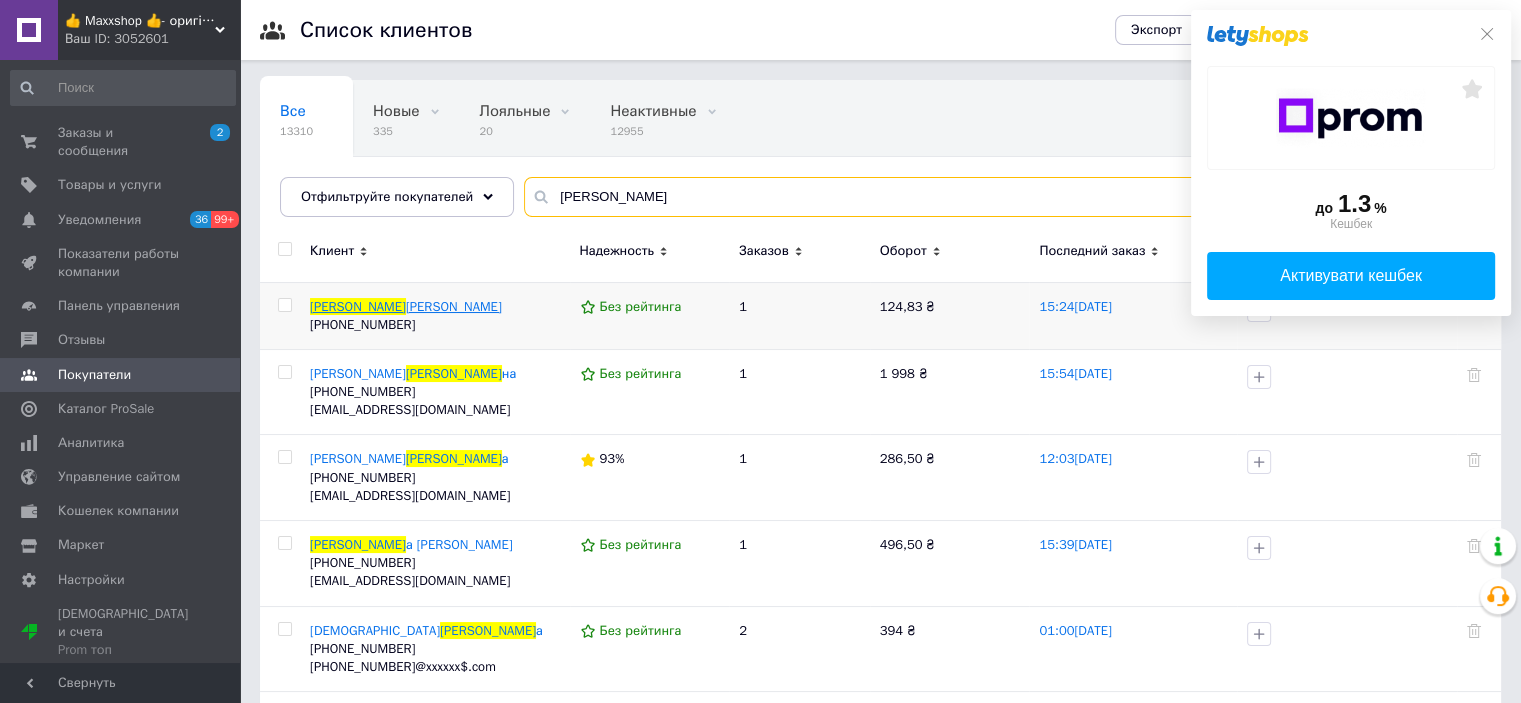 type on "[PERSON_NAME]" 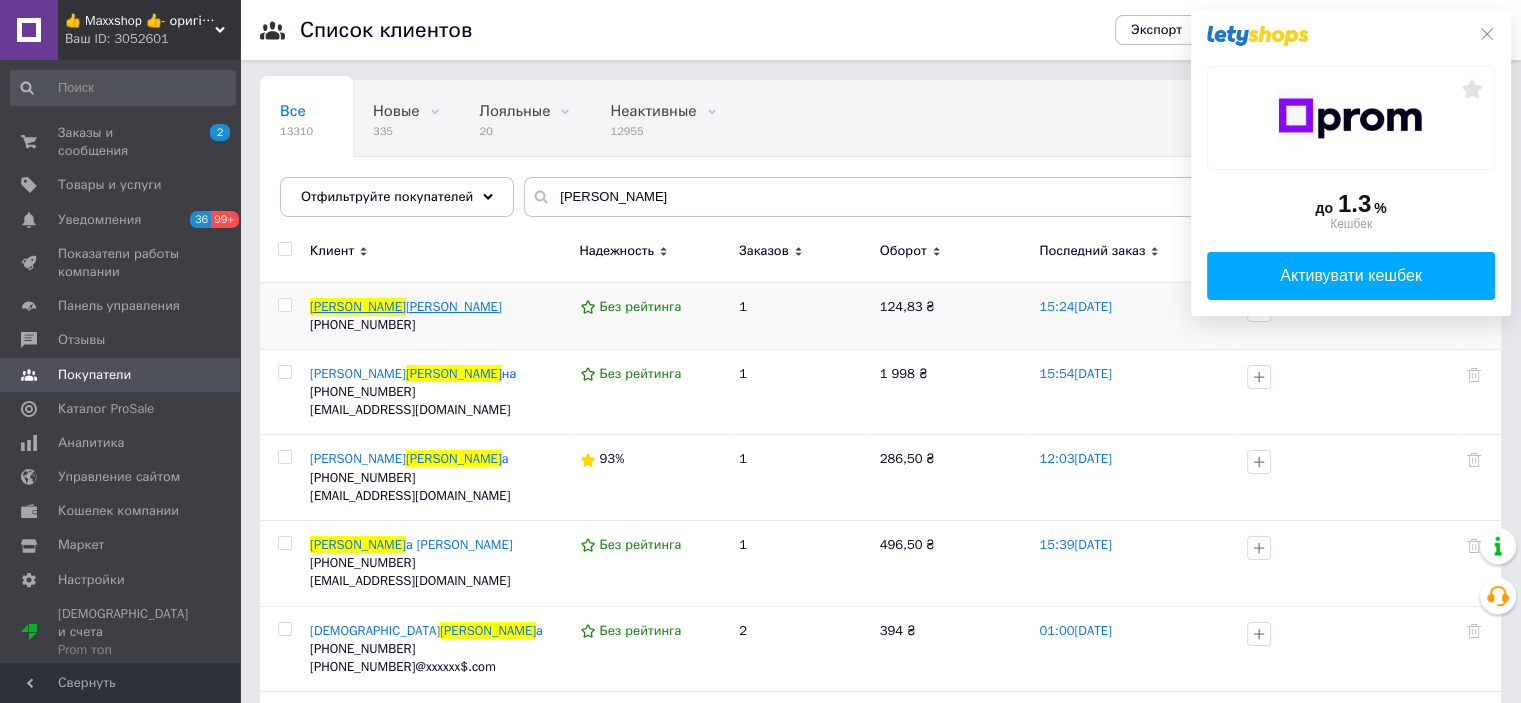 click on "Валерий" at bounding box center (454, 306) 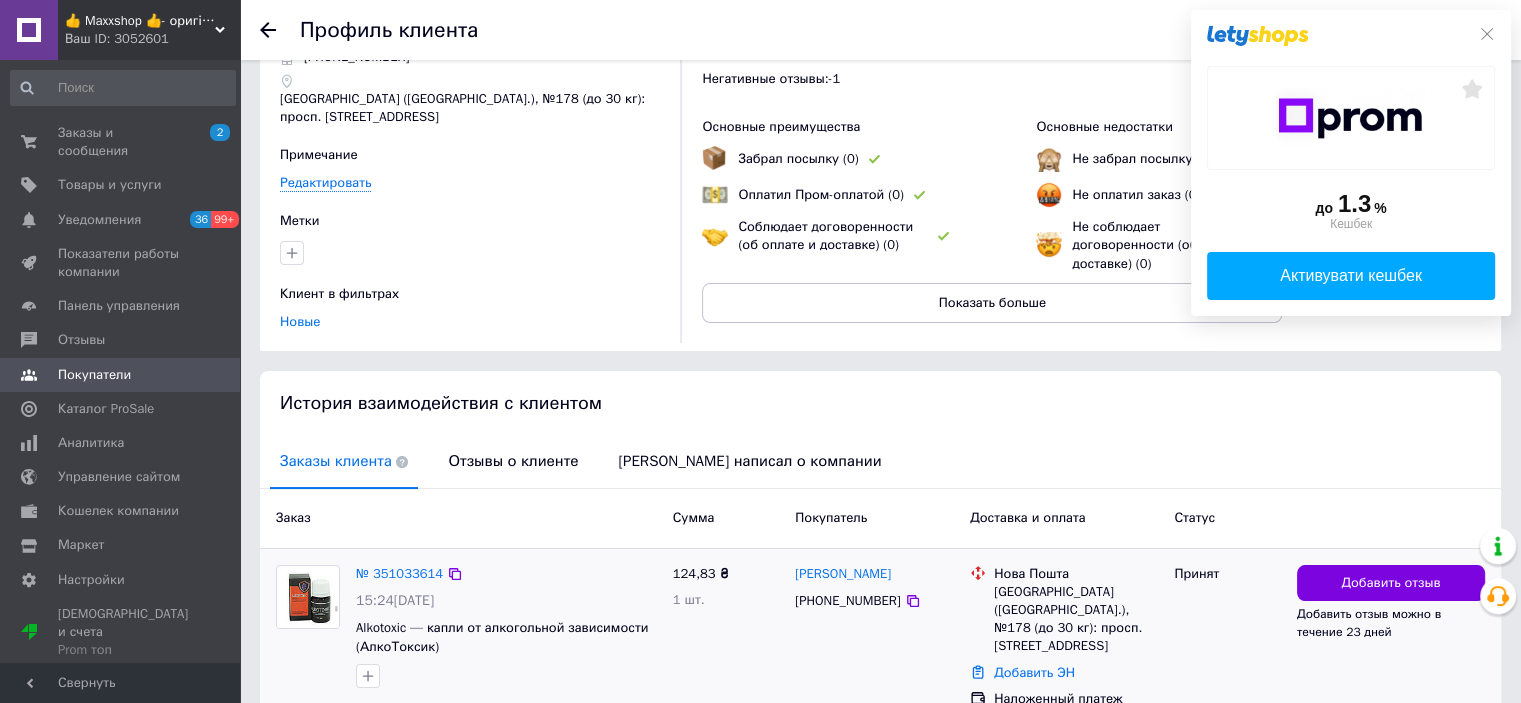 scroll, scrollTop: 156, scrollLeft: 0, axis: vertical 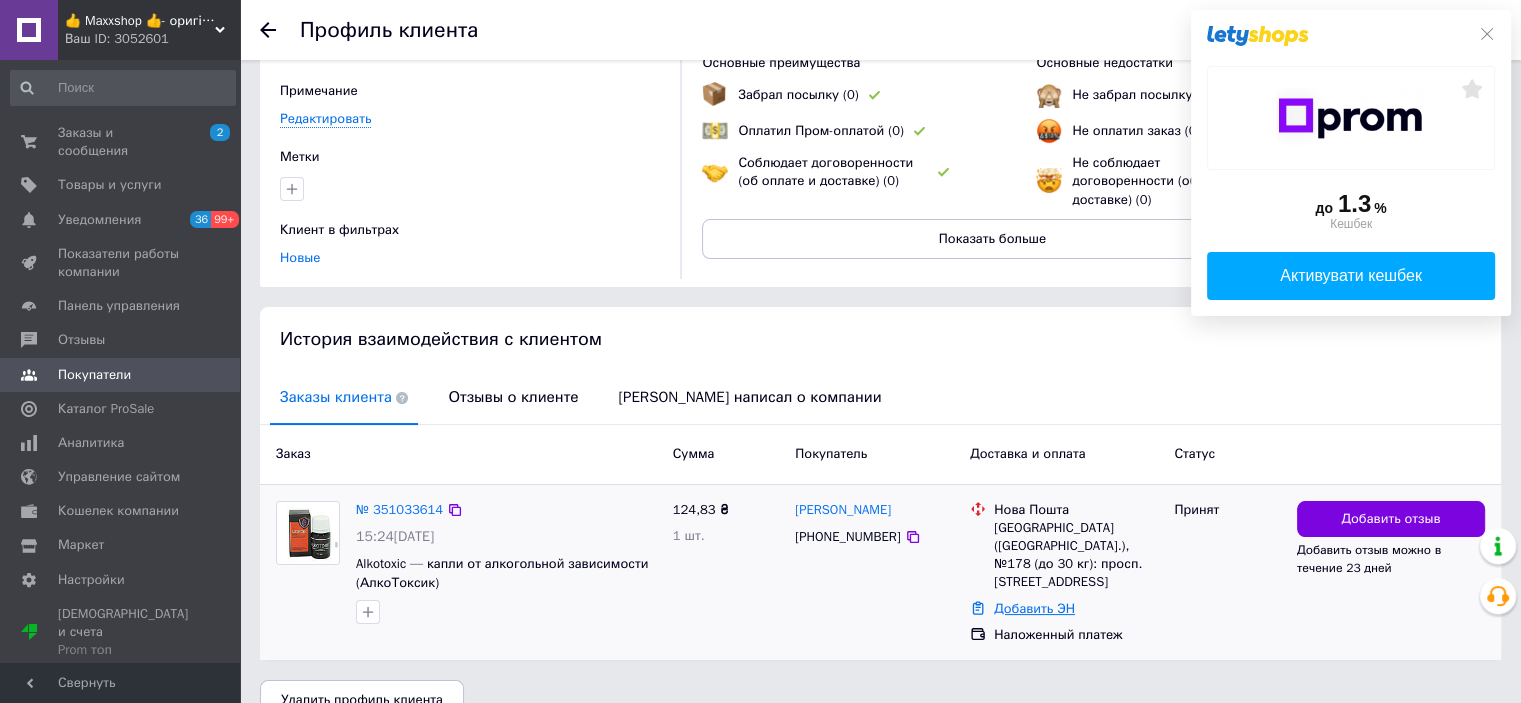 click on "Добавить ЭН" at bounding box center [1034, 608] 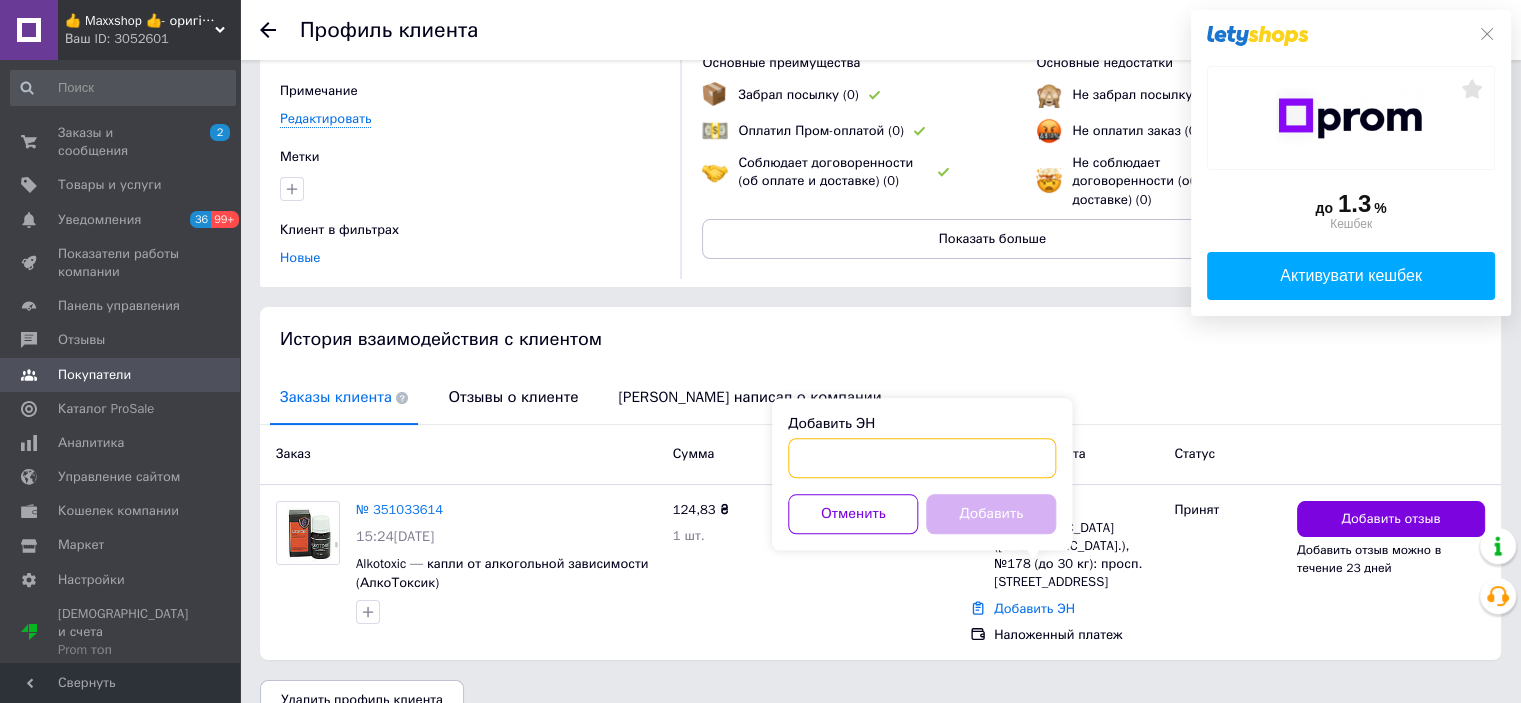 click on "Добавить ЭН" at bounding box center (922, 458) 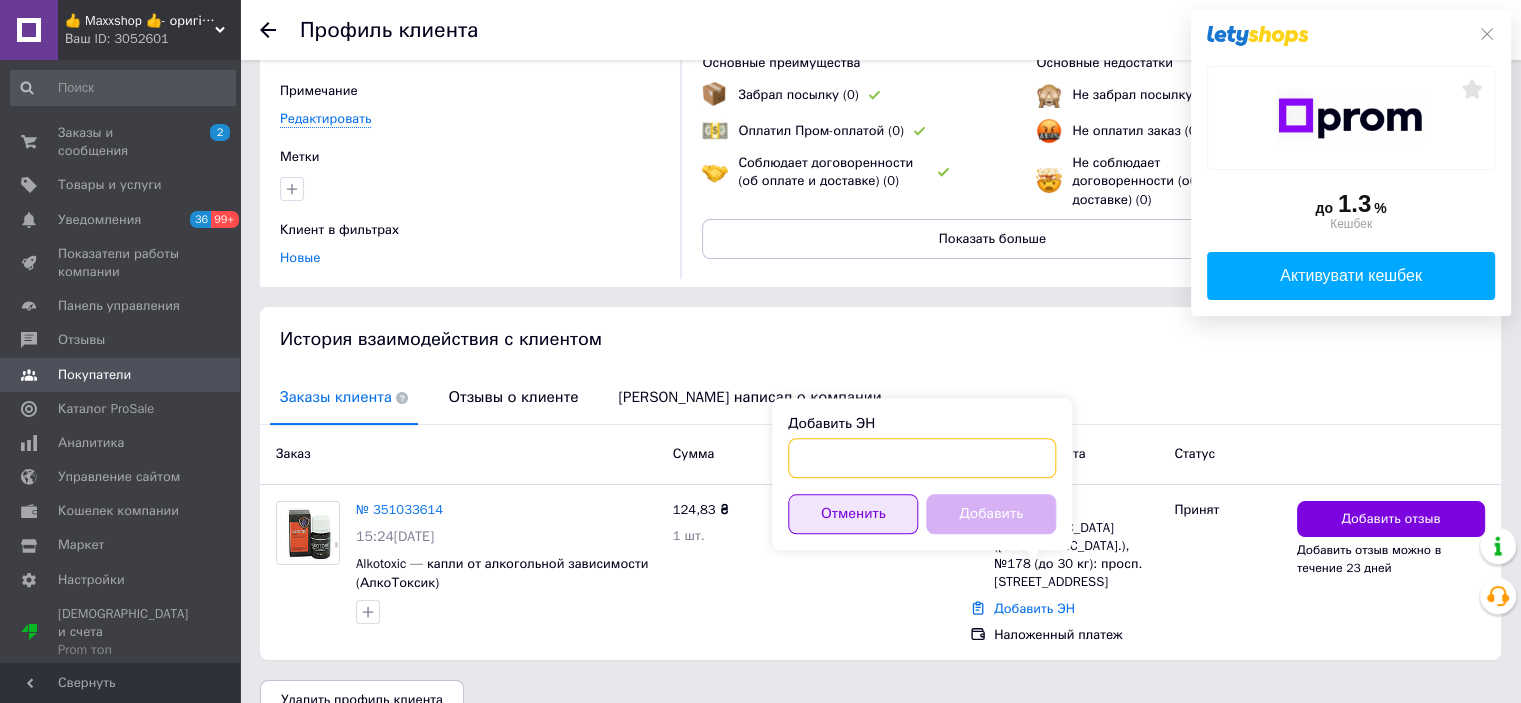 paste on "20451198946781" 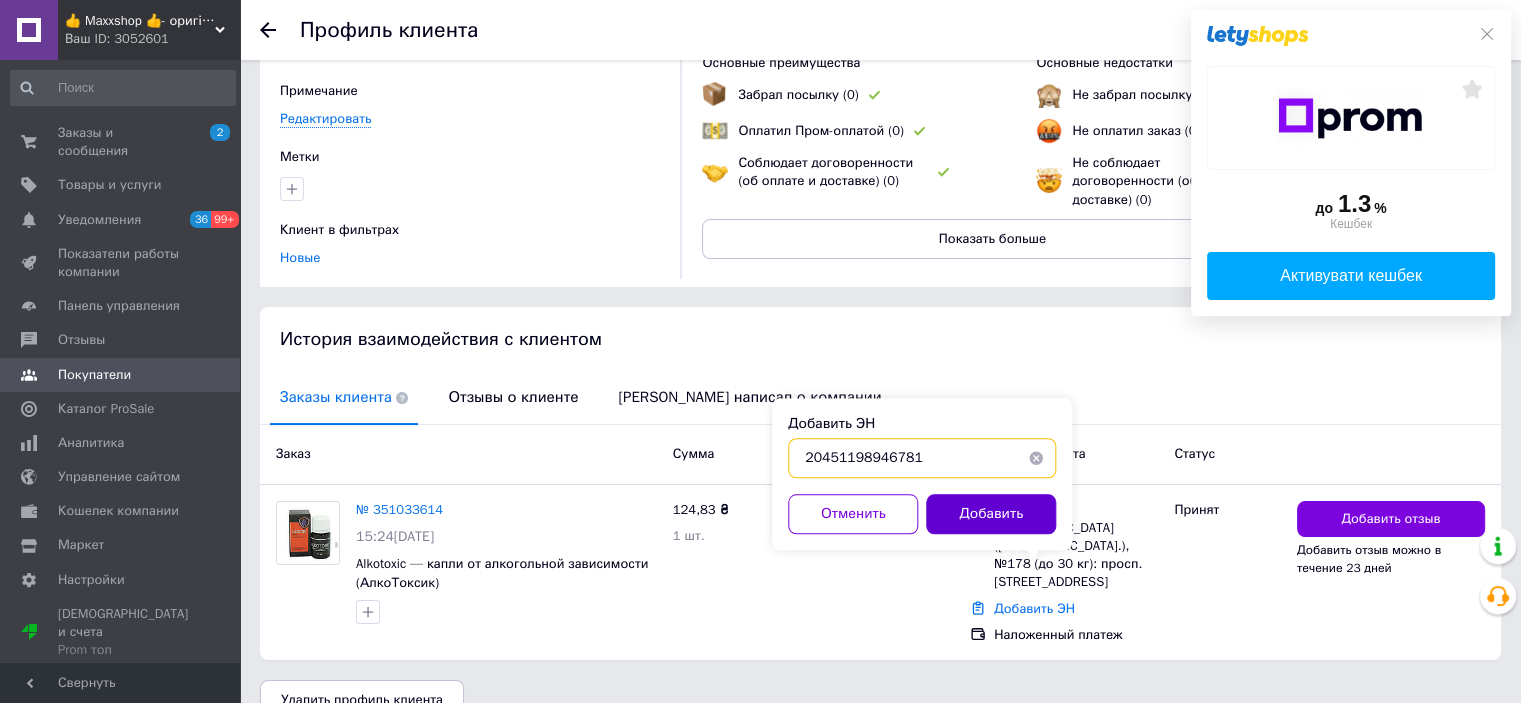 type on "20451198946781" 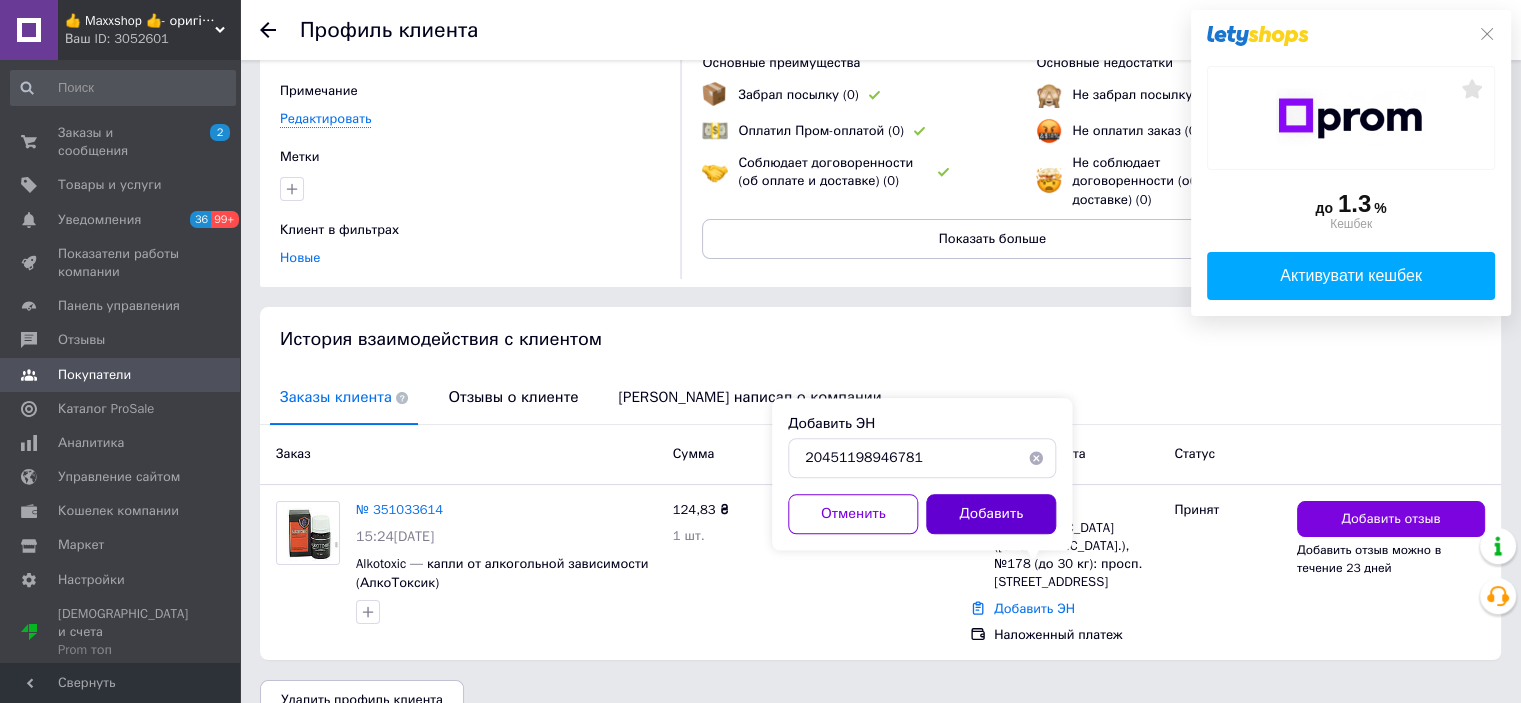 click on "Добавить" at bounding box center [991, 514] 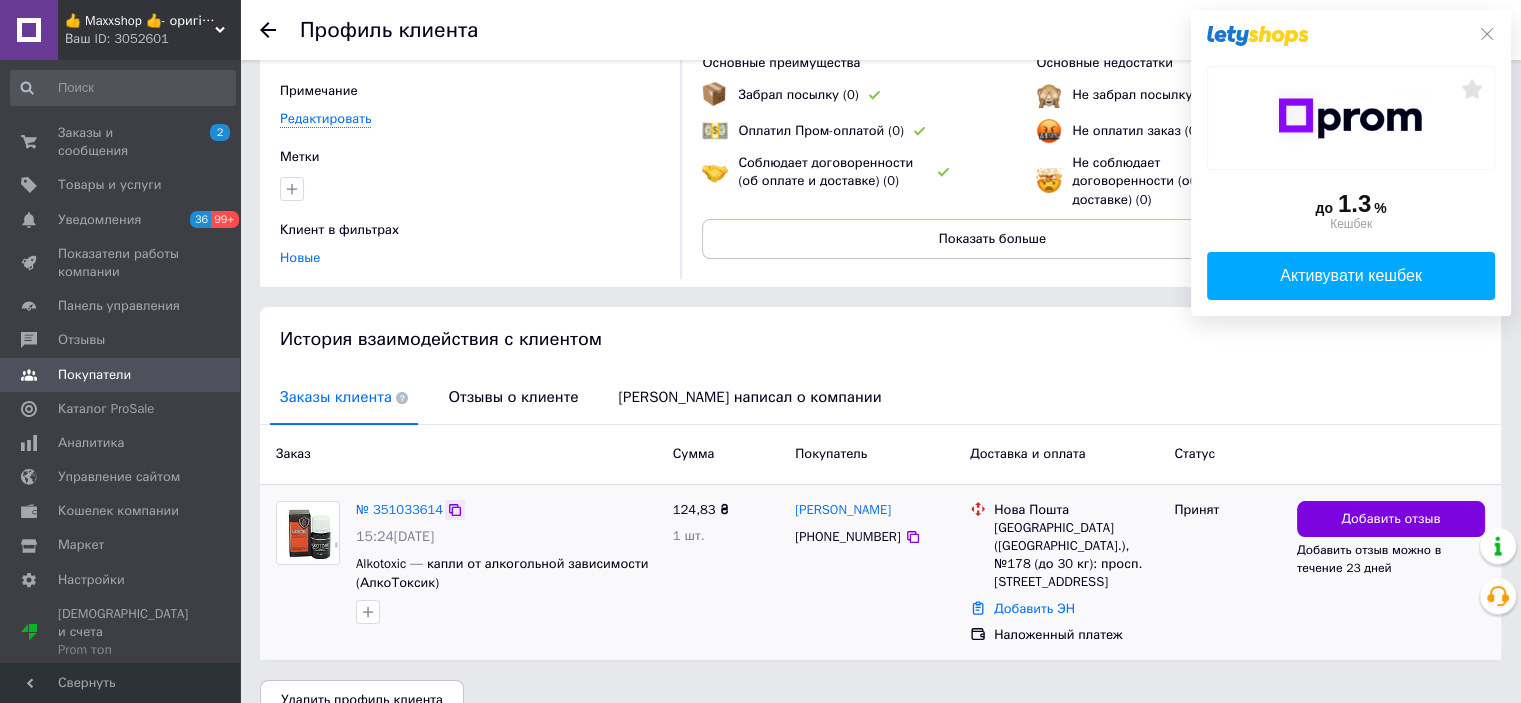 click 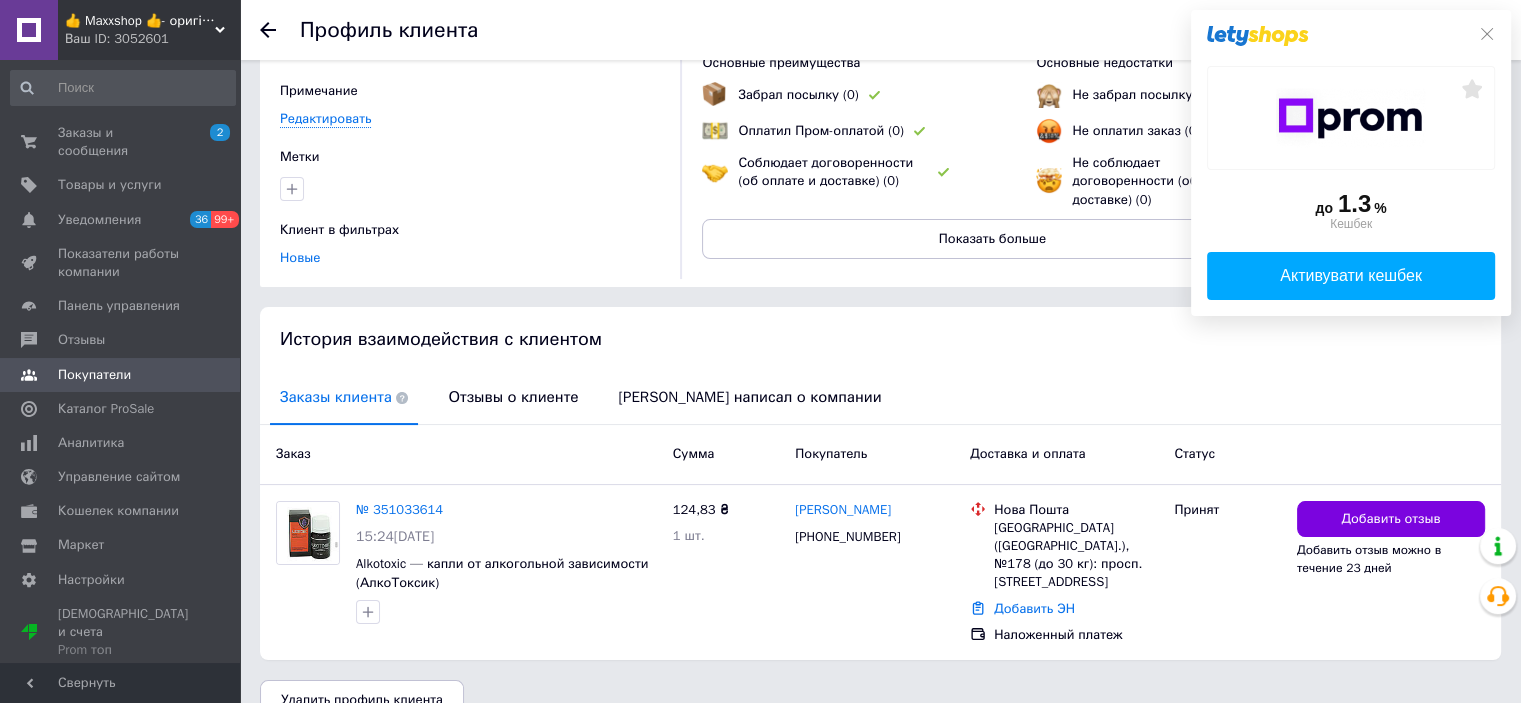 click on "Покупатели" at bounding box center (94, 375) 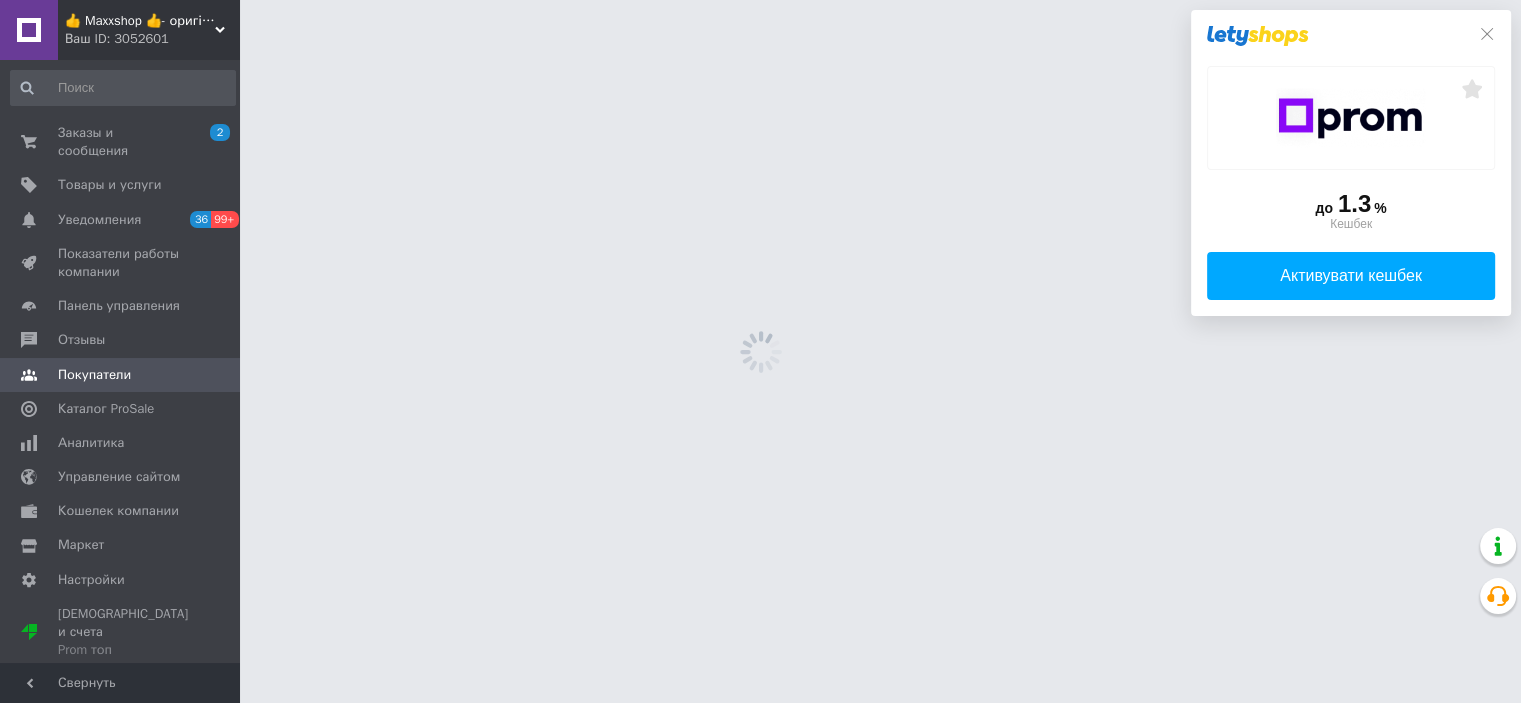 scroll, scrollTop: 0, scrollLeft: 0, axis: both 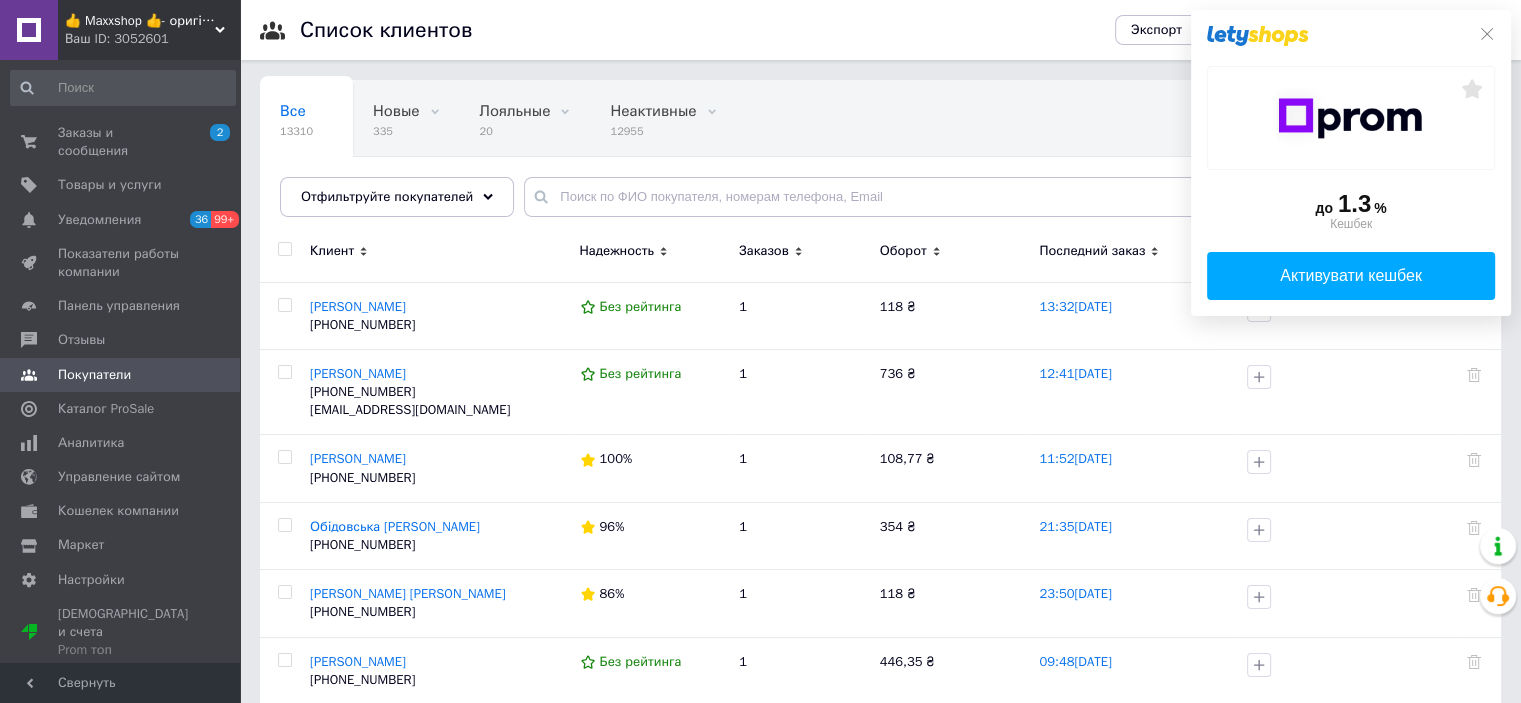 drag, startPoint x: 1487, startPoint y: 28, endPoint x: 1263, endPoint y: 29, distance: 224.00223 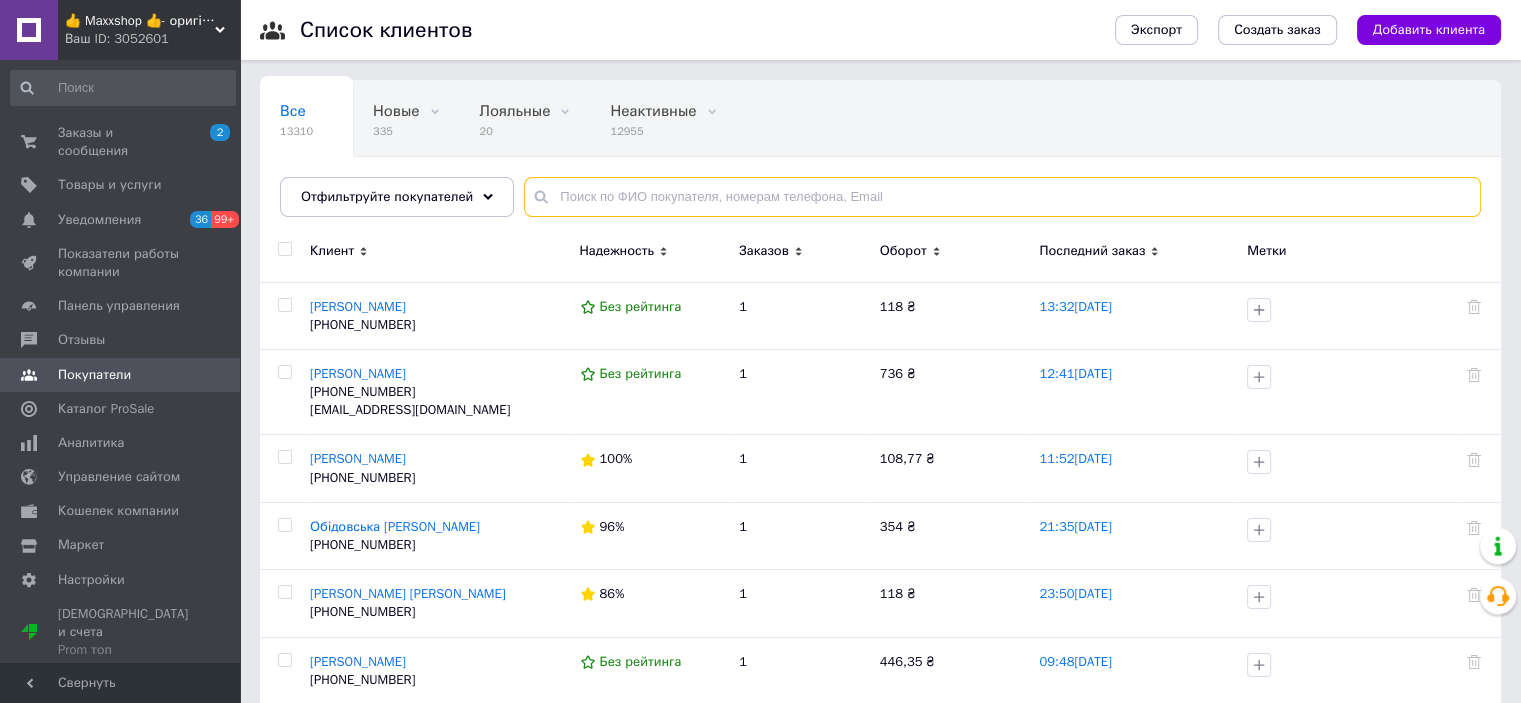 click at bounding box center [1002, 197] 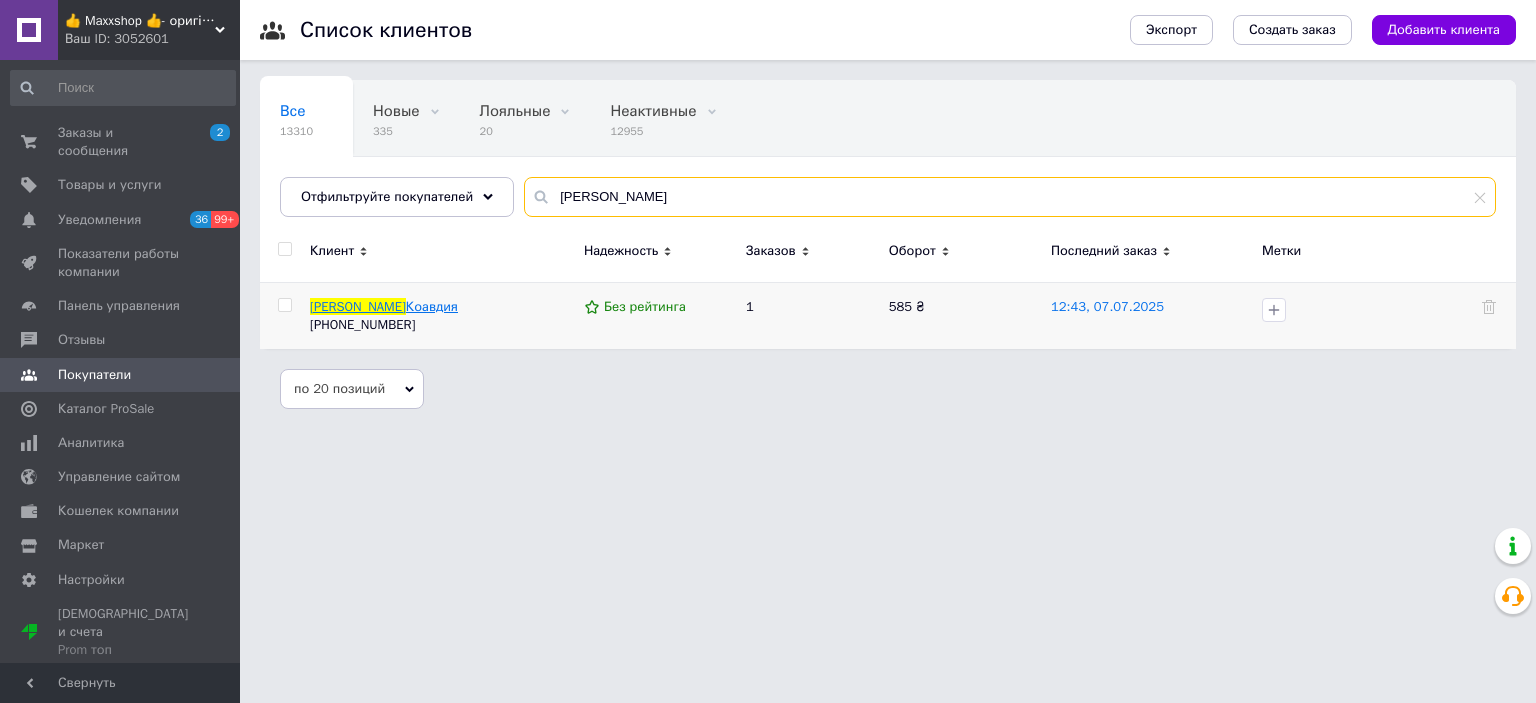 type on "ткалич" 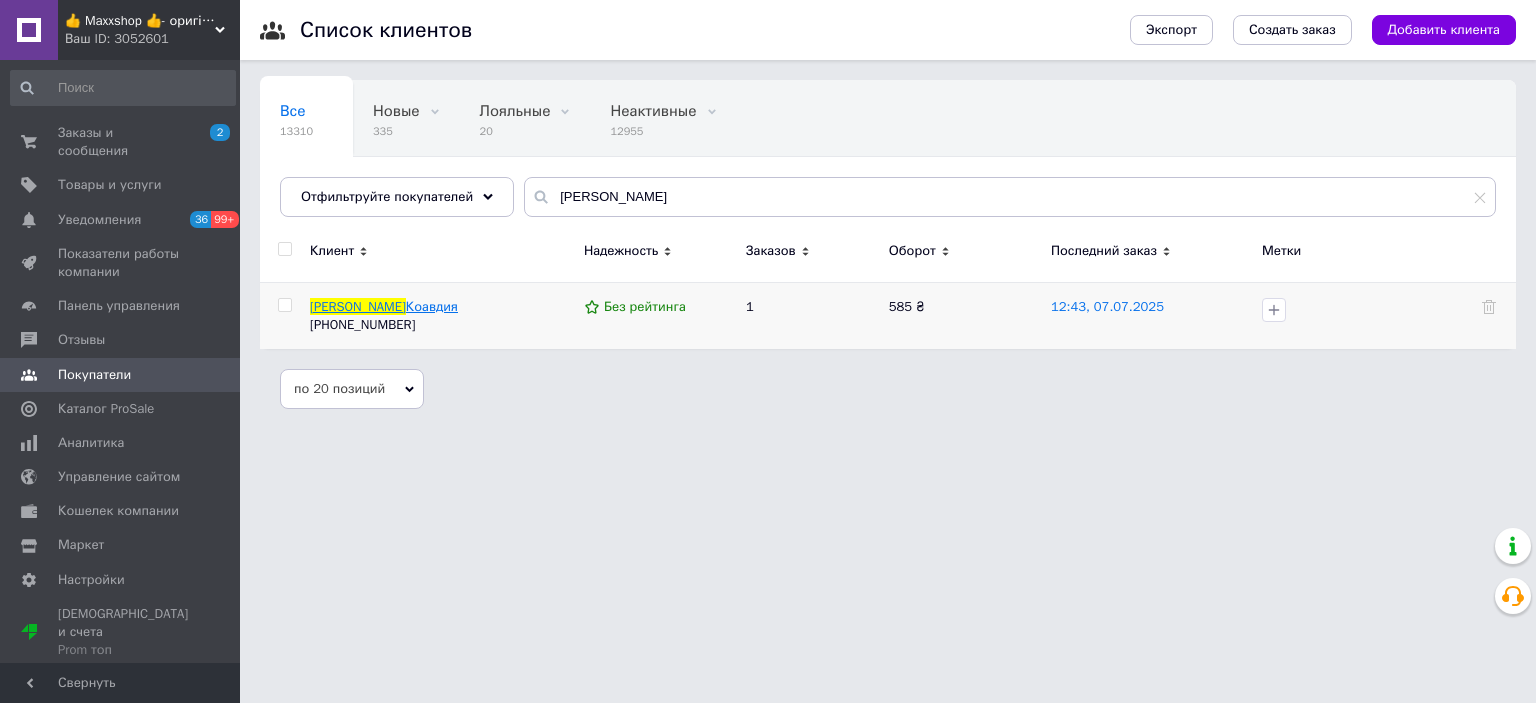 click on "Коавдия" at bounding box center [432, 306] 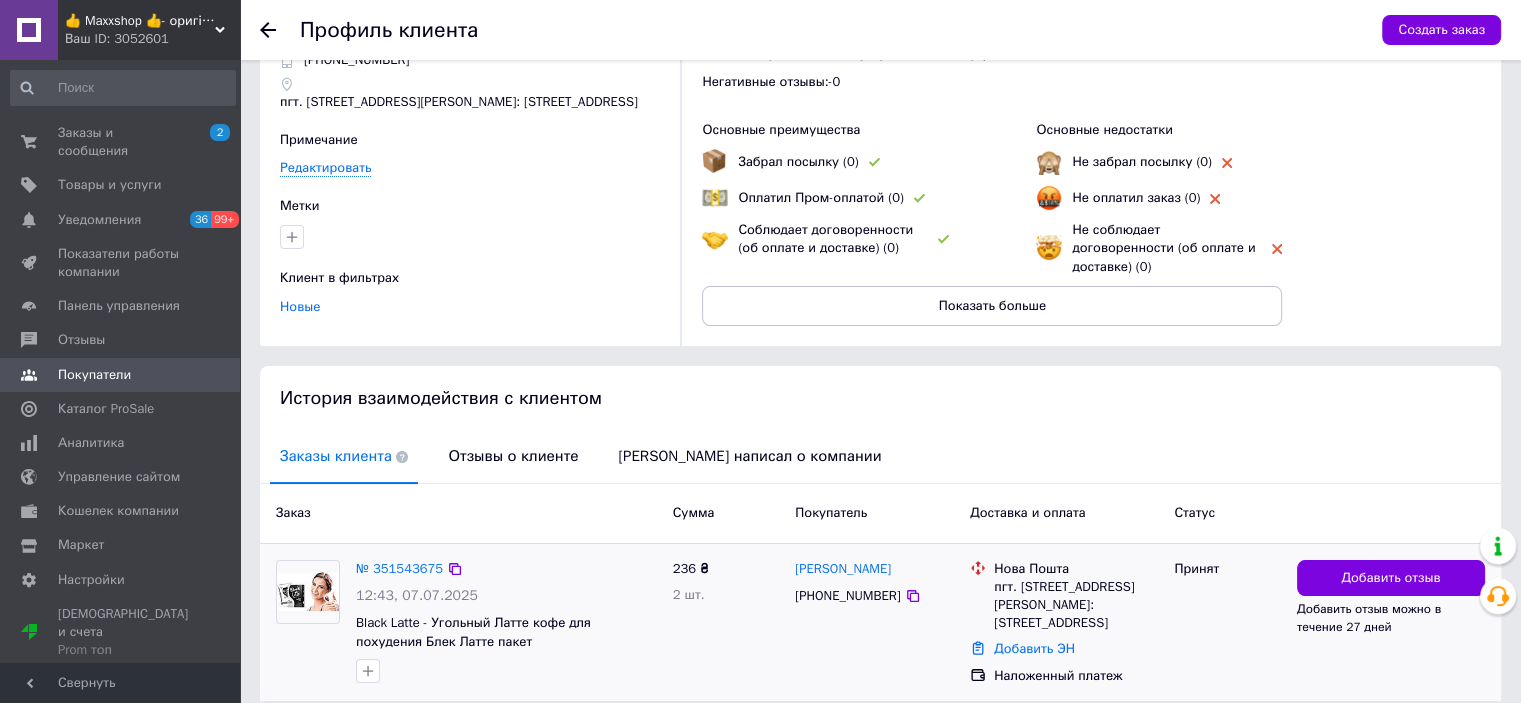 scroll, scrollTop: 192, scrollLeft: 0, axis: vertical 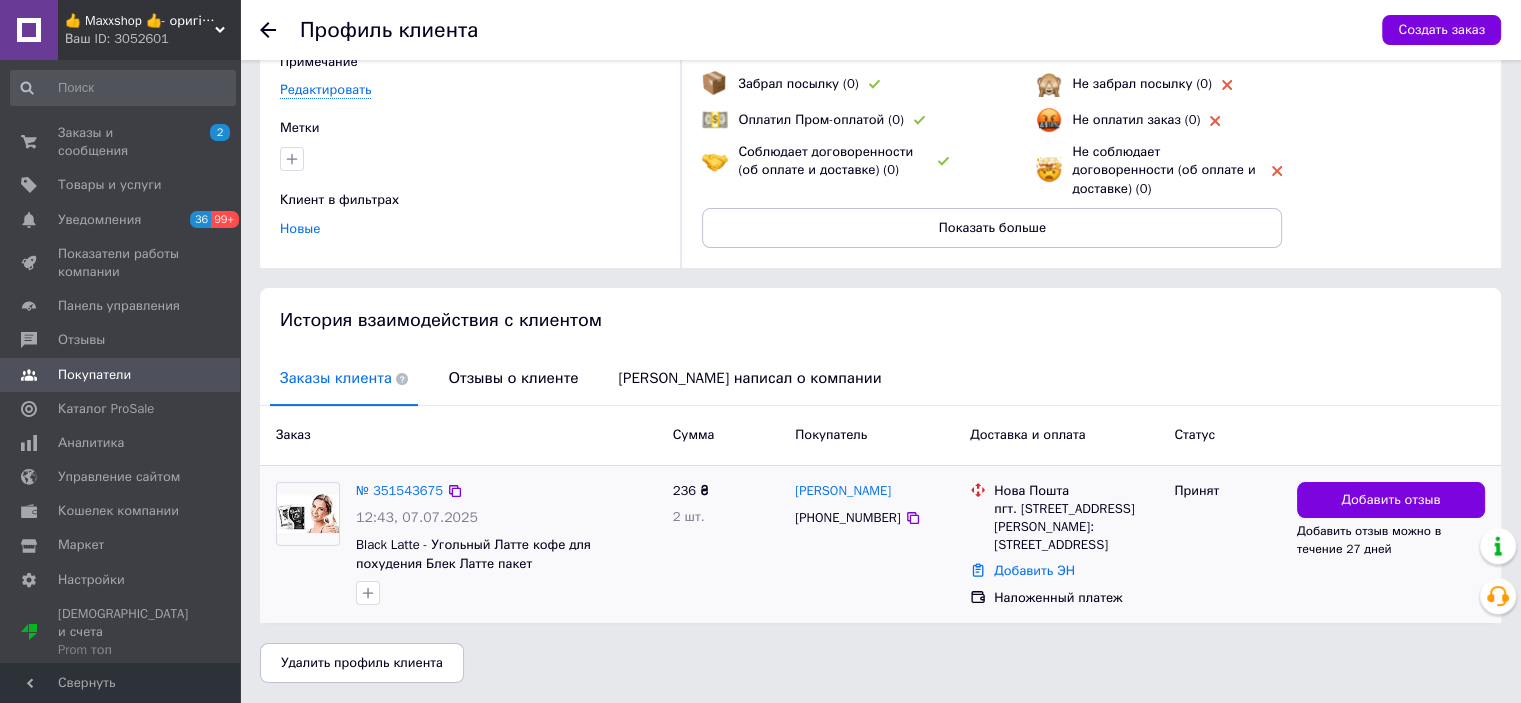 drag, startPoint x: 1048, startPoint y: 569, endPoint x: 1035, endPoint y: 556, distance: 18.384777 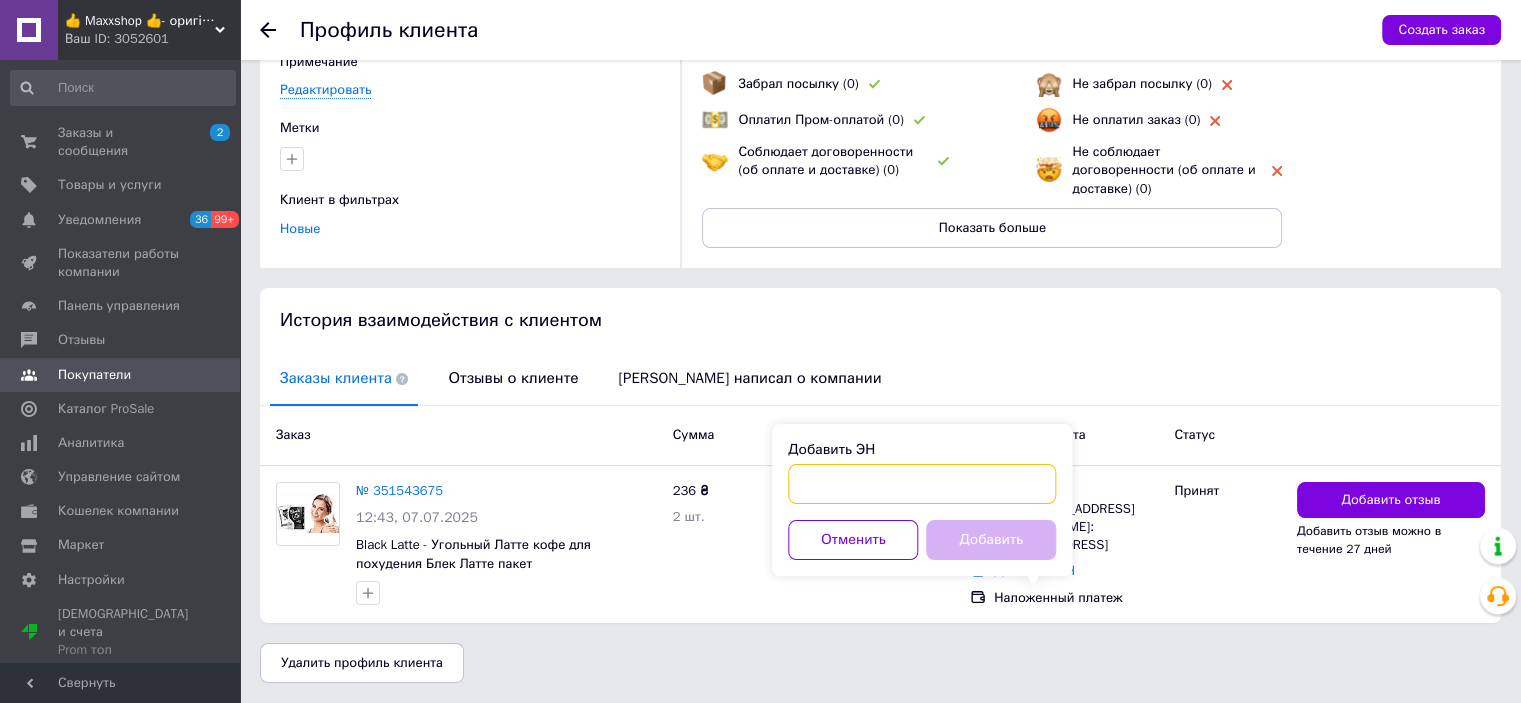 click on "Добавить ЭН" at bounding box center (922, 484) 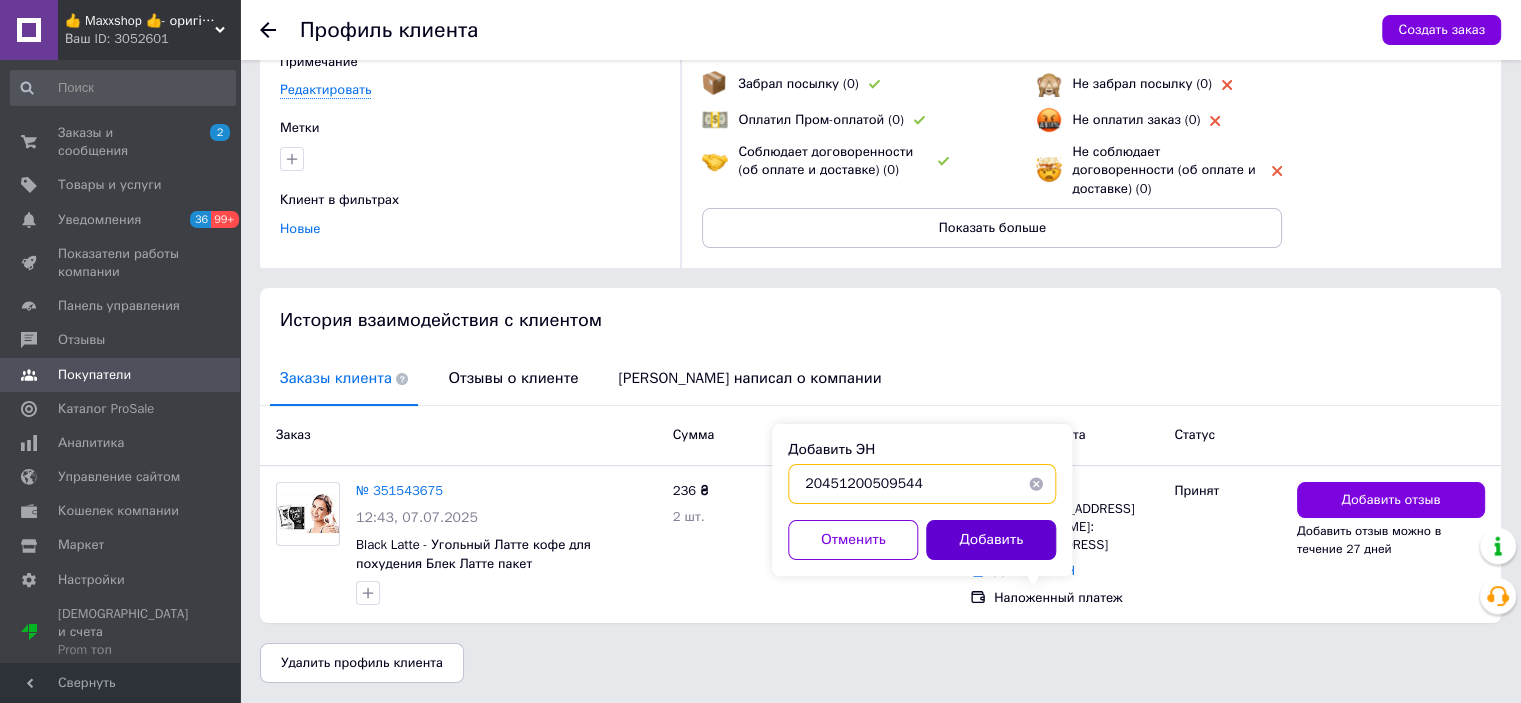 type on "20451200509544" 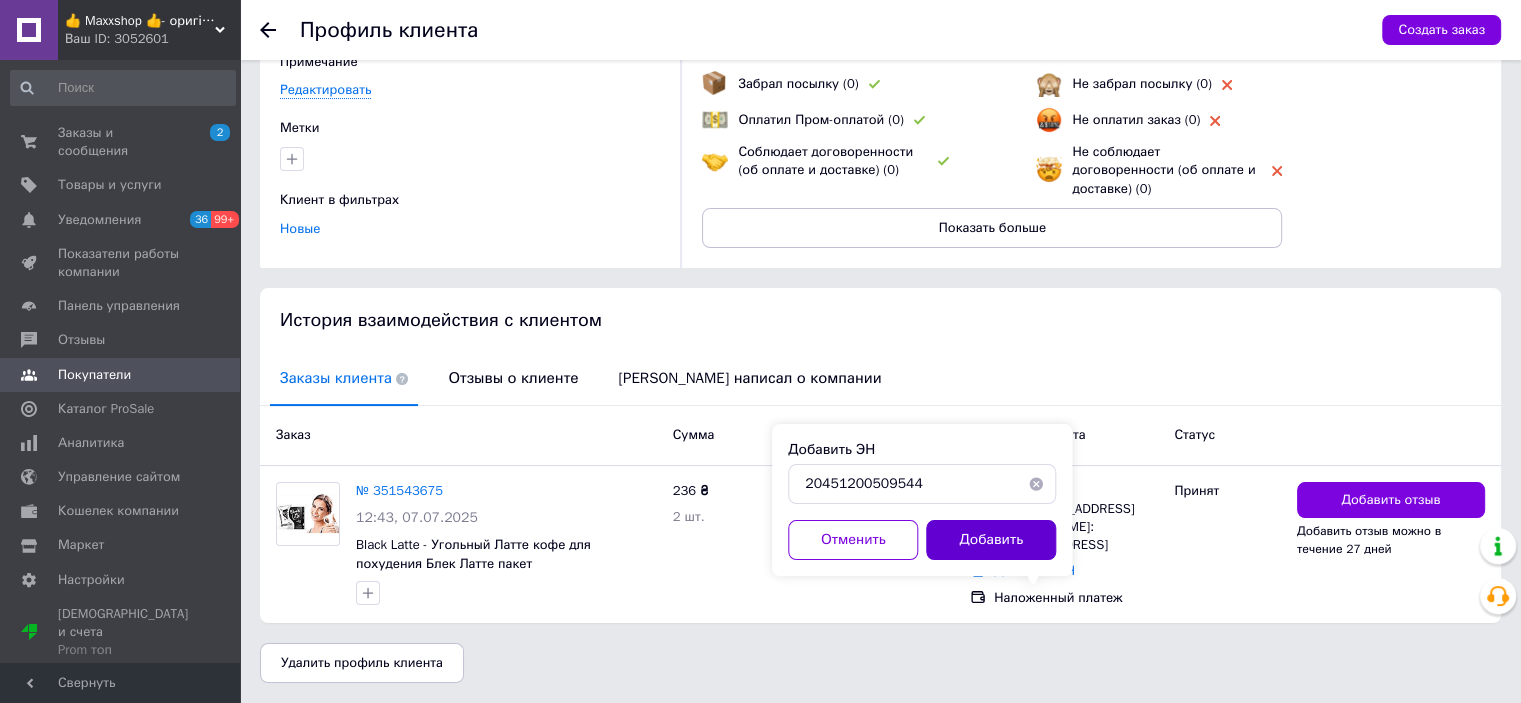 click on "Добавить" at bounding box center [991, 540] 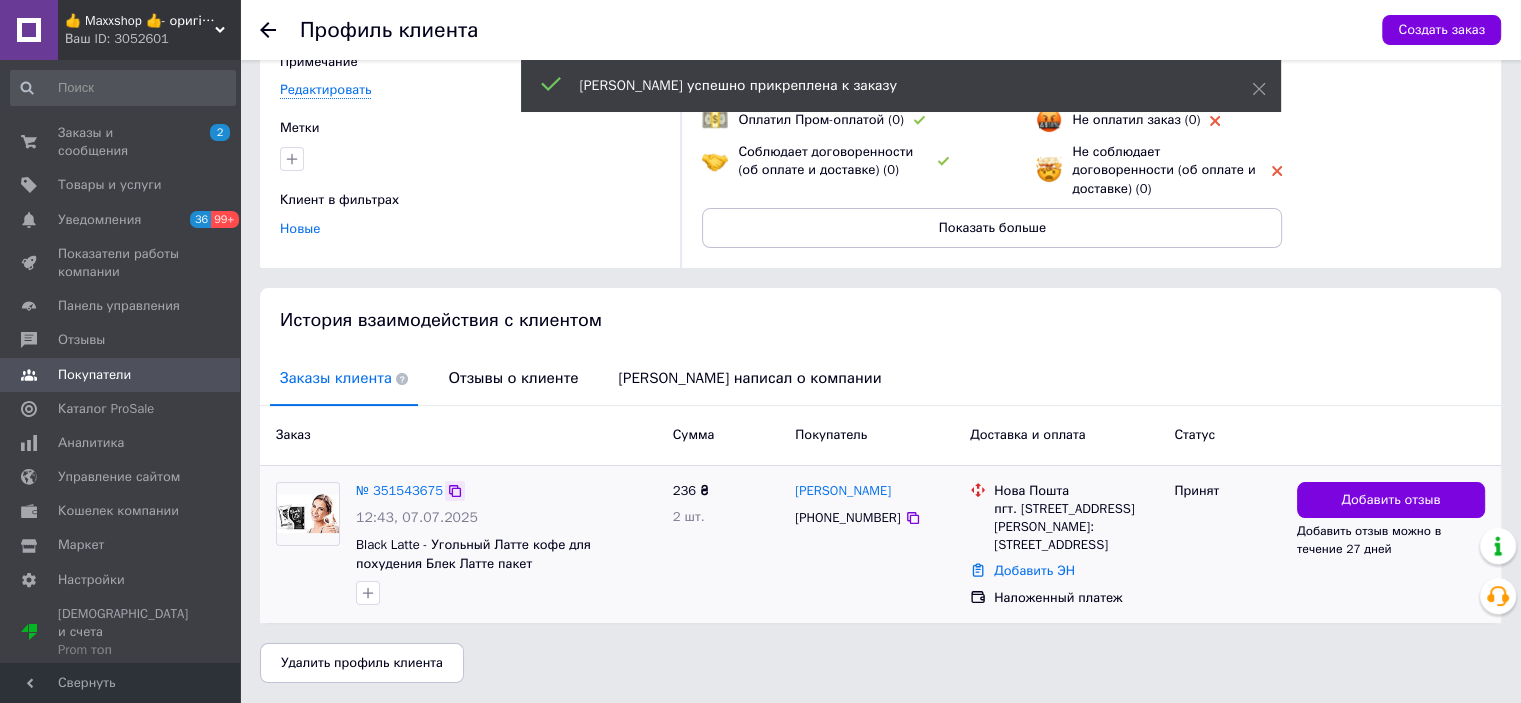 drag, startPoint x: 445, startPoint y: 467, endPoint x: 476, endPoint y: 674, distance: 209.30838 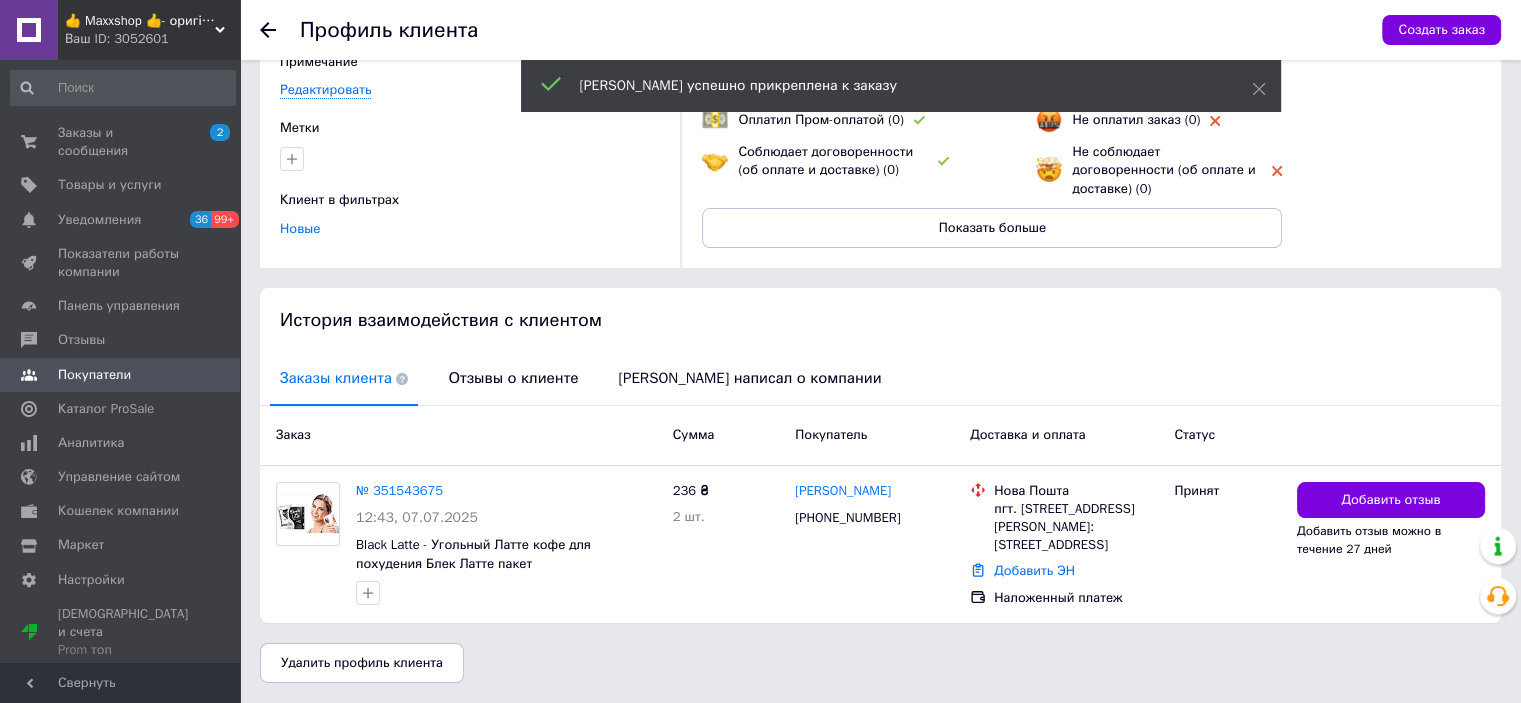 click 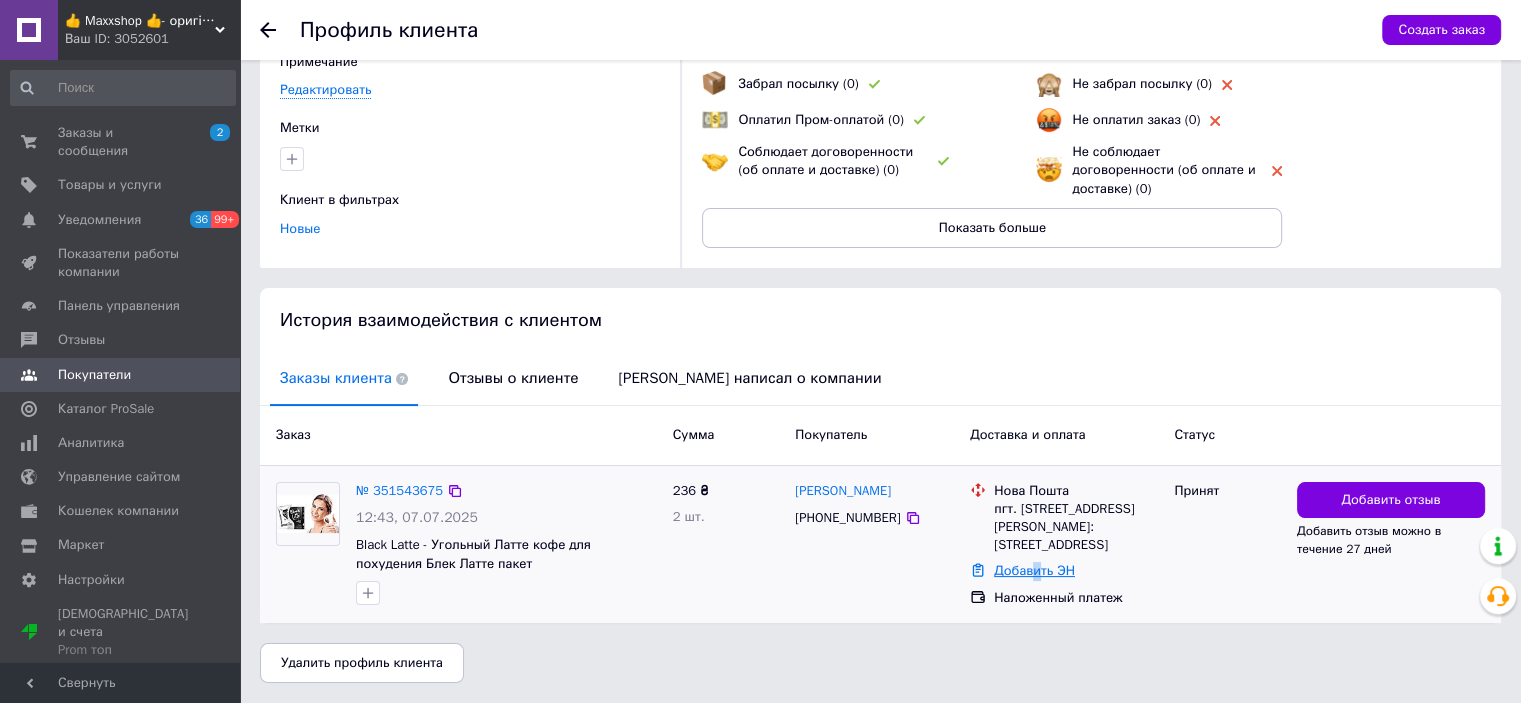 click on "Добавить ЭН" at bounding box center (1034, 570) 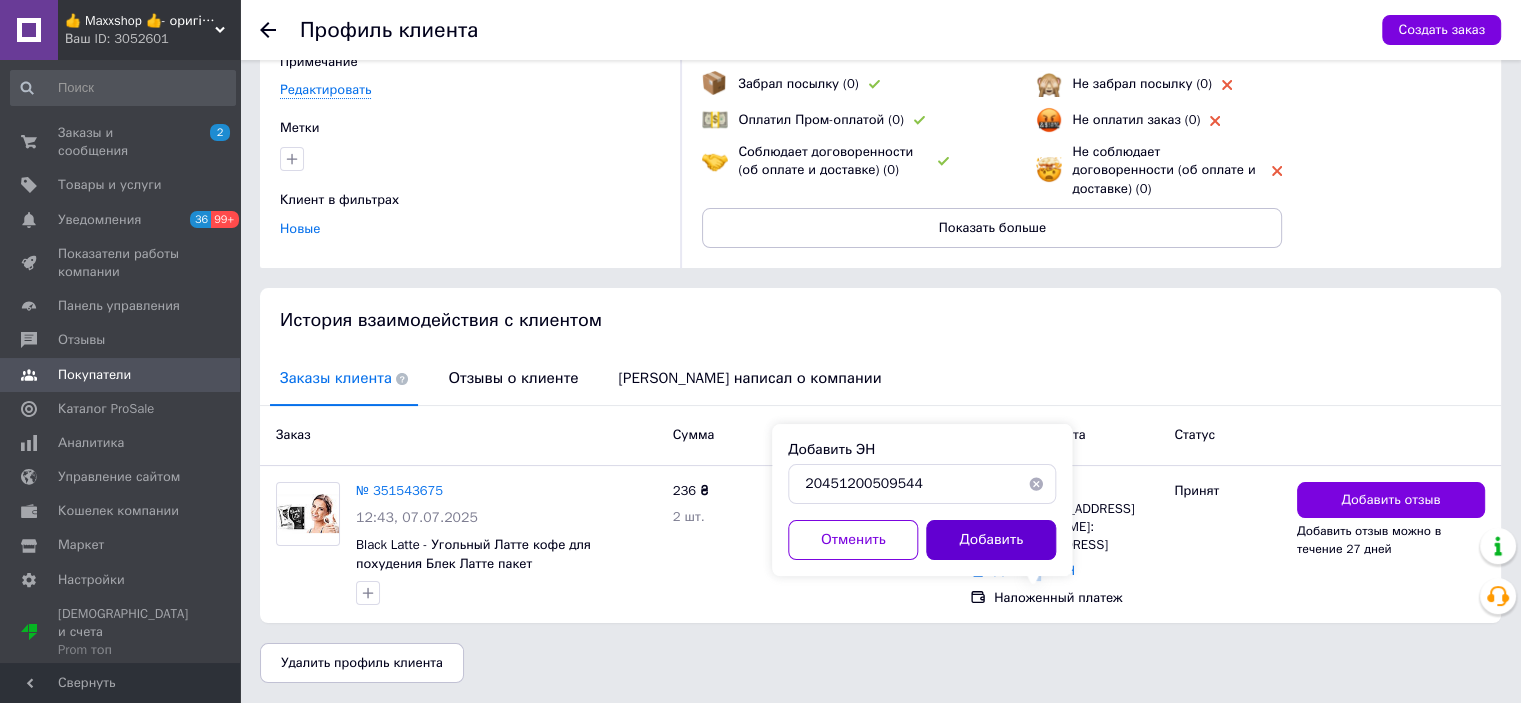 click on "Добавить" at bounding box center (991, 540) 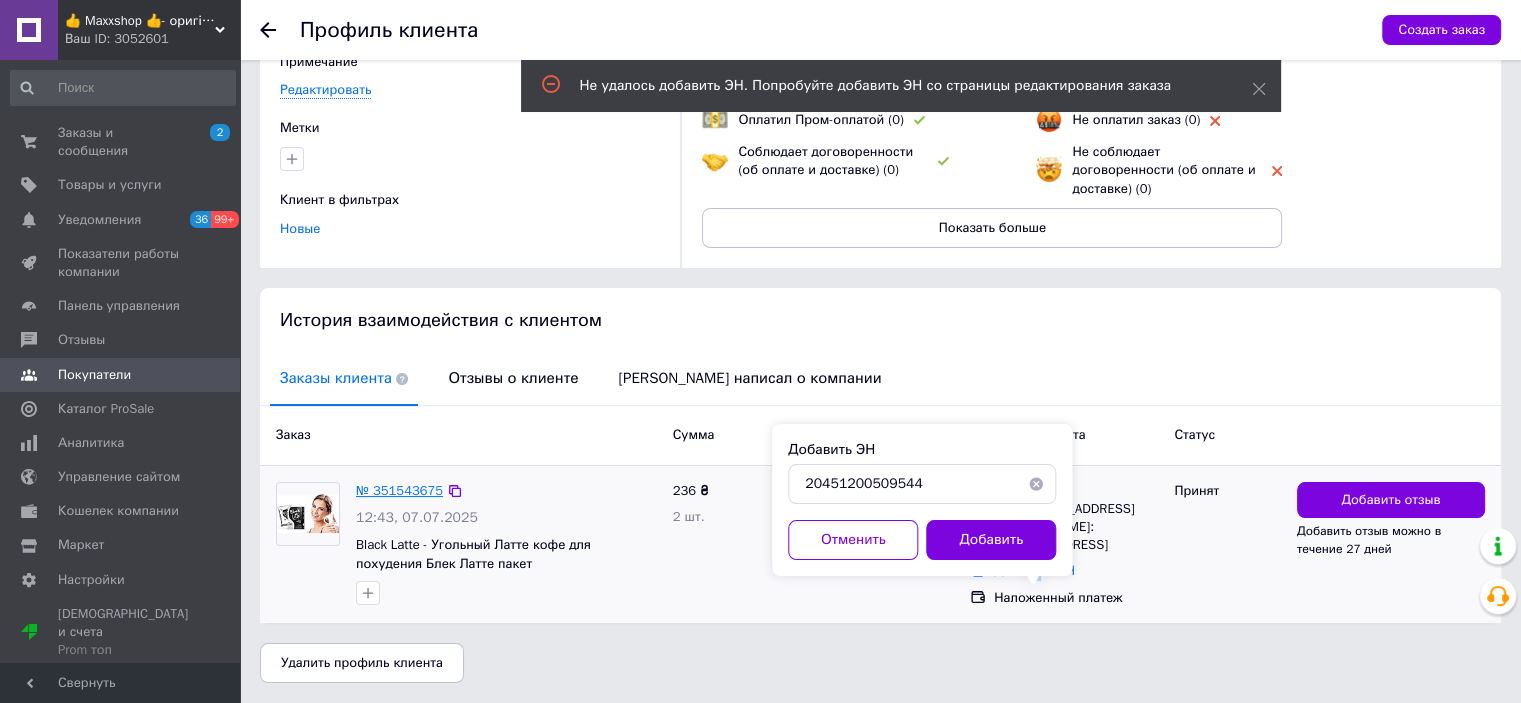 click on "№ 351543675" at bounding box center (399, 490) 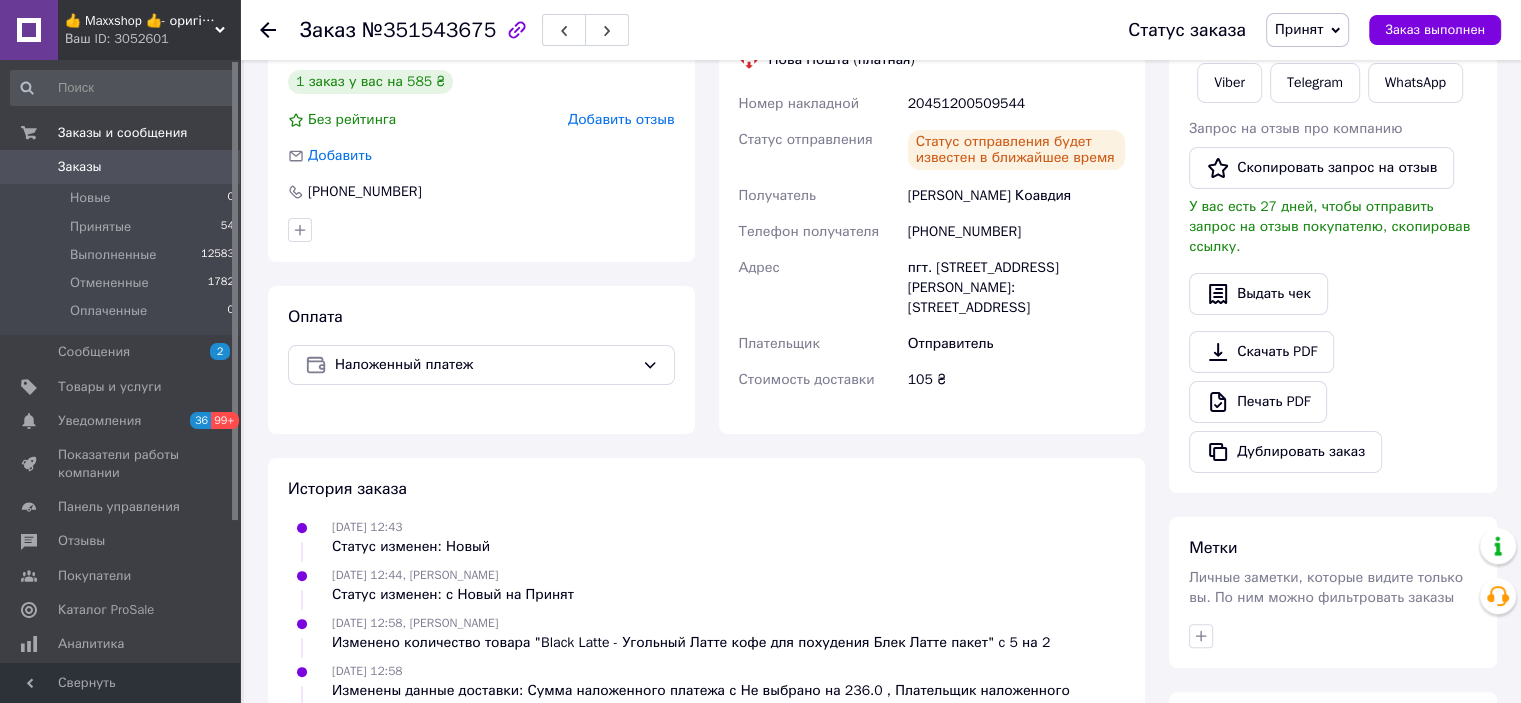 scroll, scrollTop: 0, scrollLeft: 0, axis: both 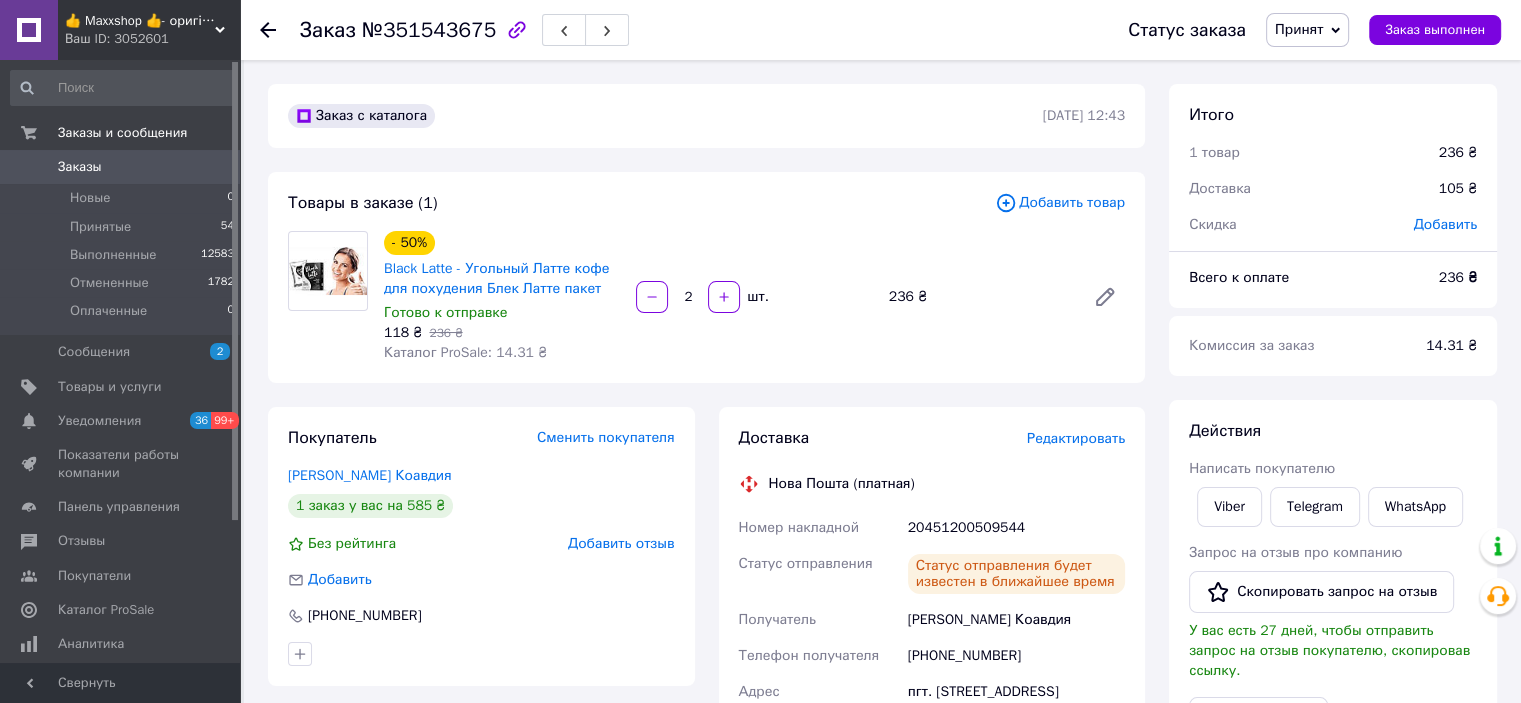 click on "👍 Maxxshop 👍- оригінальні товари для краси та здоров'я" at bounding box center (140, 21) 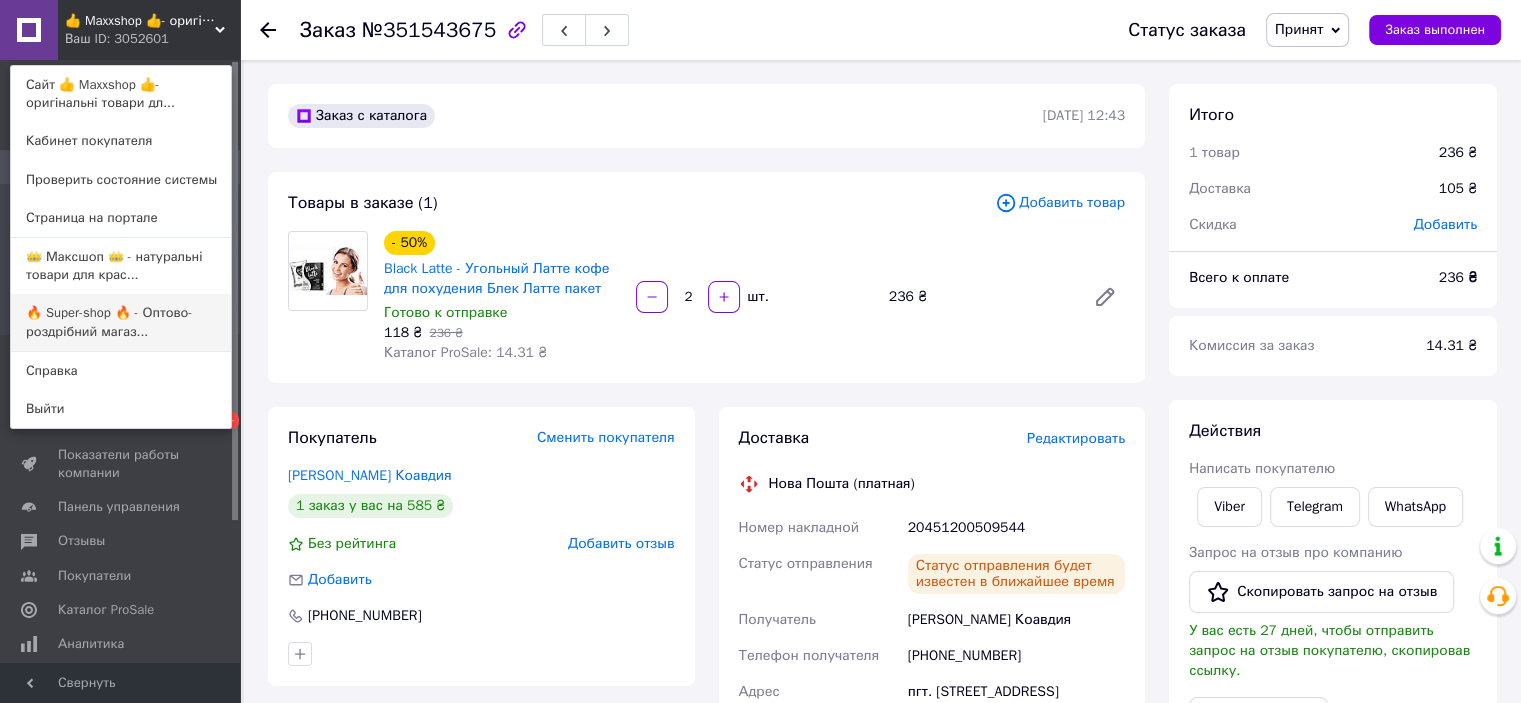 click on "🔥 Super-shop 🔥 - Оптово-роздрібний магаз..." at bounding box center [121, 322] 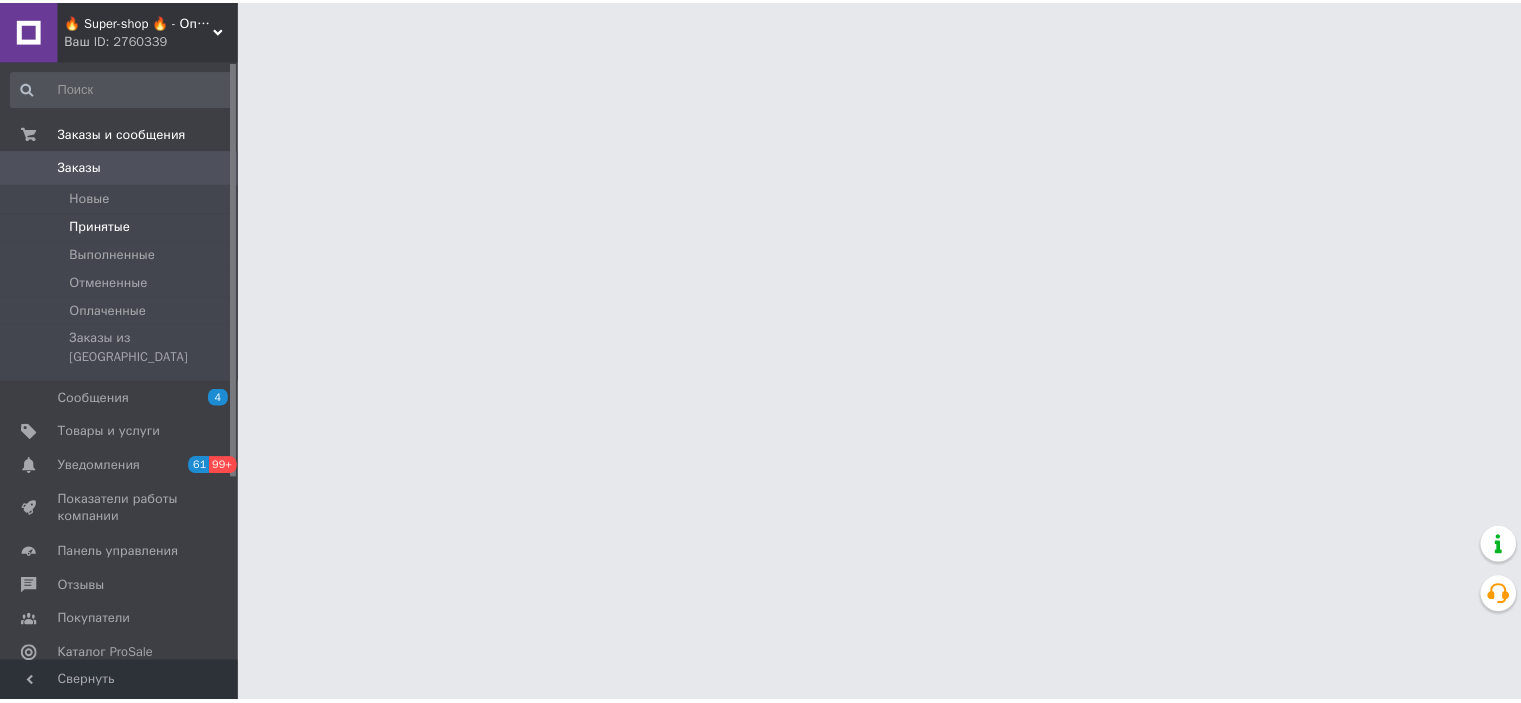 scroll, scrollTop: 0, scrollLeft: 0, axis: both 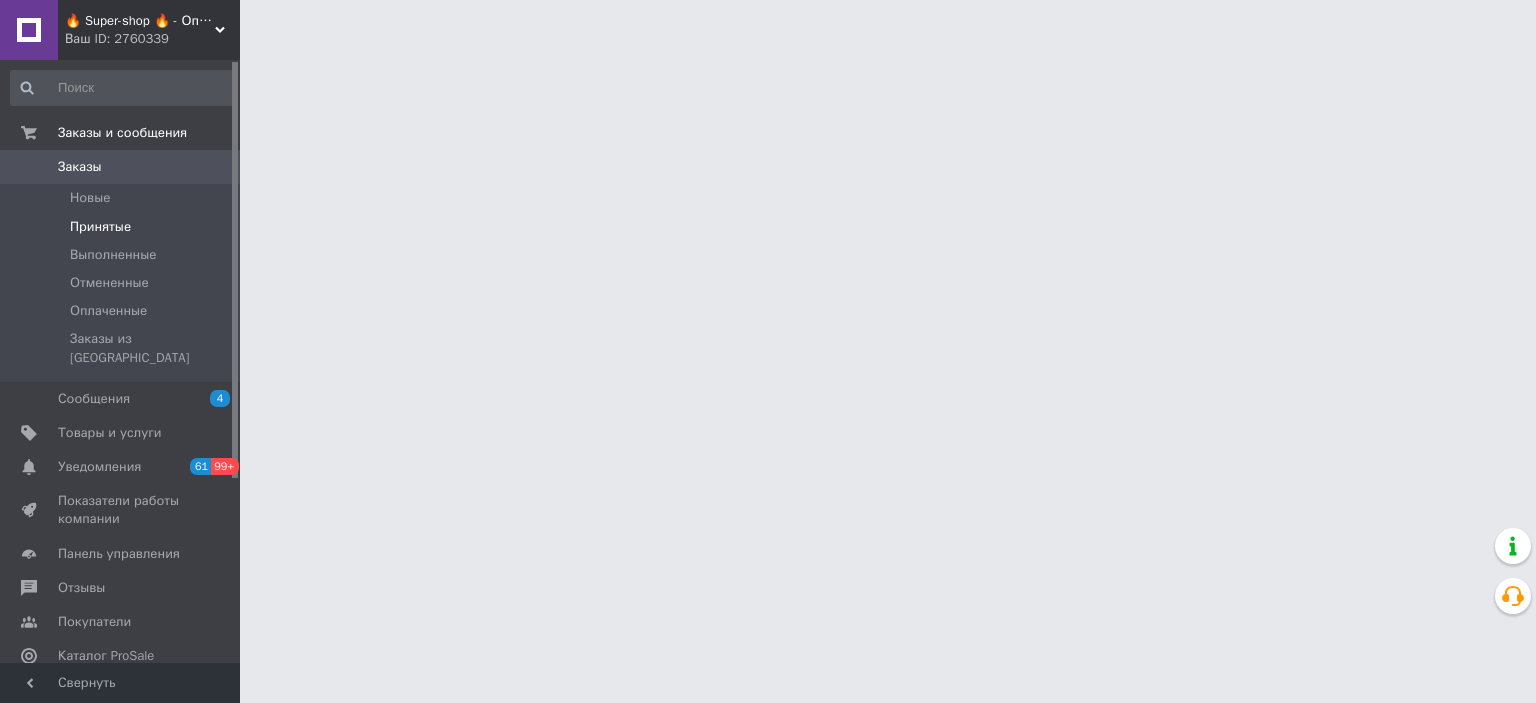click on "Принятые" at bounding box center [123, 227] 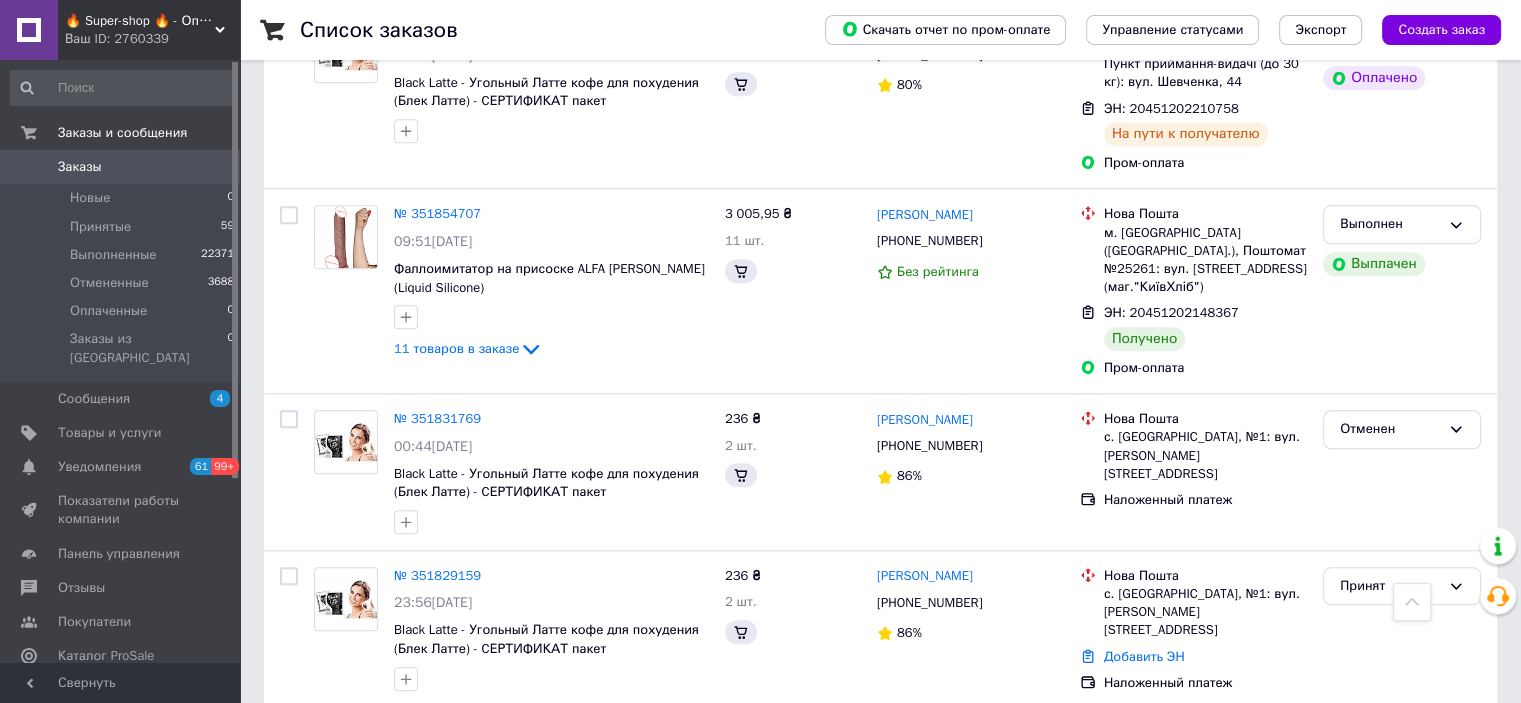 scroll, scrollTop: 1500, scrollLeft: 0, axis: vertical 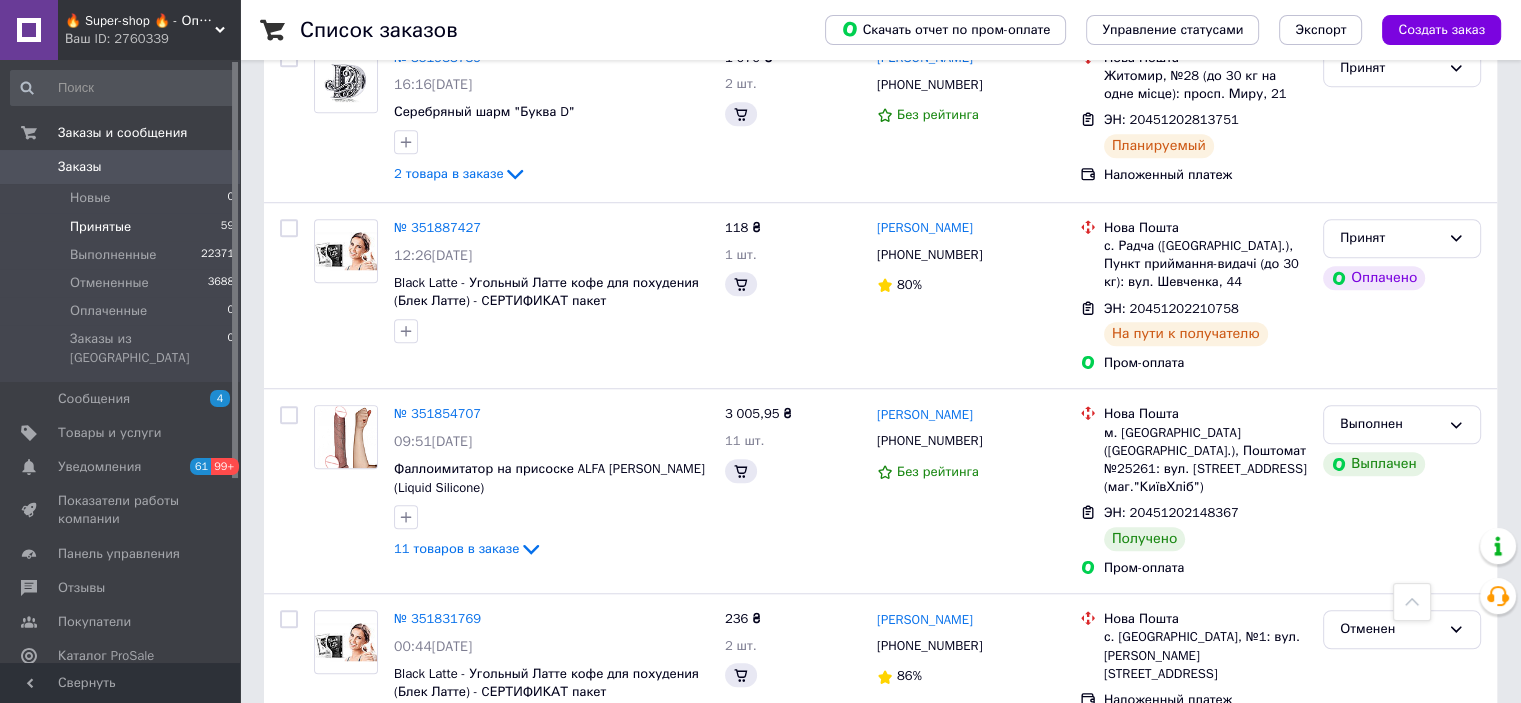 click on "Принятые 59" at bounding box center (123, 227) 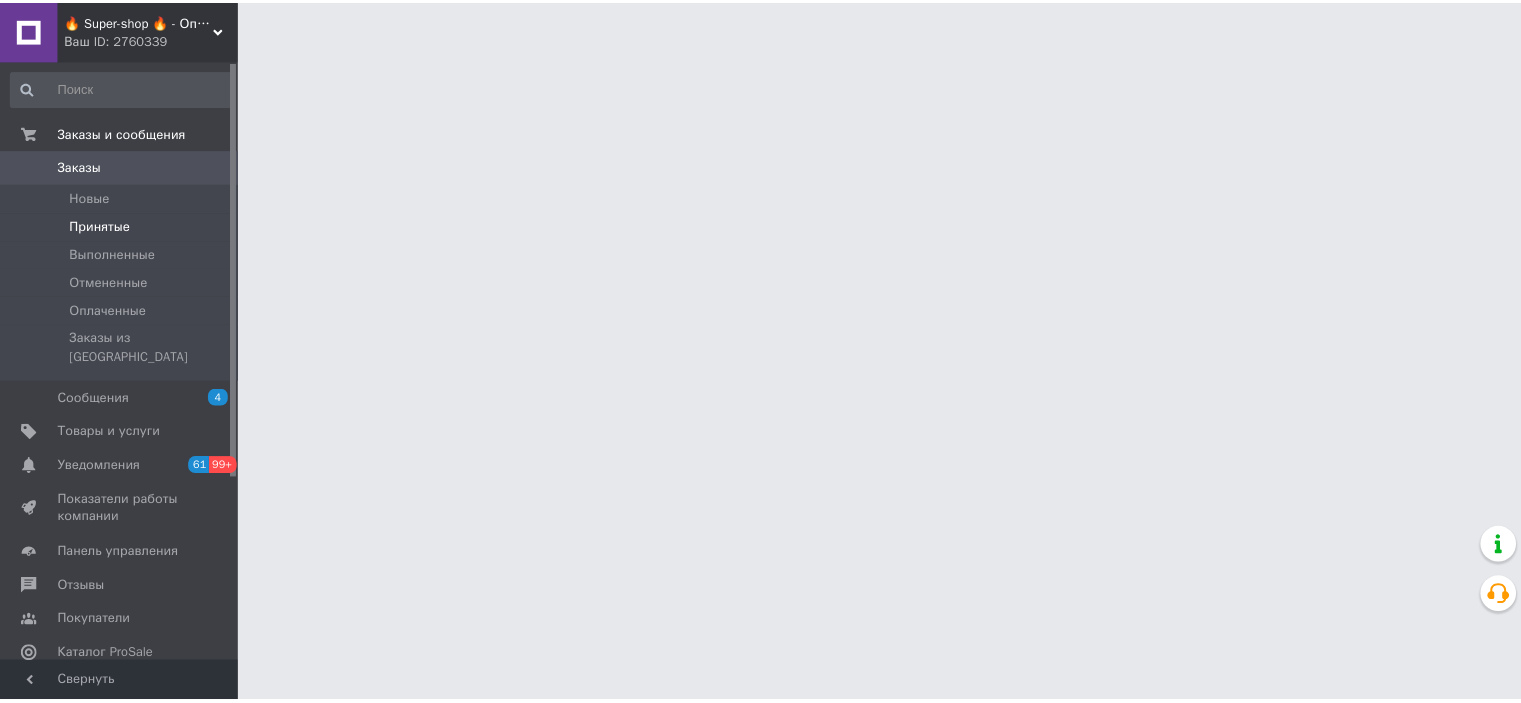 scroll, scrollTop: 0, scrollLeft: 0, axis: both 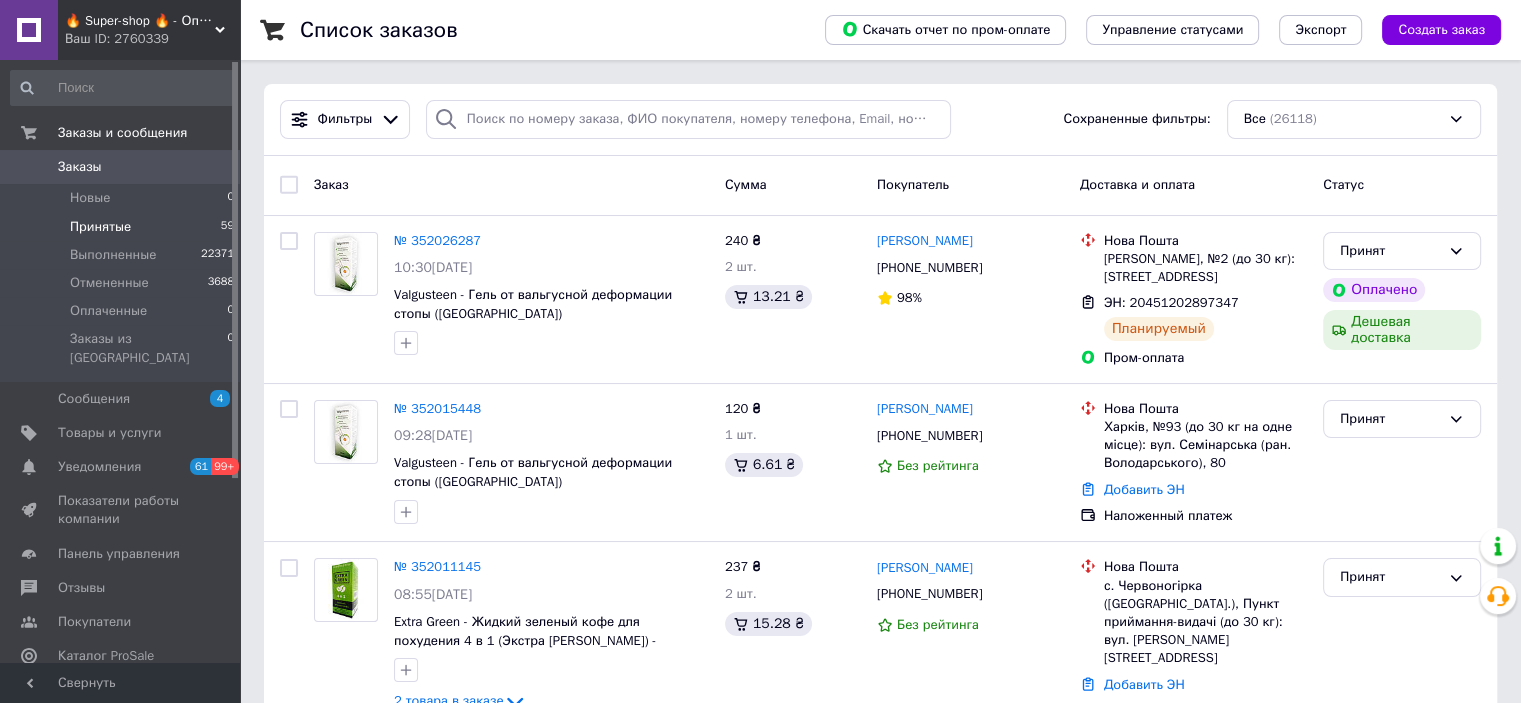 click on "Принятые 59" at bounding box center (123, 227) 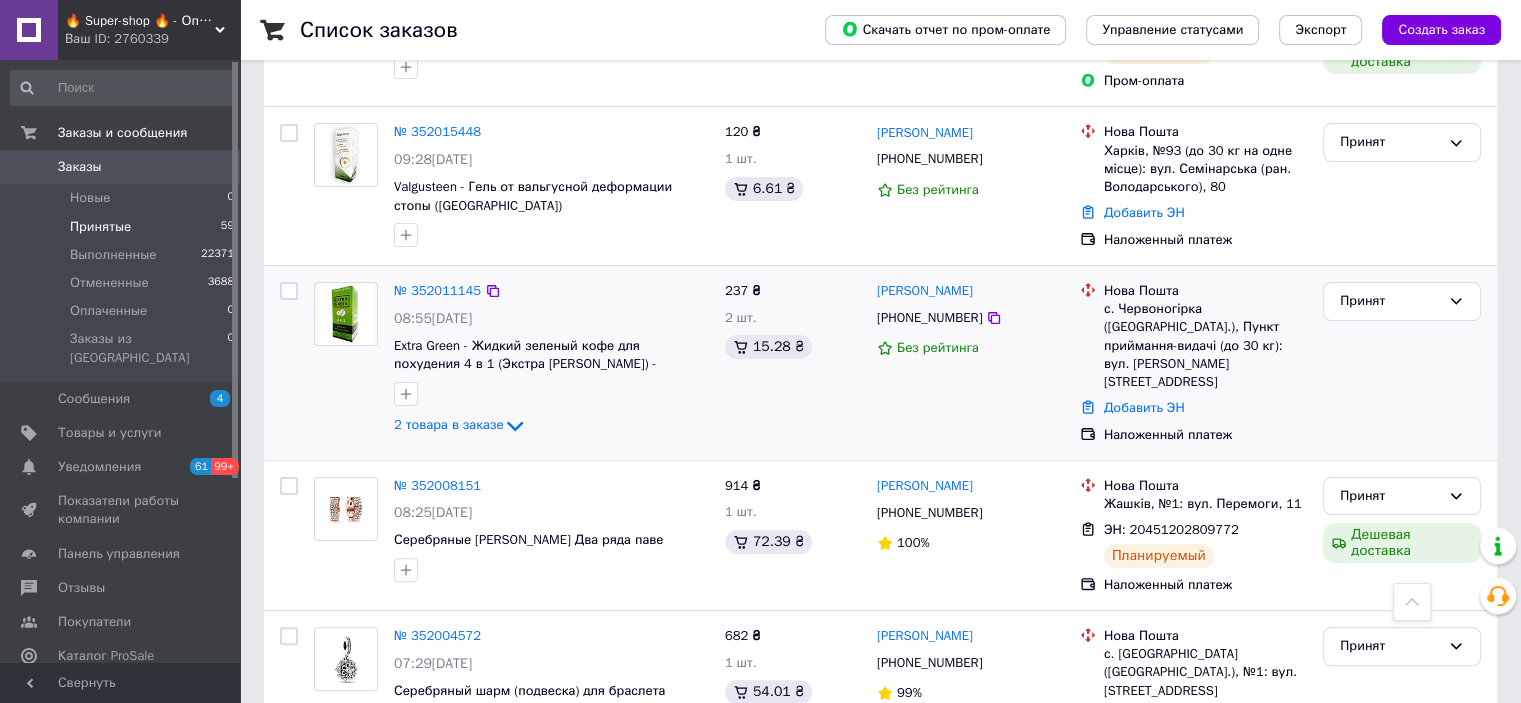 scroll, scrollTop: 800, scrollLeft: 0, axis: vertical 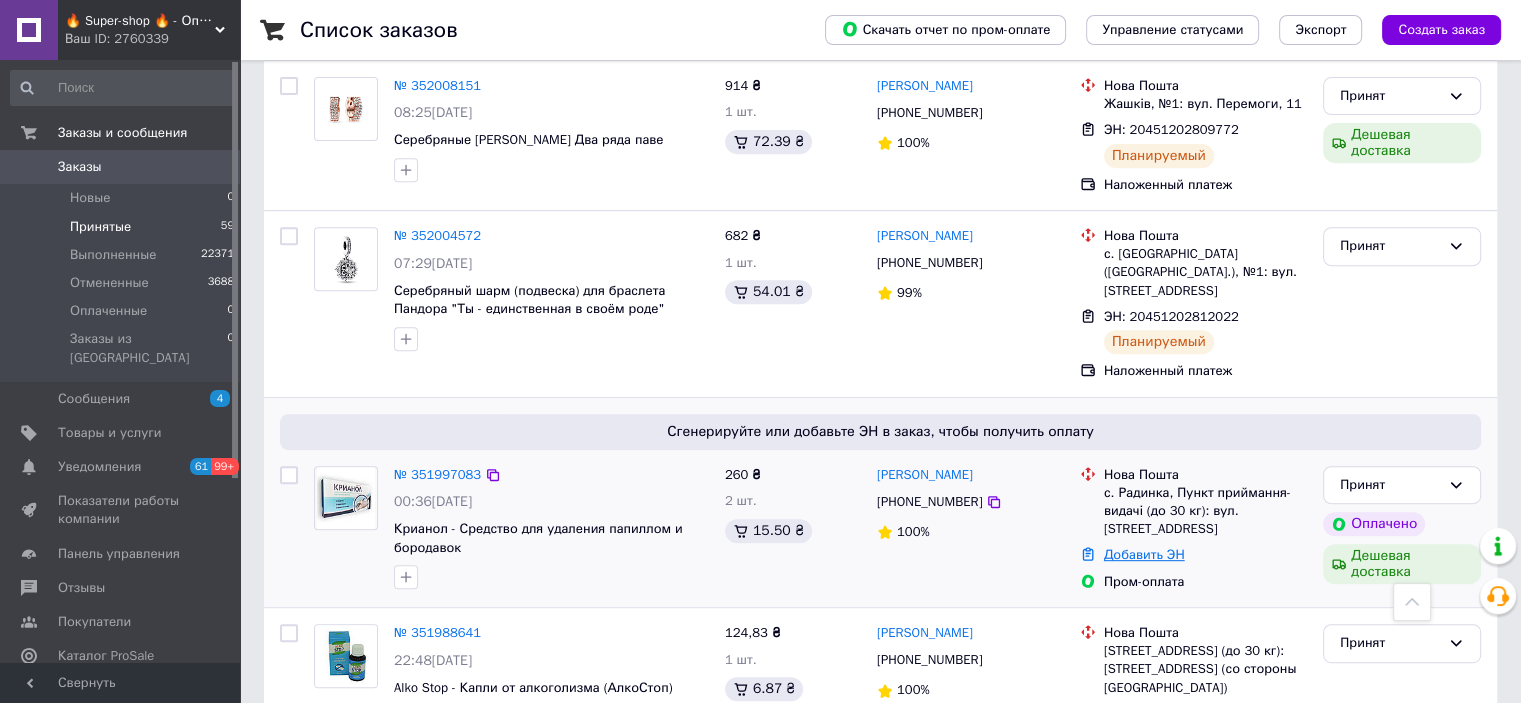 click on "Добавить ЭН" at bounding box center [1144, 554] 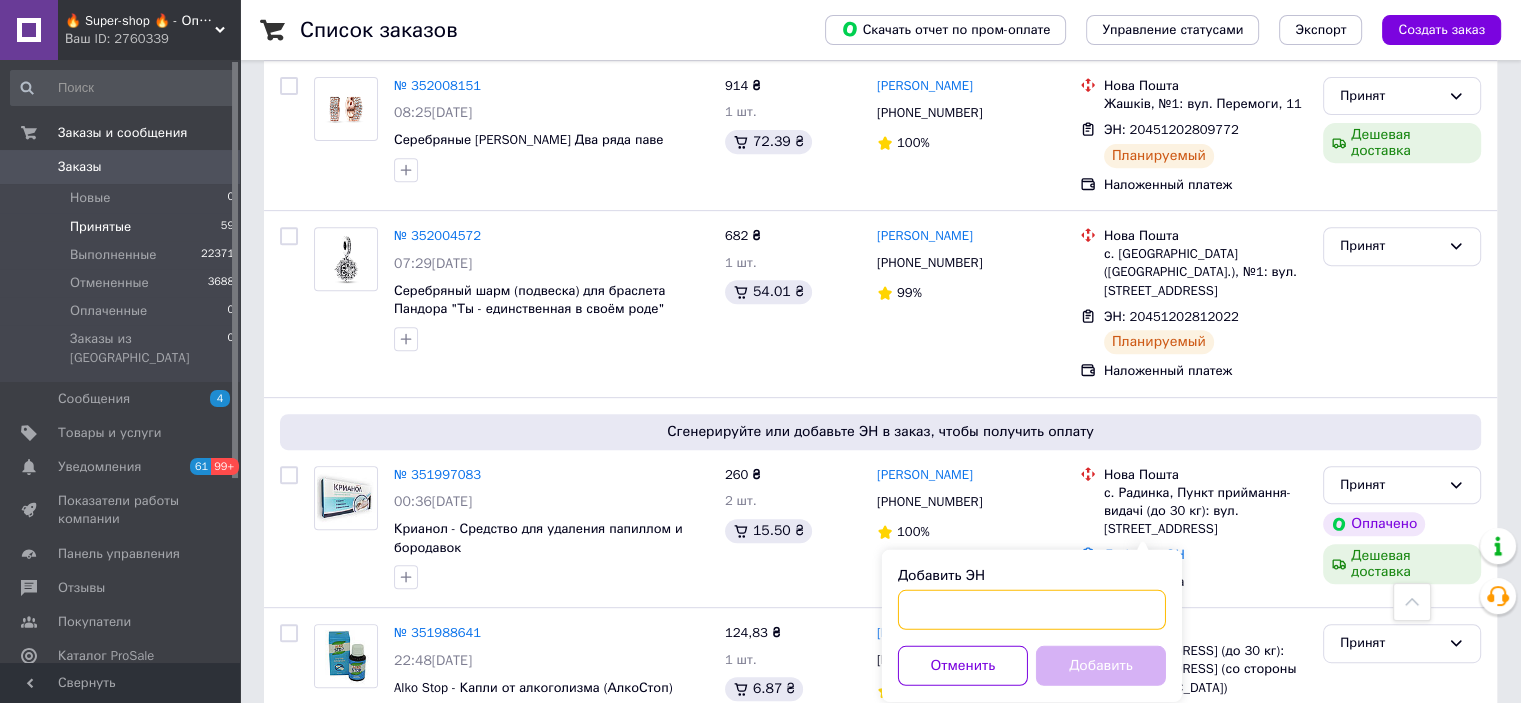 click on "Добавить ЭН" at bounding box center [1032, 610] 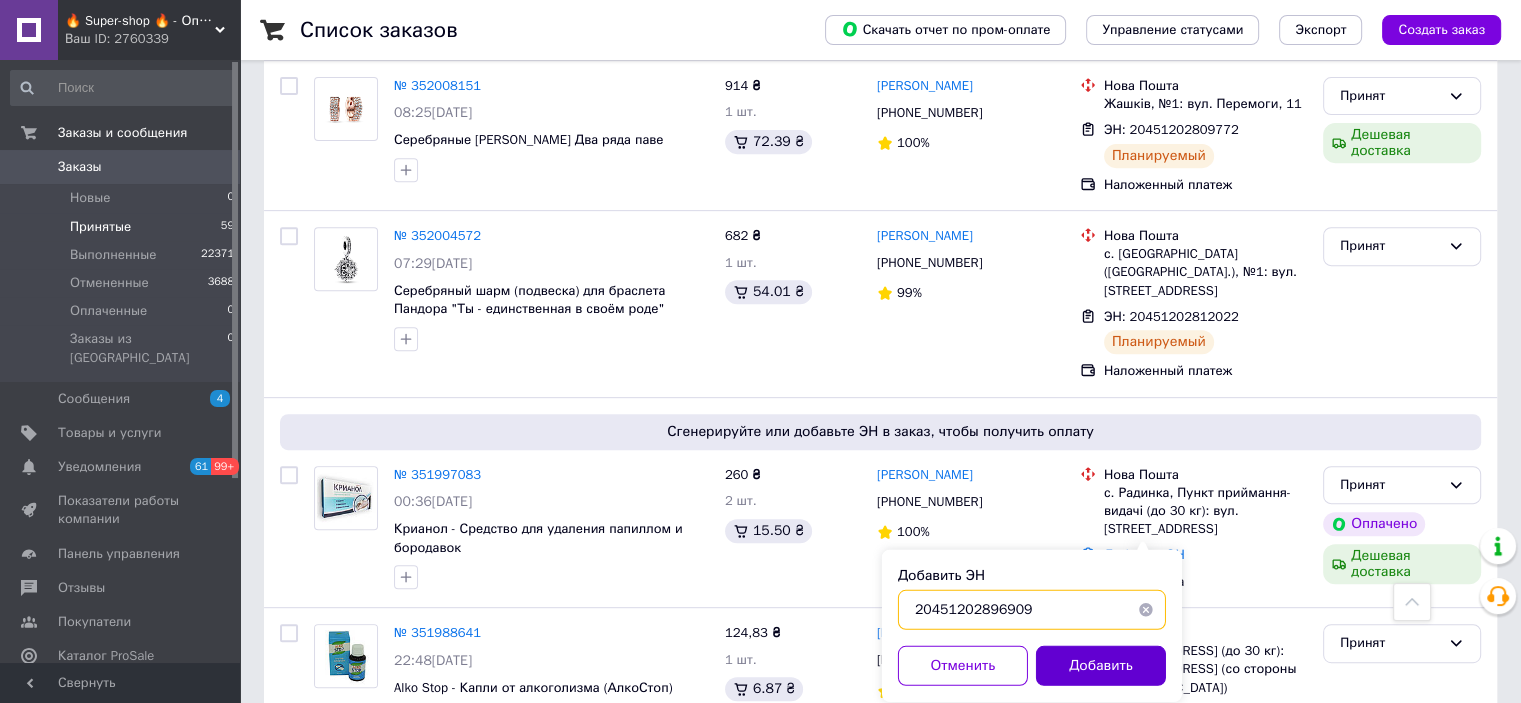 type on "20451202896909" 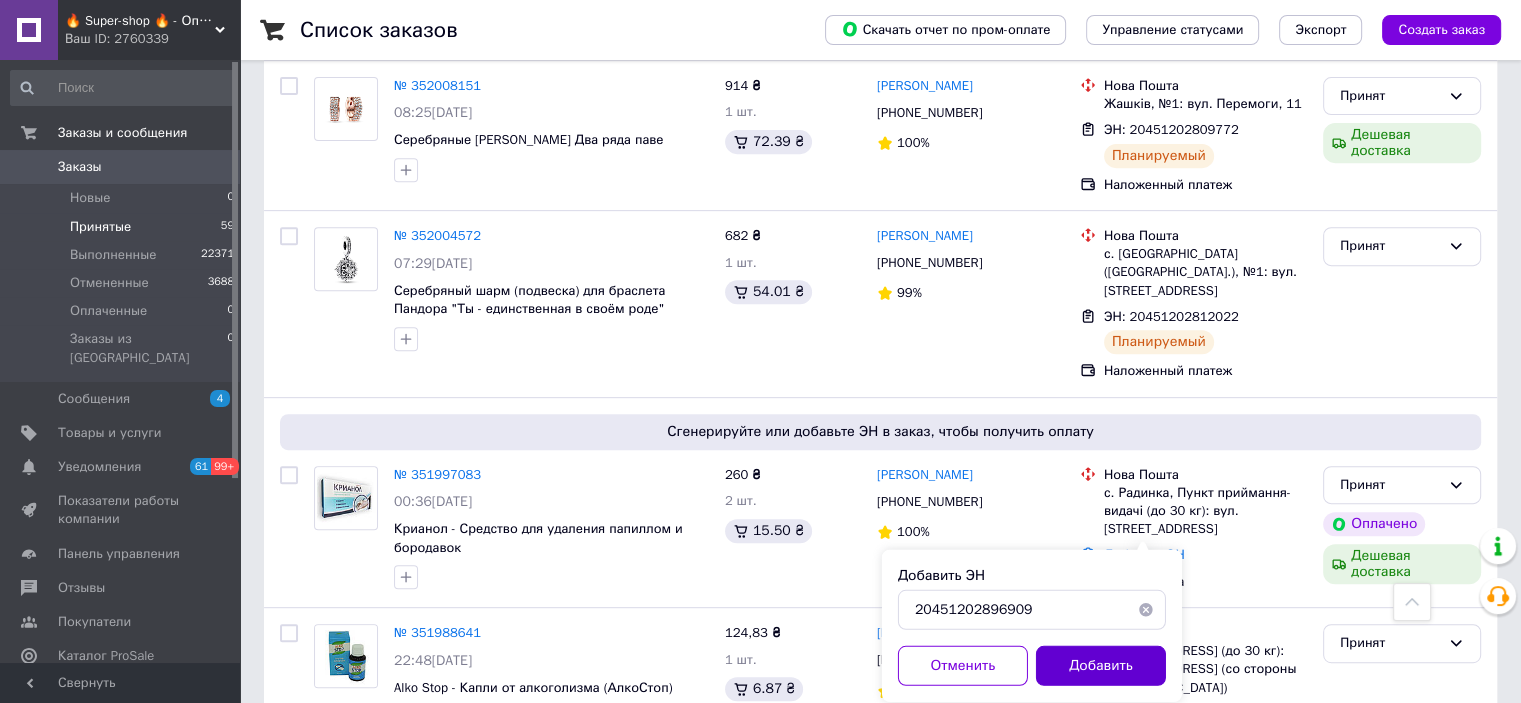 click on "Добавить" at bounding box center (1101, 666) 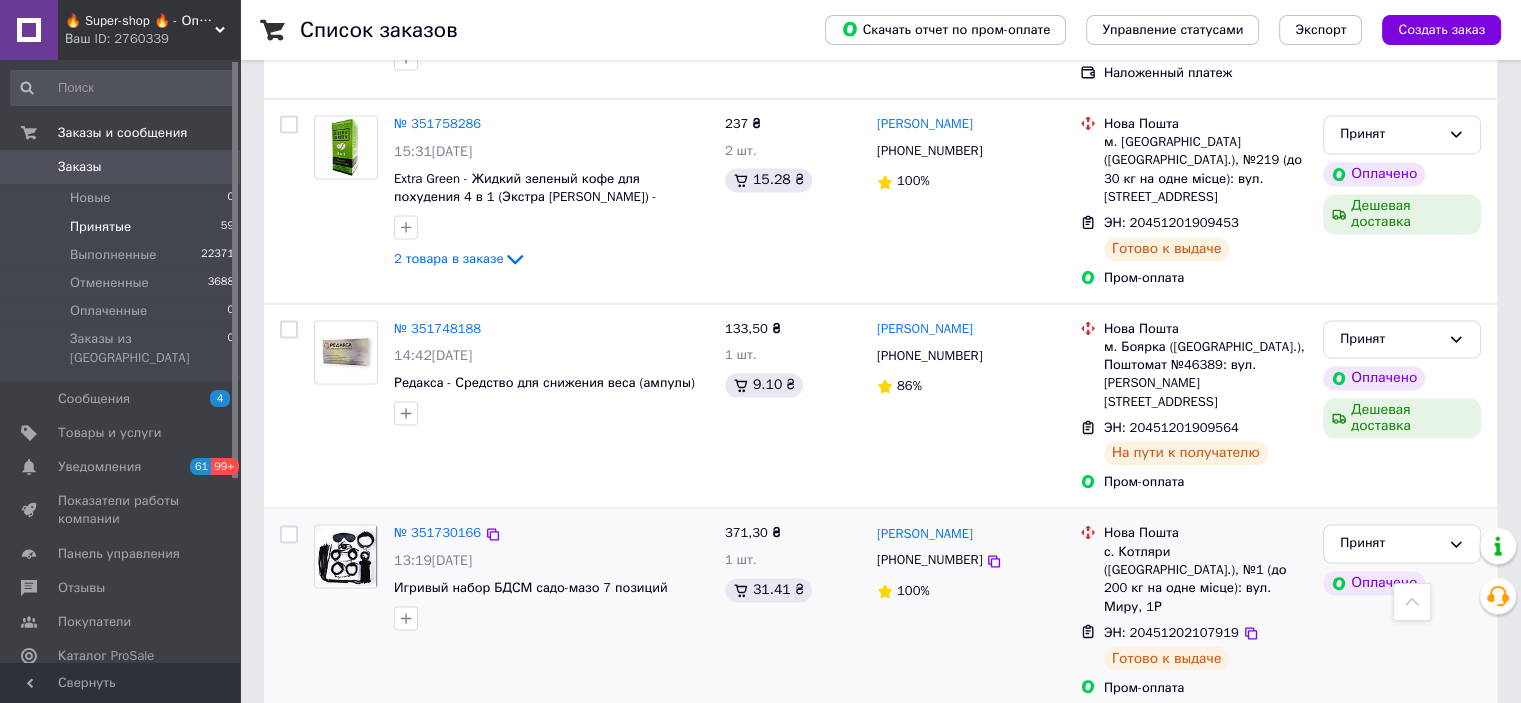 scroll, scrollTop: 3294, scrollLeft: 0, axis: vertical 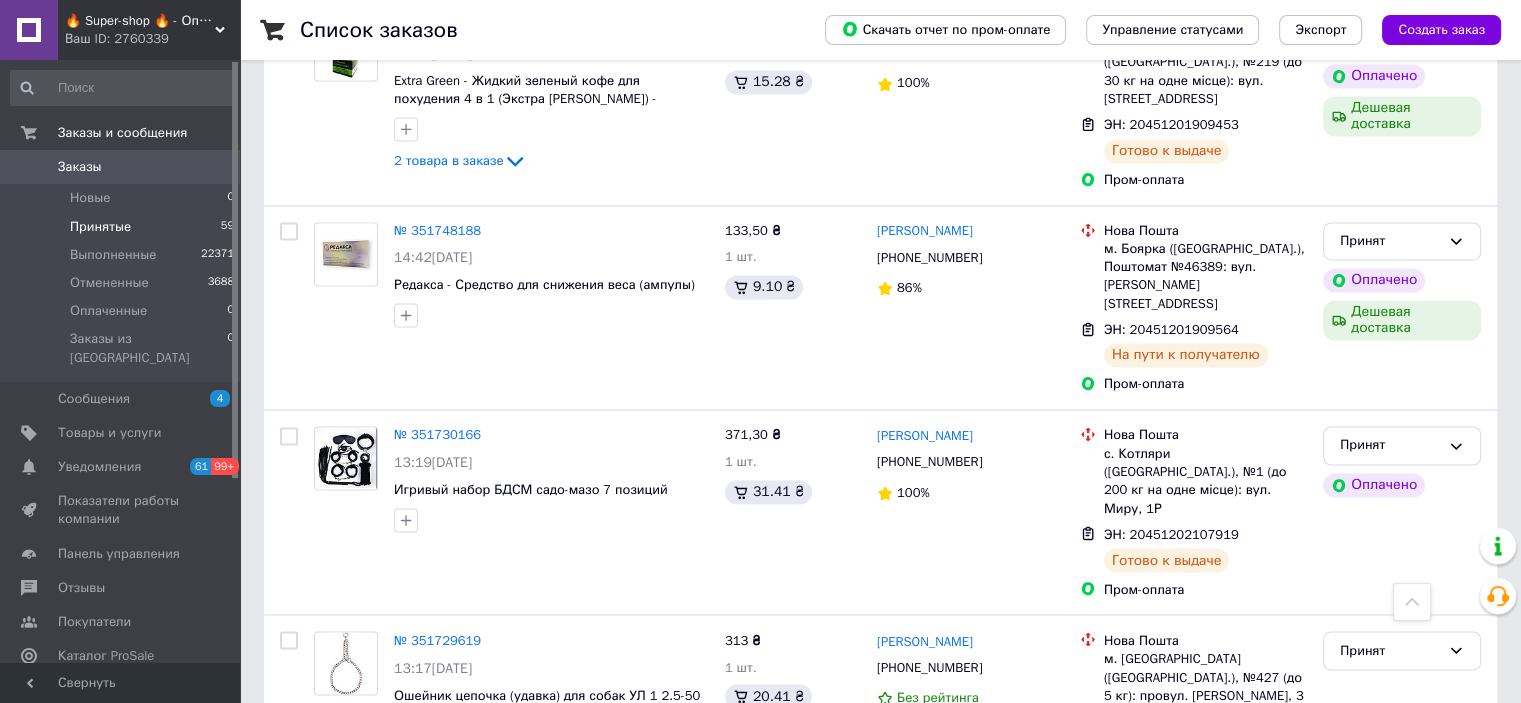click on "2" at bounding box center [327, 864] 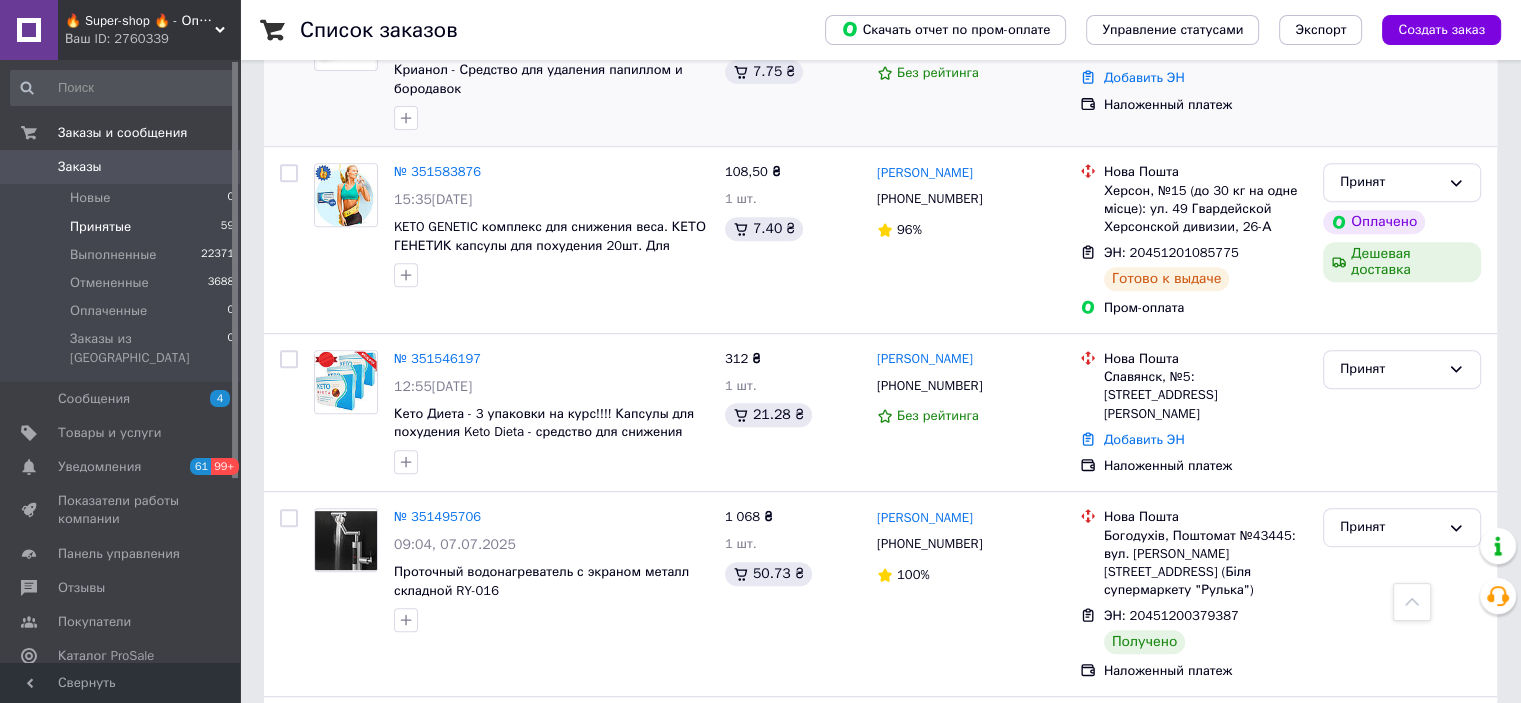 scroll, scrollTop: 1100, scrollLeft: 0, axis: vertical 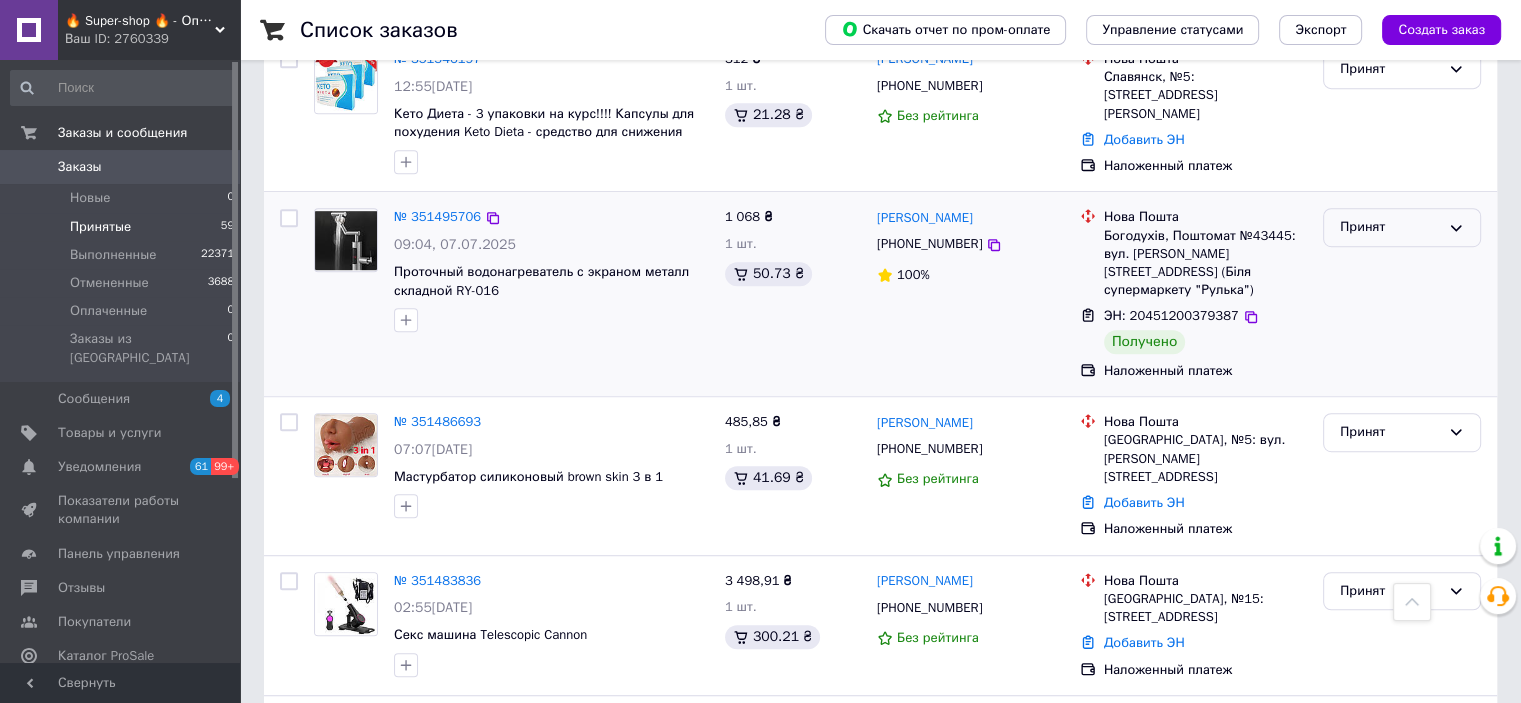 click on "Принят" at bounding box center [1390, 227] 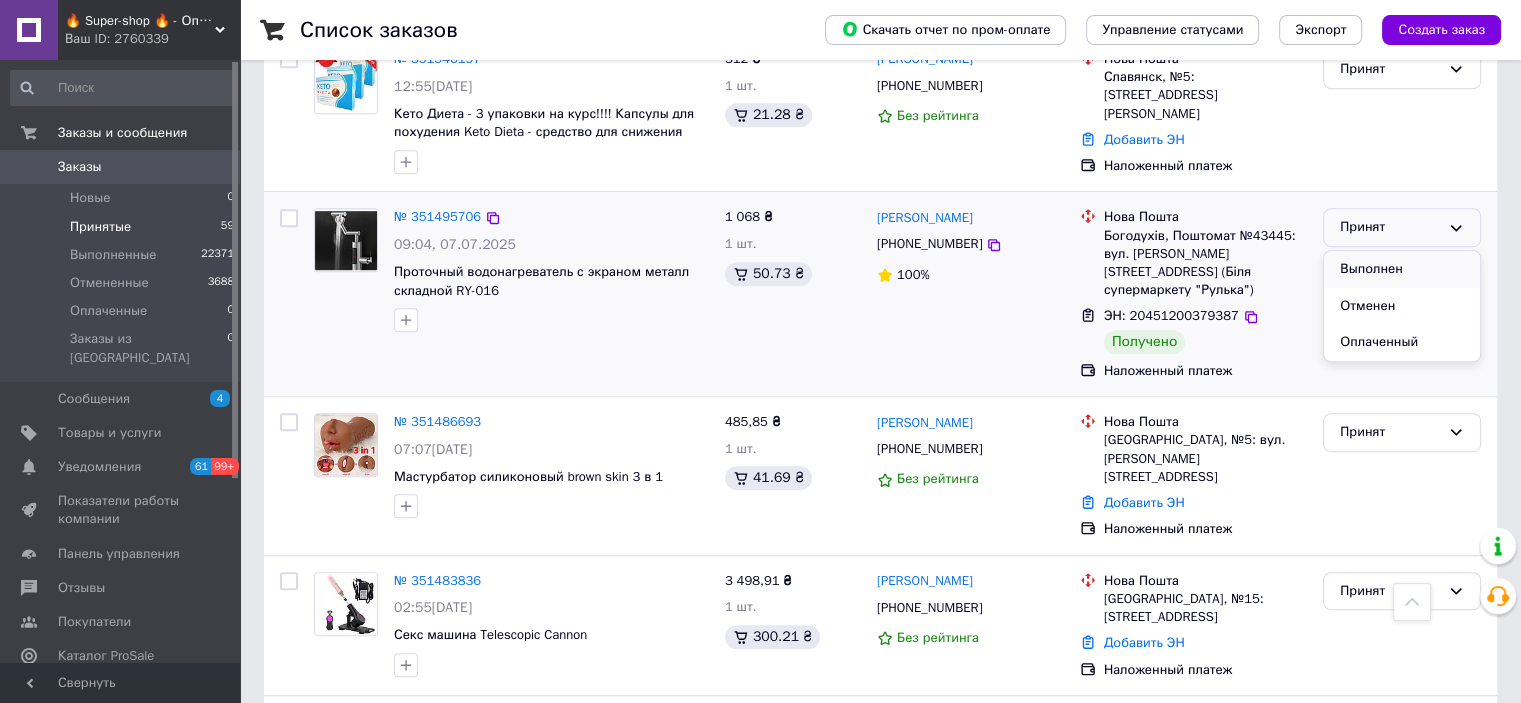click on "Выполнен" at bounding box center (1402, 269) 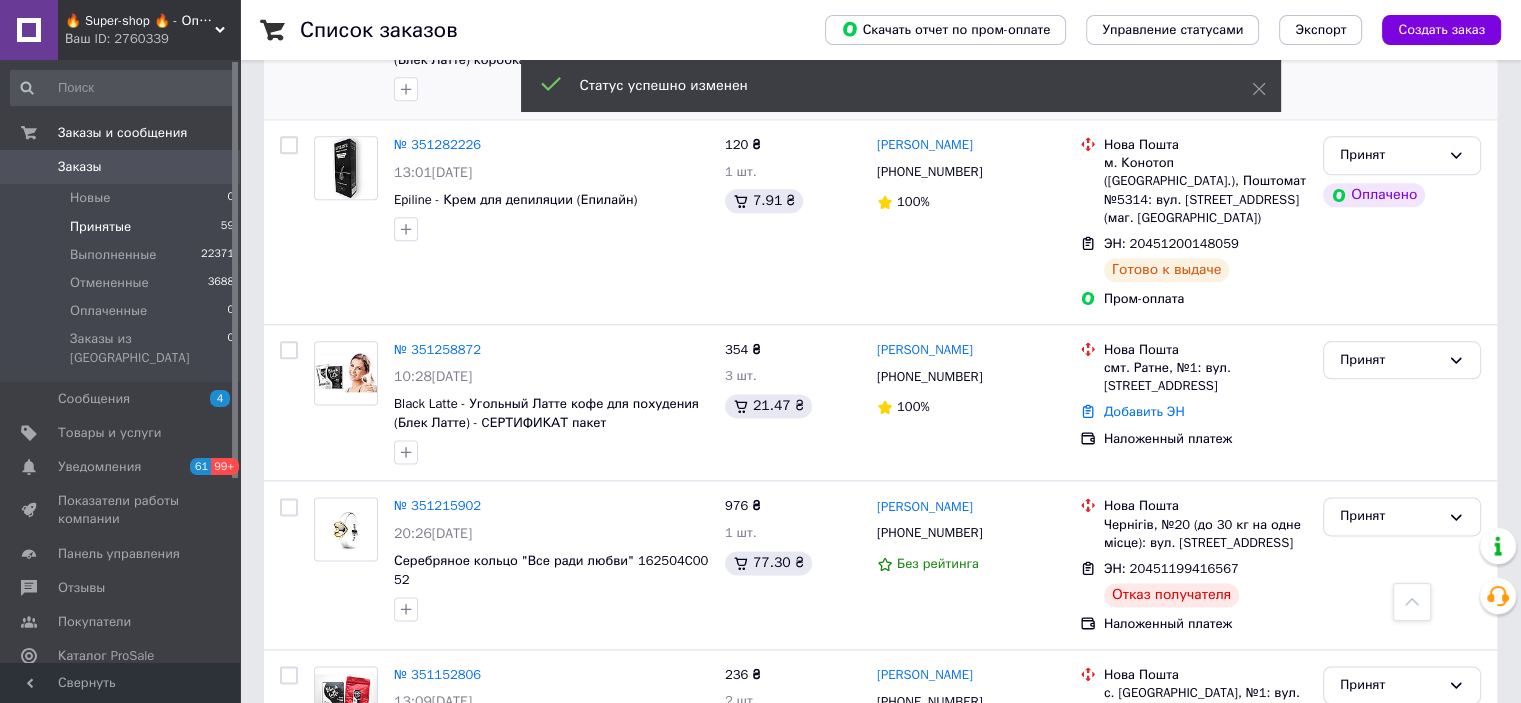 scroll, scrollTop: 2600, scrollLeft: 0, axis: vertical 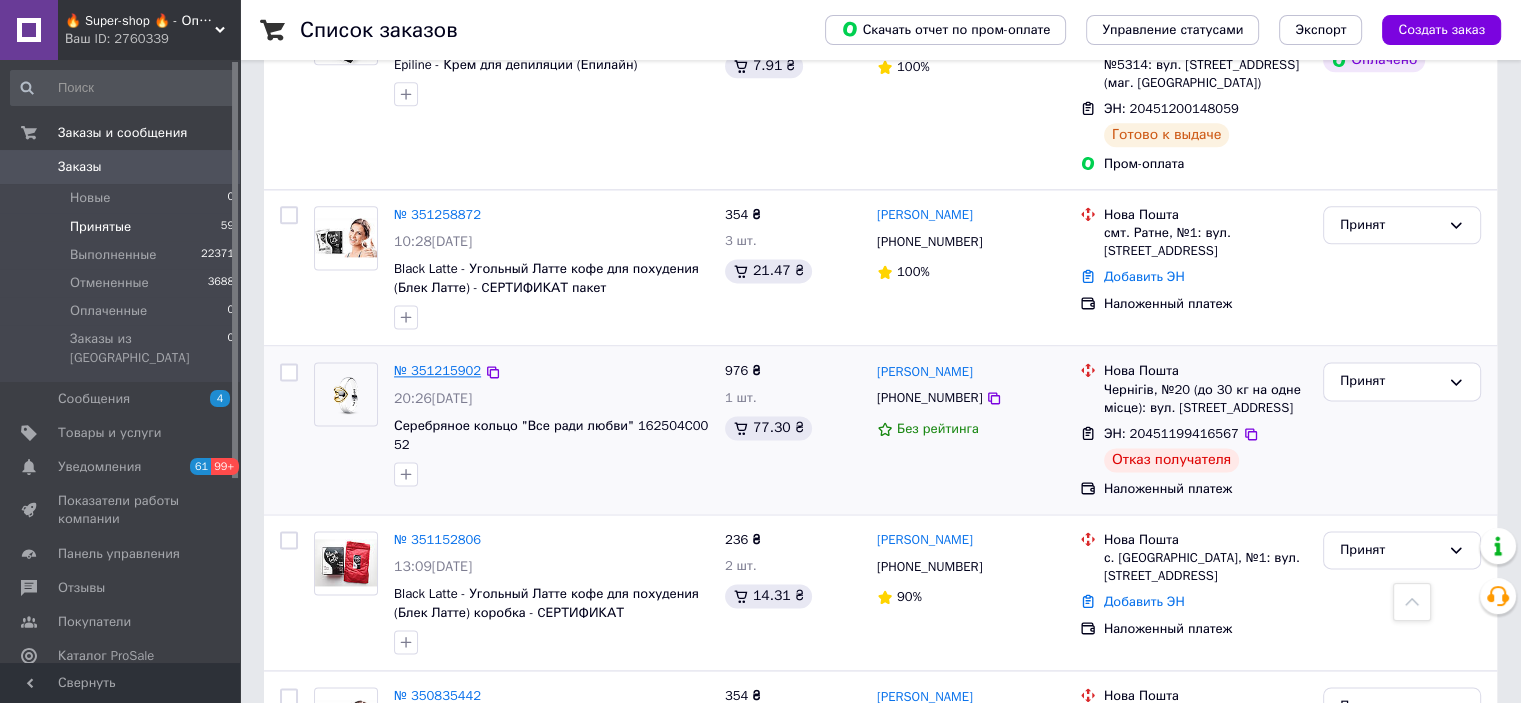click on "№ 351215902" at bounding box center [437, 370] 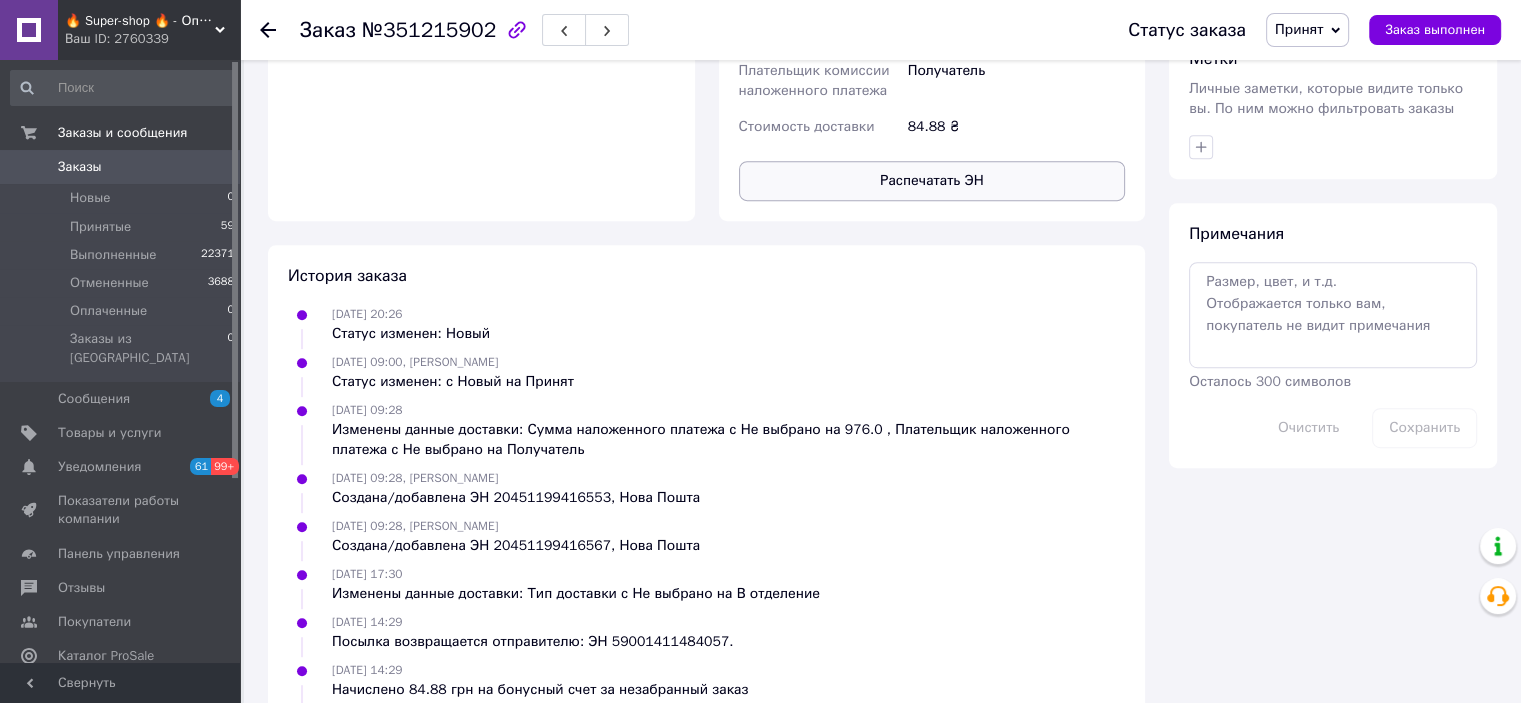 scroll, scrollTop: 1077, scrollLeft: 0, axis: vertical 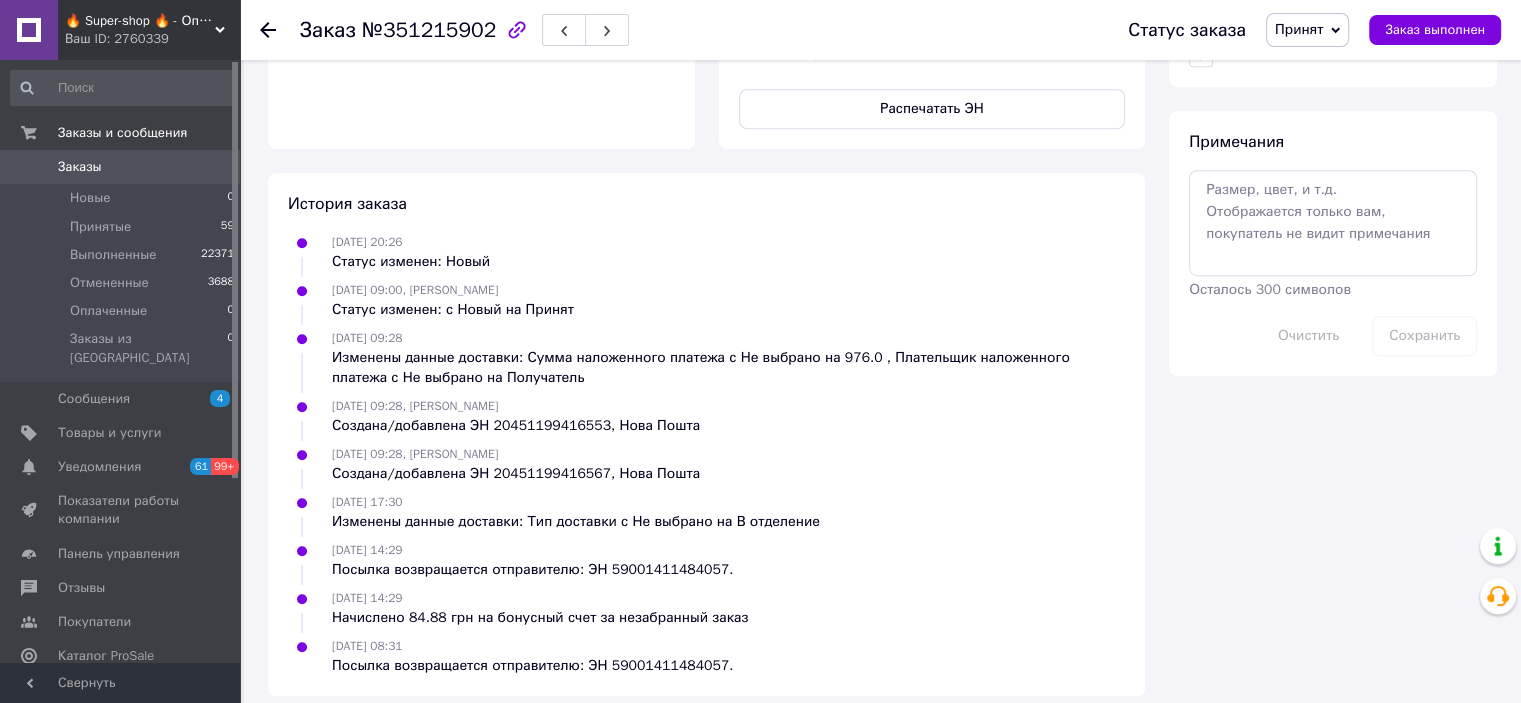 click on "Принят" at bounding box center (1299, 29) 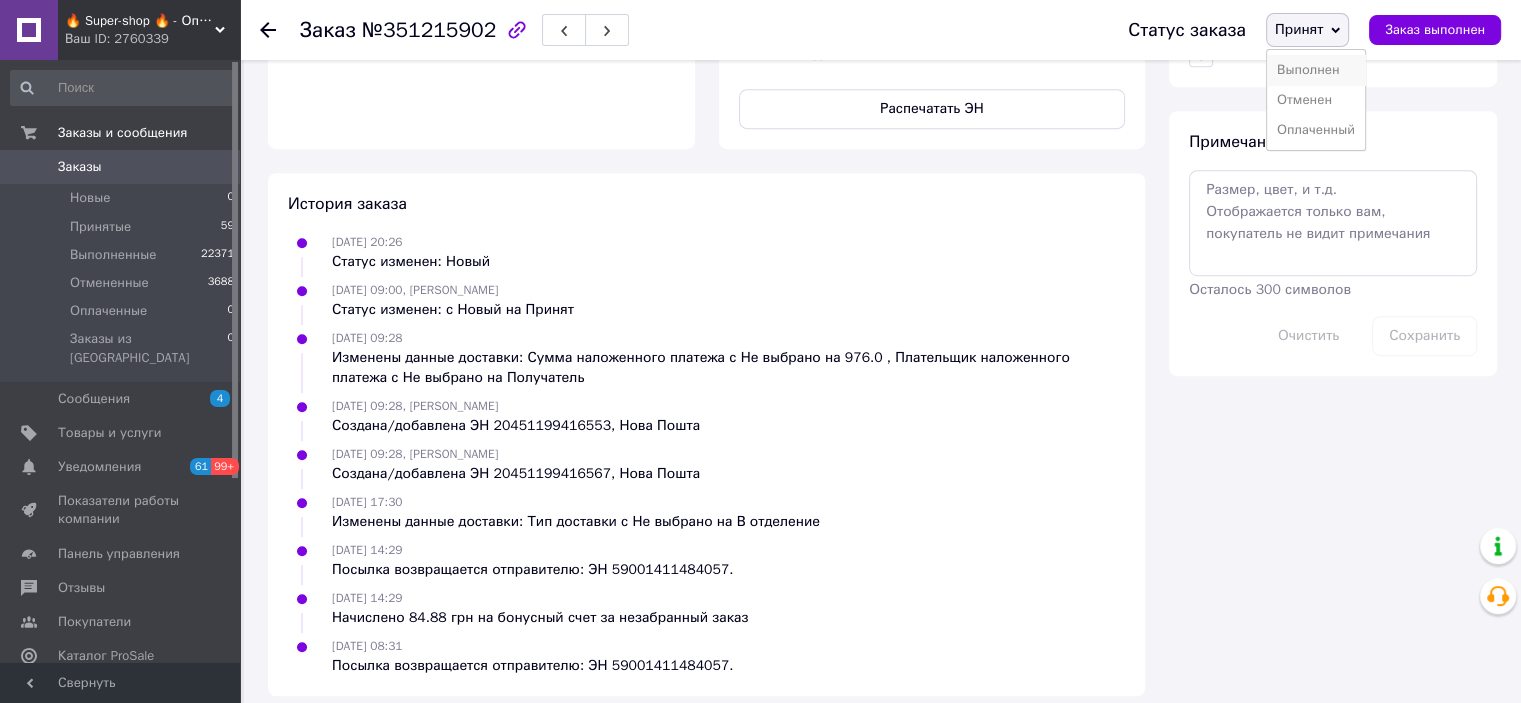click on "Выполнен" at bounding box center (1316, 70) 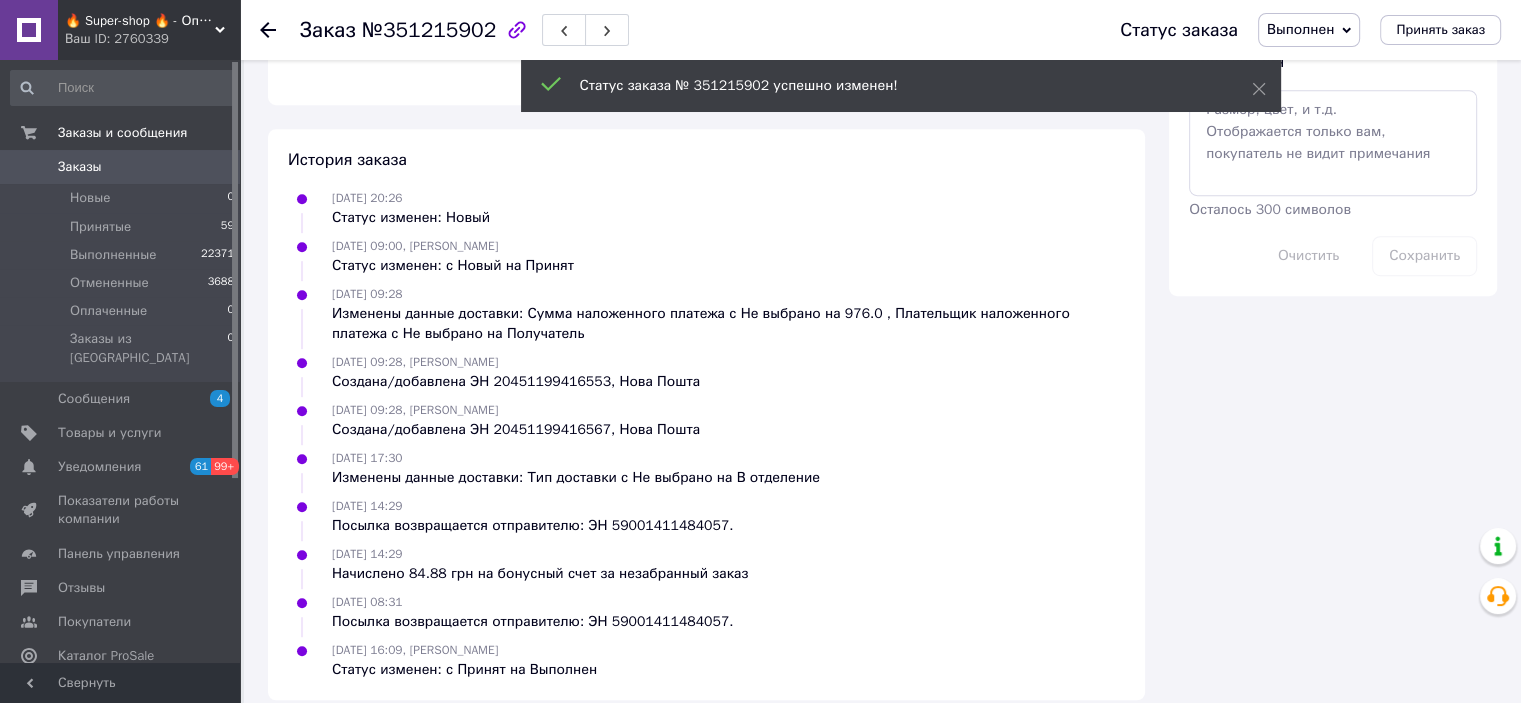scroll, scrollTop: 888, scrollLeft: 0, axis: vertical 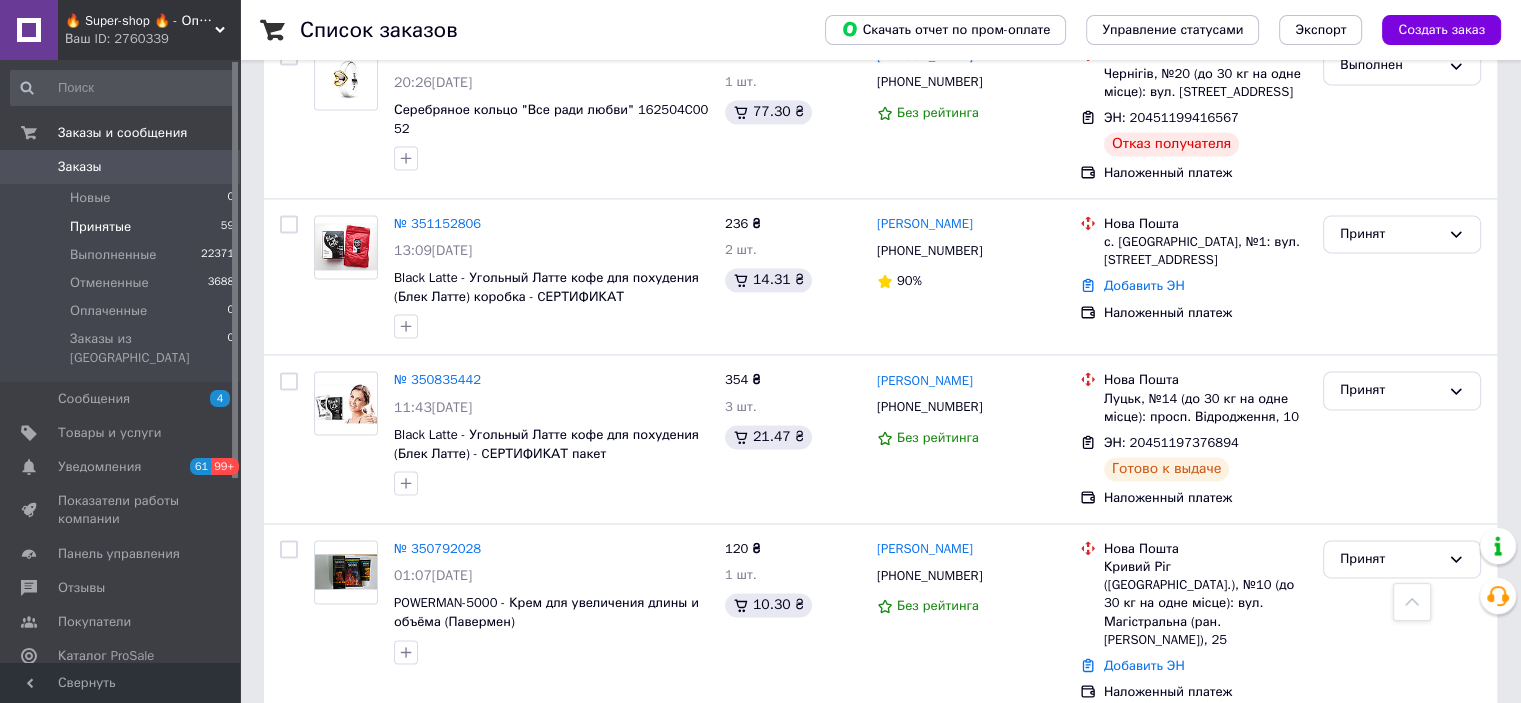click on "3" at bounding box center [505, 763] 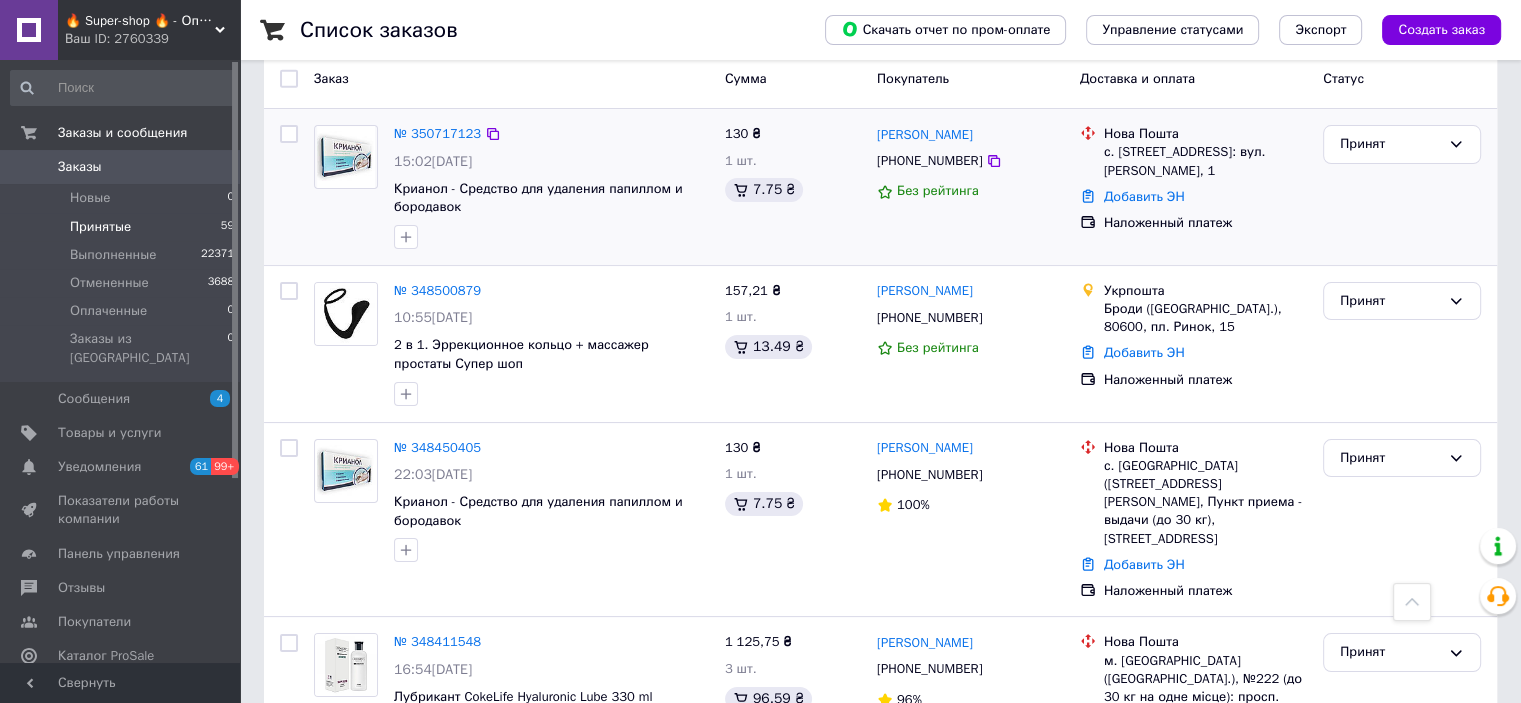 scroll, scrollTop: 0, scrollLeft: 0, axis: both 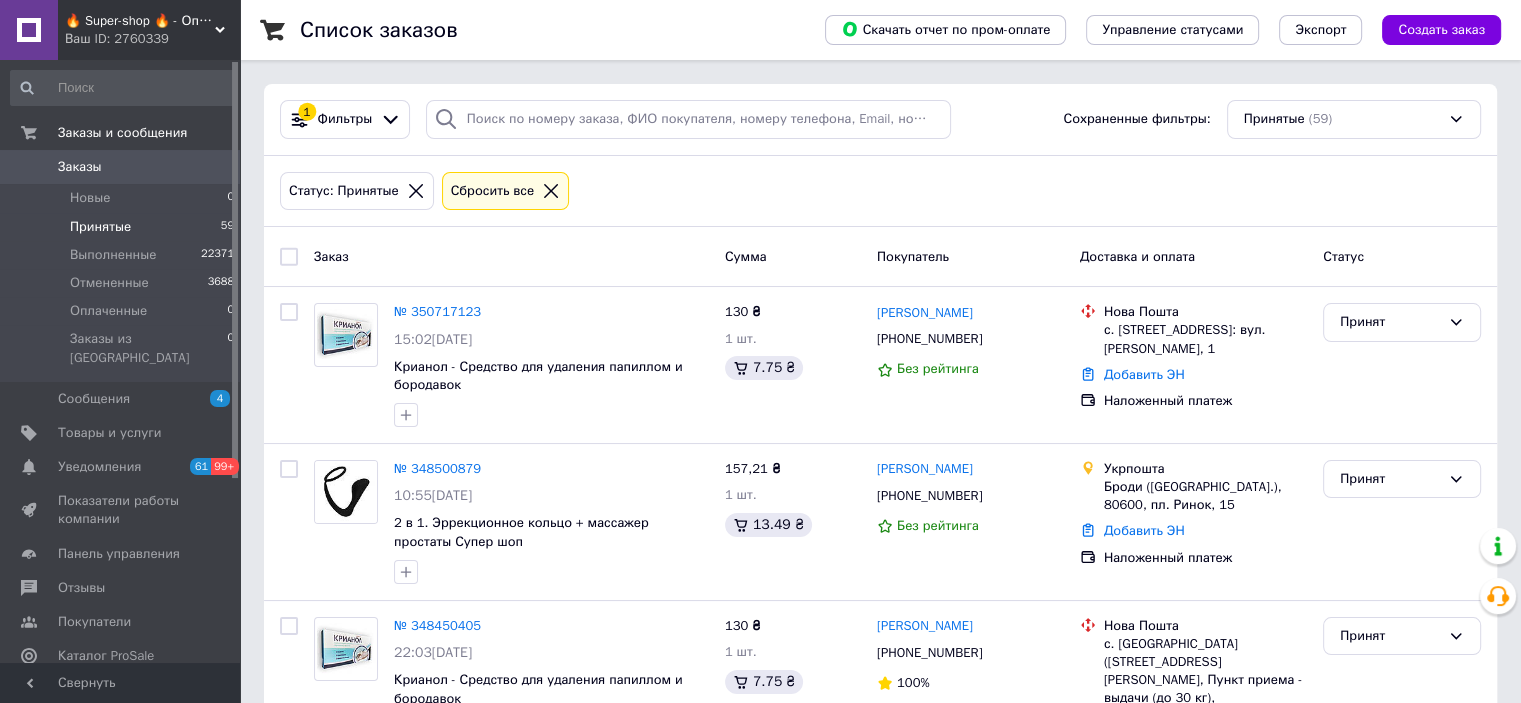 click at bounding box center [289, 257] 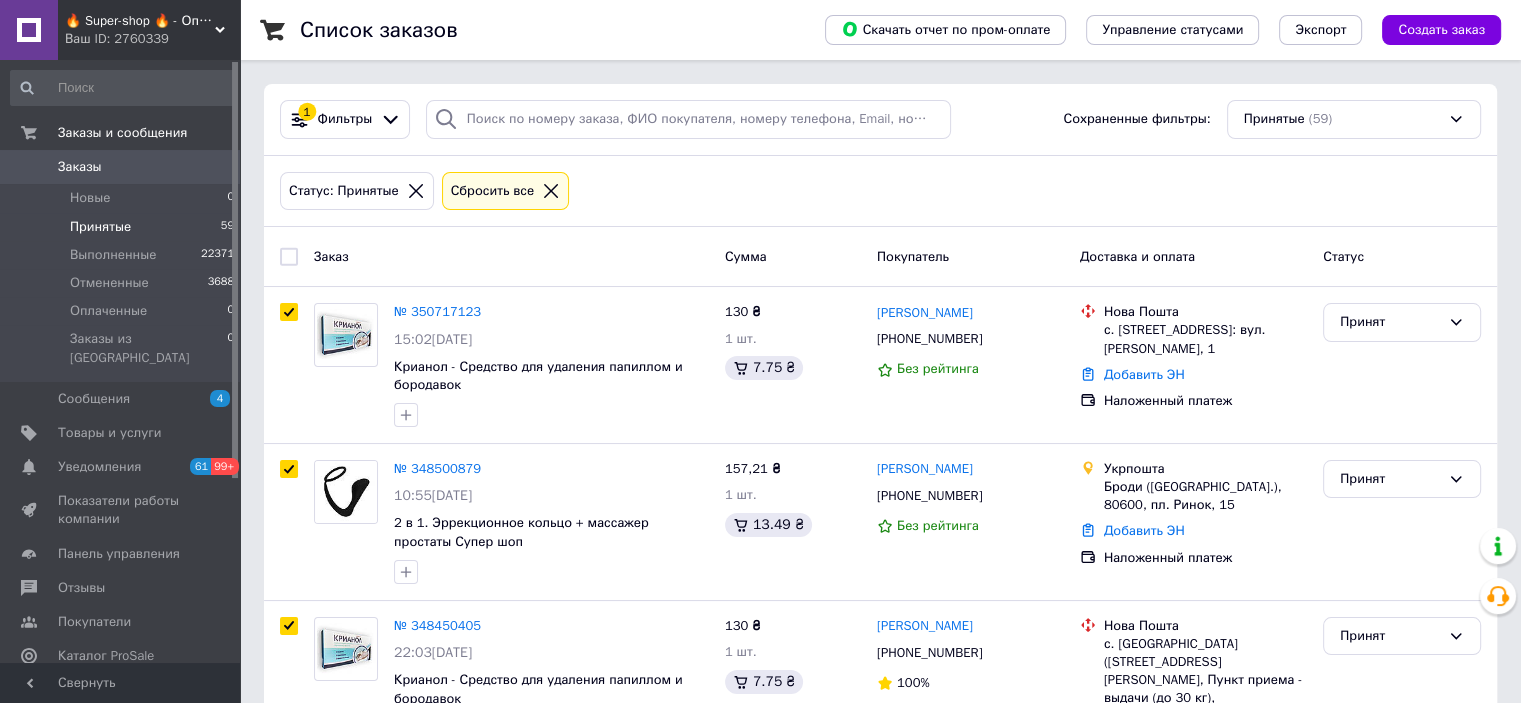 checkbox on "true" 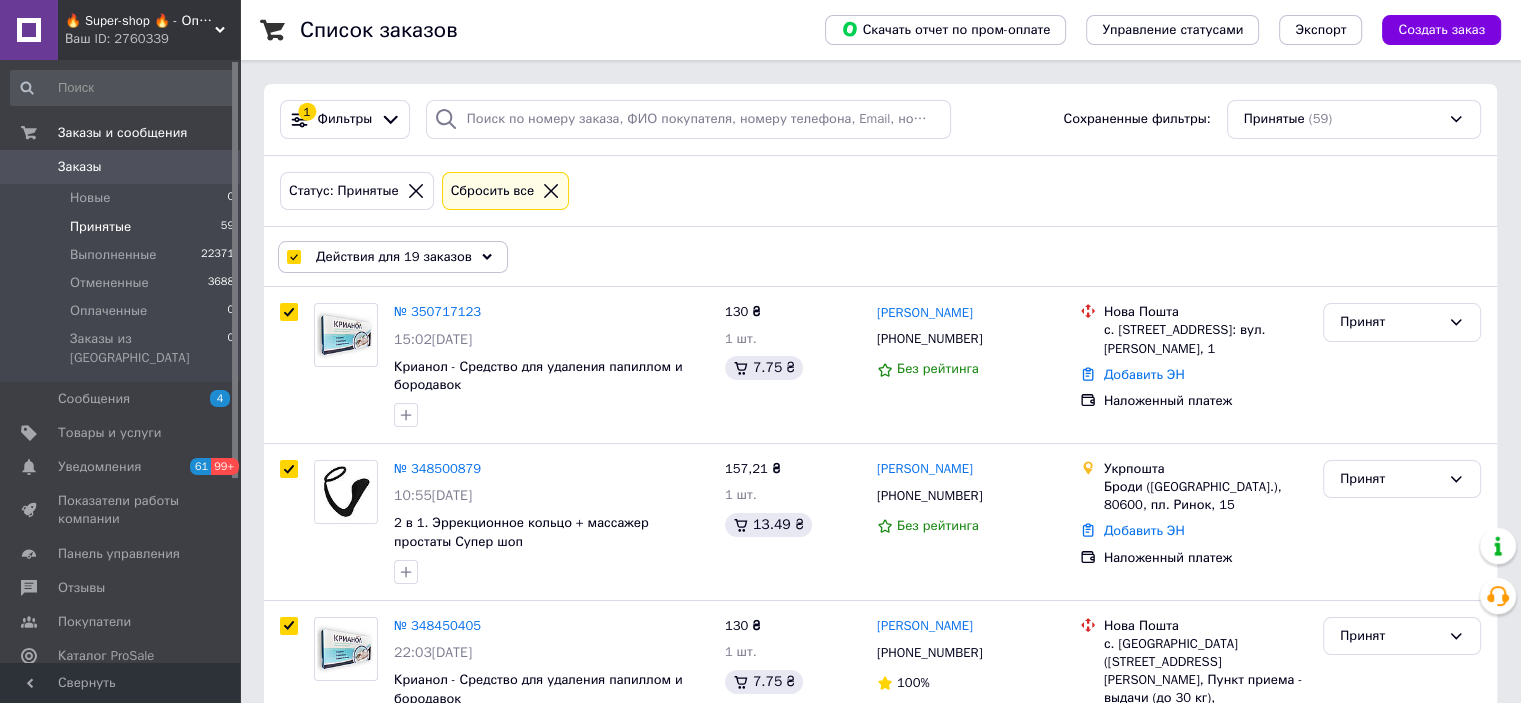 click on "Действия для 19 заказов" at bounding box center (393, 257) 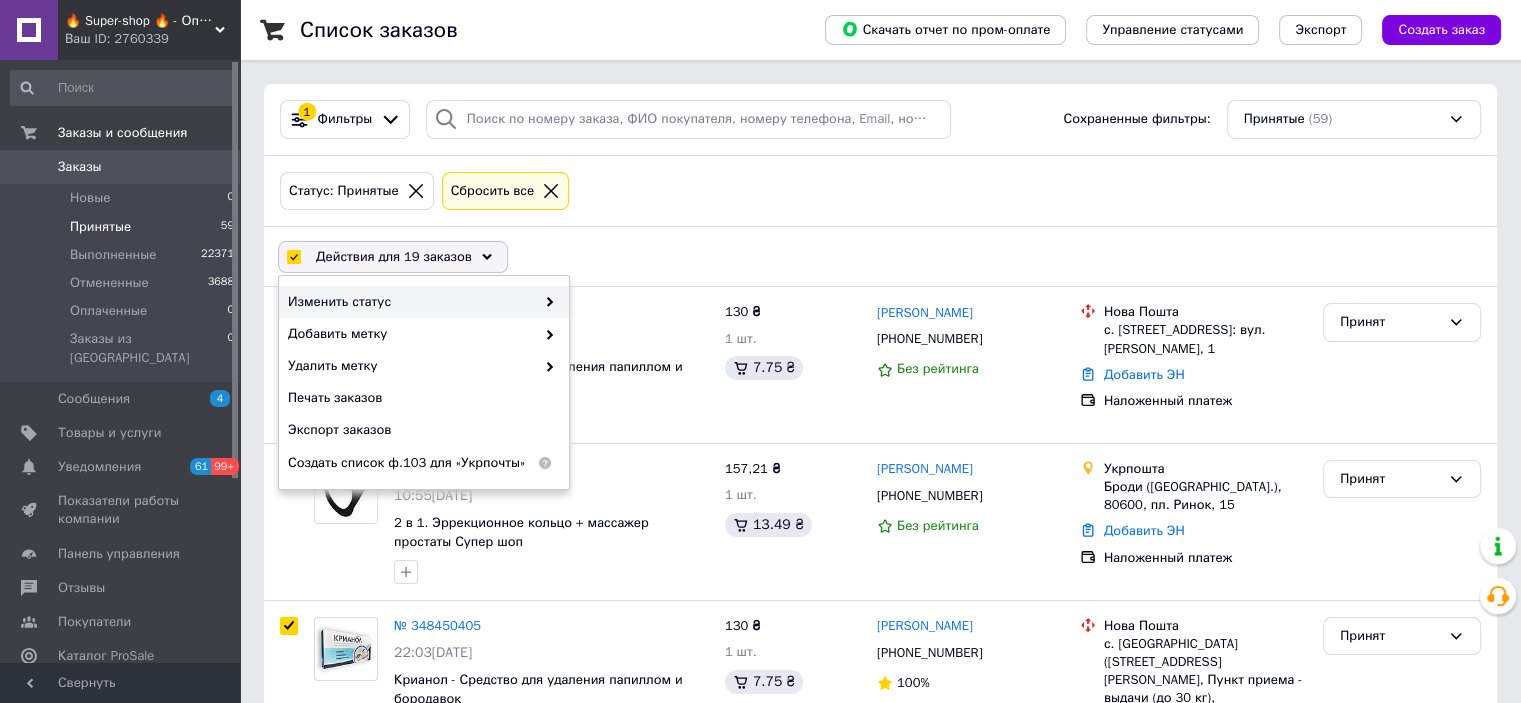 click on "Изменить статус" at bounding box center (411, 302) 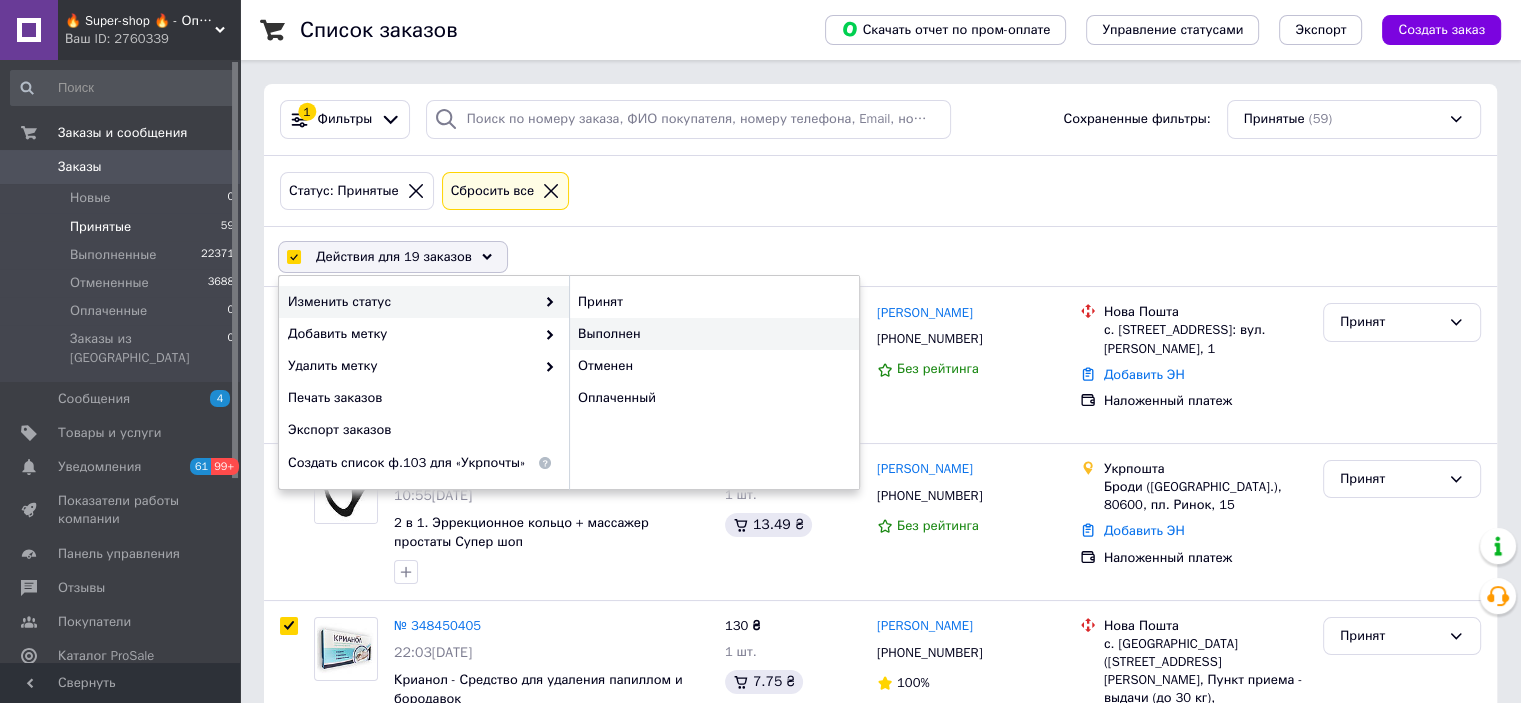 click on "Выполнен" at bounding box center [714, 334] 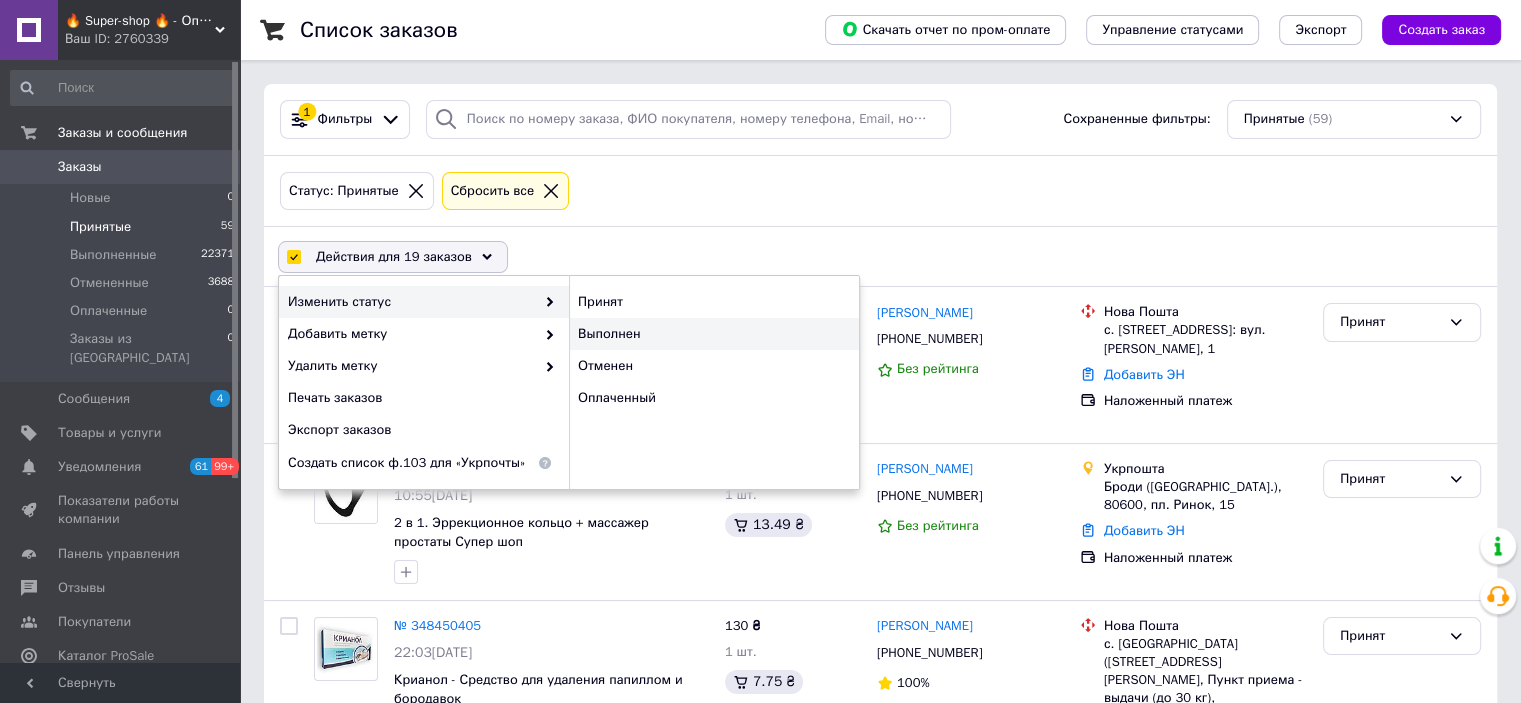 checkbox on "false" 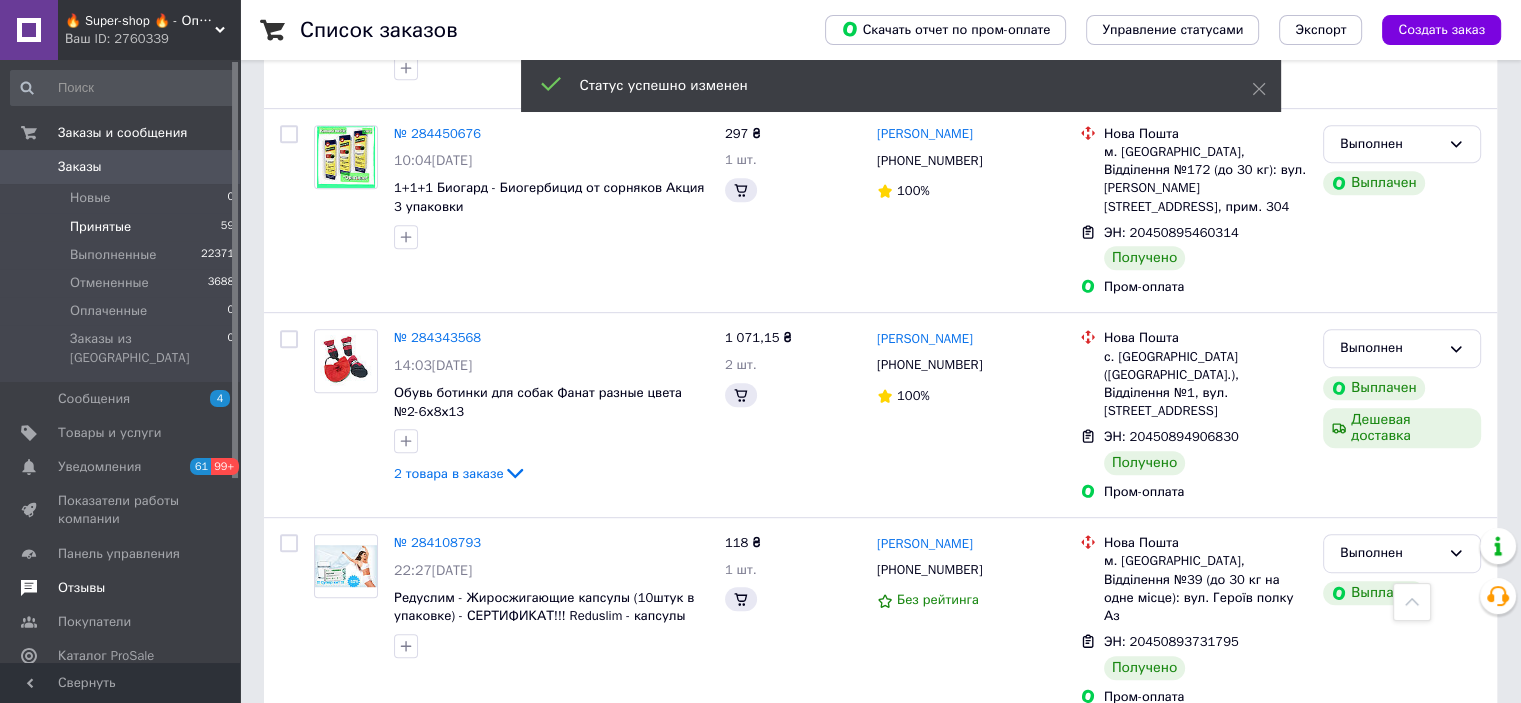 scroll, scrollTop: 624, scrollLeft: 0, axis: vertical 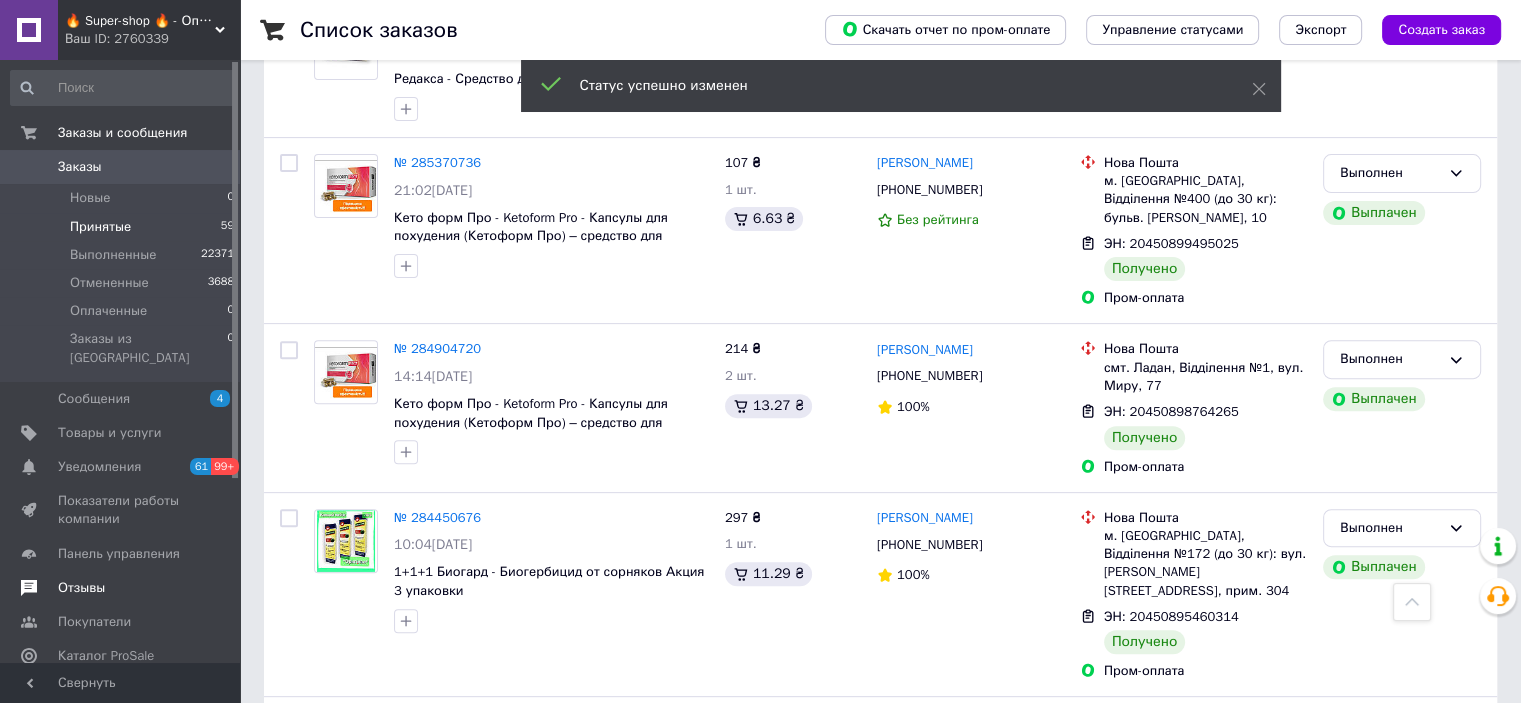 click on "Отзывы" at bounding box center [123, 588] 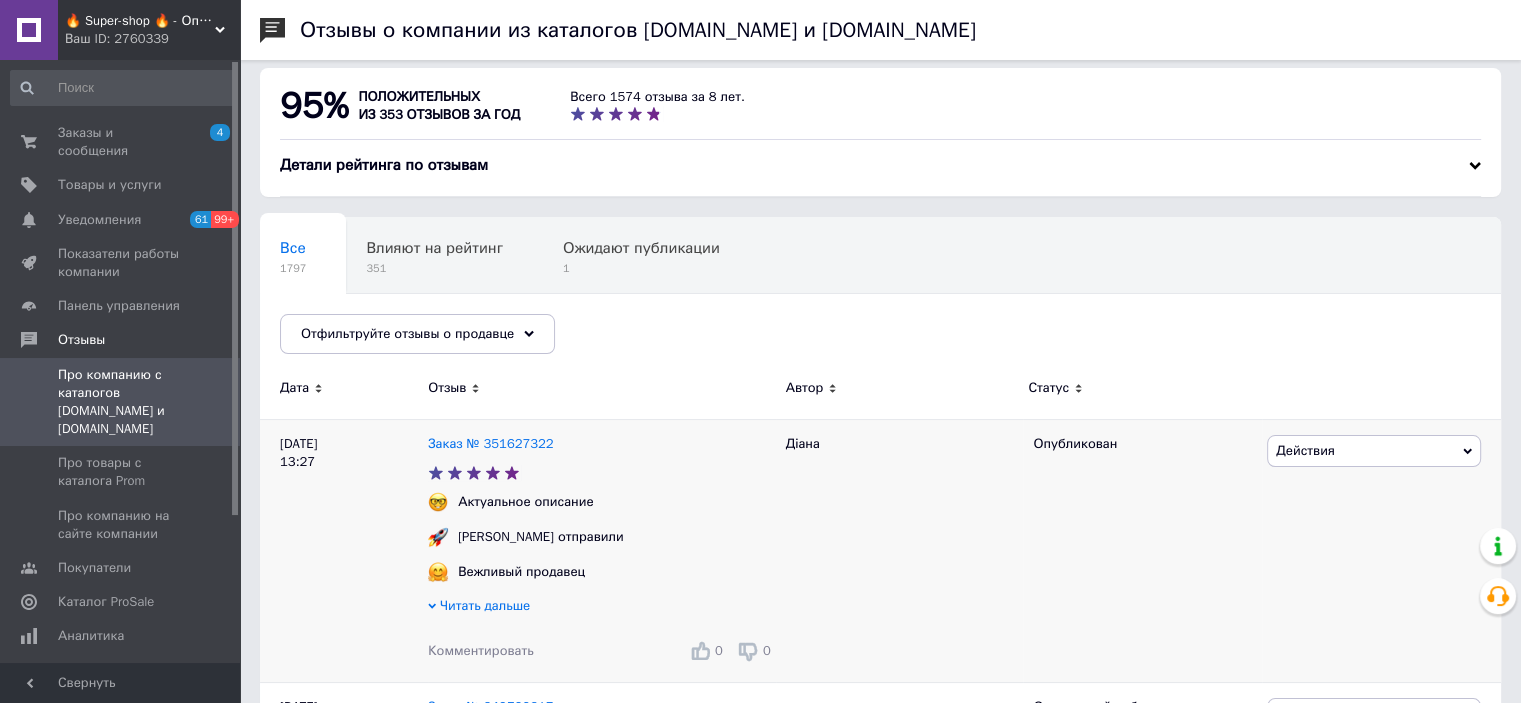 scroll, scrollTop: 0, scrollLeft: 0, axis: both 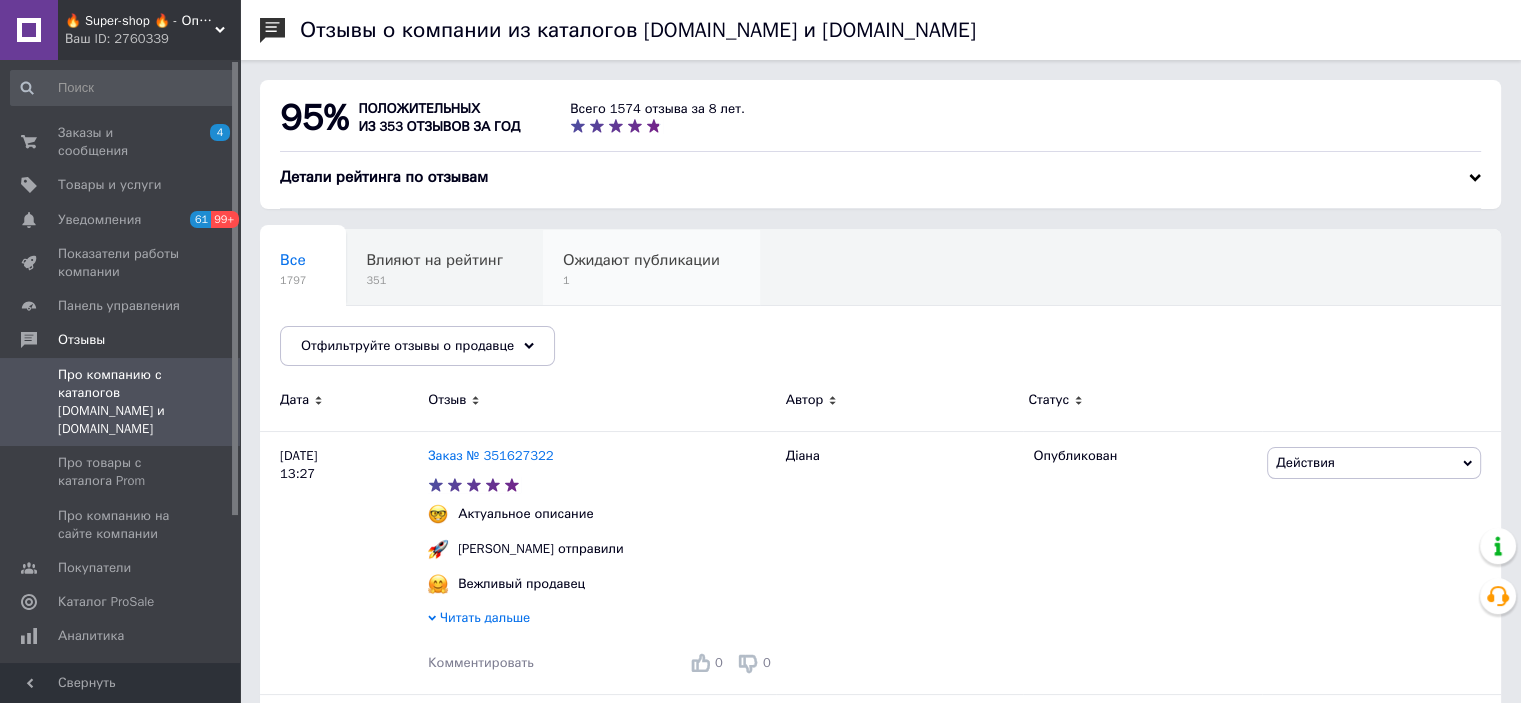 click on "1" at bounding box center [641, 280] 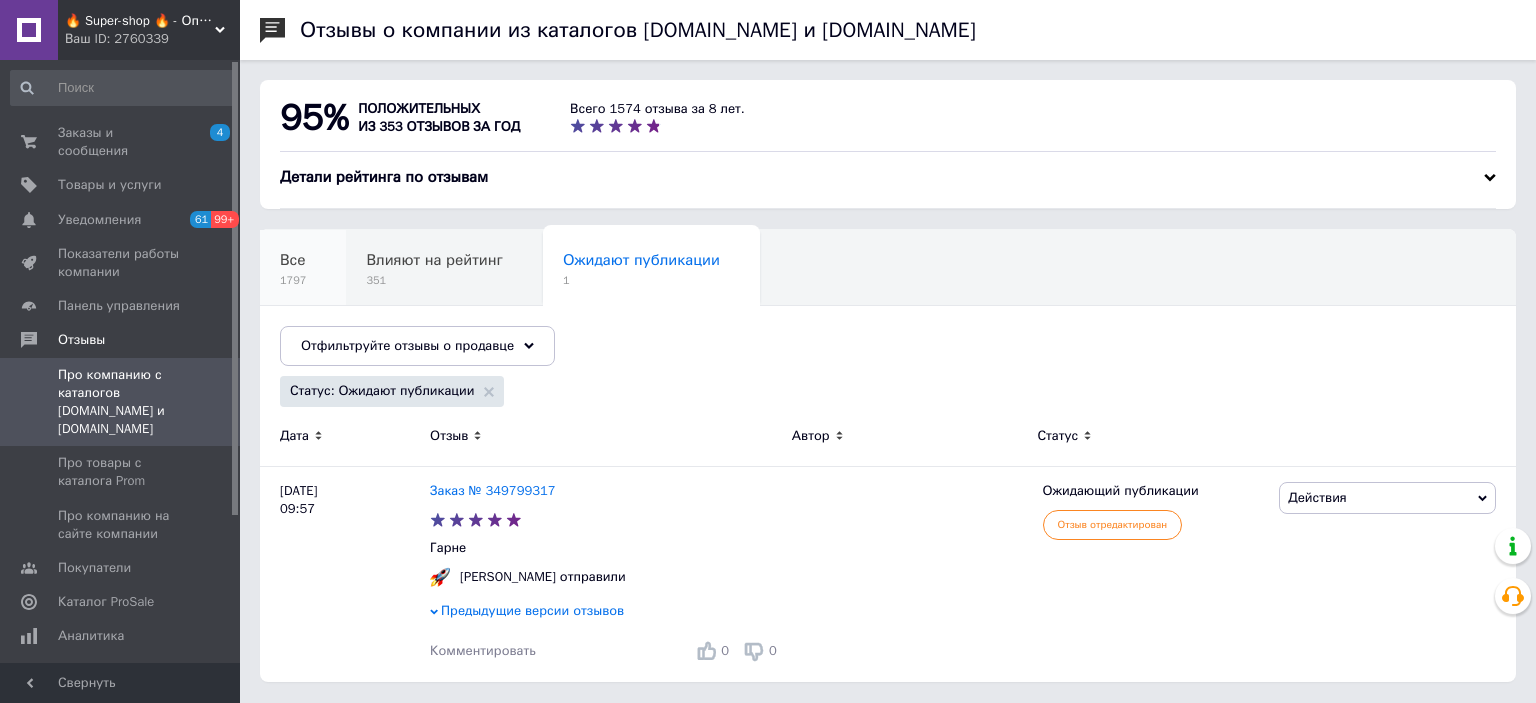 click on "Все 1797" at bounding box center (303, 268) 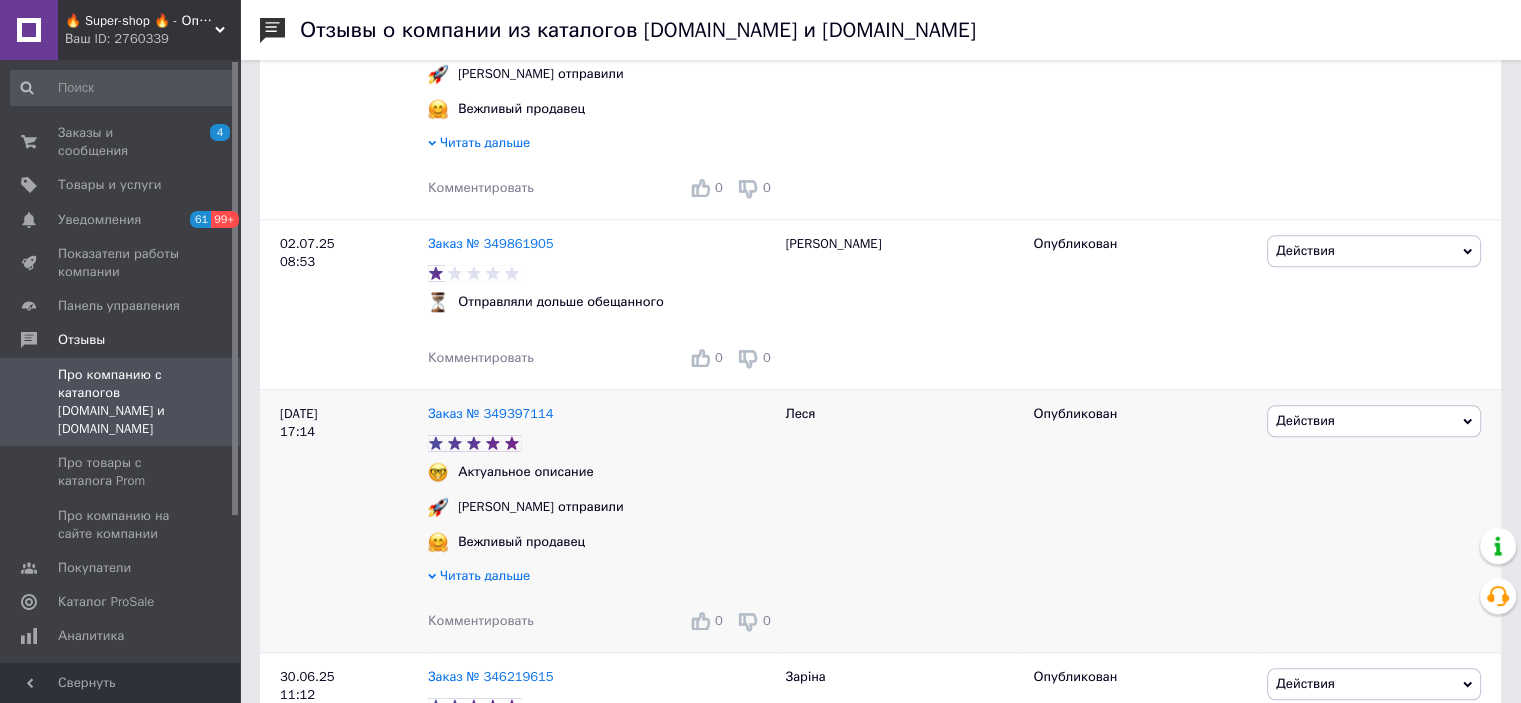 scroll, scrollTop: 2200, scrollLeft: 0, axis: vertical 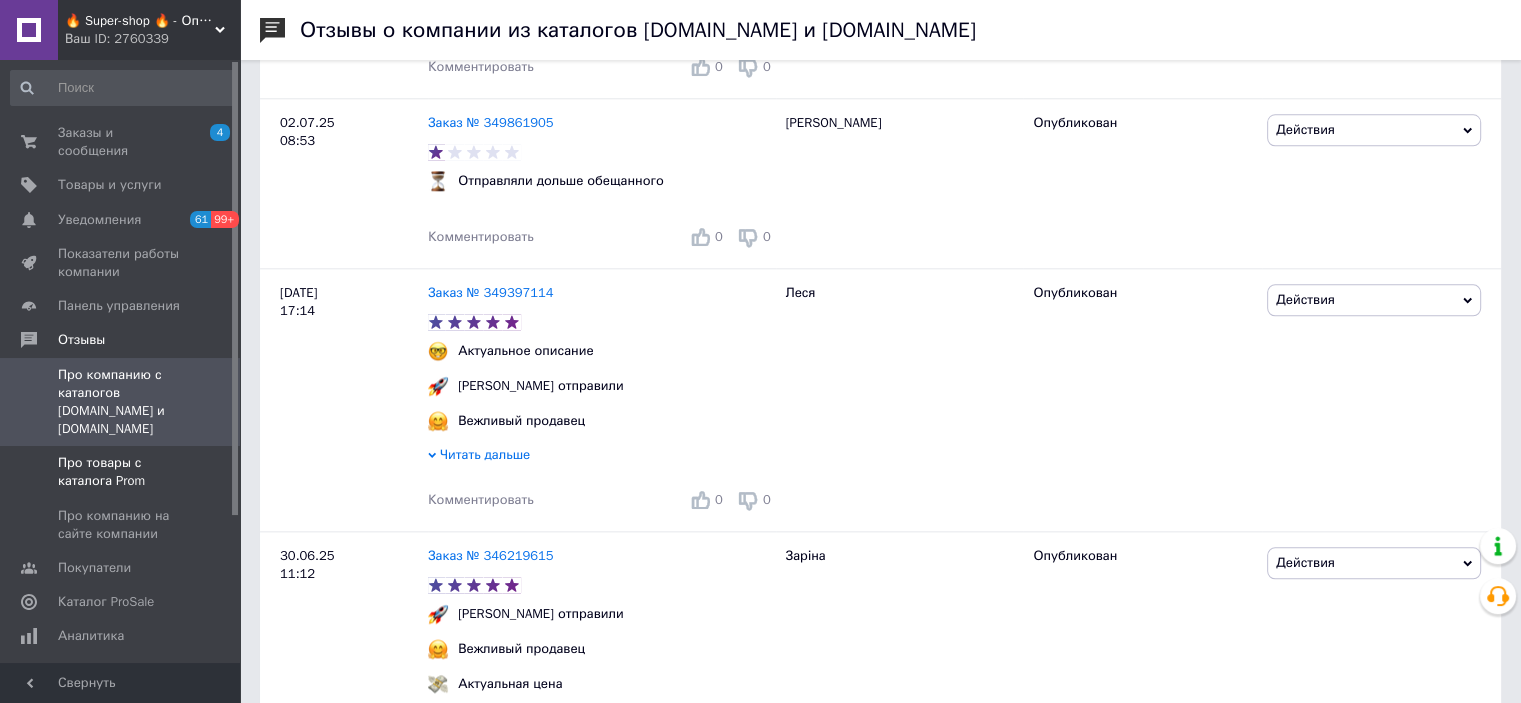 click on "Про товары с каталога Prom" at bounding box center (123, 472) 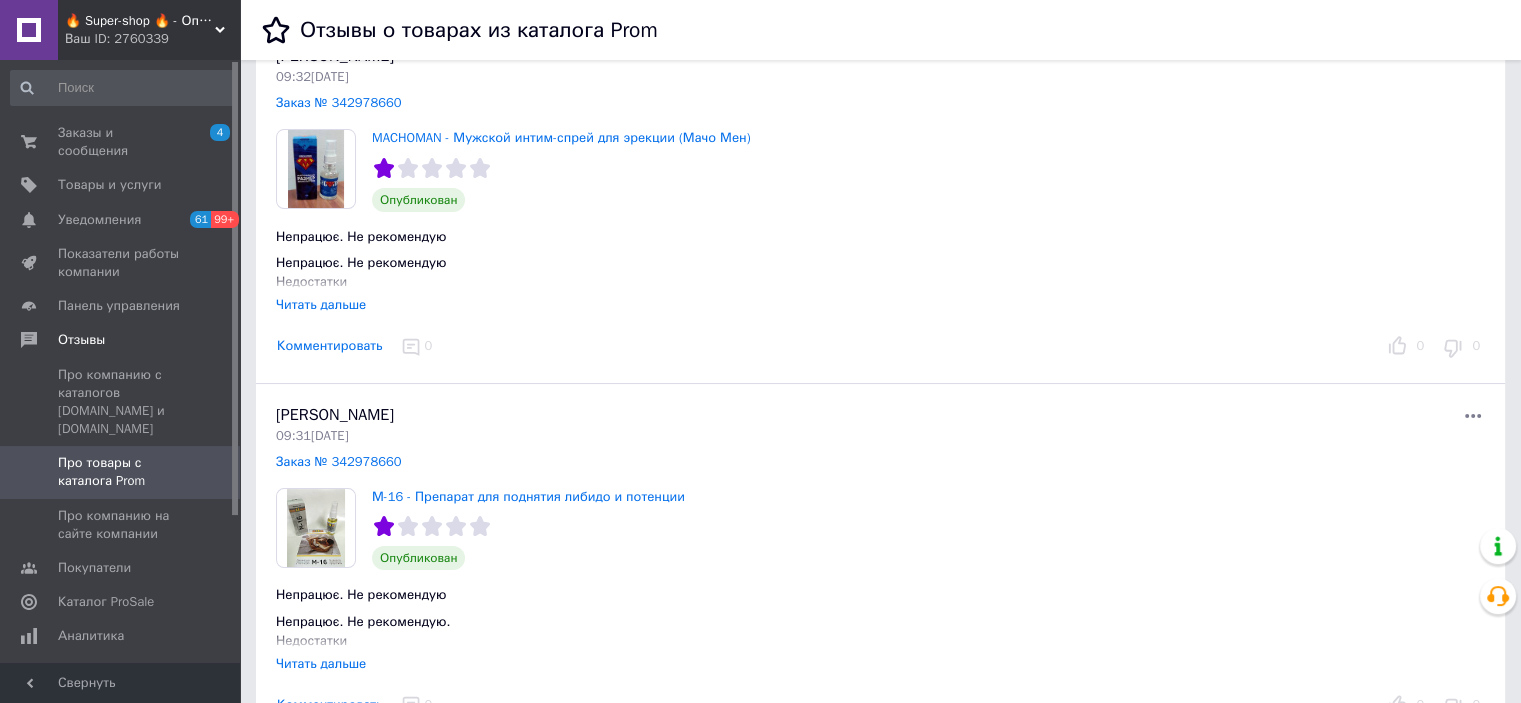 scroll, scrollTop: 0, scrollLeft: 0, axis: both 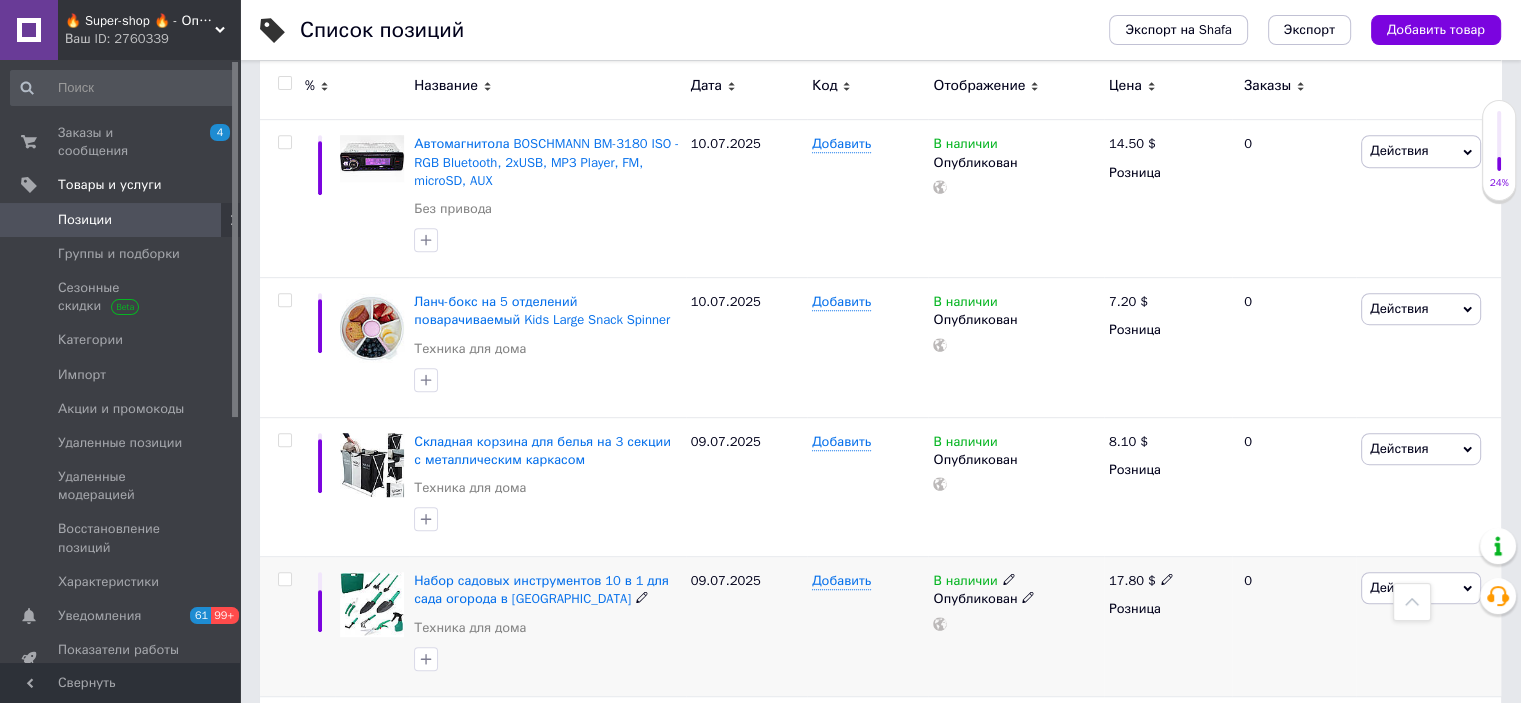 click 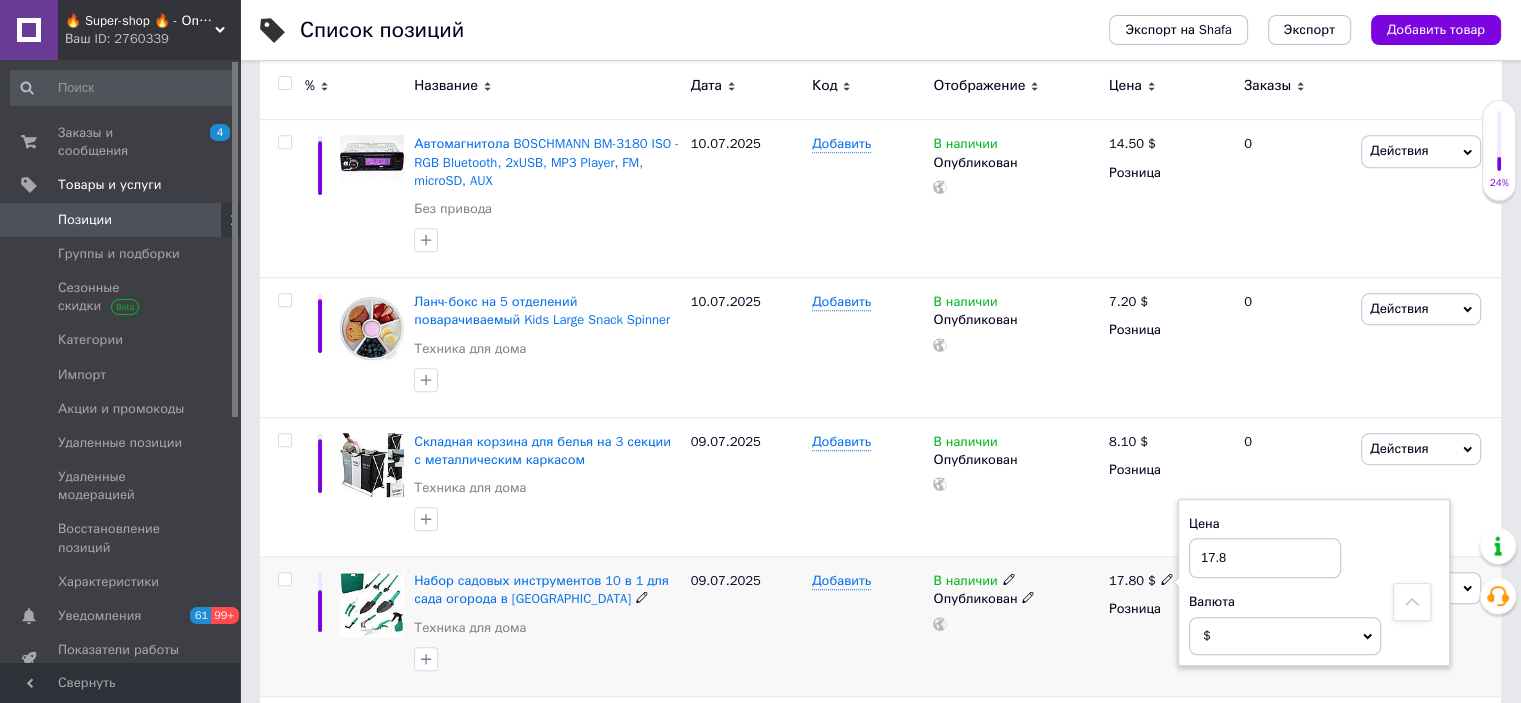 drag, startPoint x: 1228, startPoint y: 555, endPoint x: 1216, endPoint y: 515, distance: 41.761227 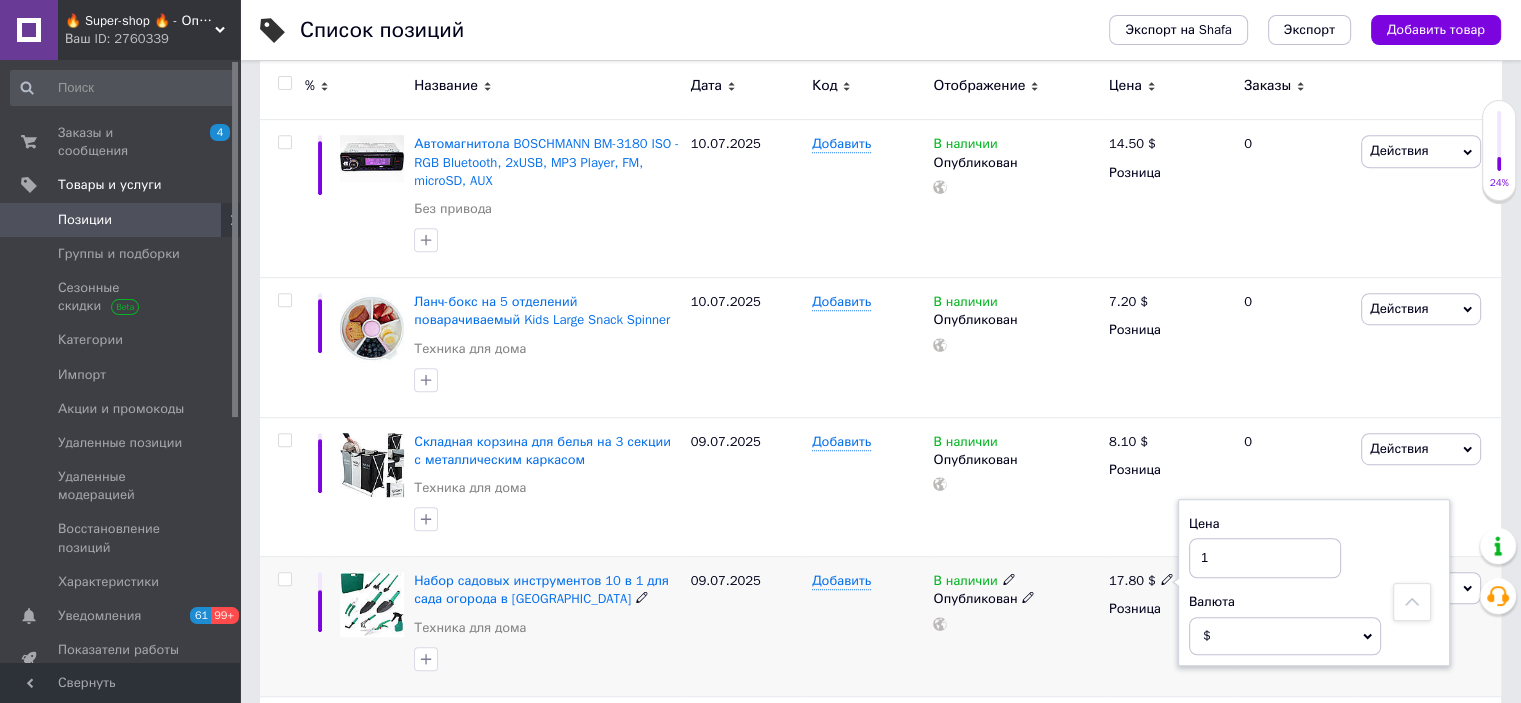 type on "18" 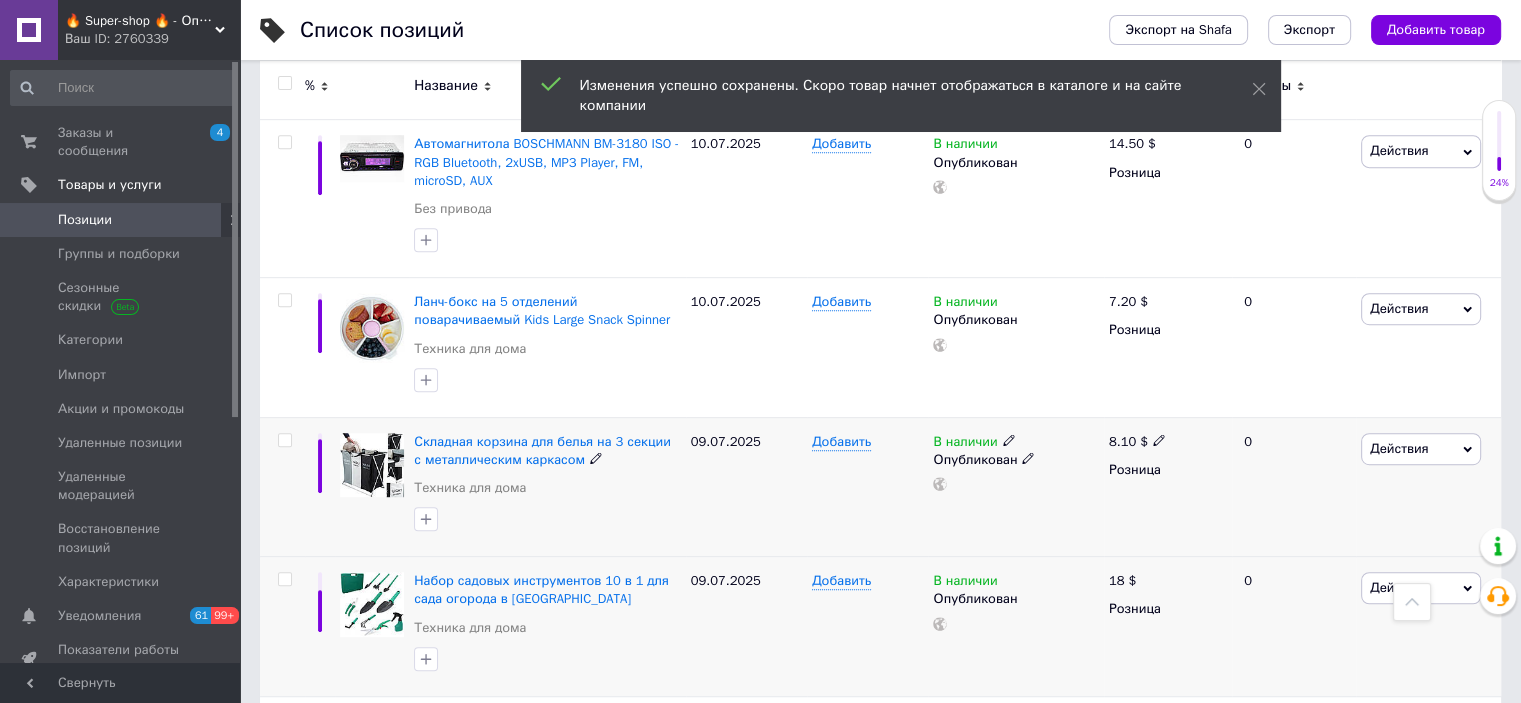 click 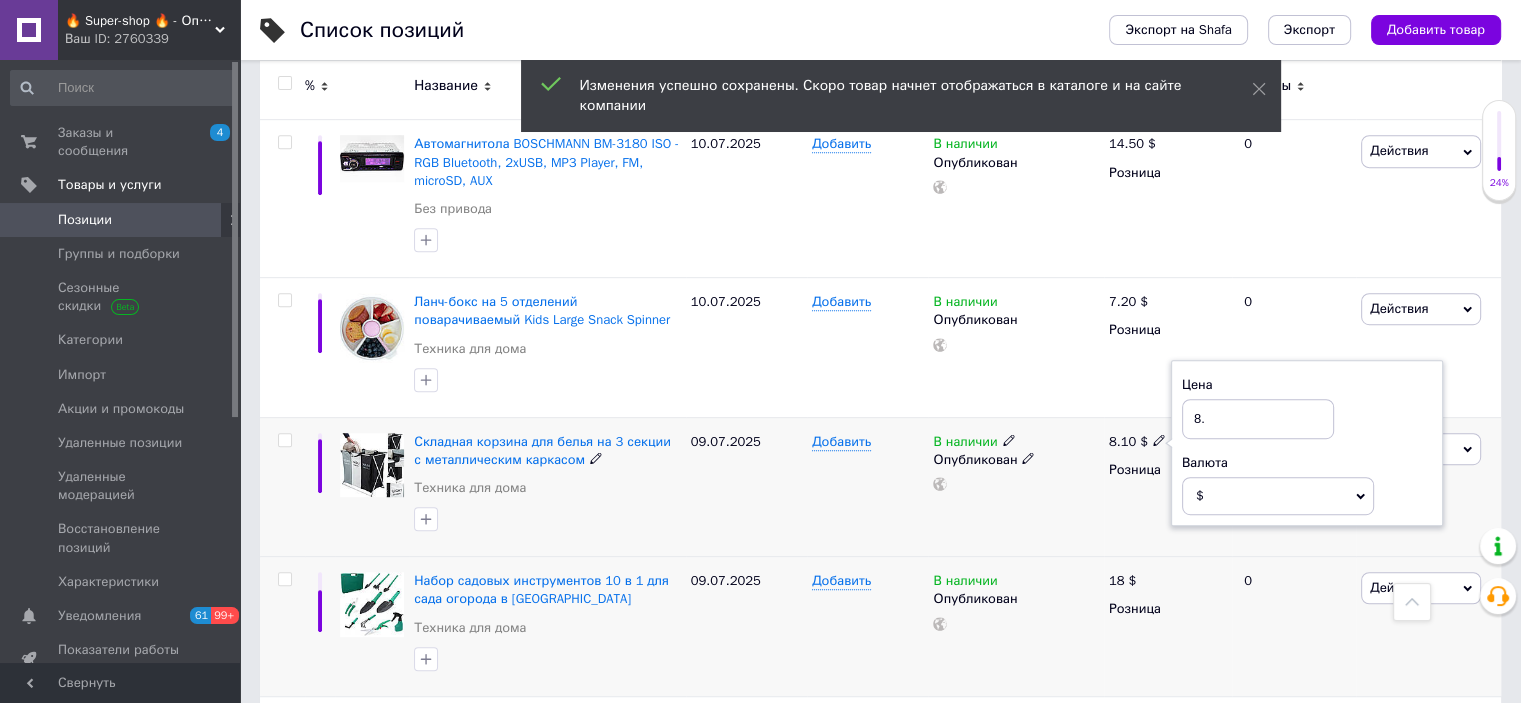 type on "8.5" 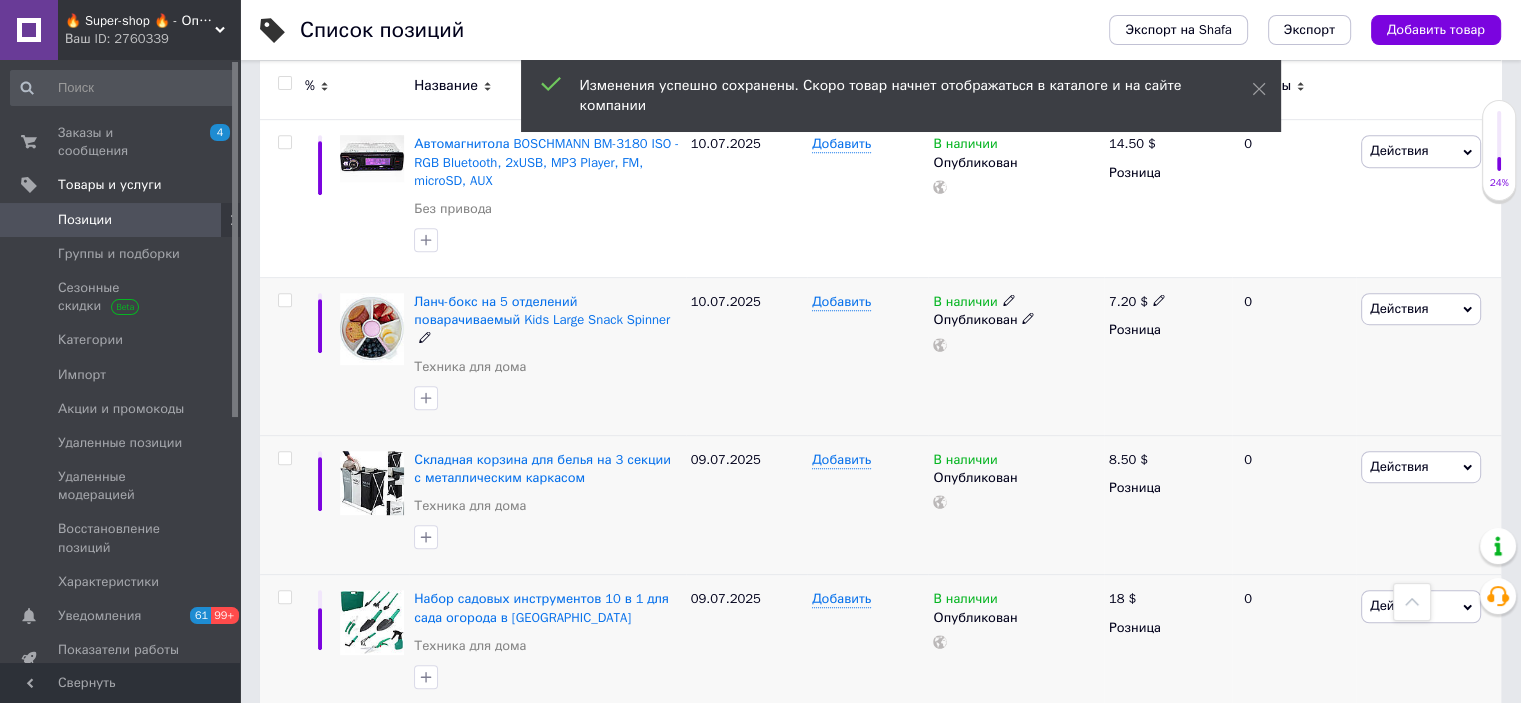 click on "7.20   $" at bounding box center [1137, 302] 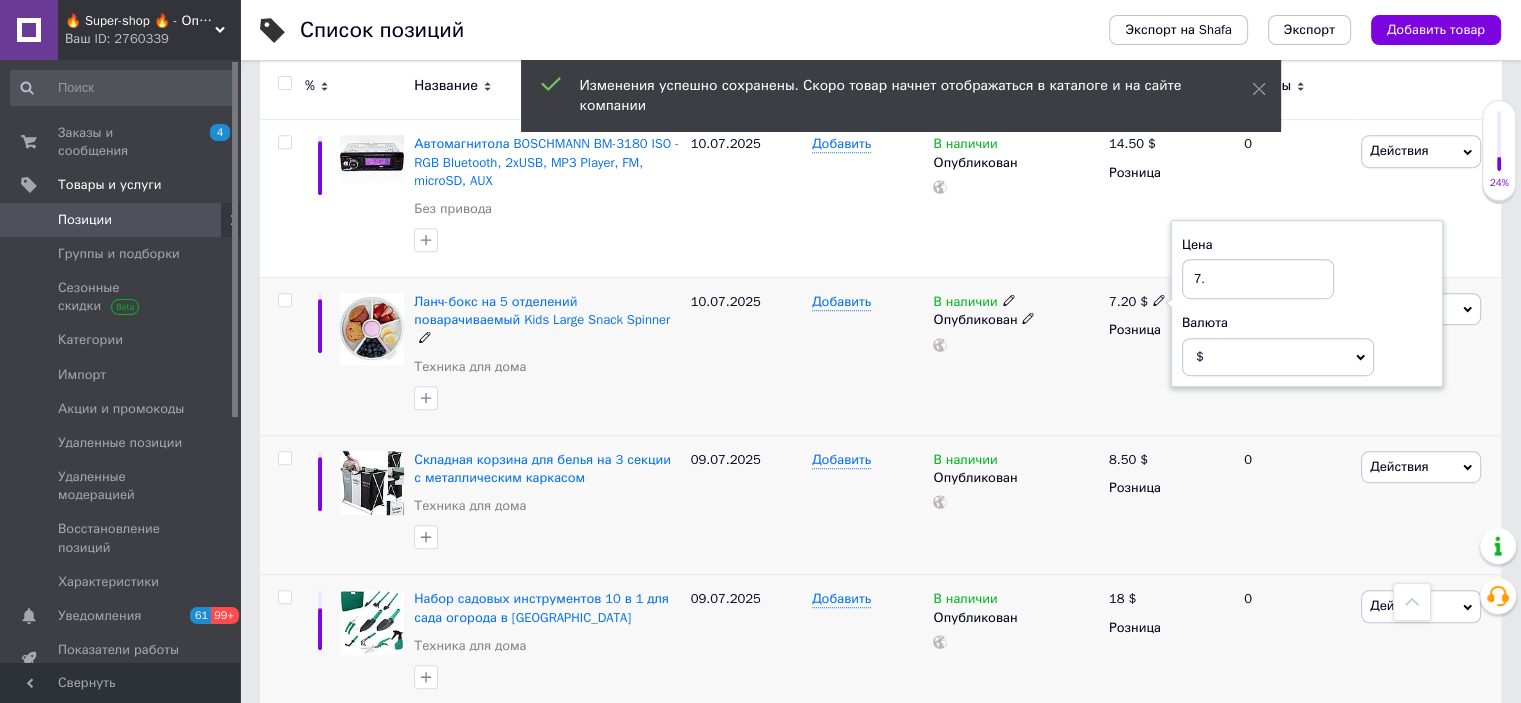 type on "7.5" 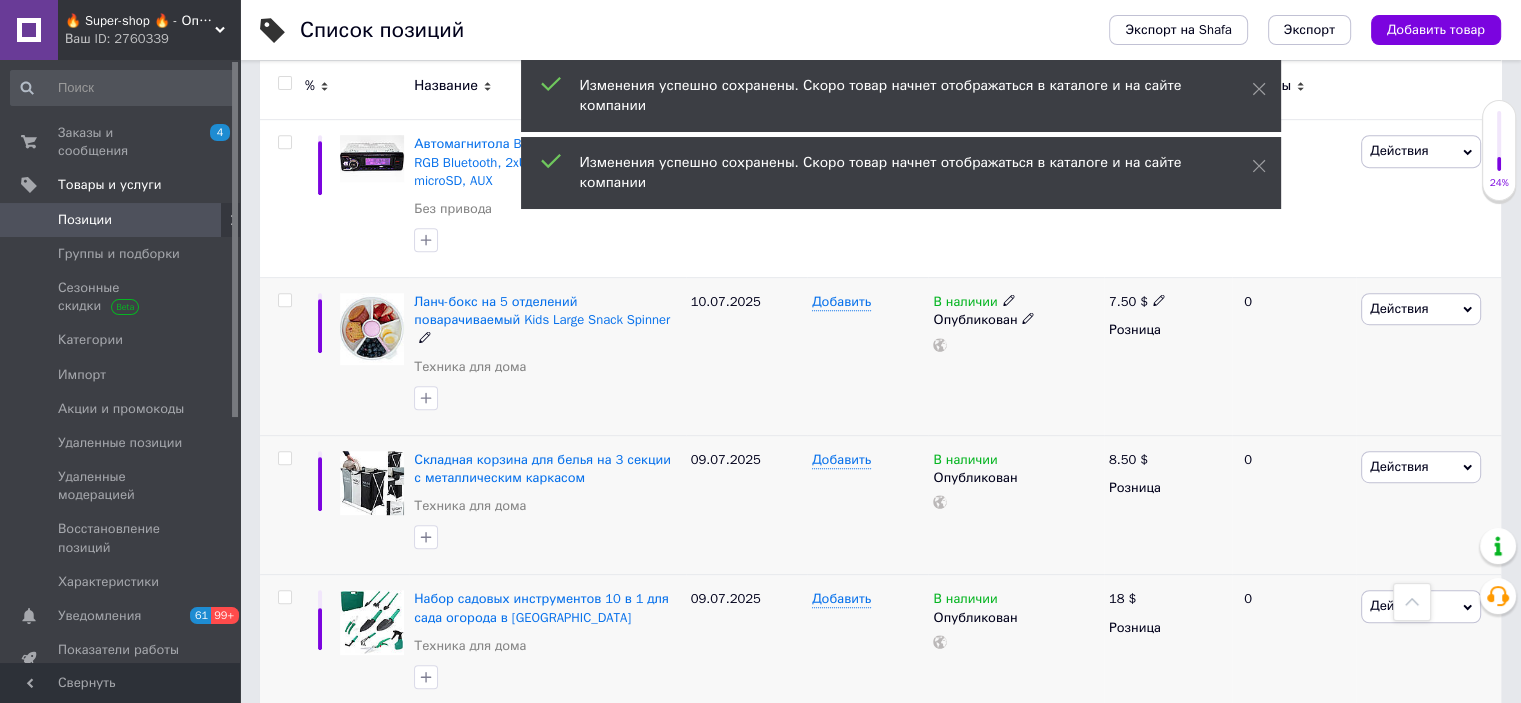 scroll, scrollTop: 900, scrollLeft: 0, axis: vertical 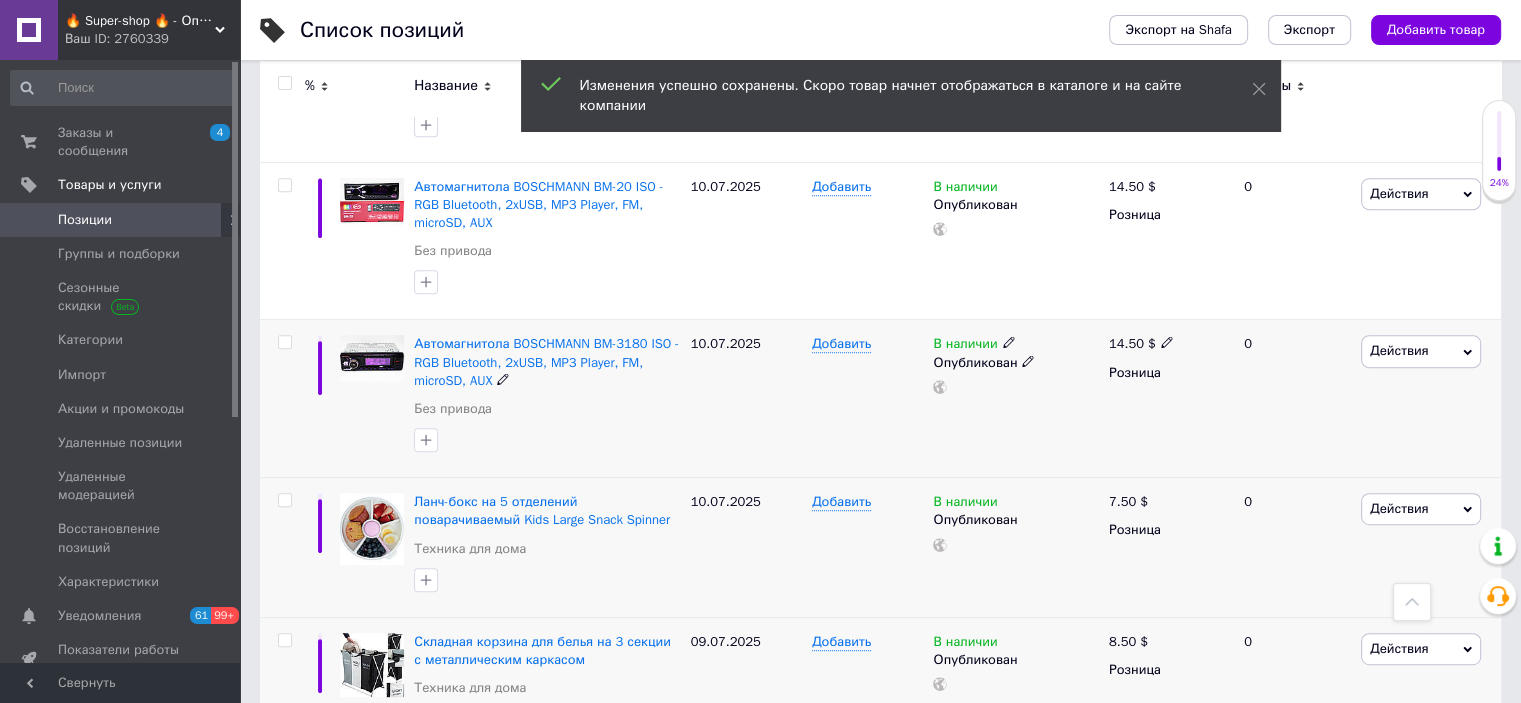 click 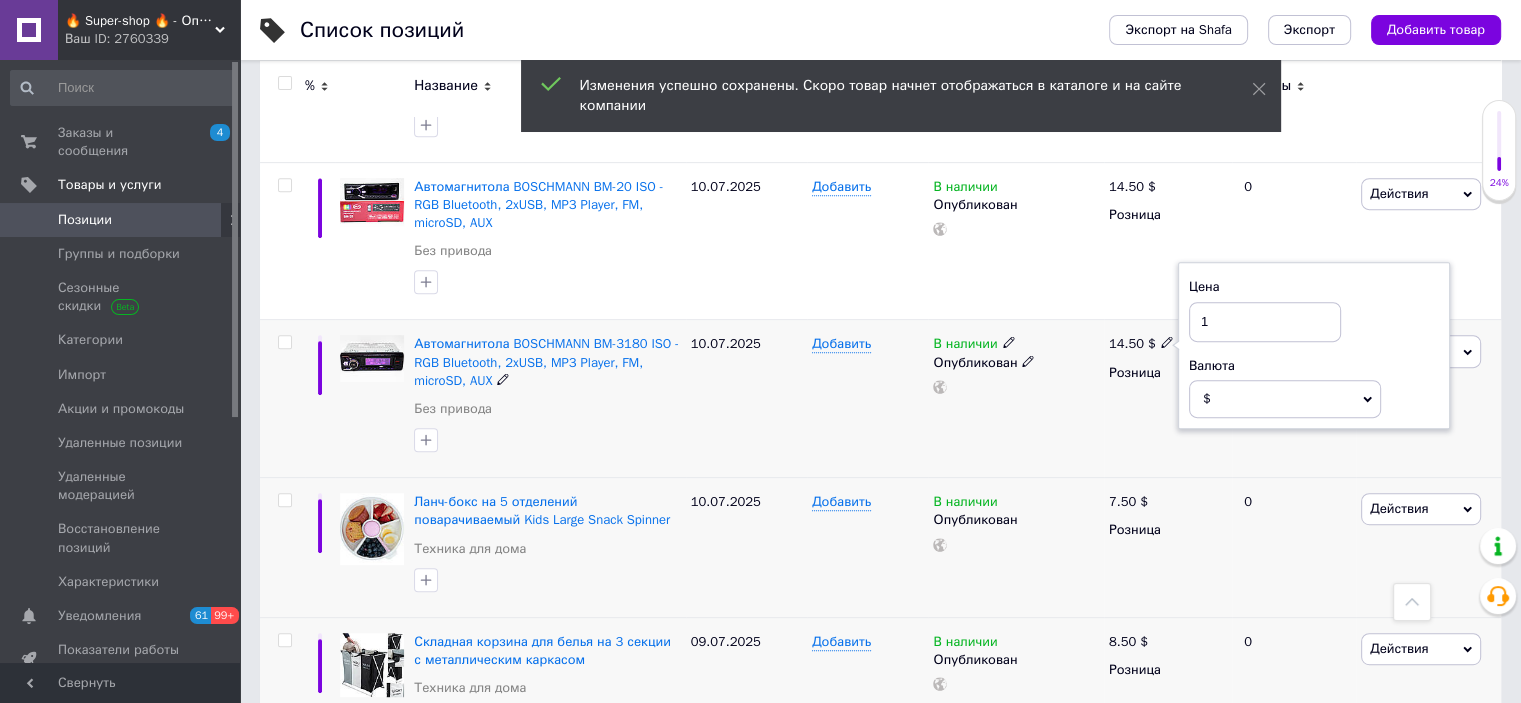 type on "15" 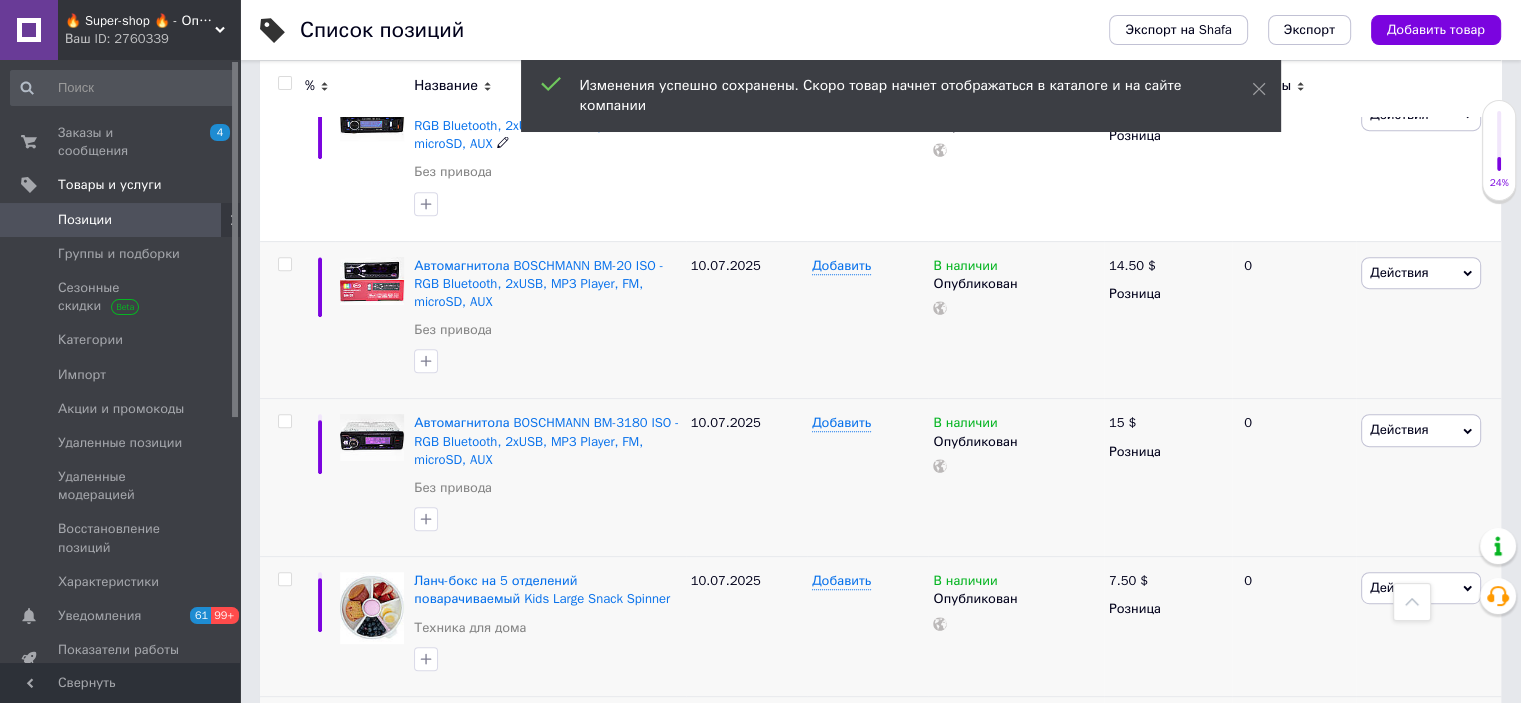 scroll, scrollTop: 800, scrollLeft: 0, axis: vertical 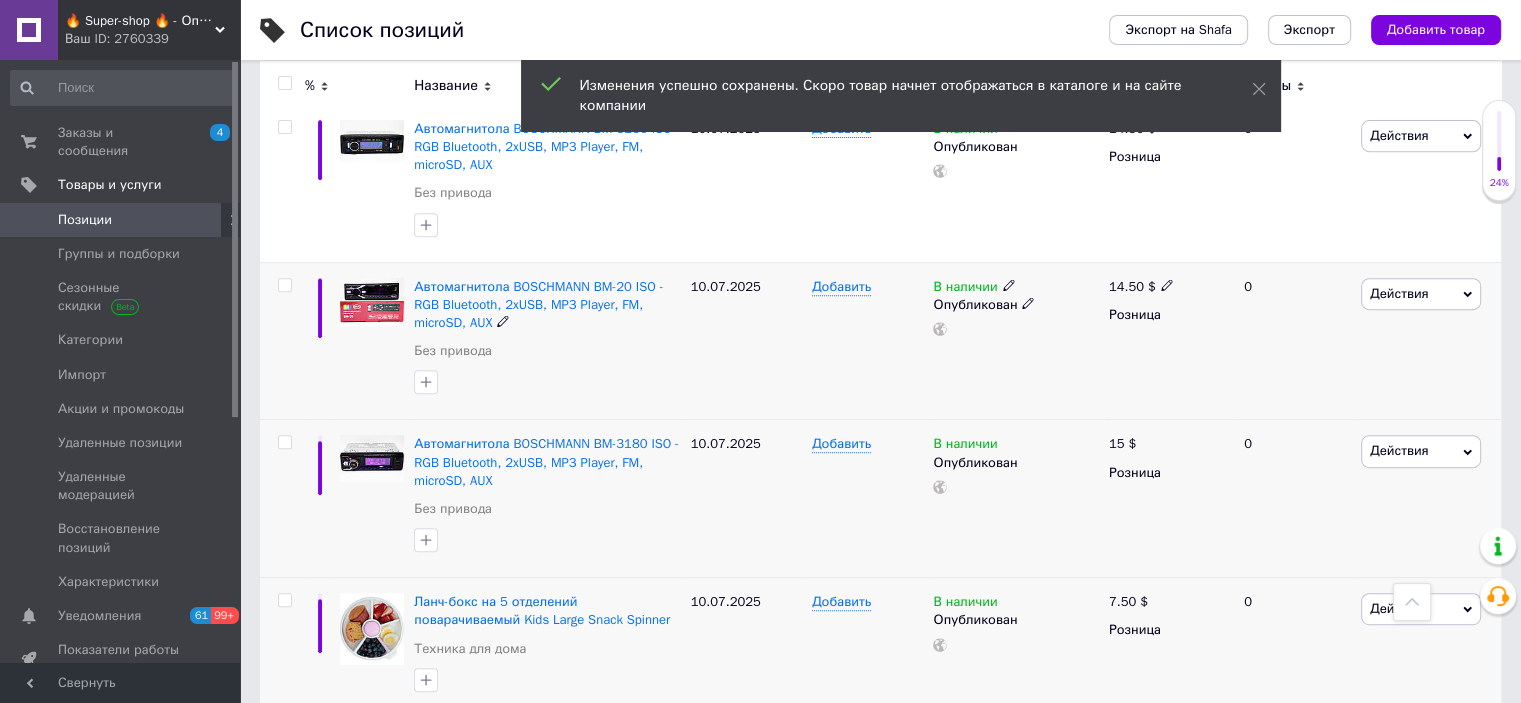 drag, startPoint x: 1160, startPoint y: 279, endPoint x: 1144, endPoint y: 279, distance: 16 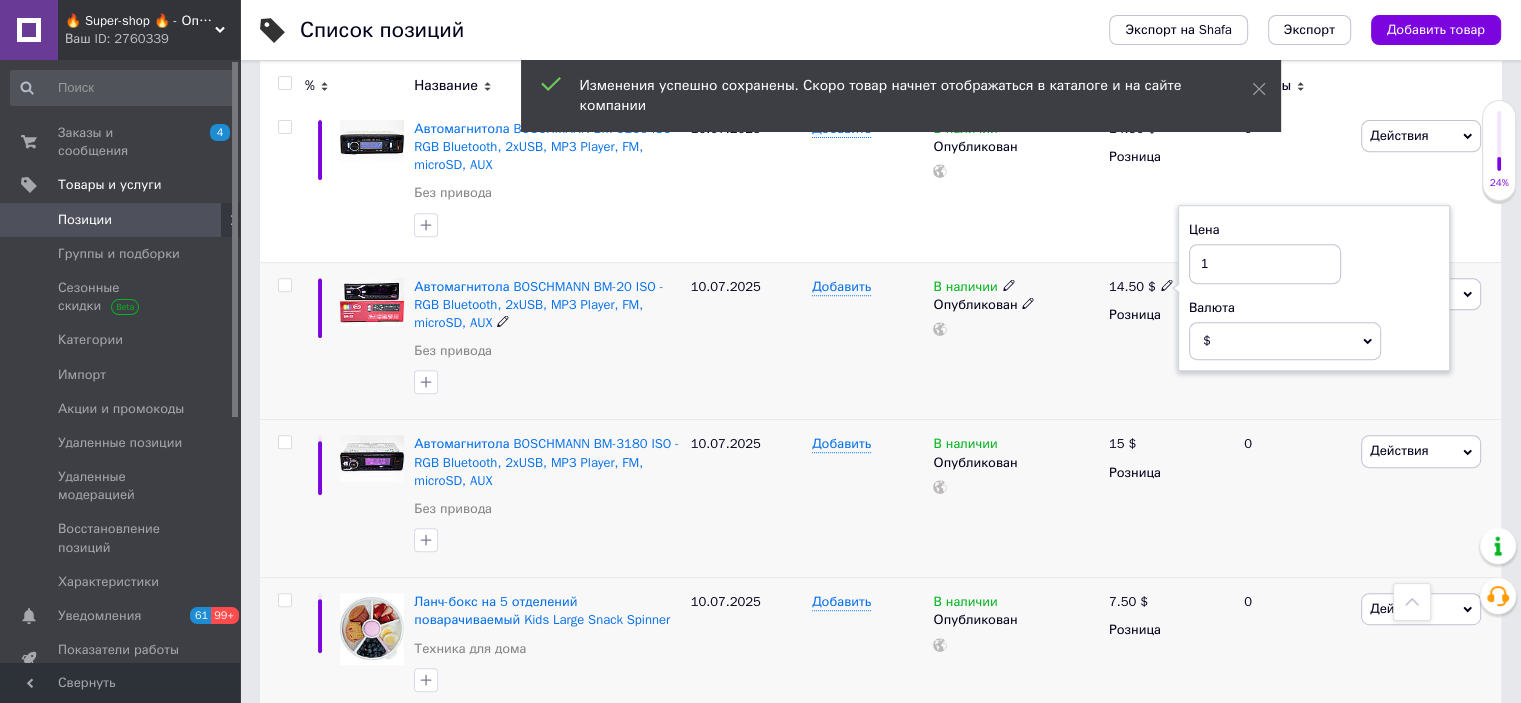 type on "15" 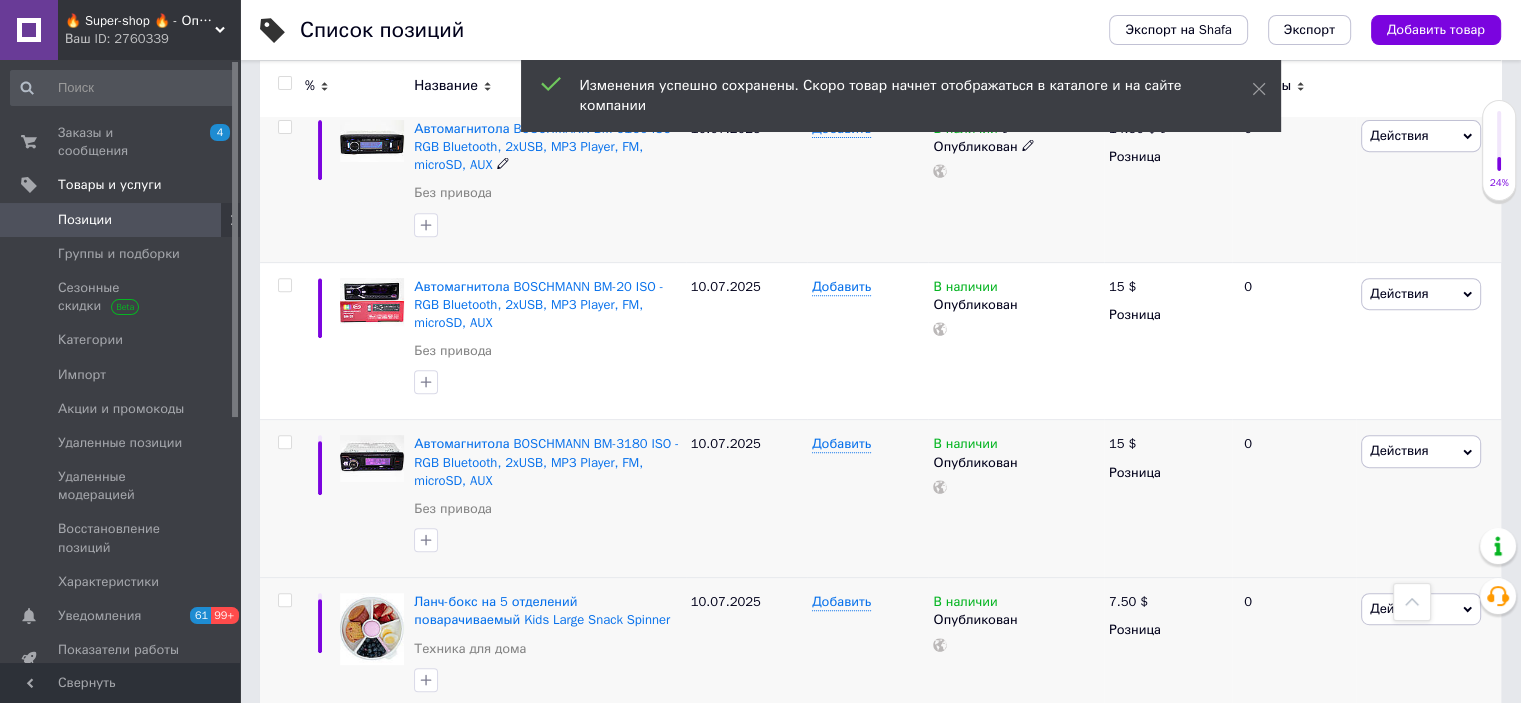 scroll, scrollTop: 600, scrollLeft: 0, axis: vertical 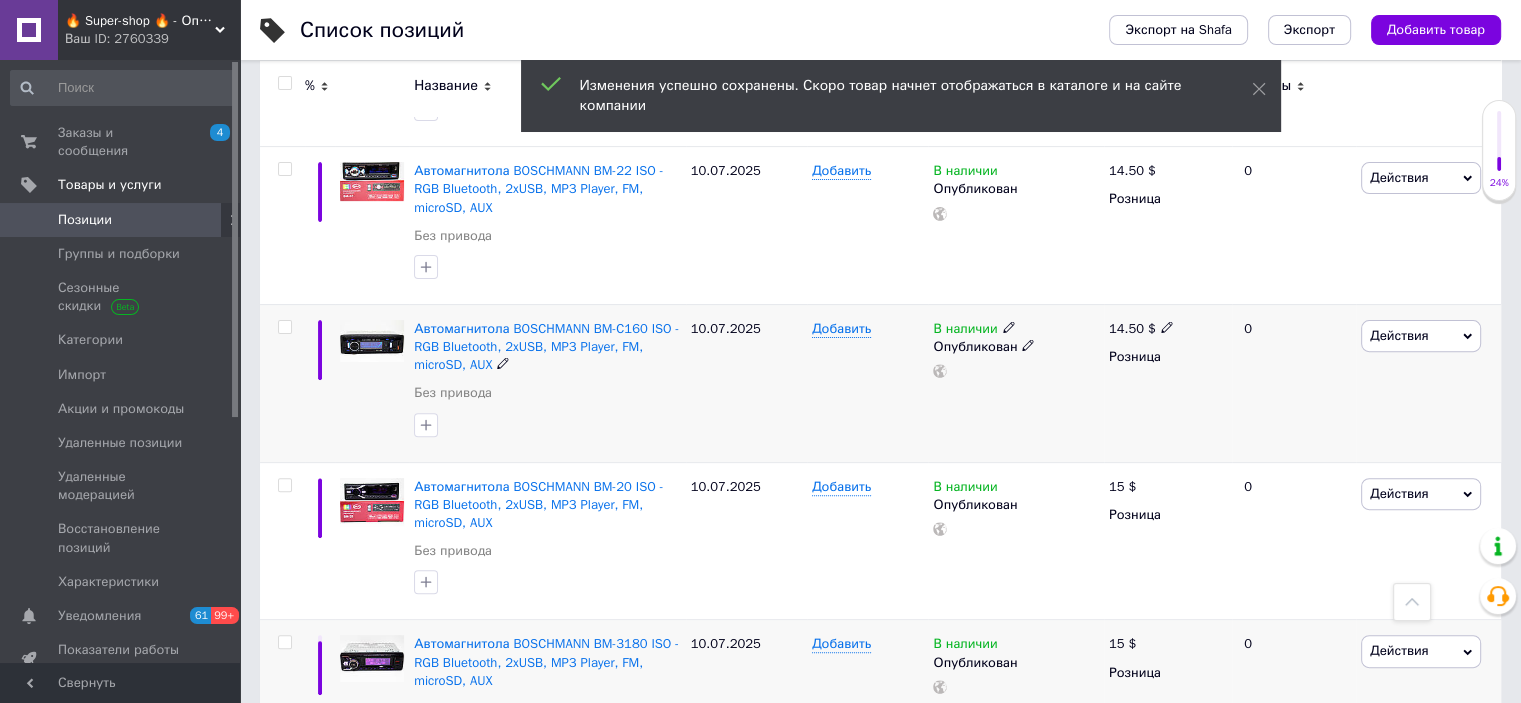 click 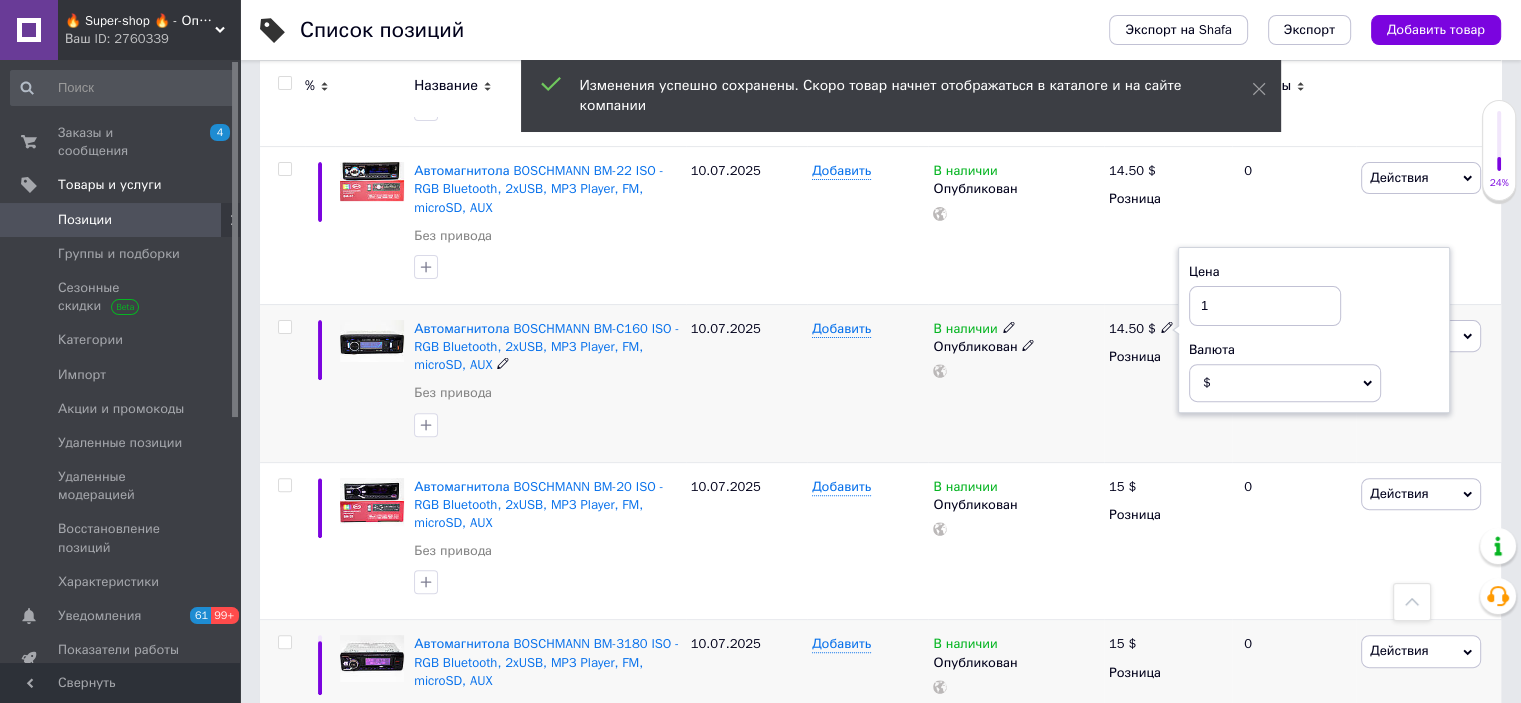 type on "15" 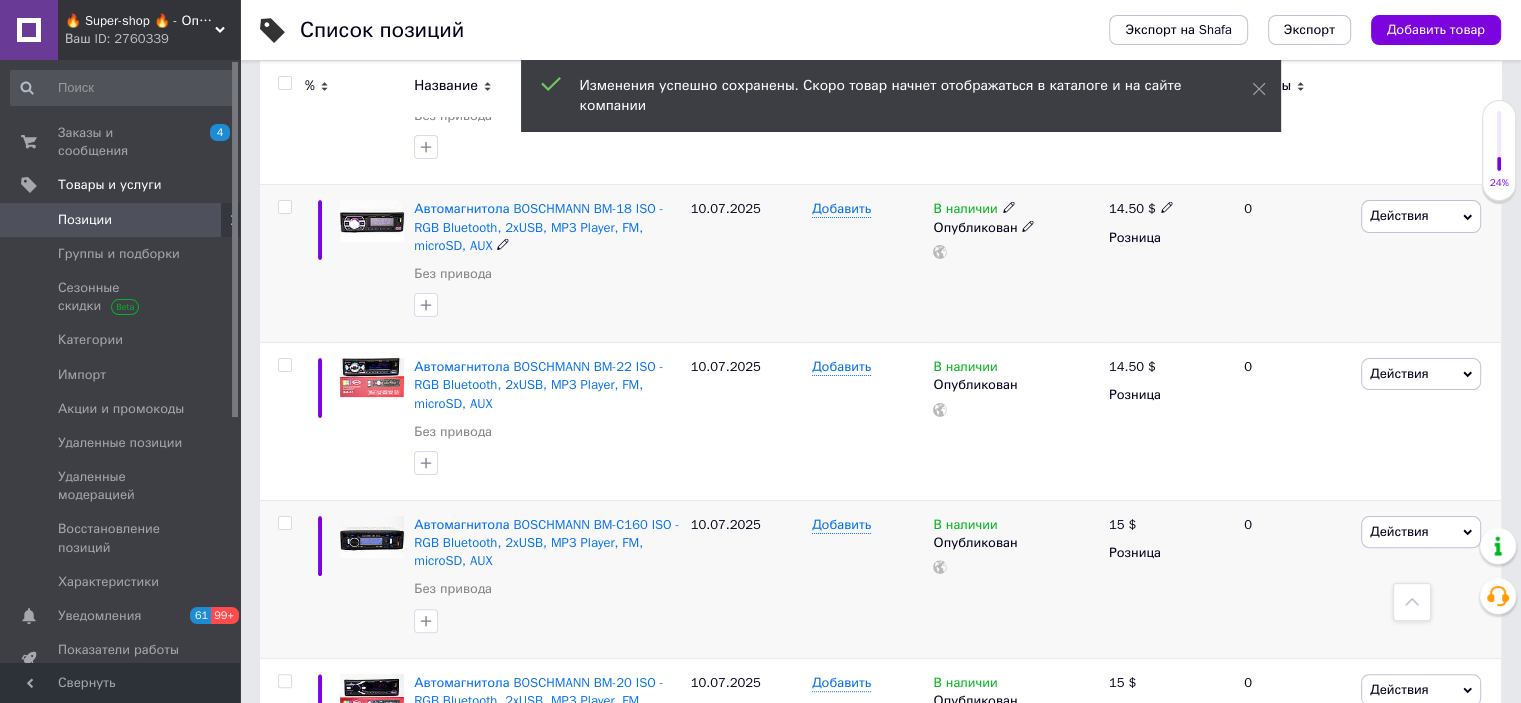 scroll, scrollTop: 400, scrollLeft: 0, axis: vertical 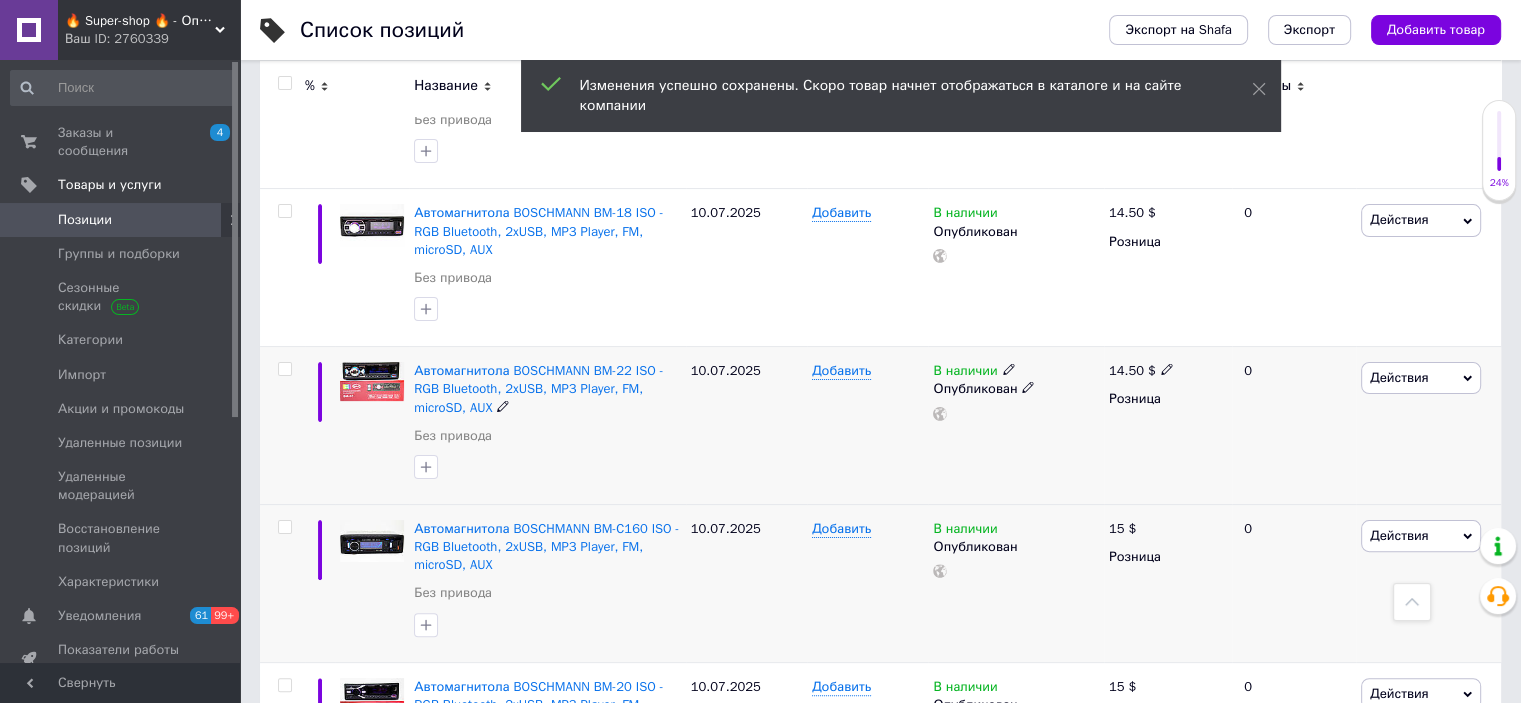 click on "14.50   $" at bounding box center [1168, 371] 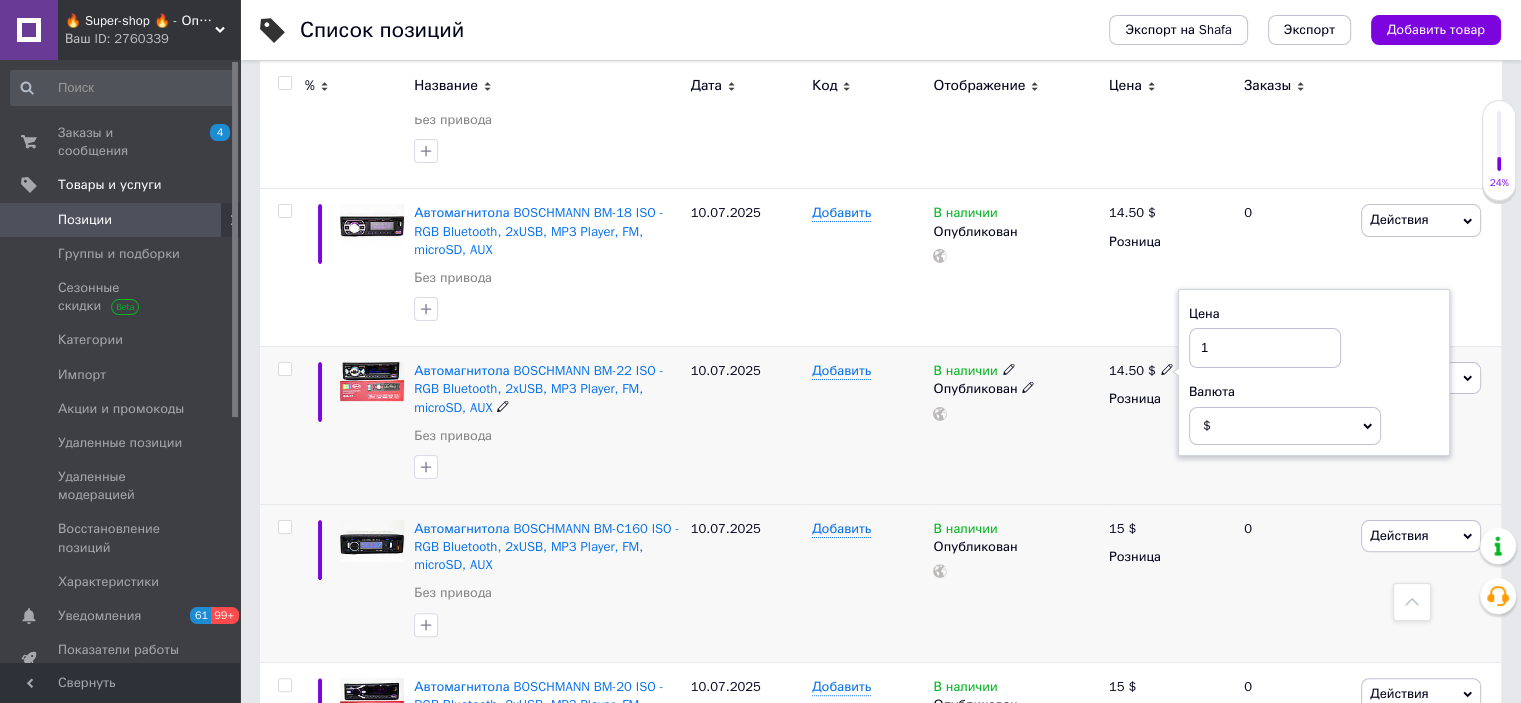 type on "15" 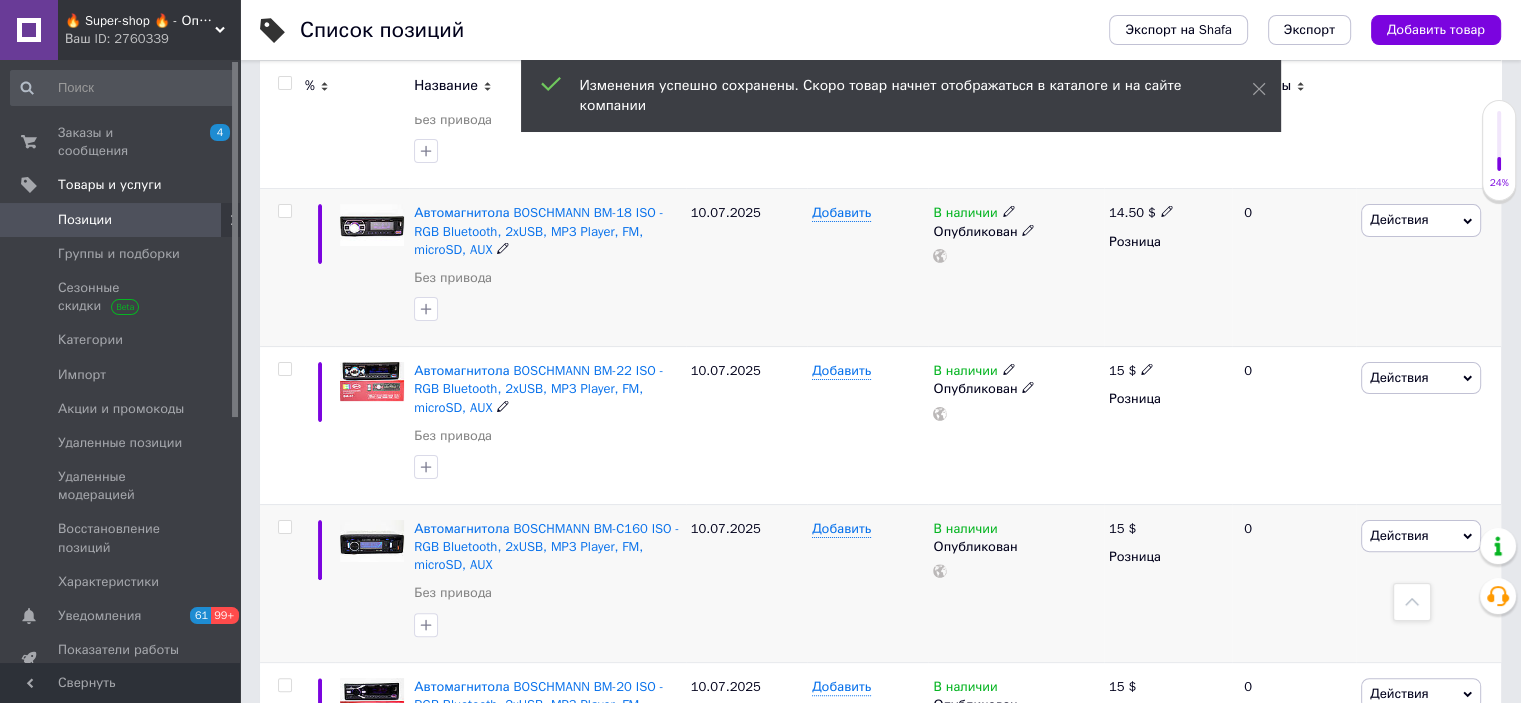 click 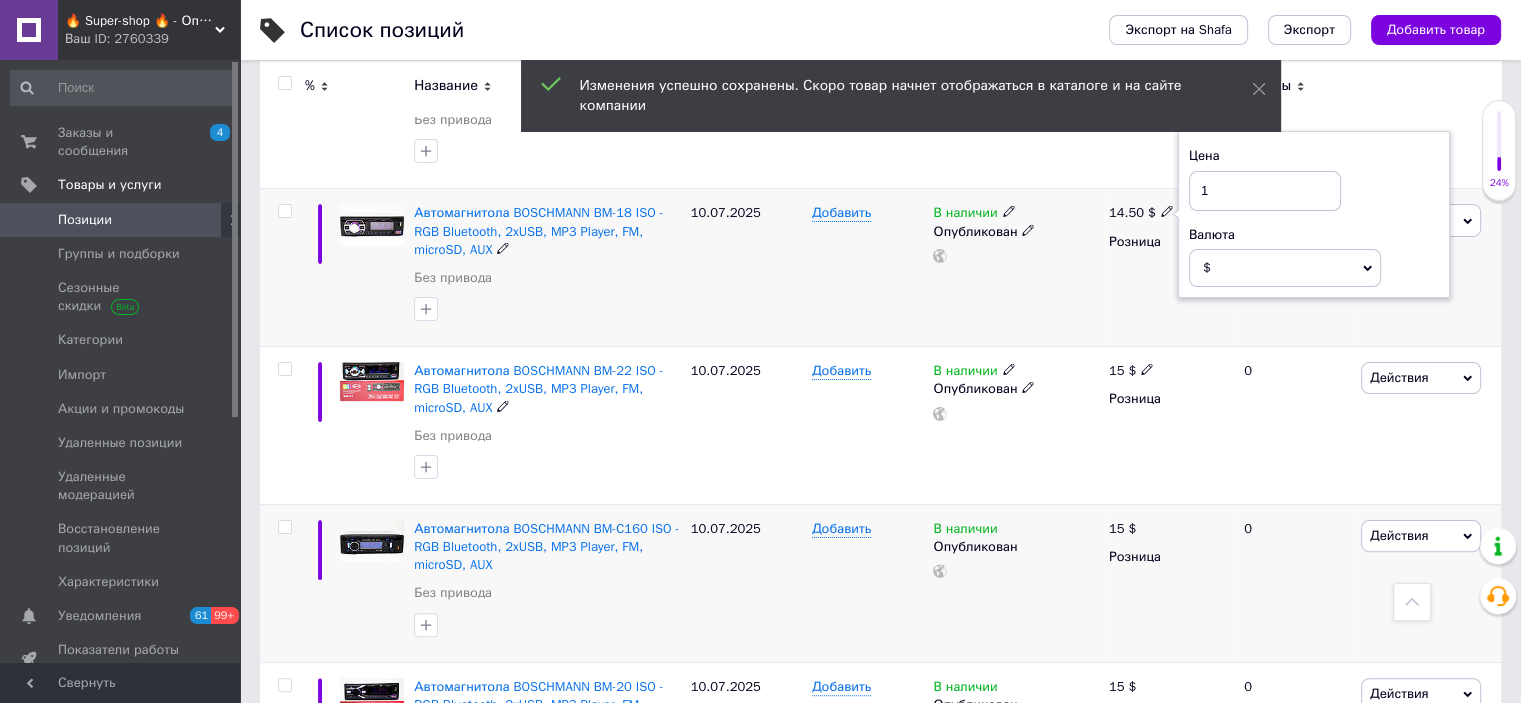 type on "15" 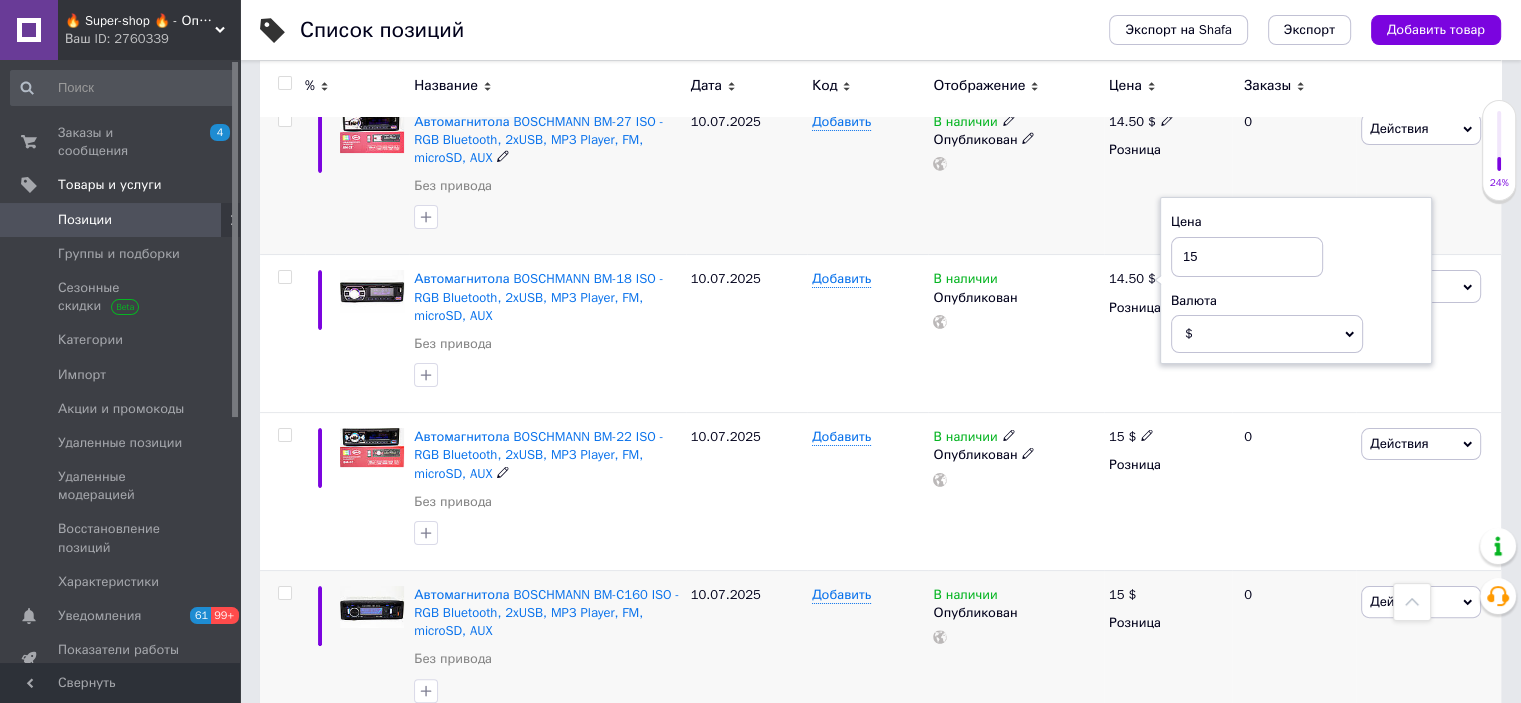scroll, scrollTop: 300, scrollLeft: 0, axis: vertical 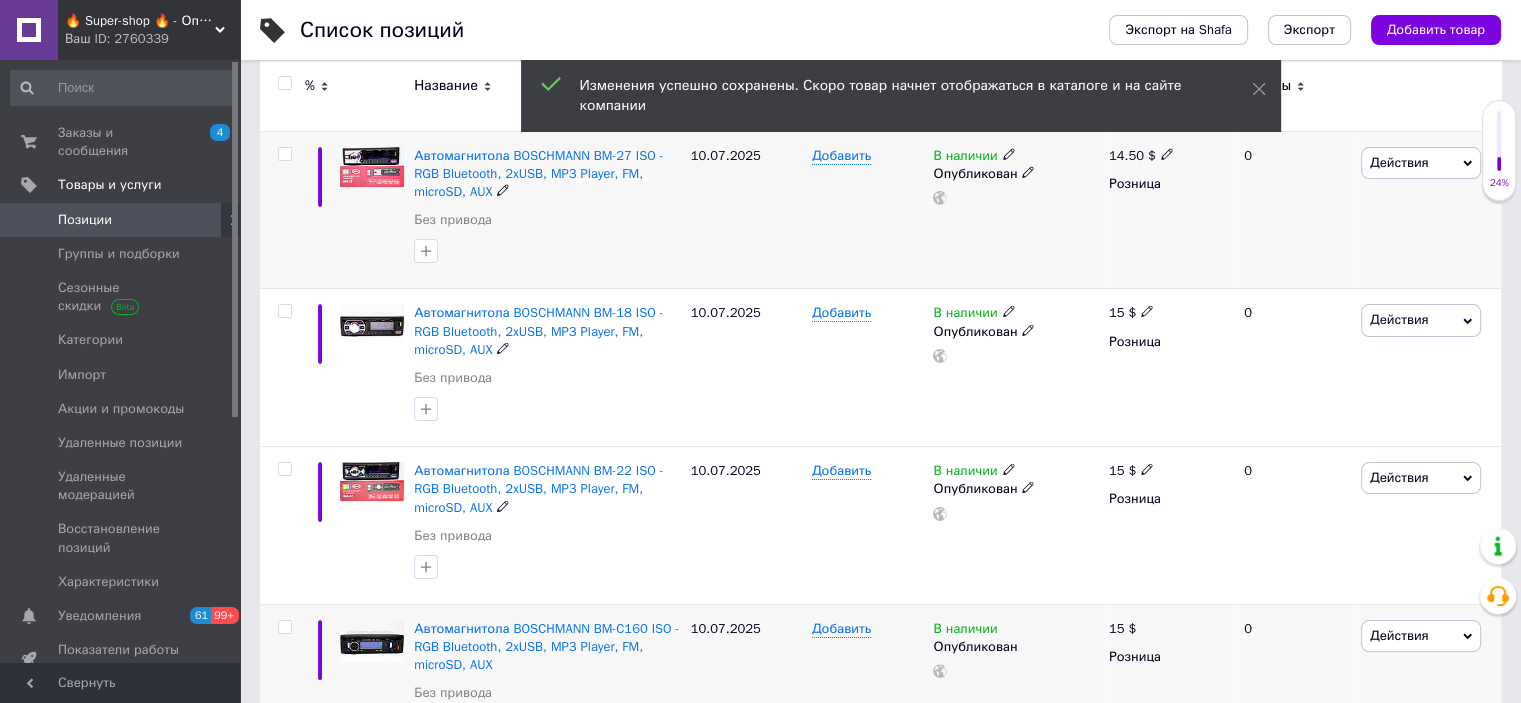 click 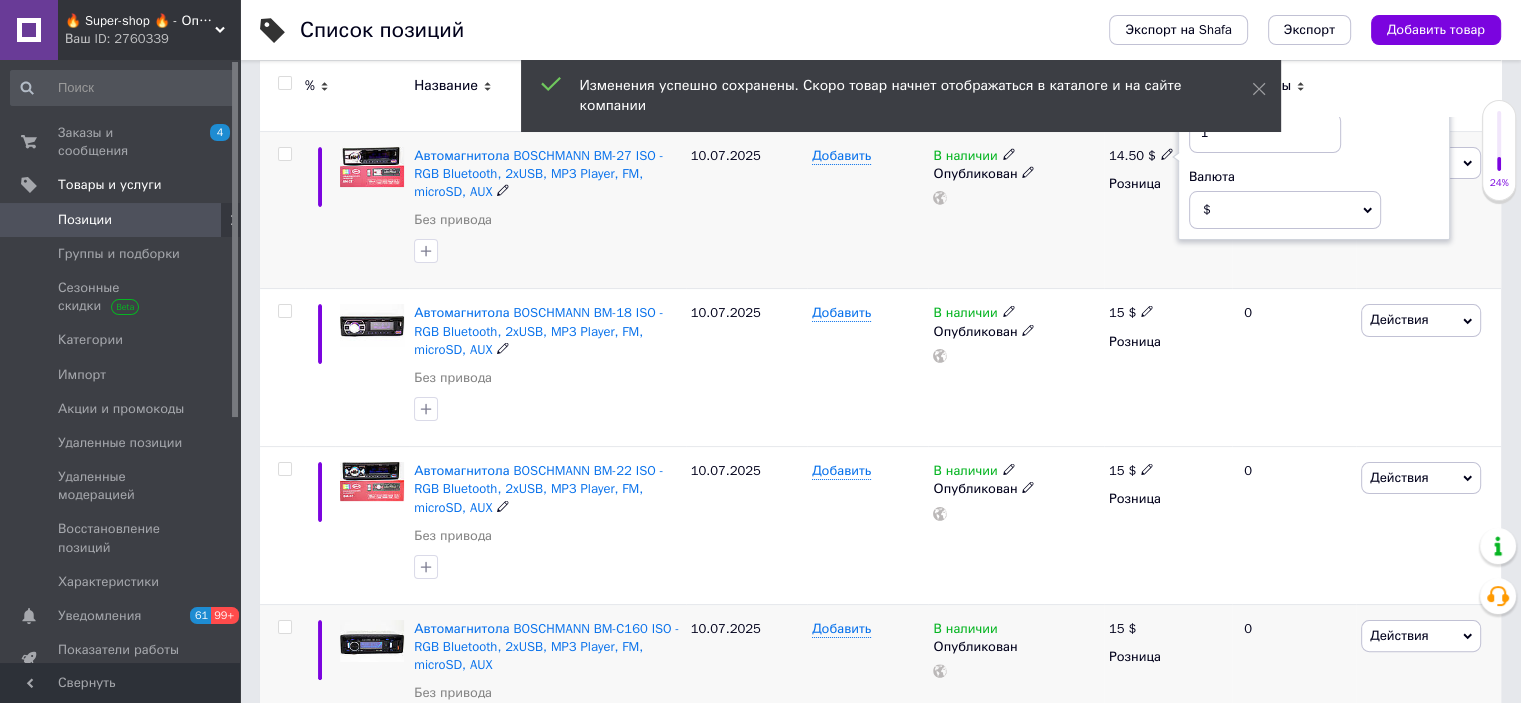 type on "15" 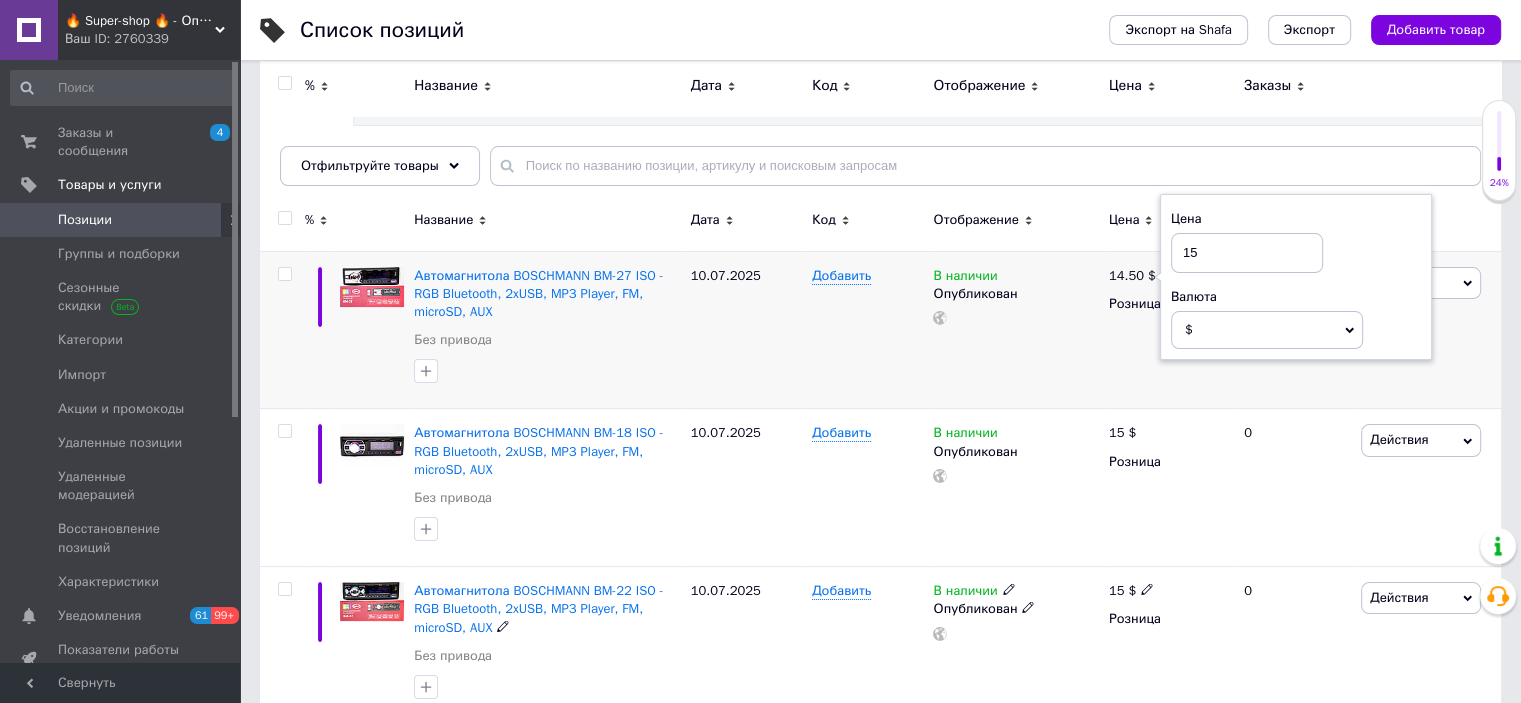 scroll, scrollTop: 0, scrollLeft: 0, axis: both 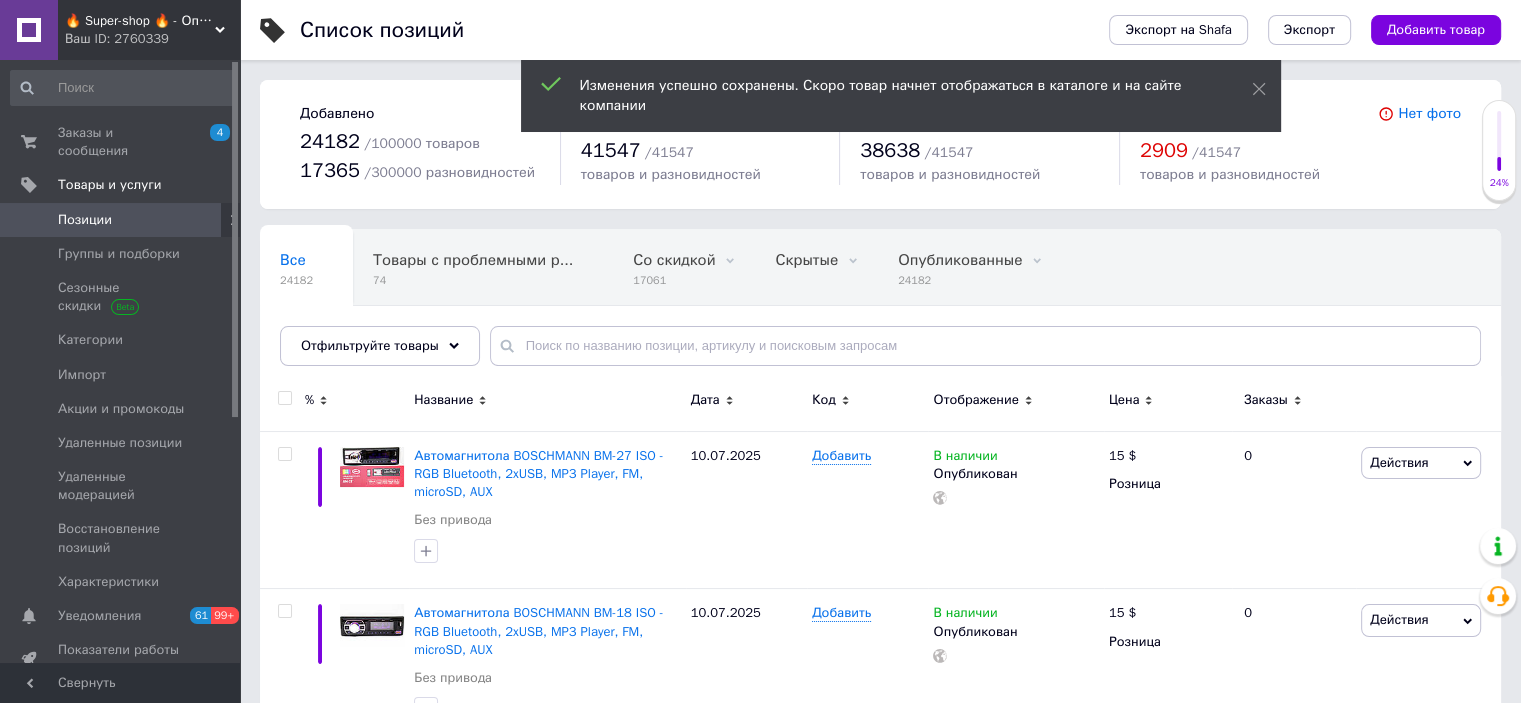 click at bounding box center (284, 398) 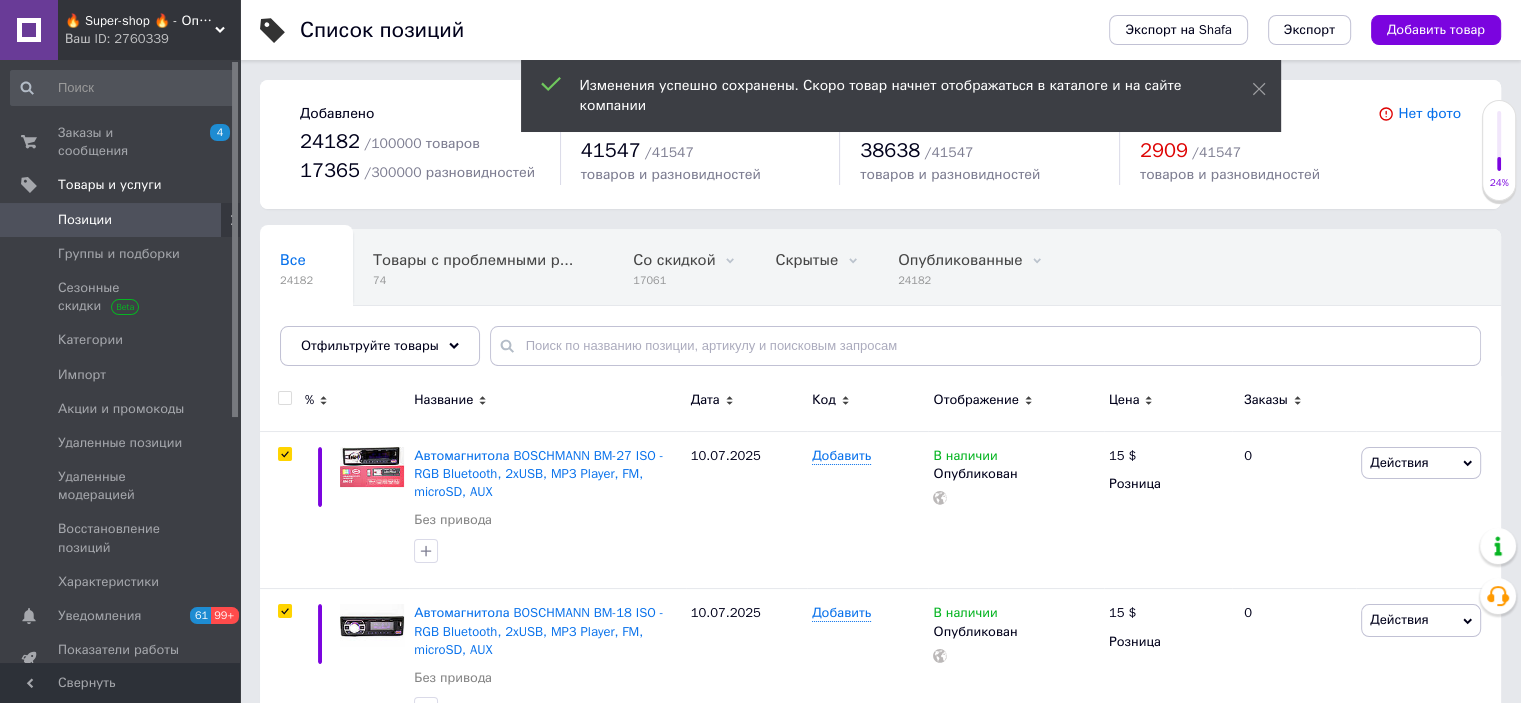checkbox on "true" 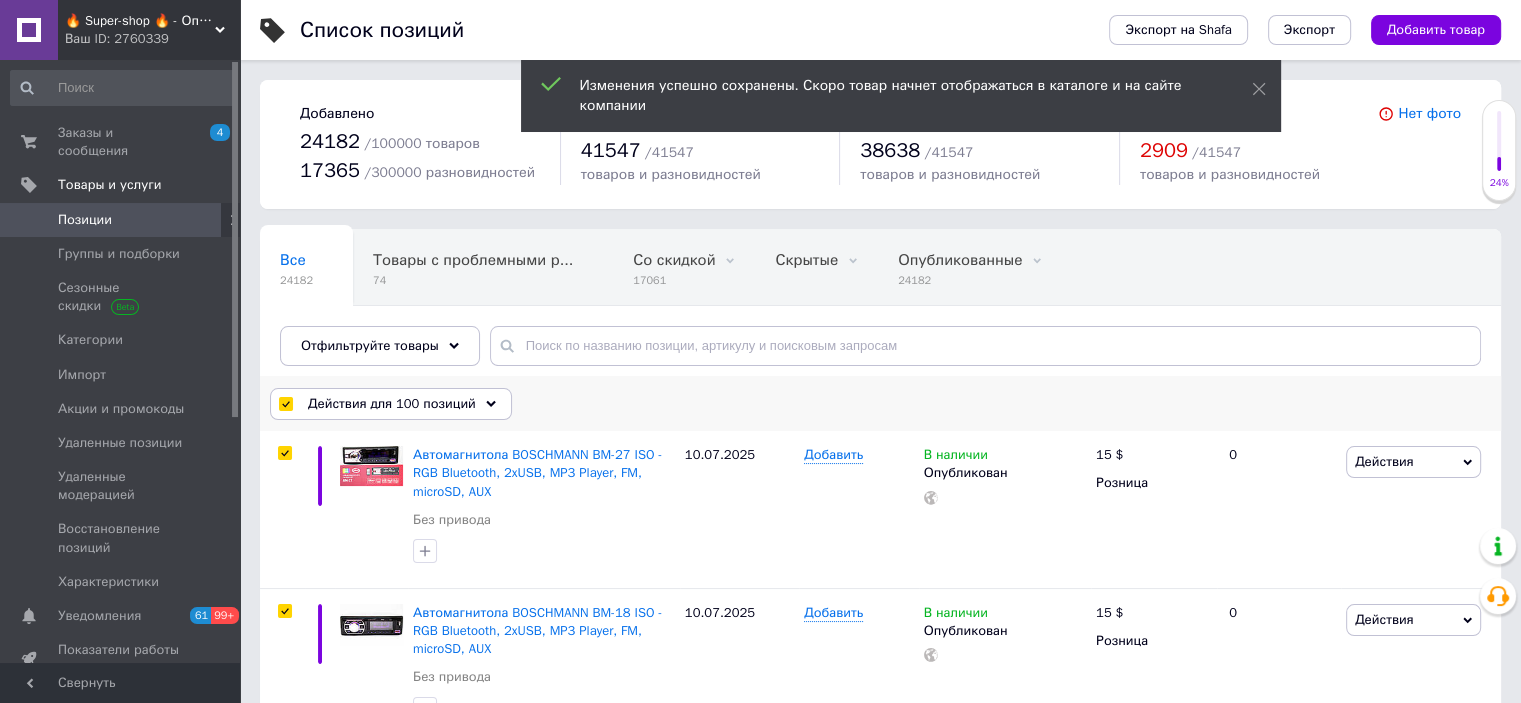 click on "Действия для 100 позиций" at bounding box center (392, 404) 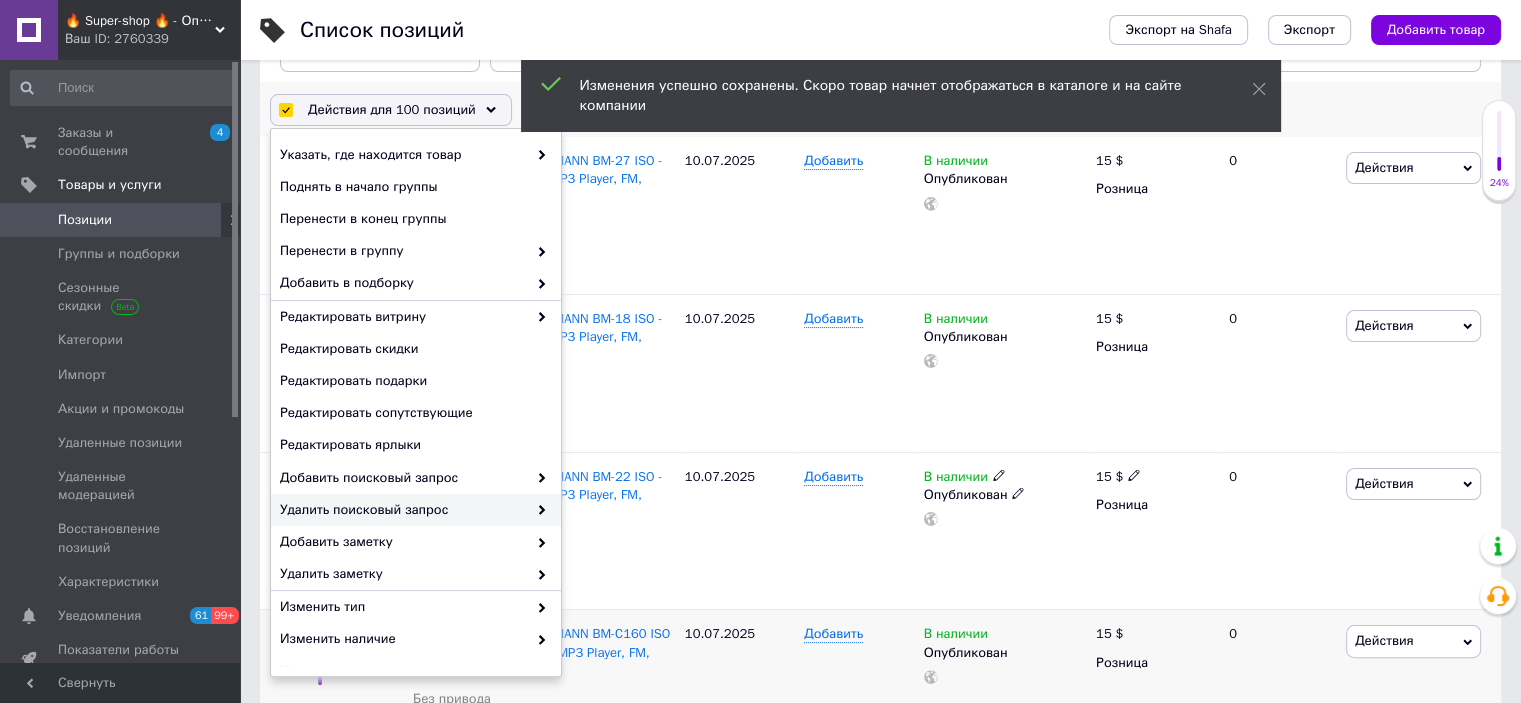 scroll, scrollTop: 300, scrollLeft: 0, axis: vertical 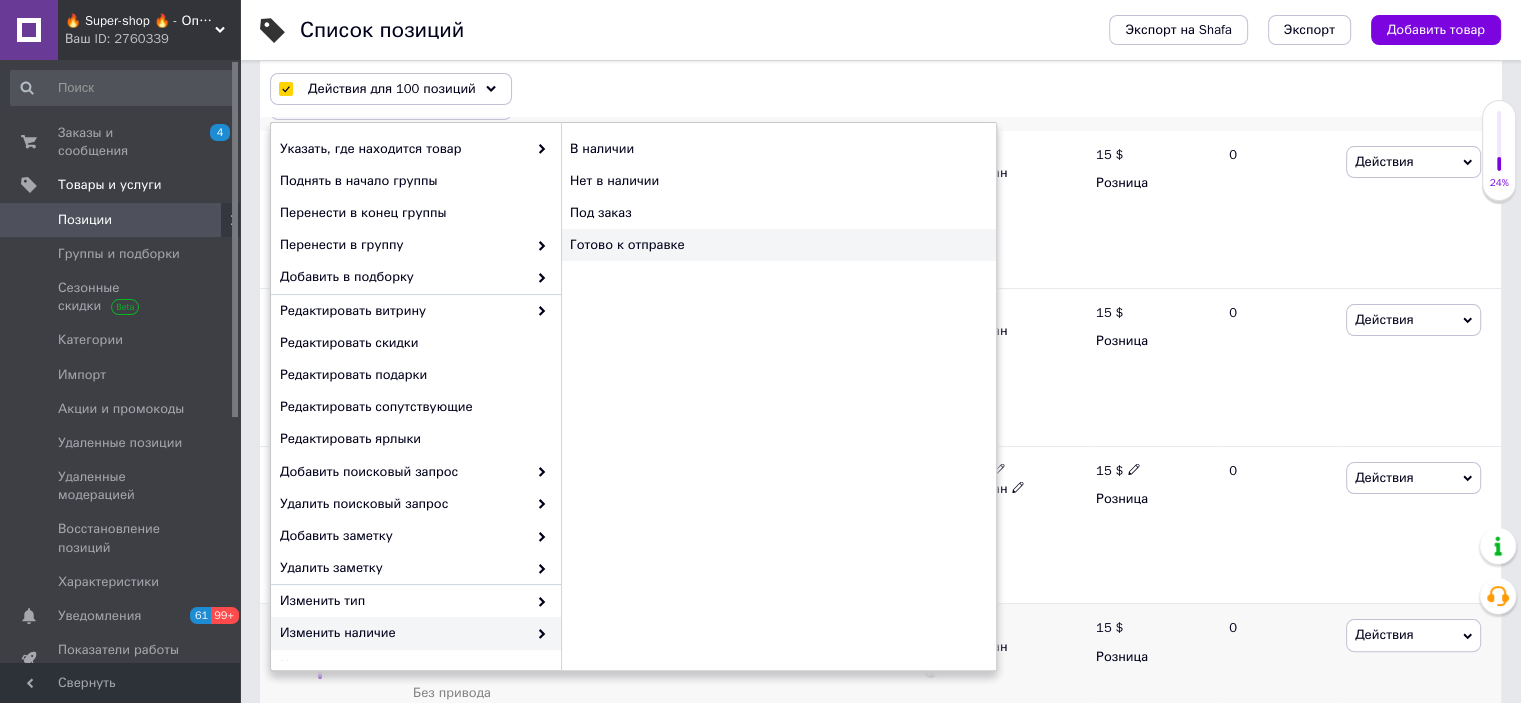 click on "Готово к отправке" at bounding box center (778, 245) 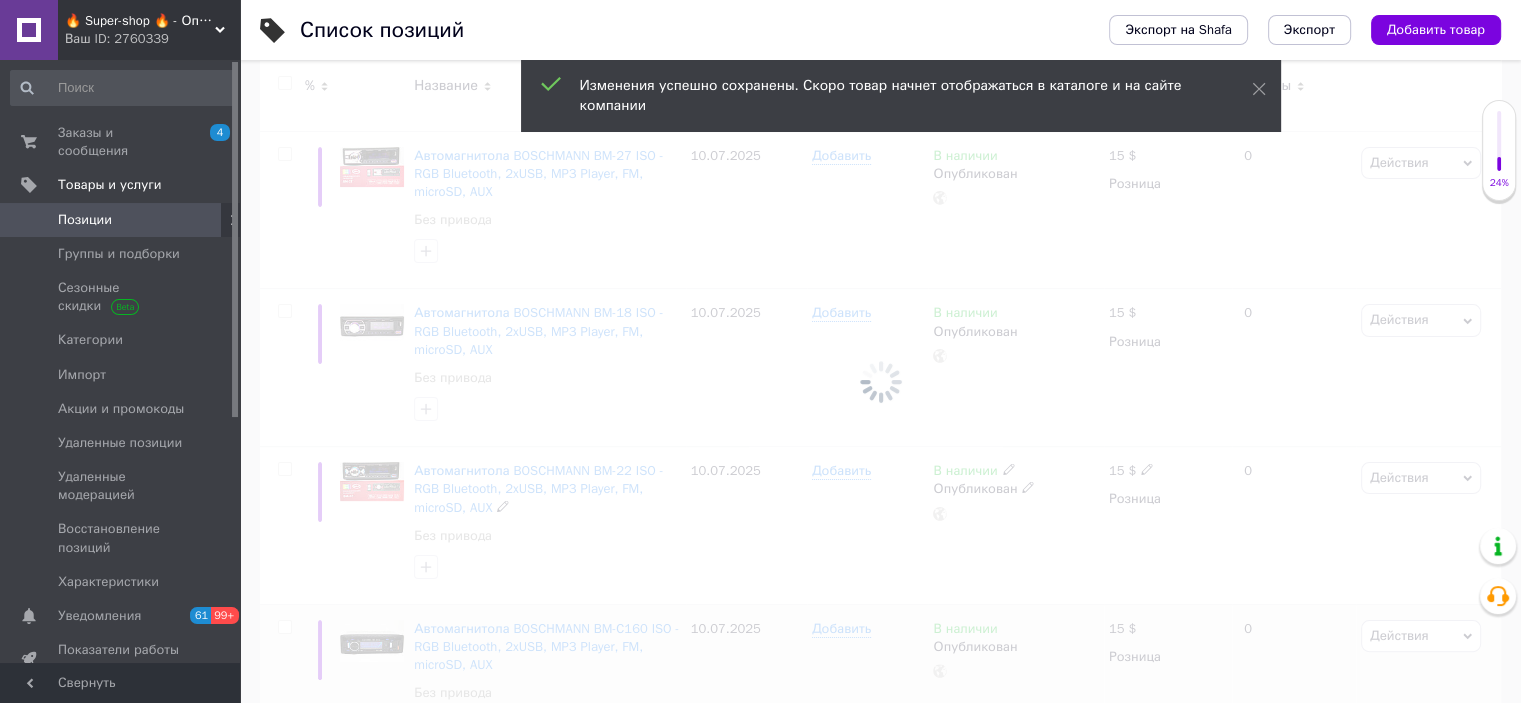 scroll, scrollTop: 400, scrollLeft: 0, axis: vertical 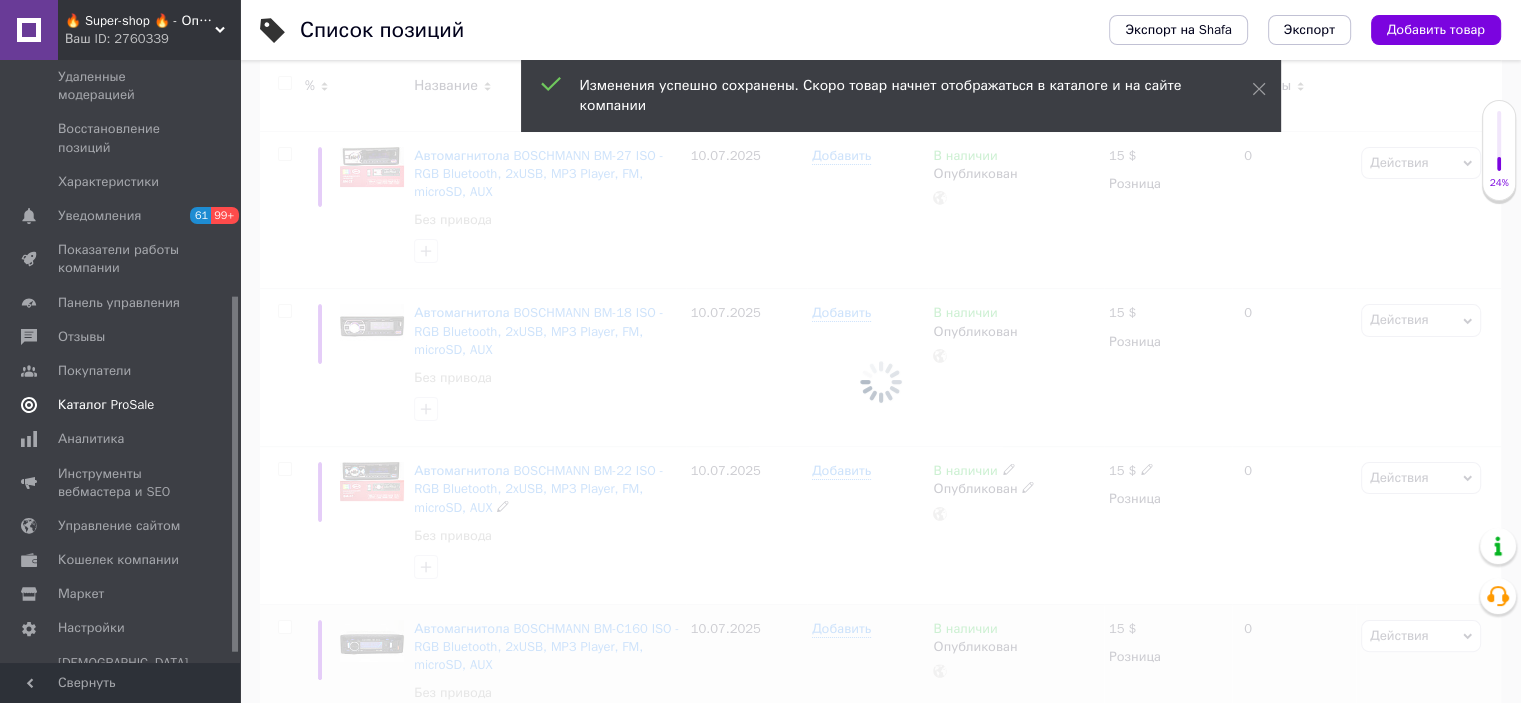 click on "Каталог ProSale" at bounding box center [106, 405] 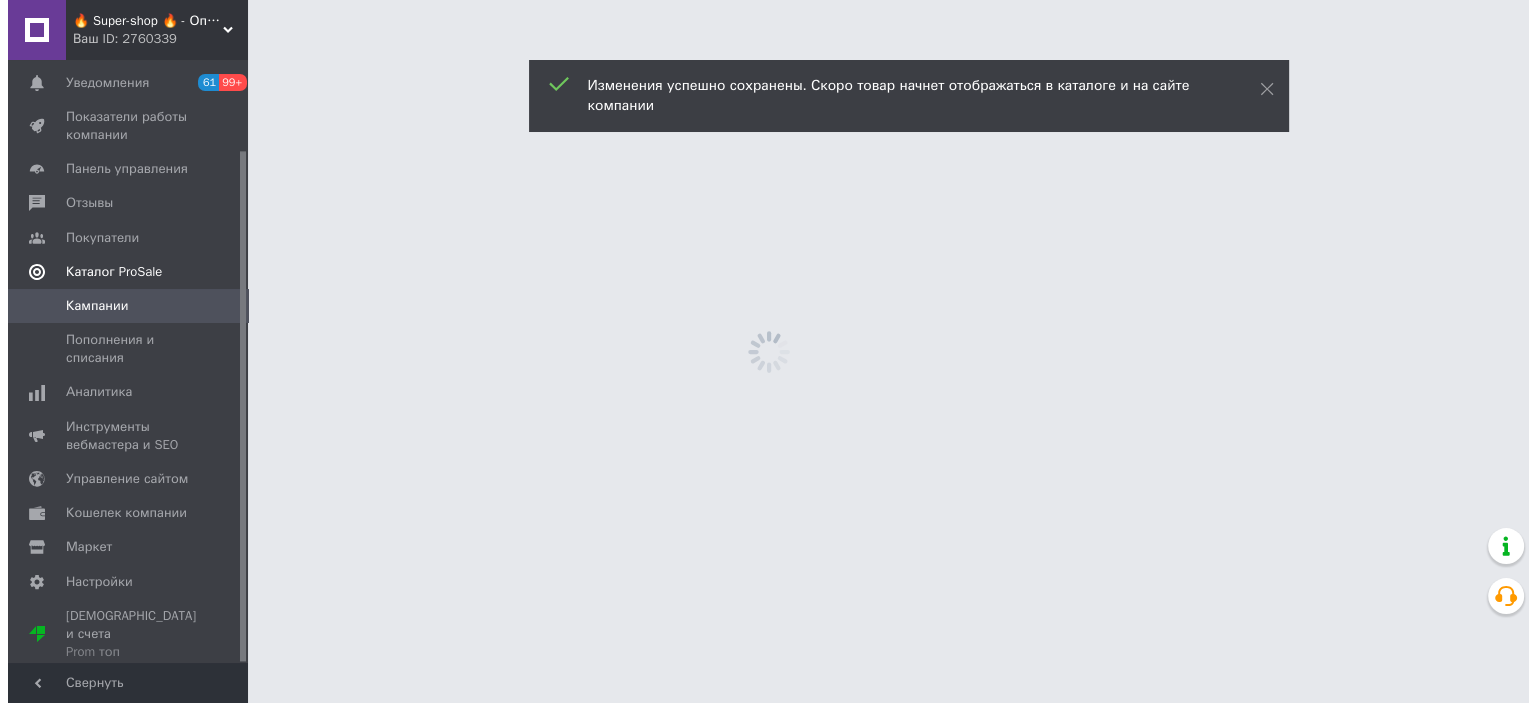 scroll, scrollTop: 0, scrollLeft: 0, axis: both 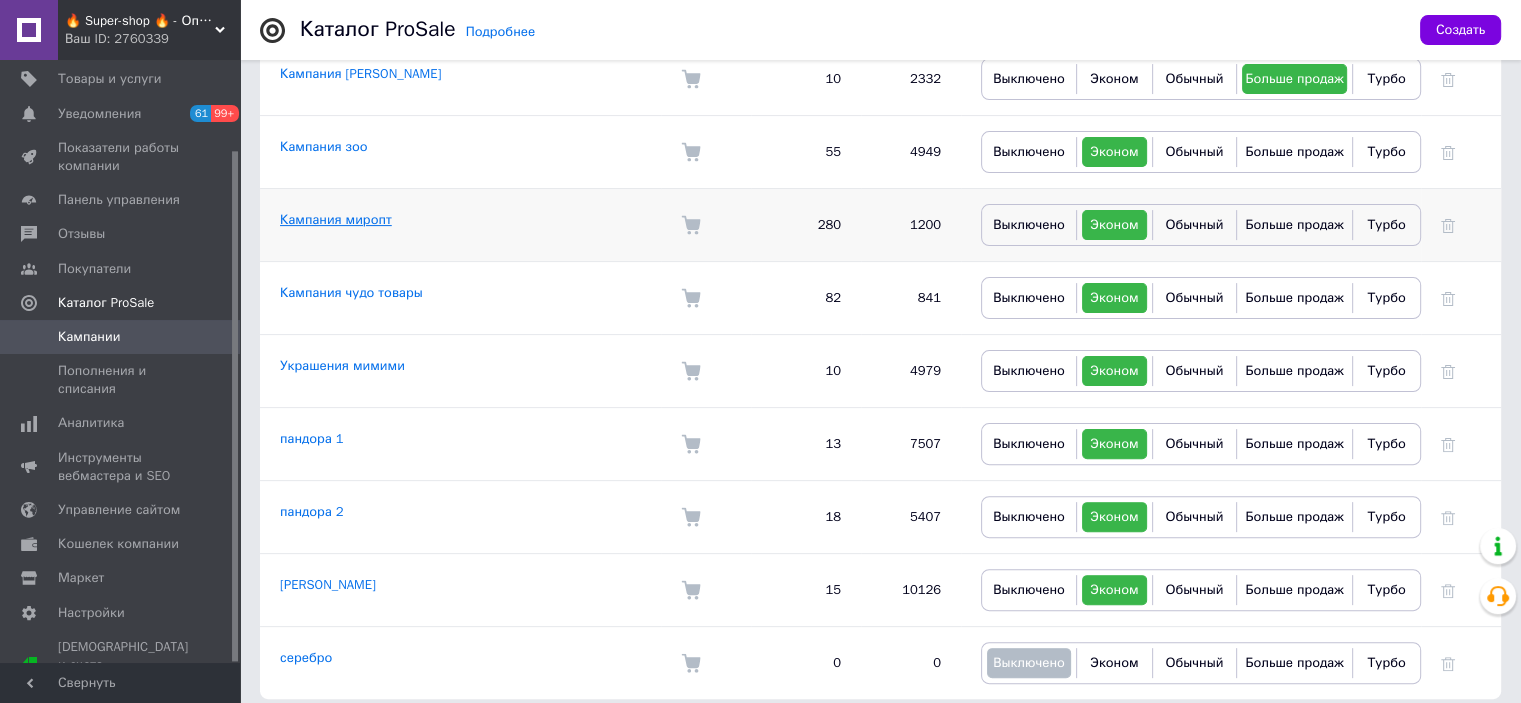 click on "Кампания миропт" at bounding box center [336, 219] 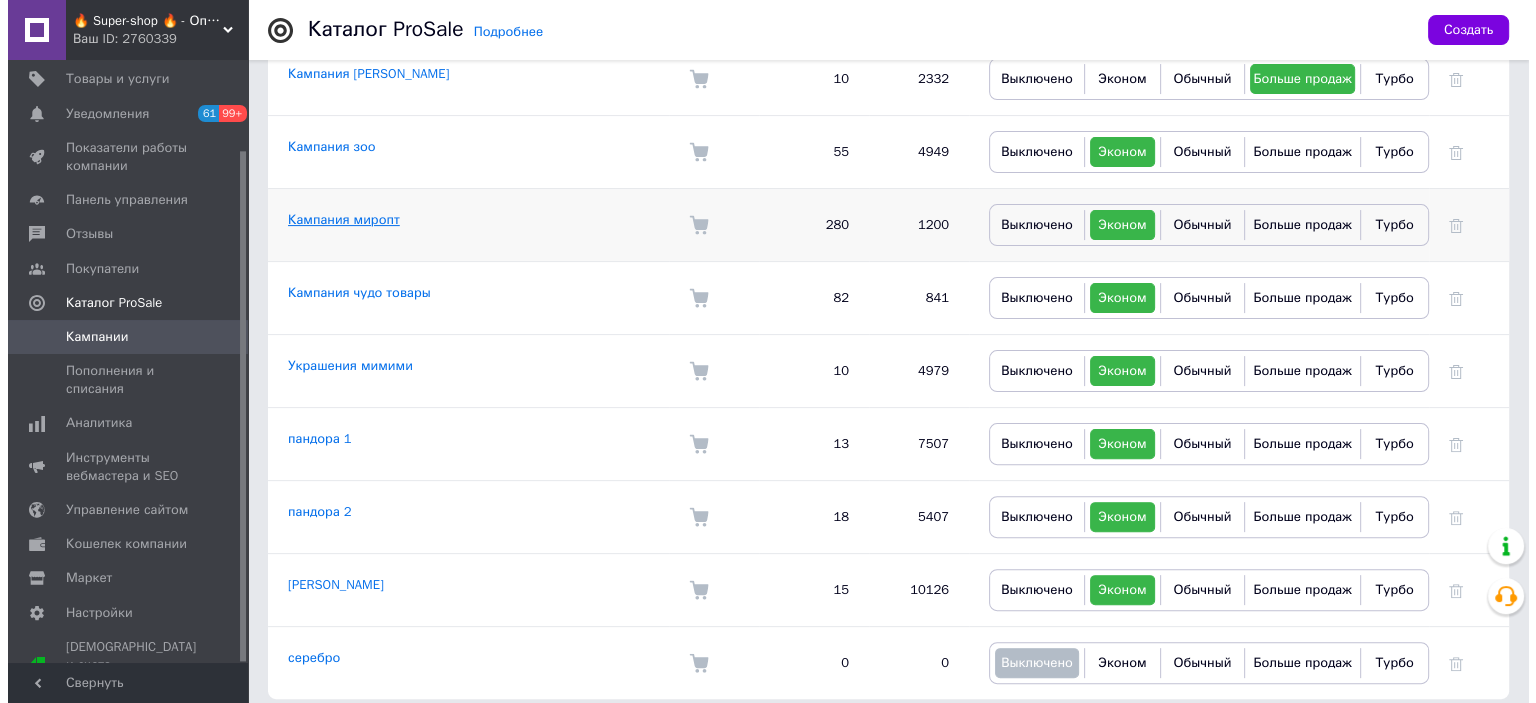 scroll, scrollTop: 0, scrollLeft: 0, axis: both 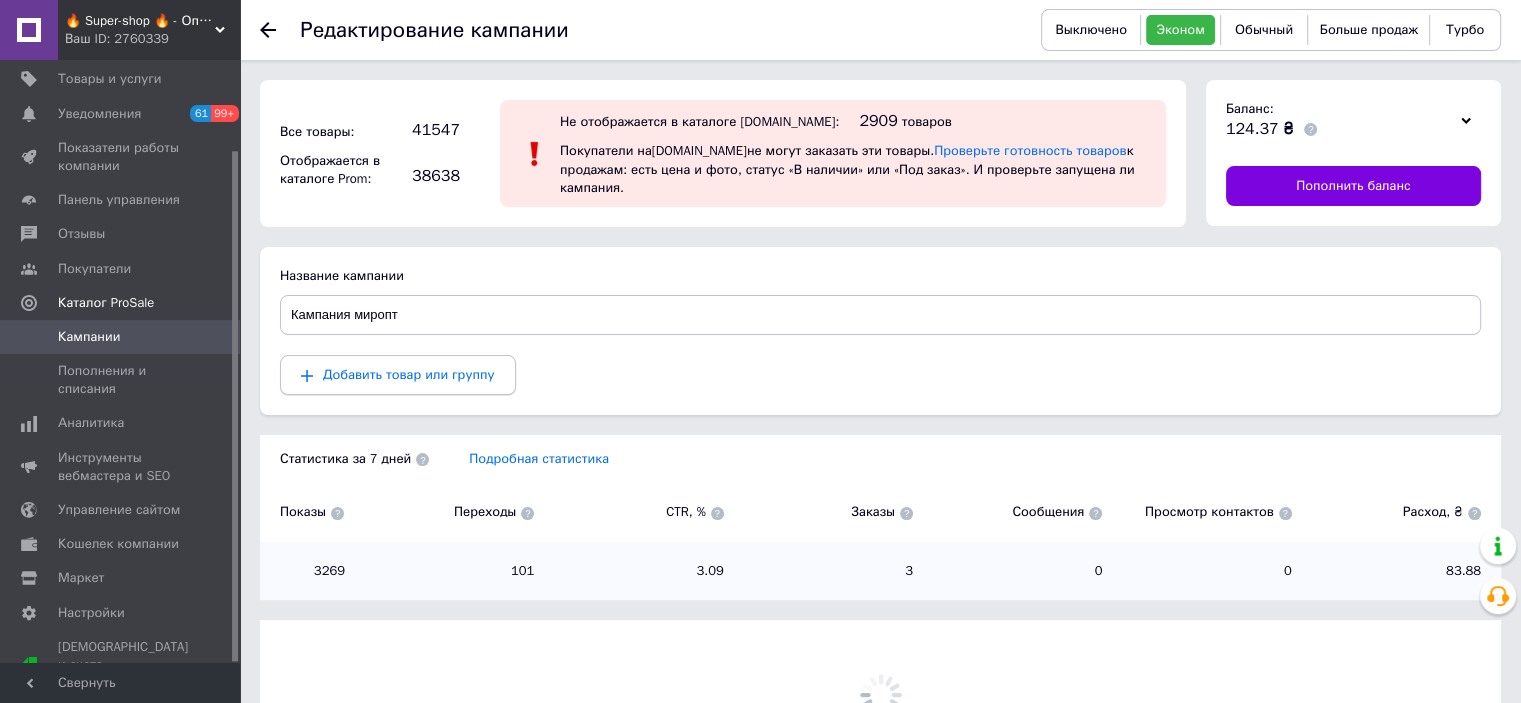 click on "Добавить товар или группу" at bounding box center (398, 375) 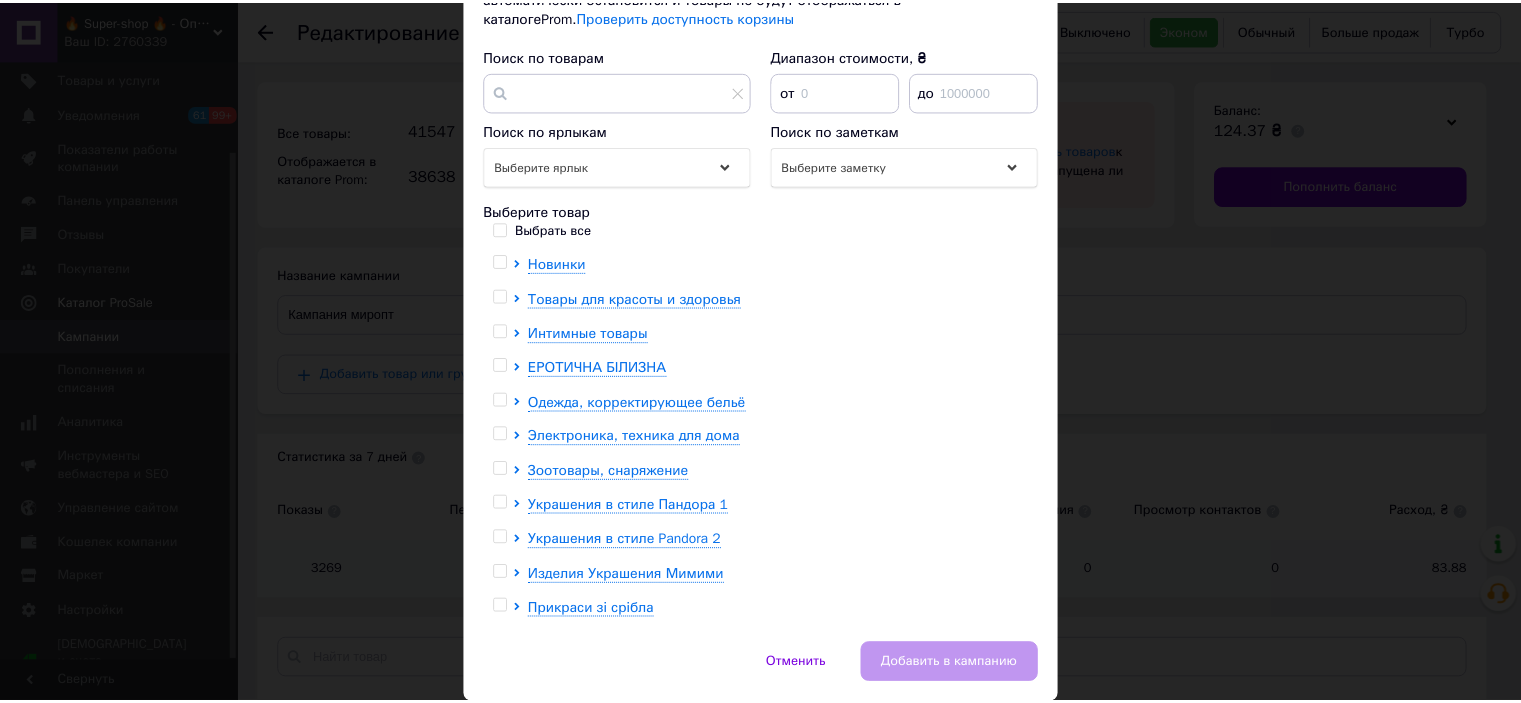 scroll, scrollTop: 300, scrollLeft: 0, axis: vertical 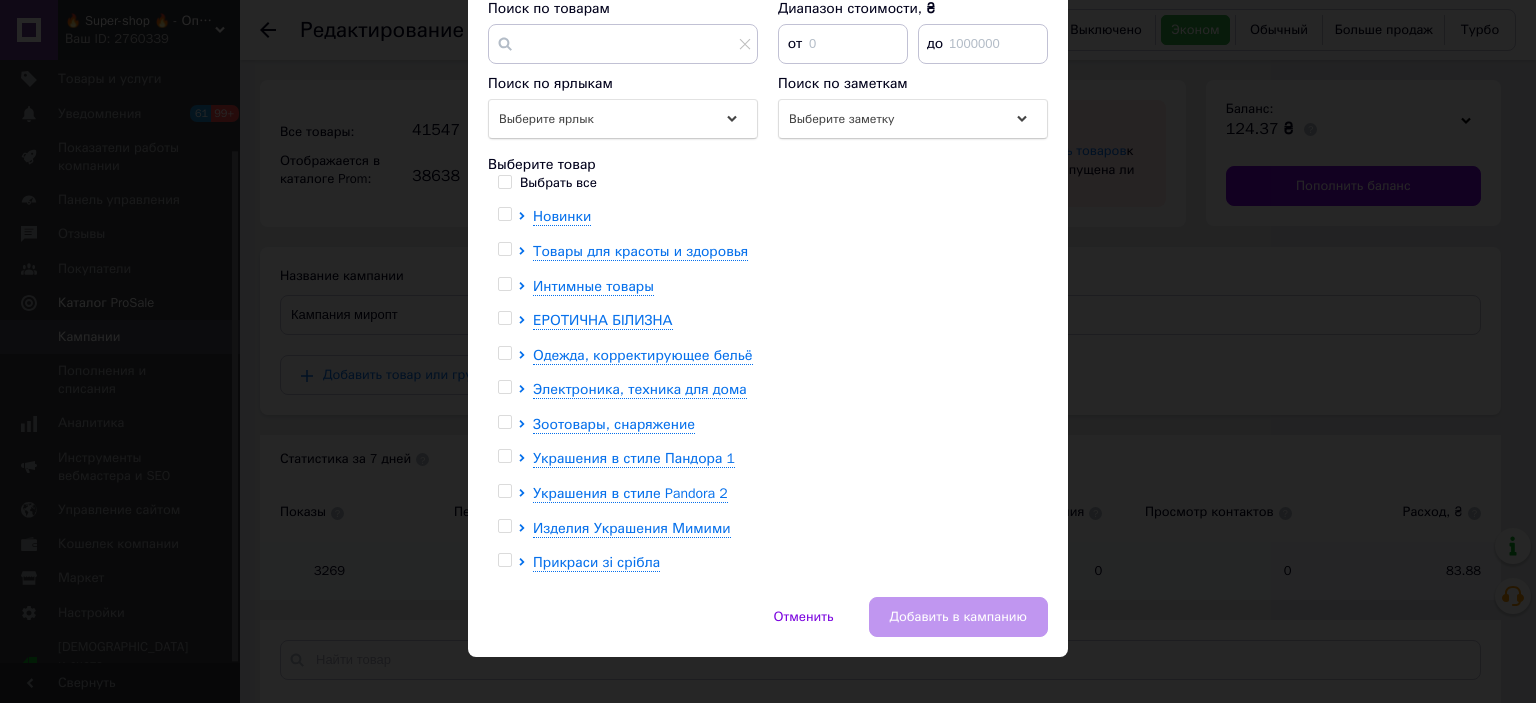 click on "Новинки Товары для красоты и здоровья Интимные товары ЕРОТИЧНА БІЛИЗНА Одежда, корректирующее бельё Электроника, техника для дома Зоотовары, снаряжение Украшения в стиле Пандора 1 Украшения в стиле Pandora 2 Изделия Украшения Мимими Прикраси зі срібла  Украшения Мимими Військова амуніція M&W Military Украшения Мимими 3" at bounding box center (767, 392) 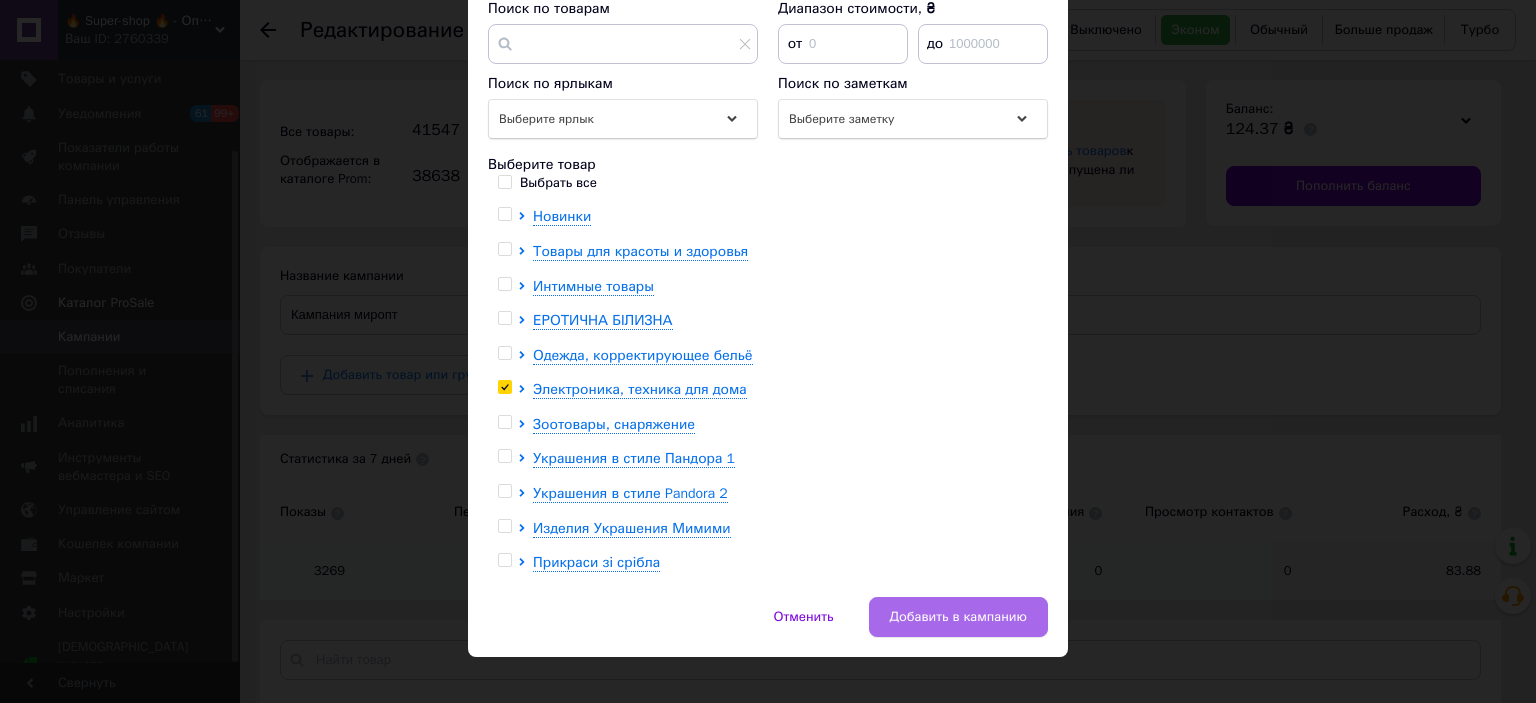 drag, startPoint x: 998, startPoint y: 627, endPoint x: 973, endPoint y: 629, distance: 25.079872 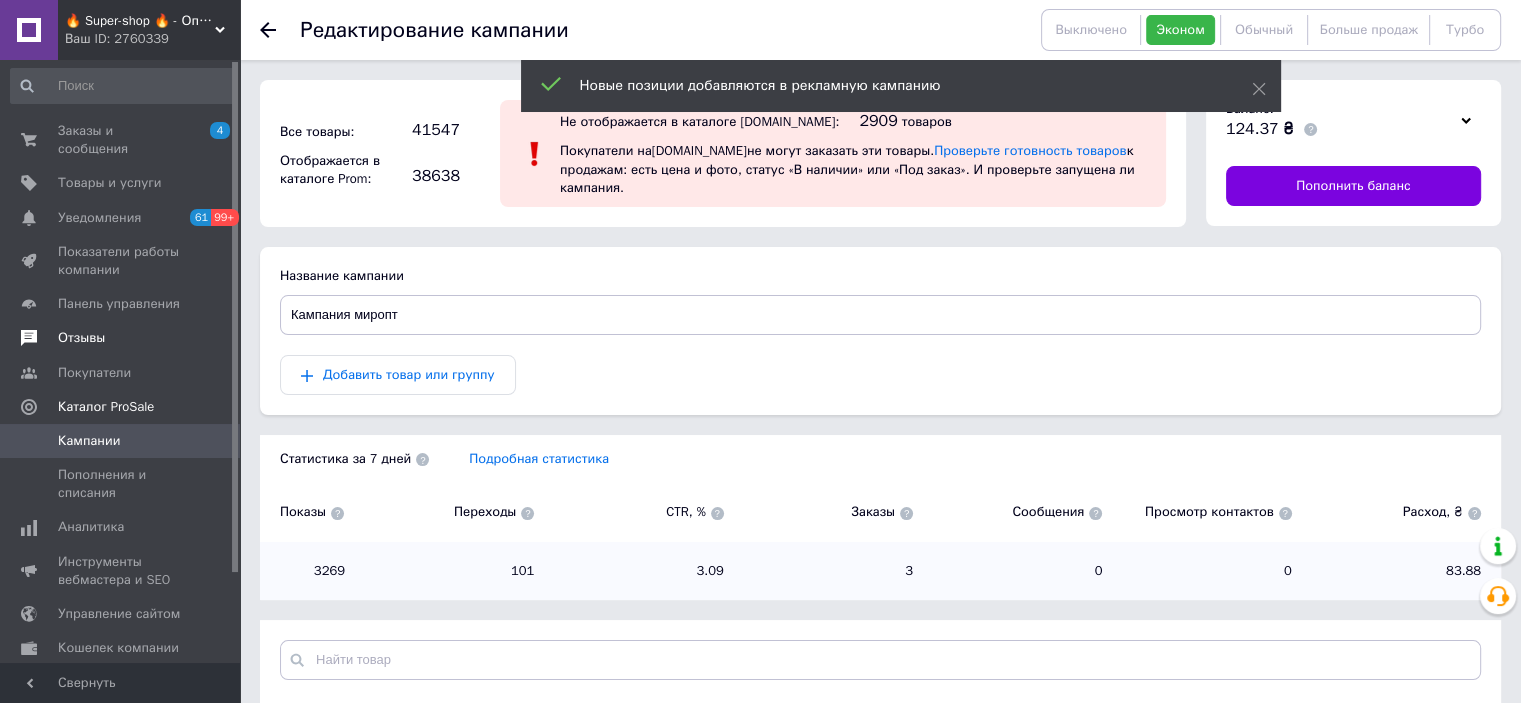 scroll, scrollTop: 0, scrollLeft: 0, axis: both 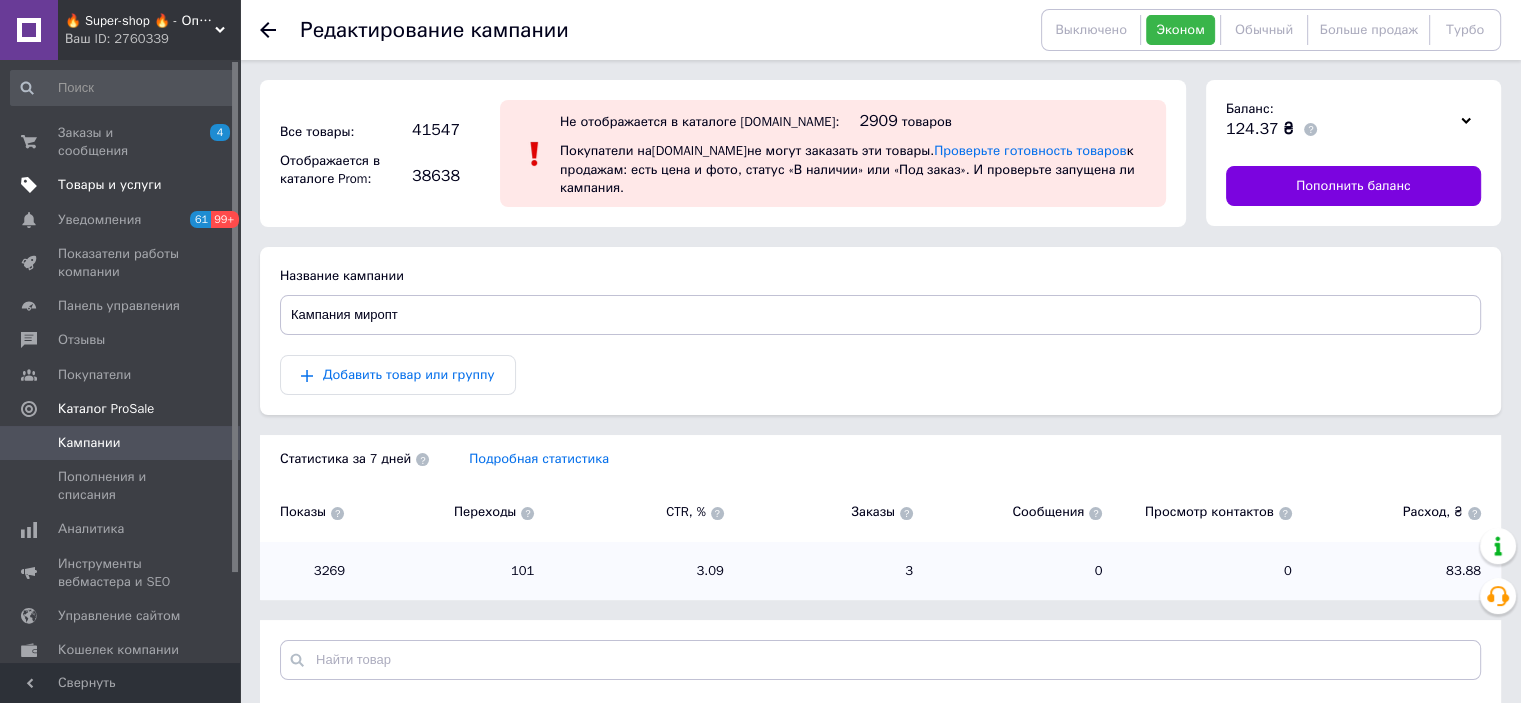 click on "Товары и услуги" at bounding box center [110, 185] 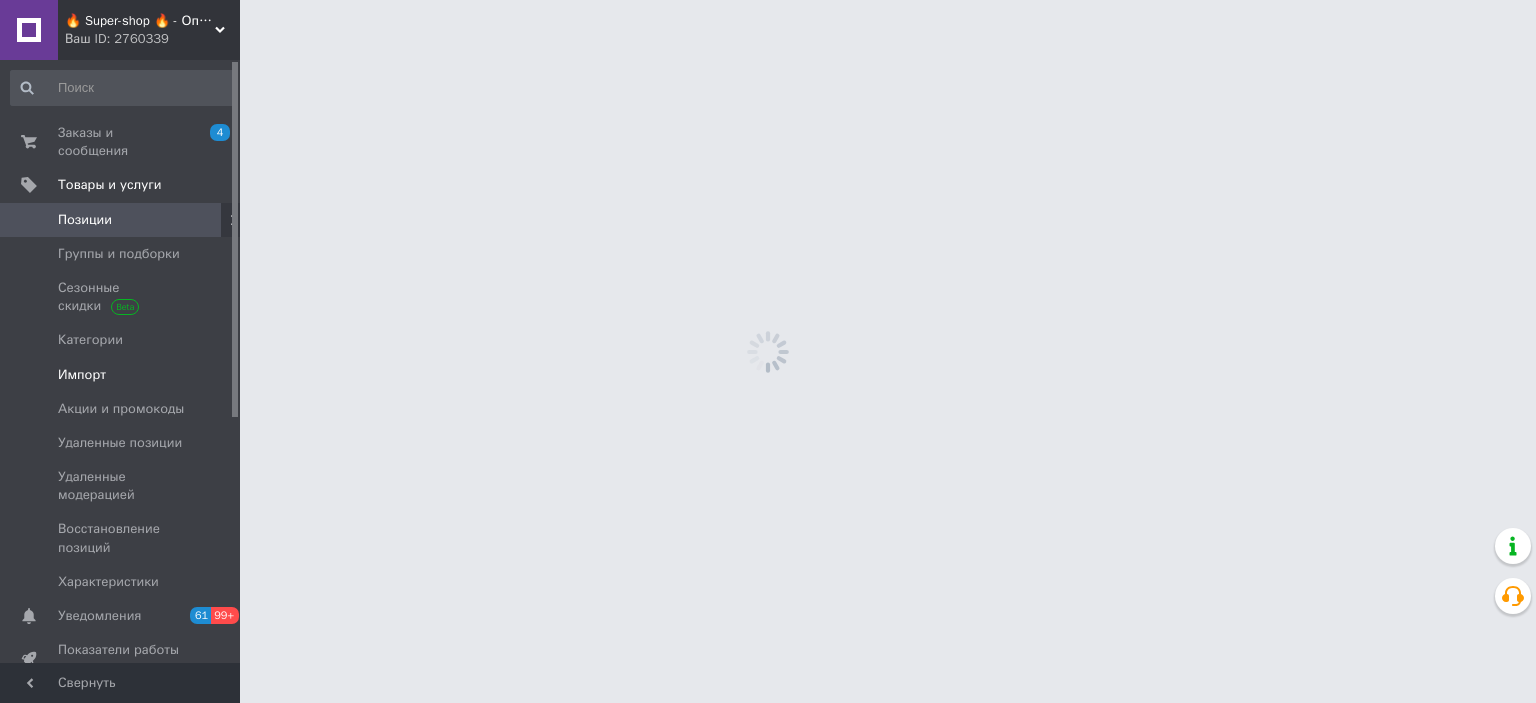 click on "Импорт" at bounding box center (123, 375) 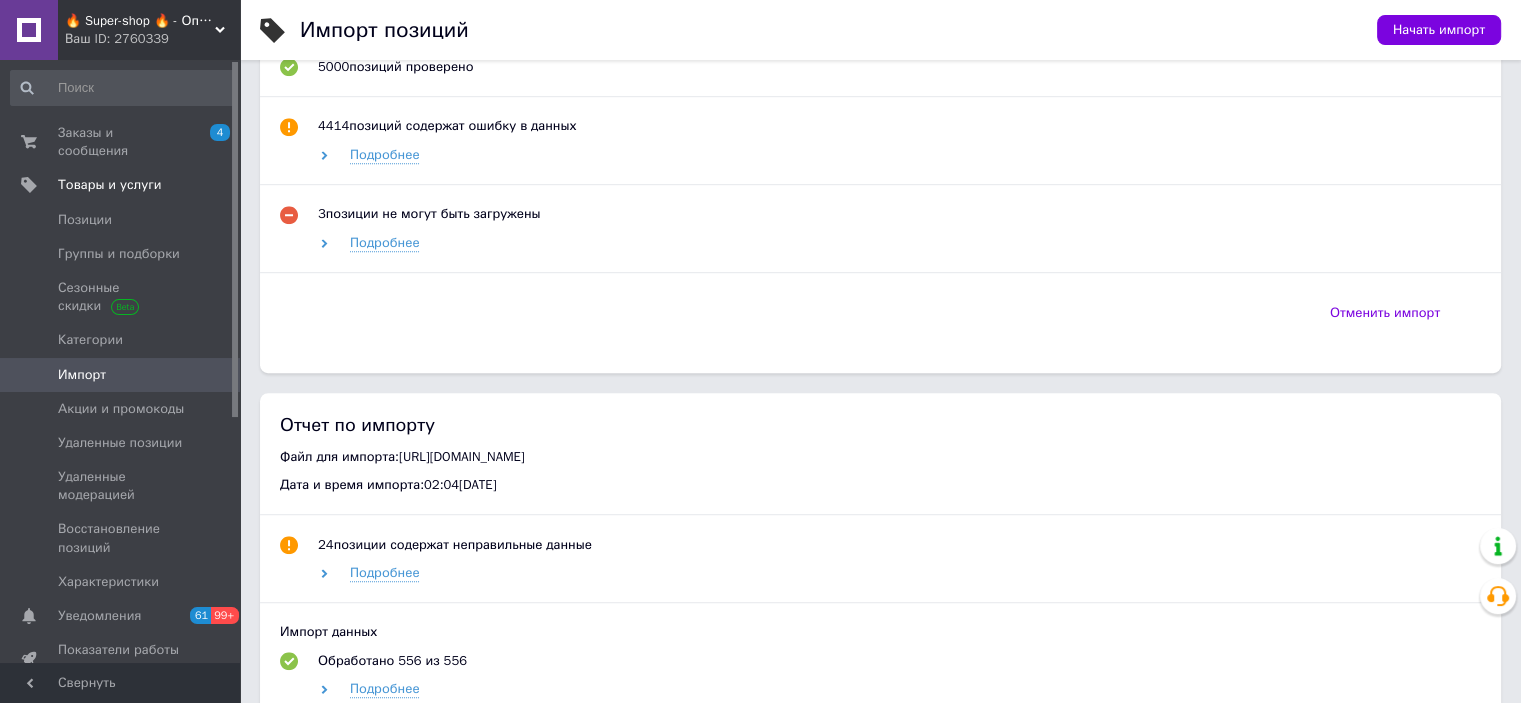 scroll, scrollTop: 900, scrollLeft: 0, axis: vertical 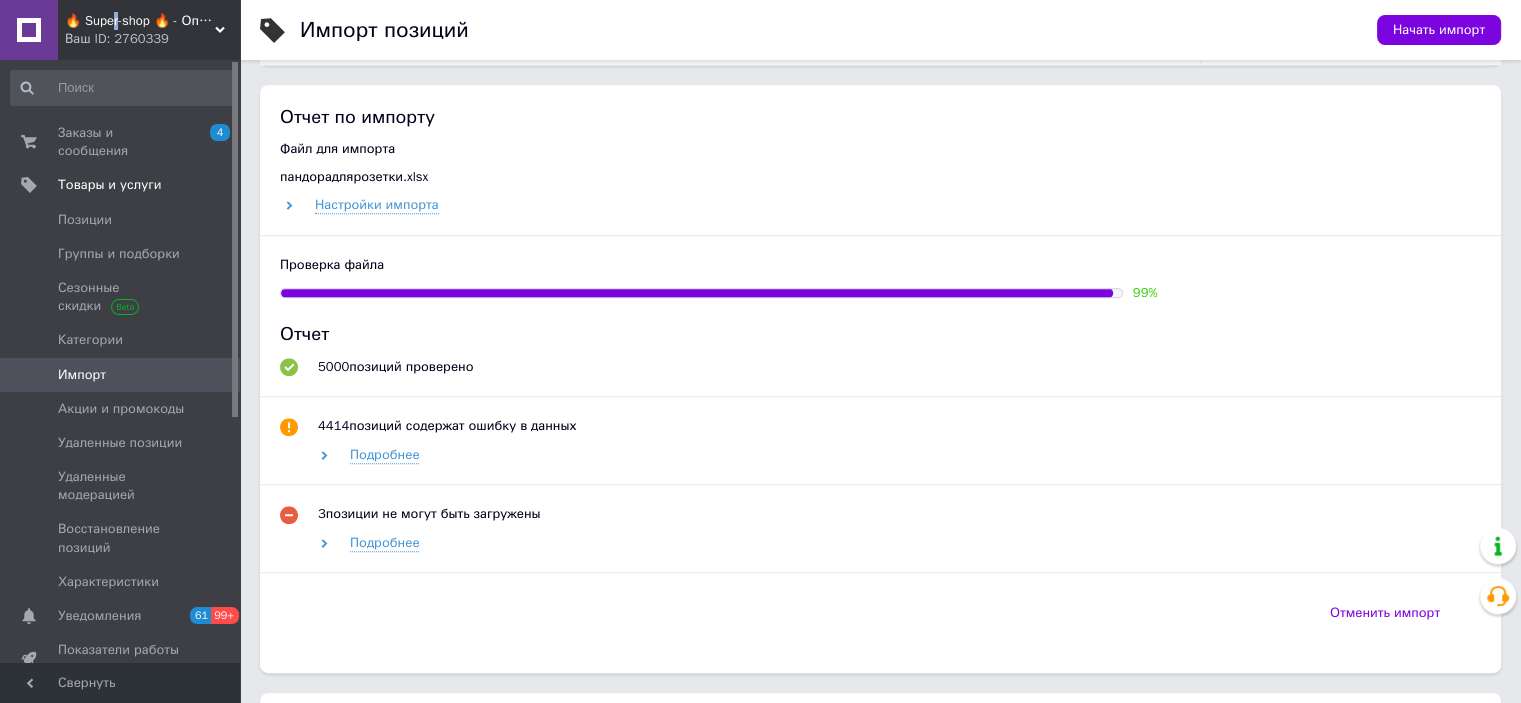 click on "🔥 Super-shop 🔥 - Оптово-роздрібний магазин оригінальних товарів для краси та здоров'я" at bounding box center [140, 21] 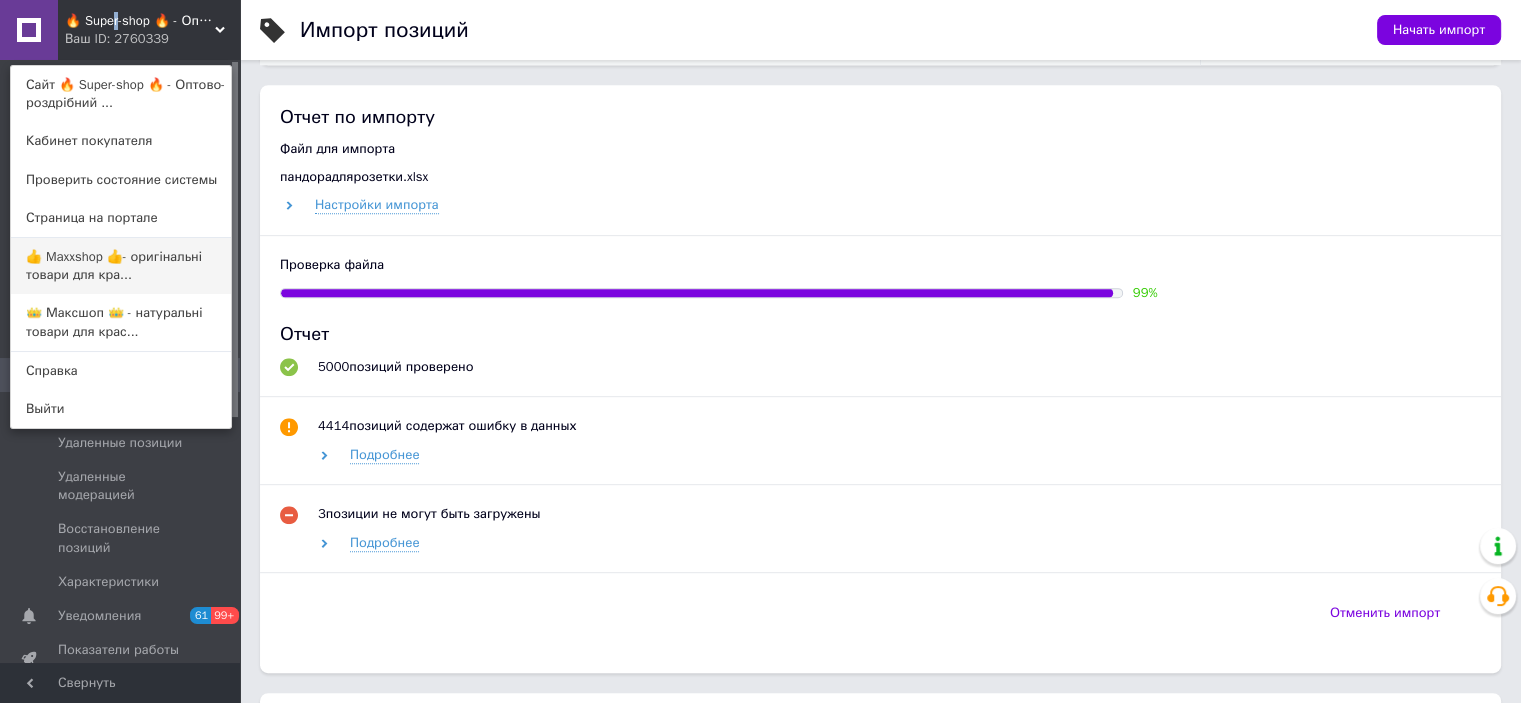 click on "👍 Maxxshop 👍- оригінальні товари для кра..." at bounding box center [121, 266] 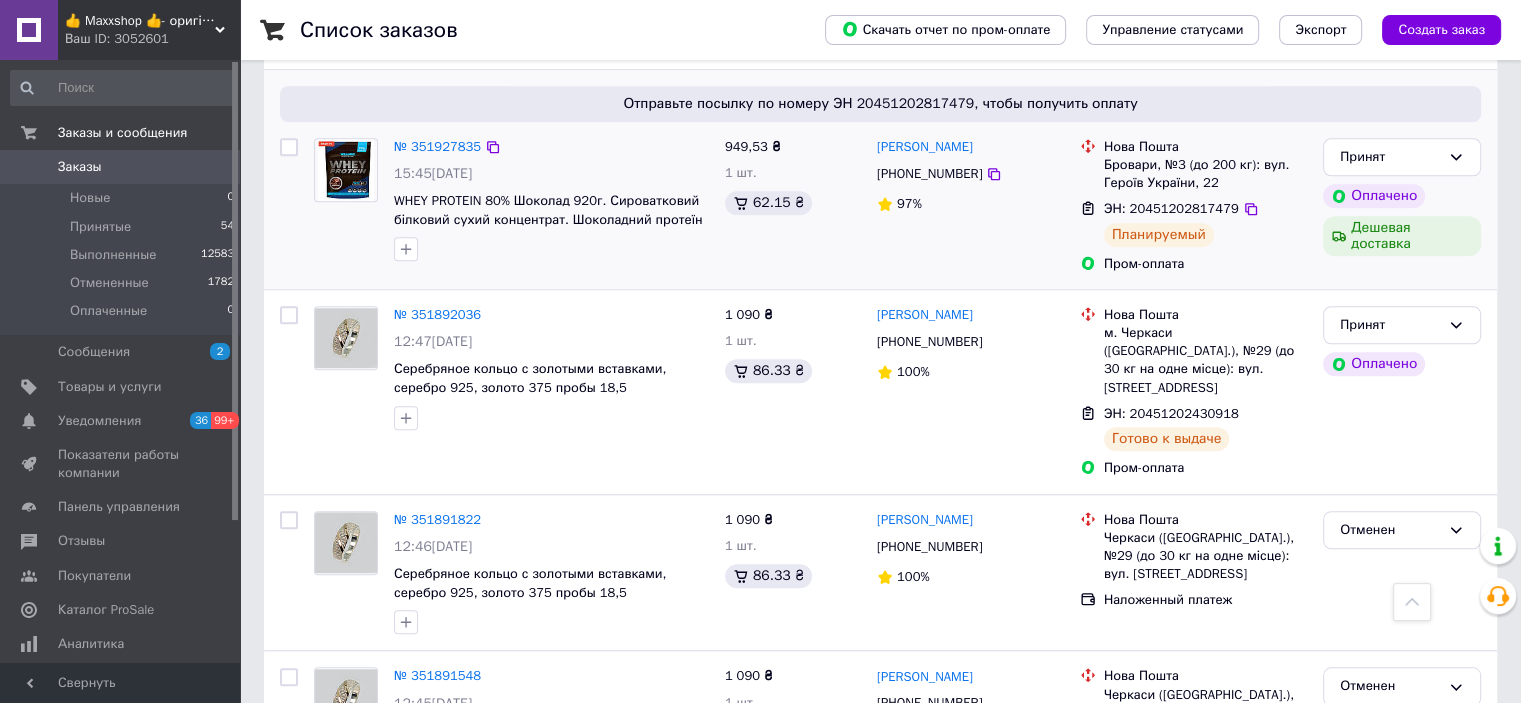 scroll, scrollTop: 1800, scrollLeft: 0, axis: vertical 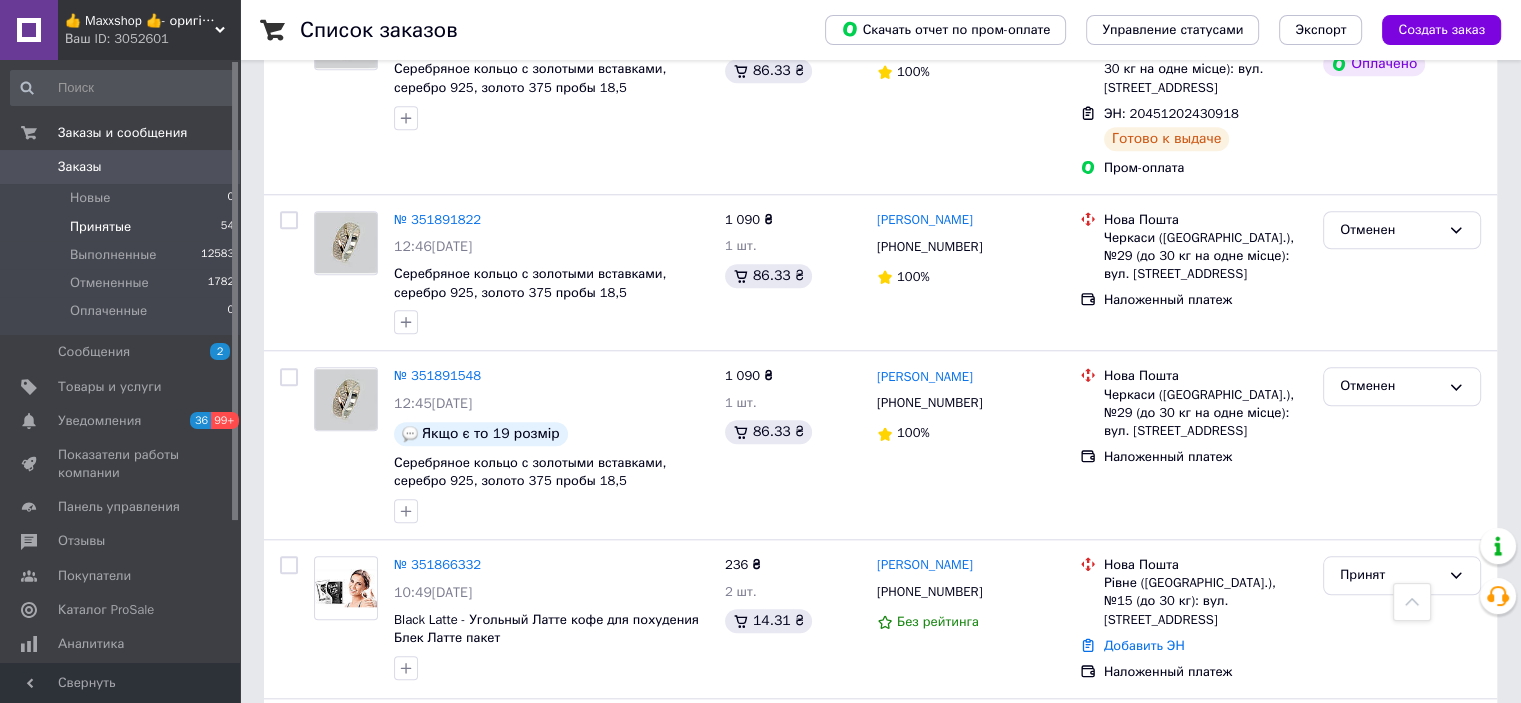 click on "Принятые" at bounding box center (100, 227) 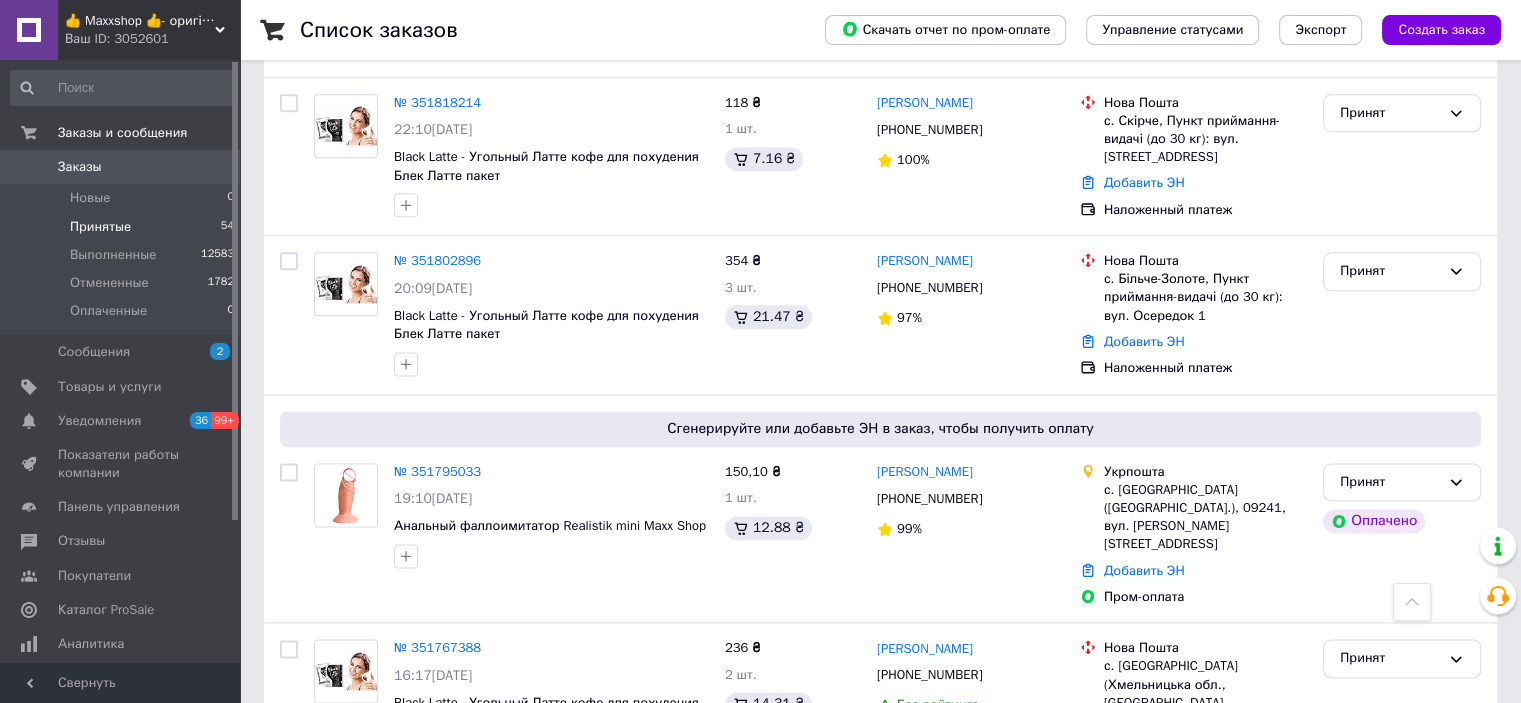 scroll, scrollTop: 2600, scrollLeft: 0, axis: vertical 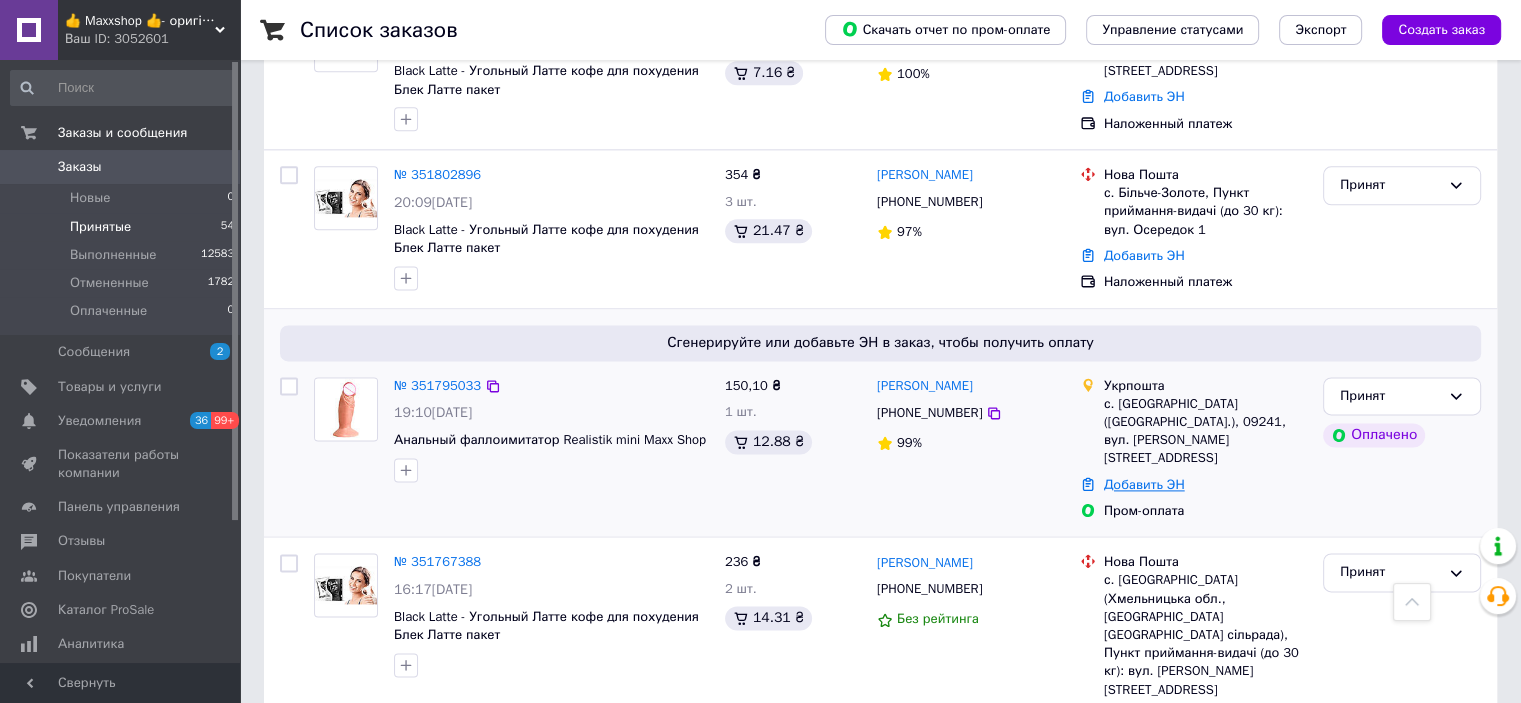 click on "Добавить ЭН" at bounding box center (1144, 484) 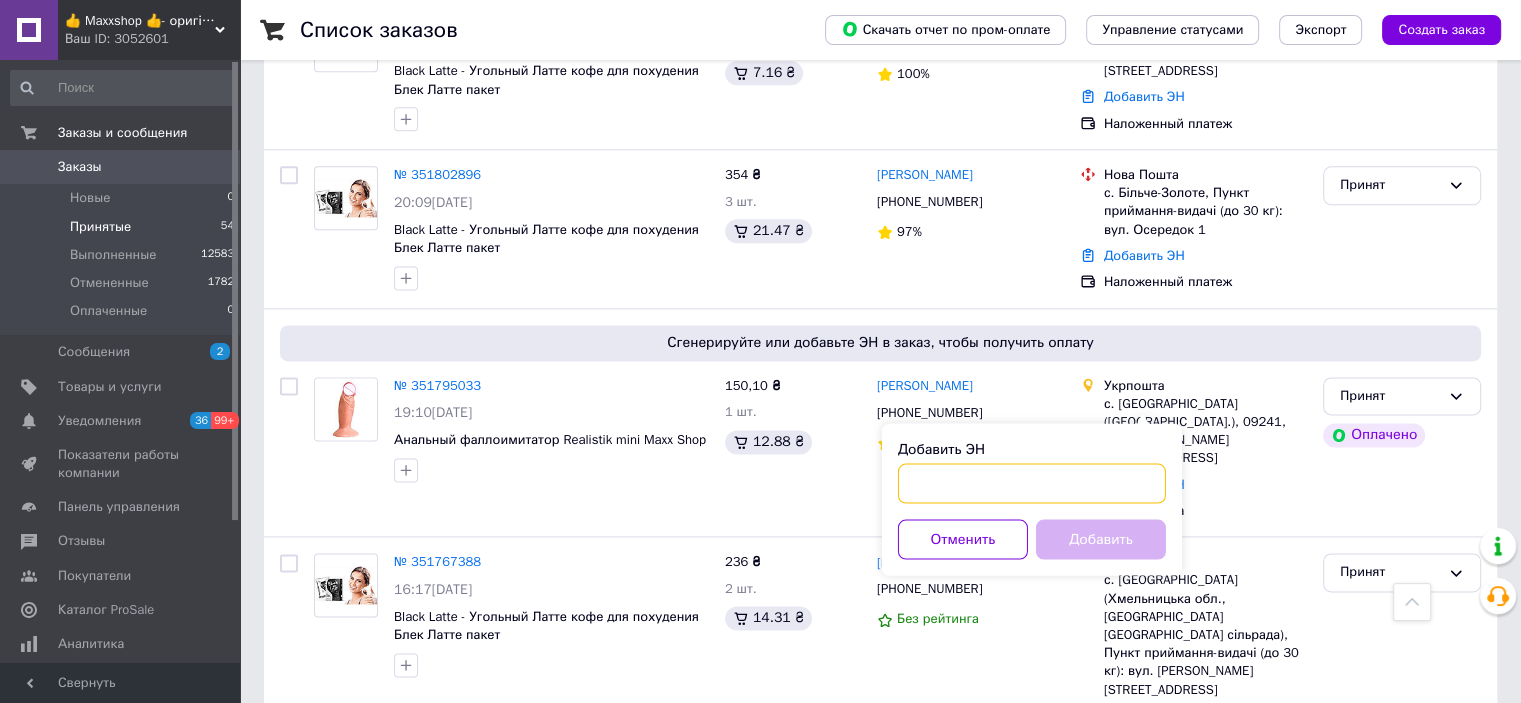 click on "Добавить ЭН" at bounding box center [1032, 483] 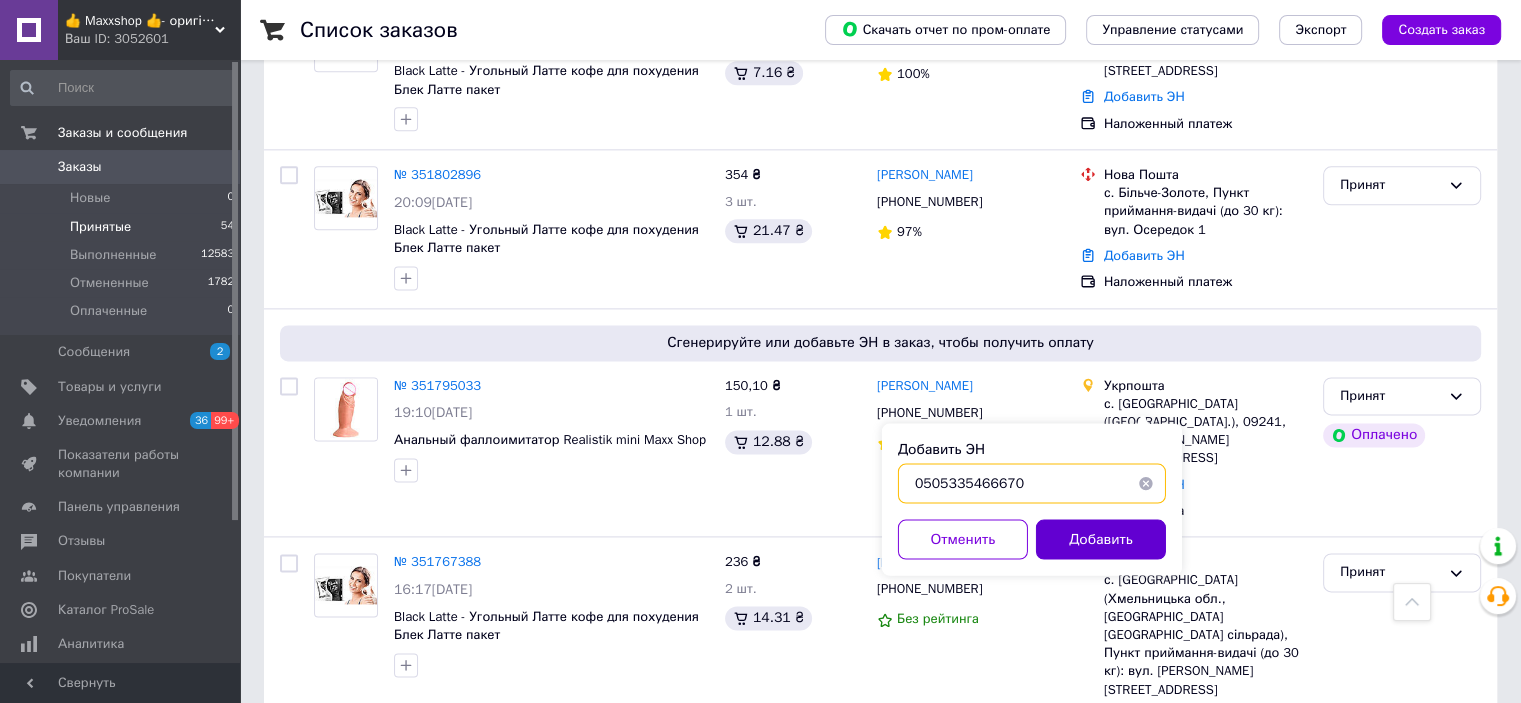 type on "0505335466670" 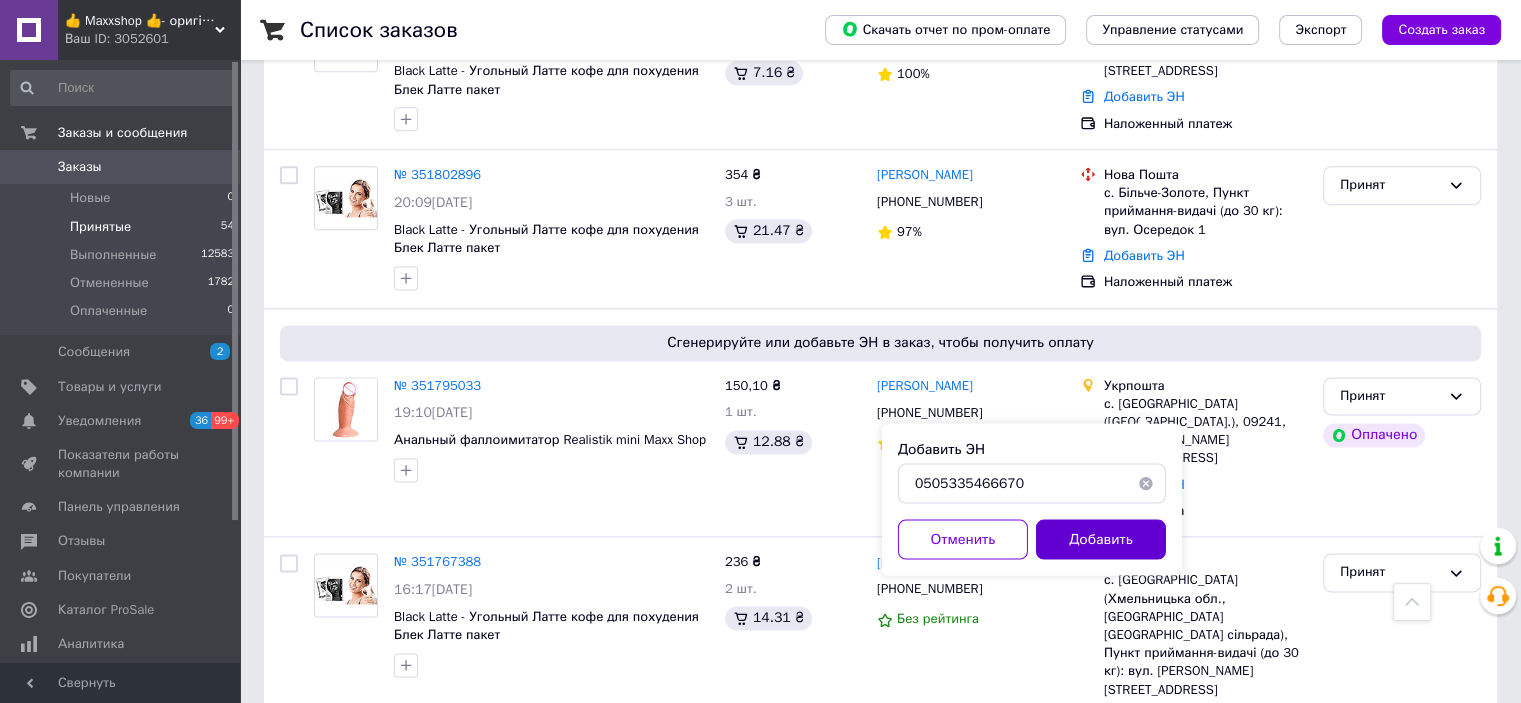 click on "Добавить" at bounding box center (1101, 539) 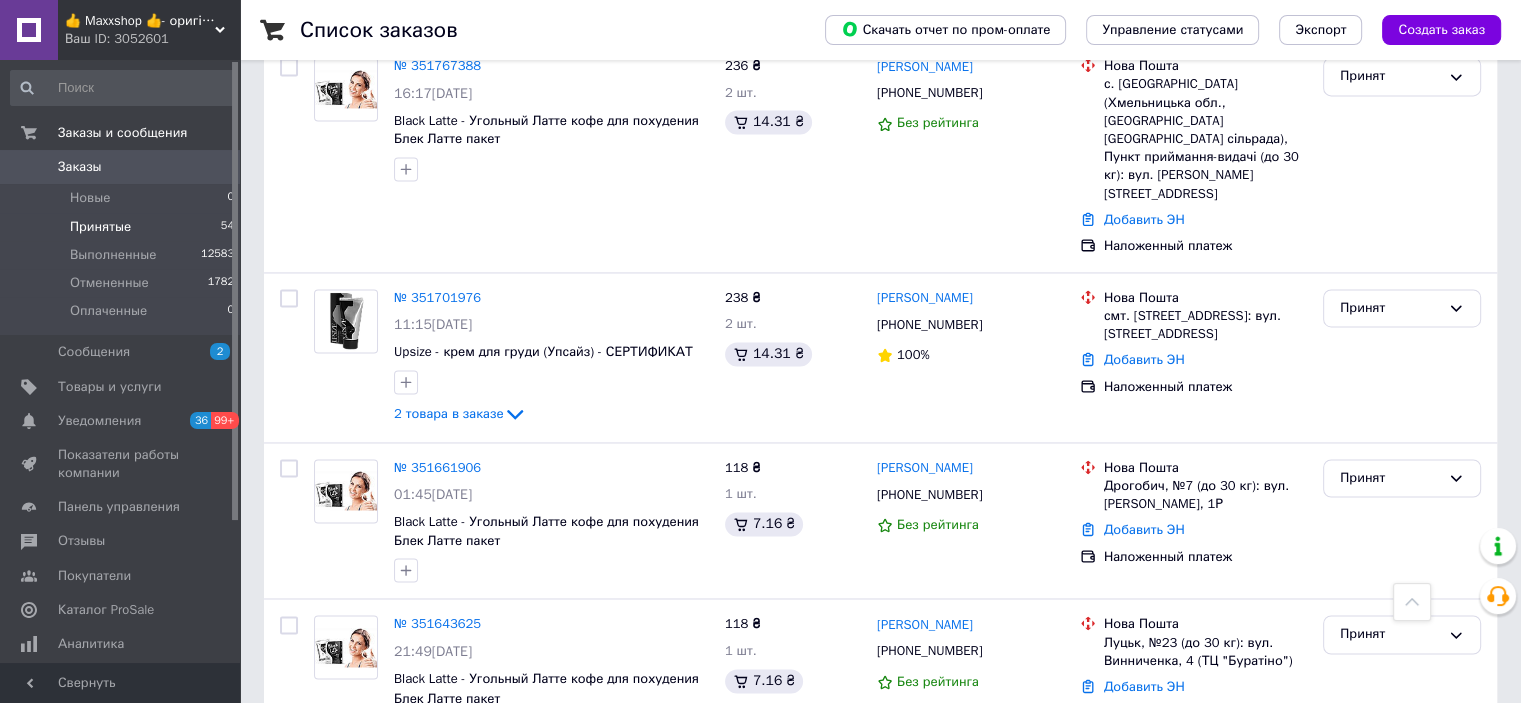 scroll, scrollTop: 3105, scrollLeft: 0, axis: vertical 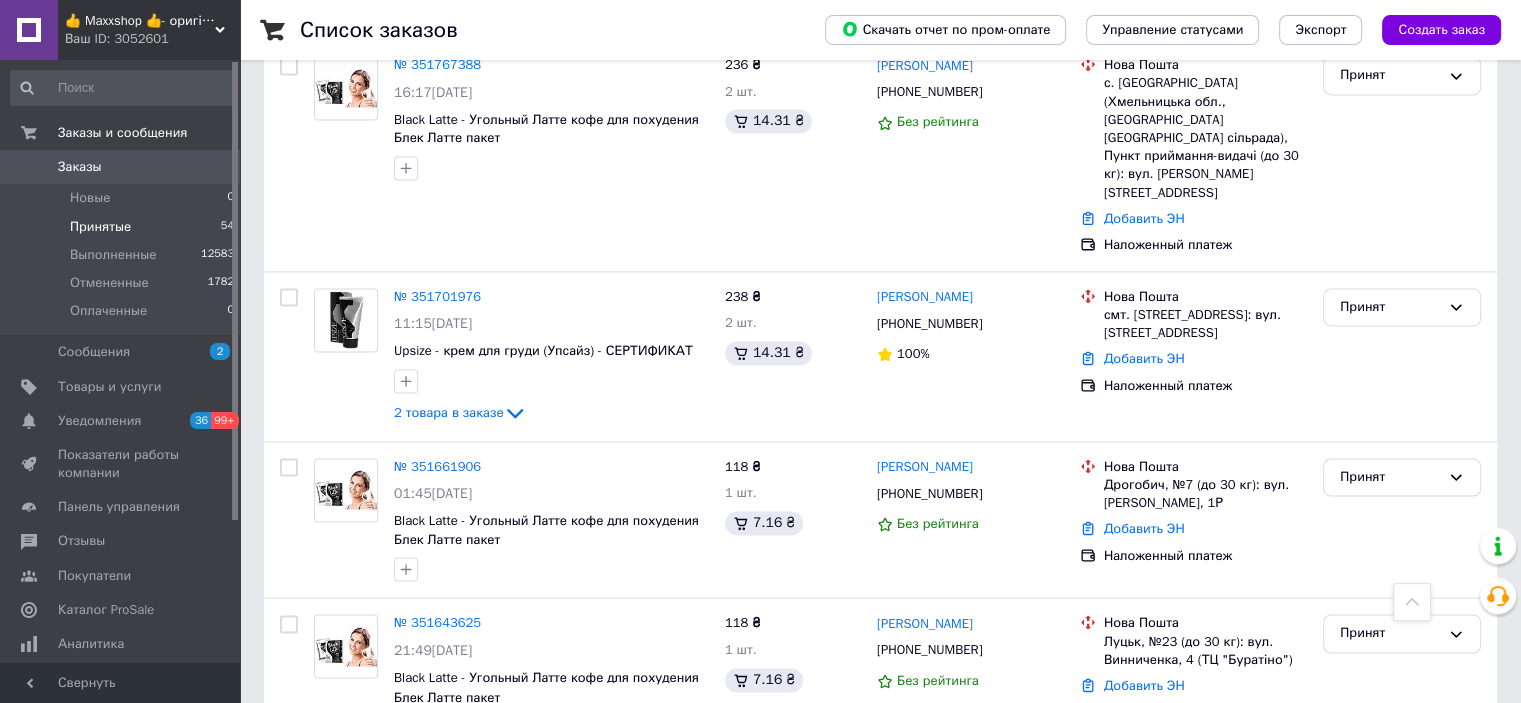 click on "2" at bounding box center (327, 799) 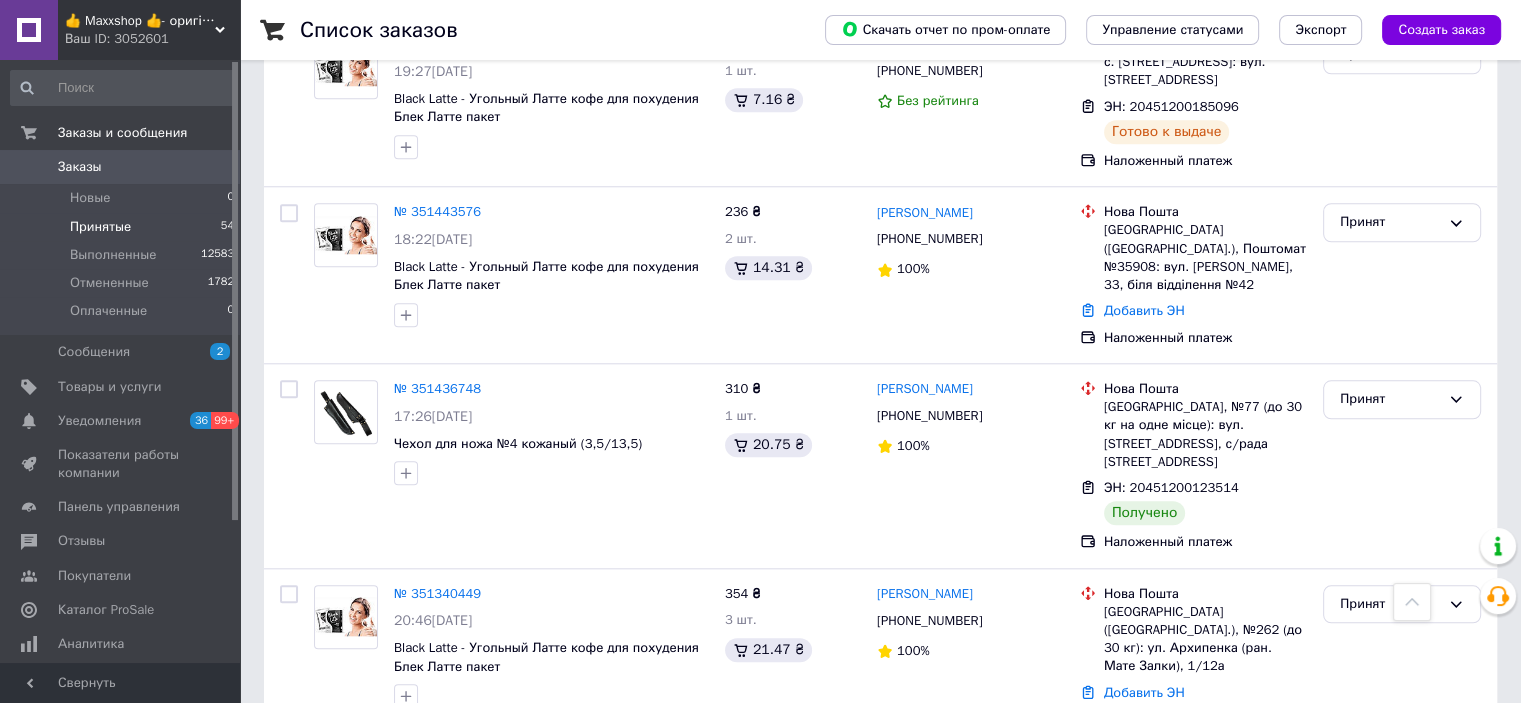 scroll, scrollTop: 2100, scrollLeft: 0, axis: vertical 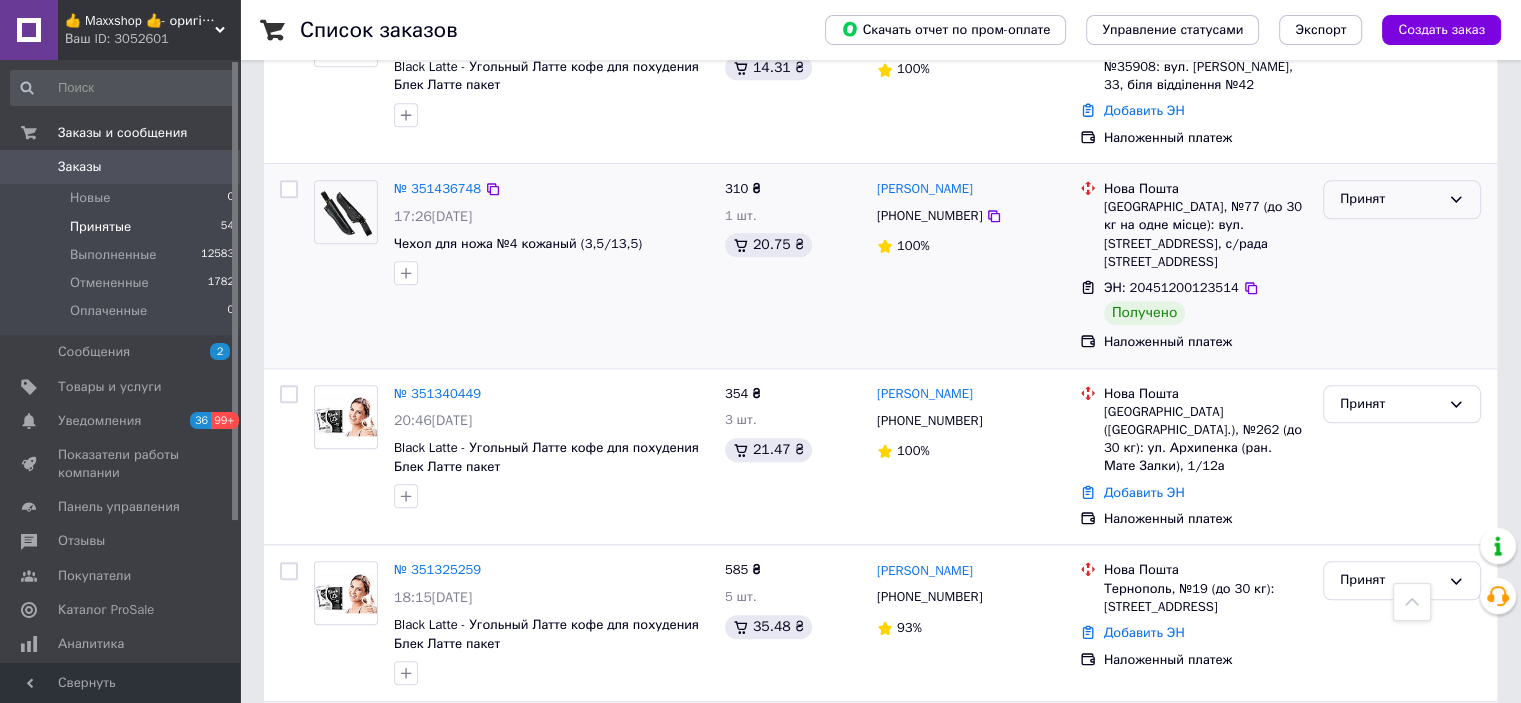 click on "Принят" at bounding box center [1390, 199] 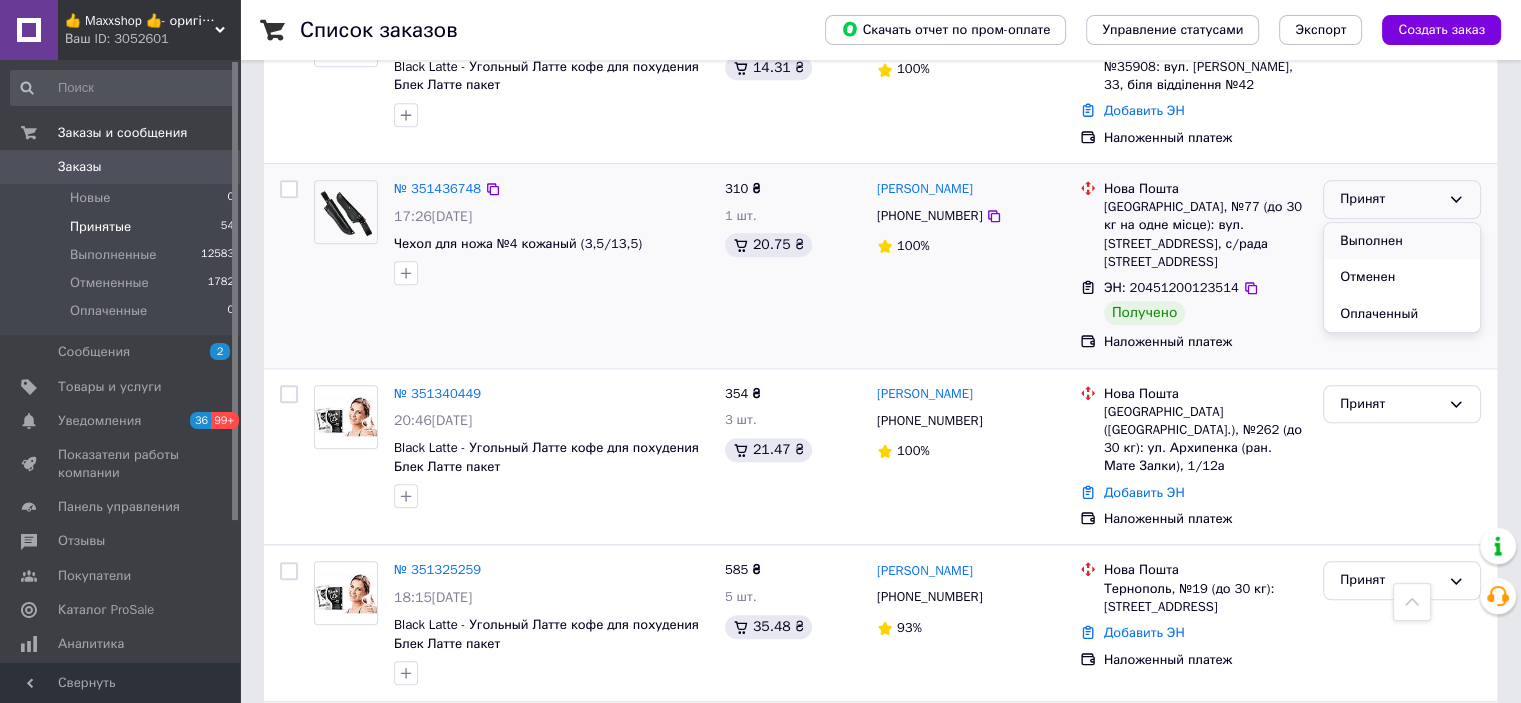 click on "Выполнен" at bounding box center [1402, 241] 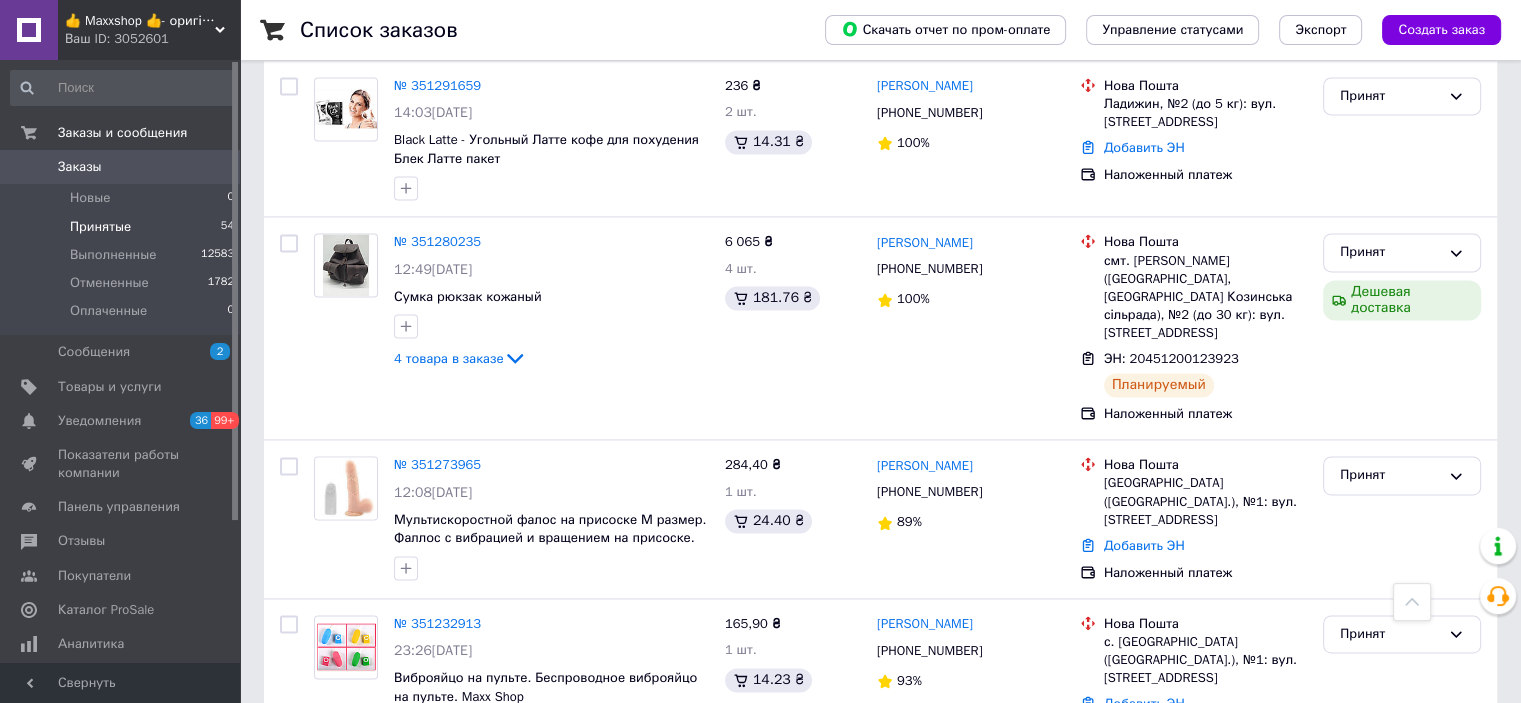 scroll, scrollTop: 3097, scrollLeft: 0, axis: vertical 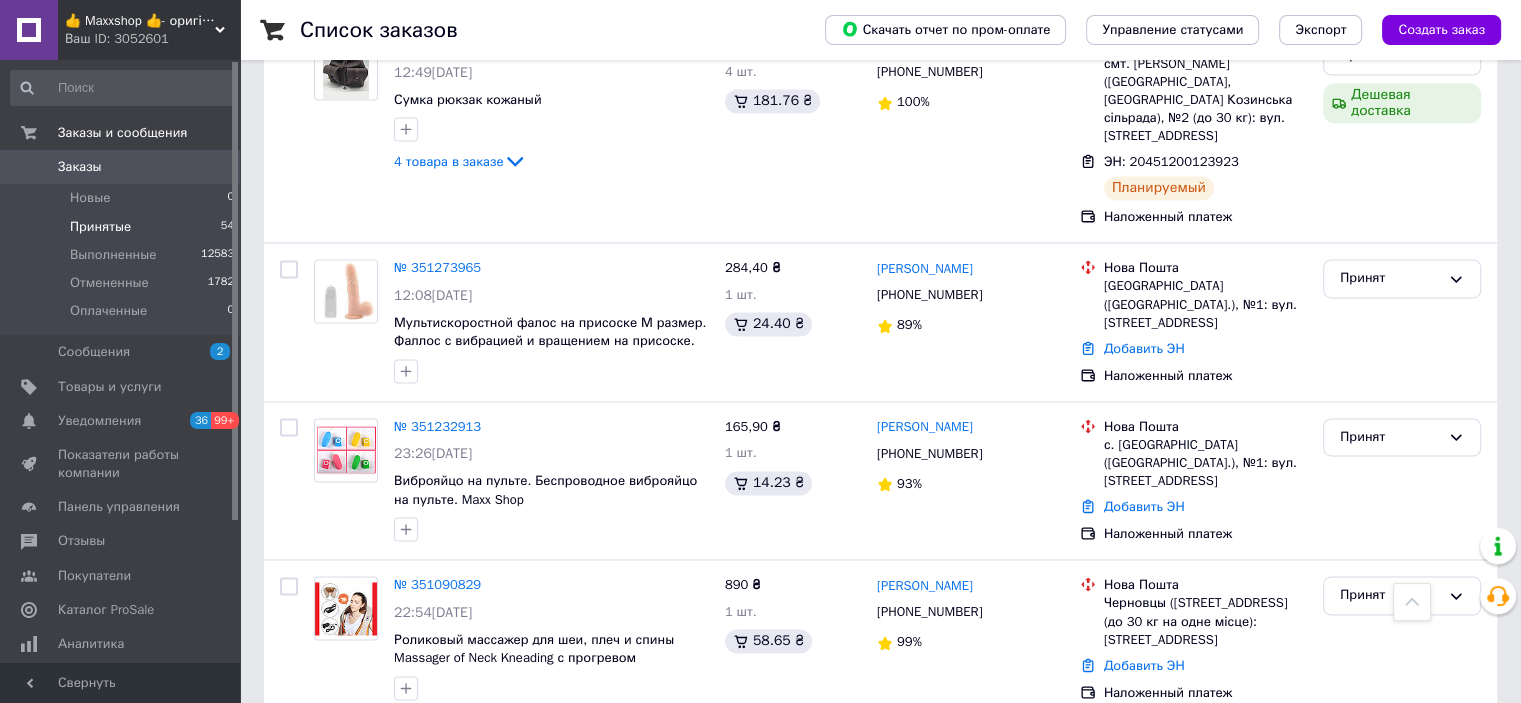 click on "3" at bounding box center (505, 763) 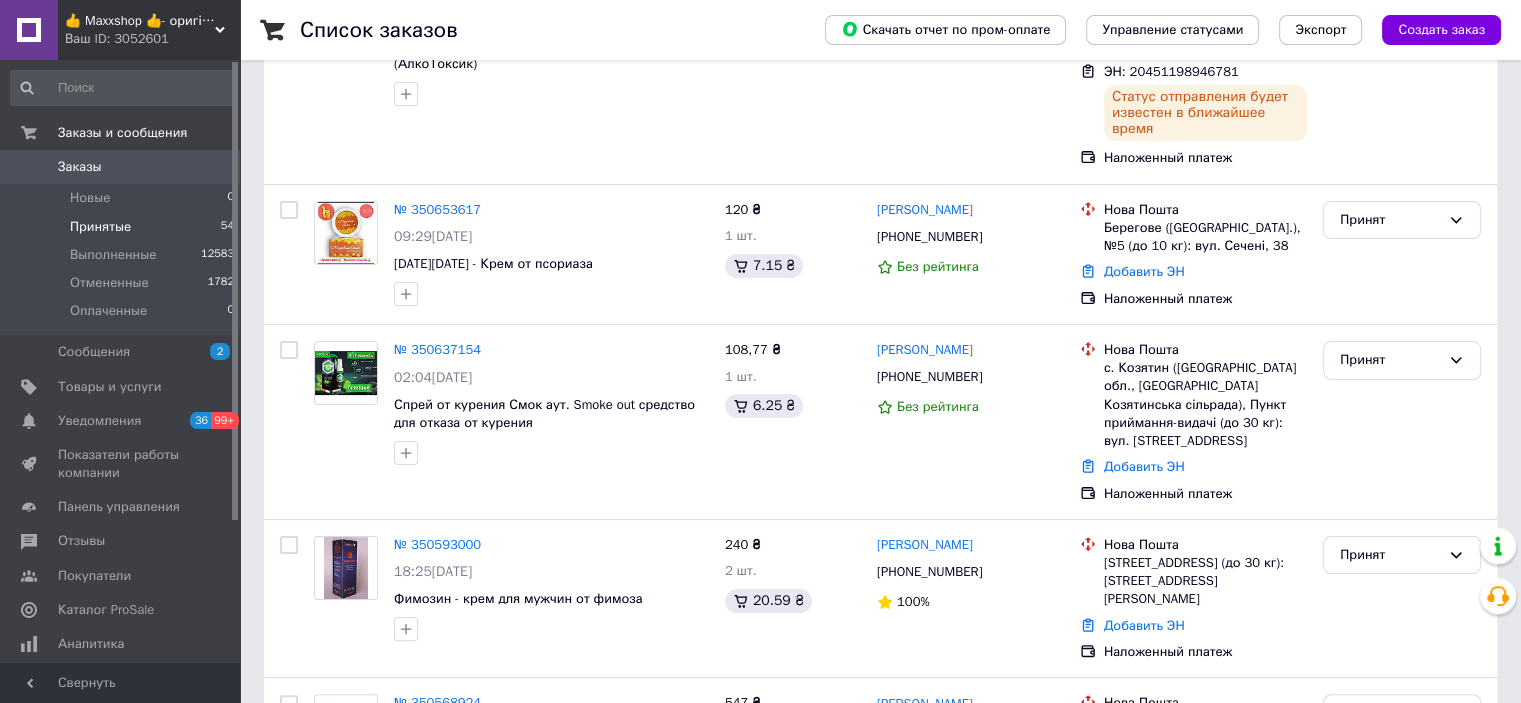scroll, scrollTop: 500, scrollLeft: 0, axis: vertical 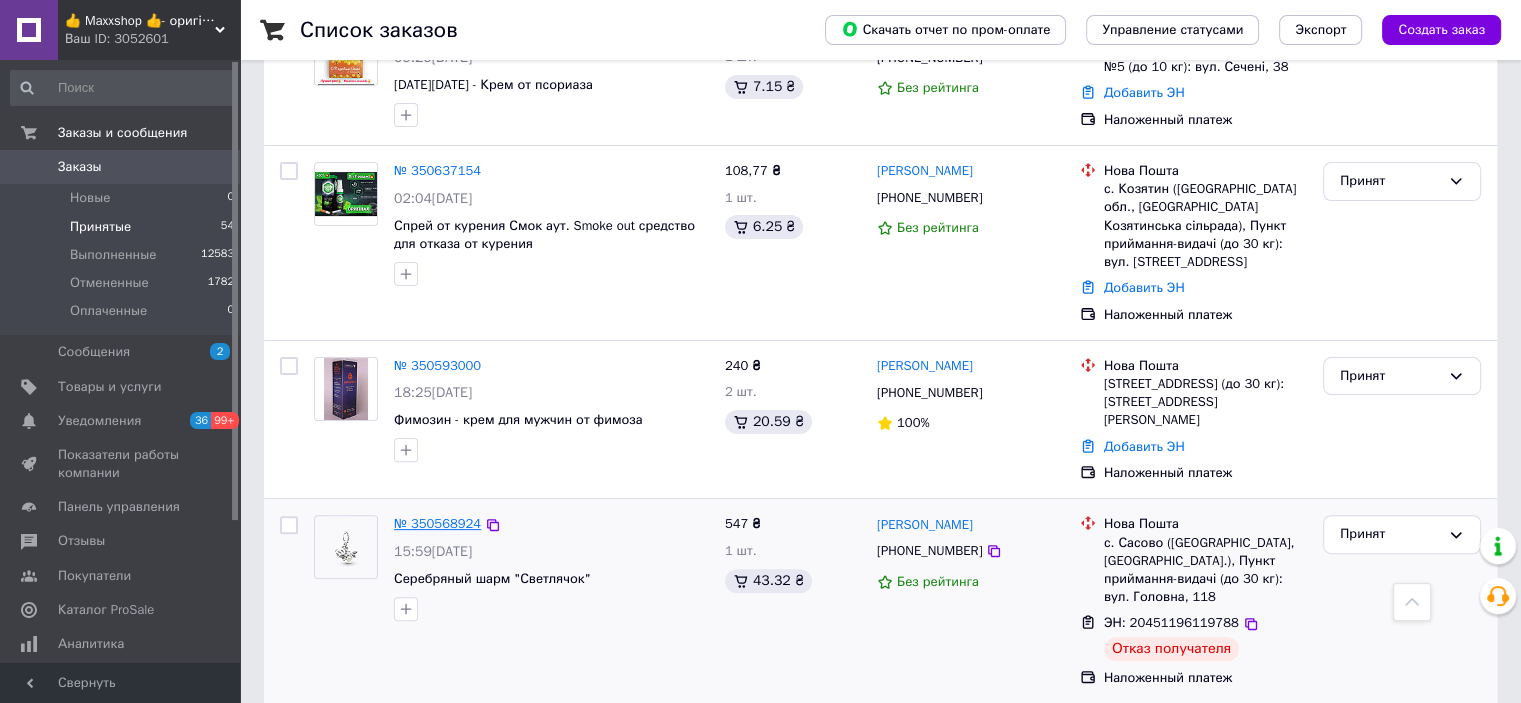 click on "№ 350568924" at bounding box center (437, 523) 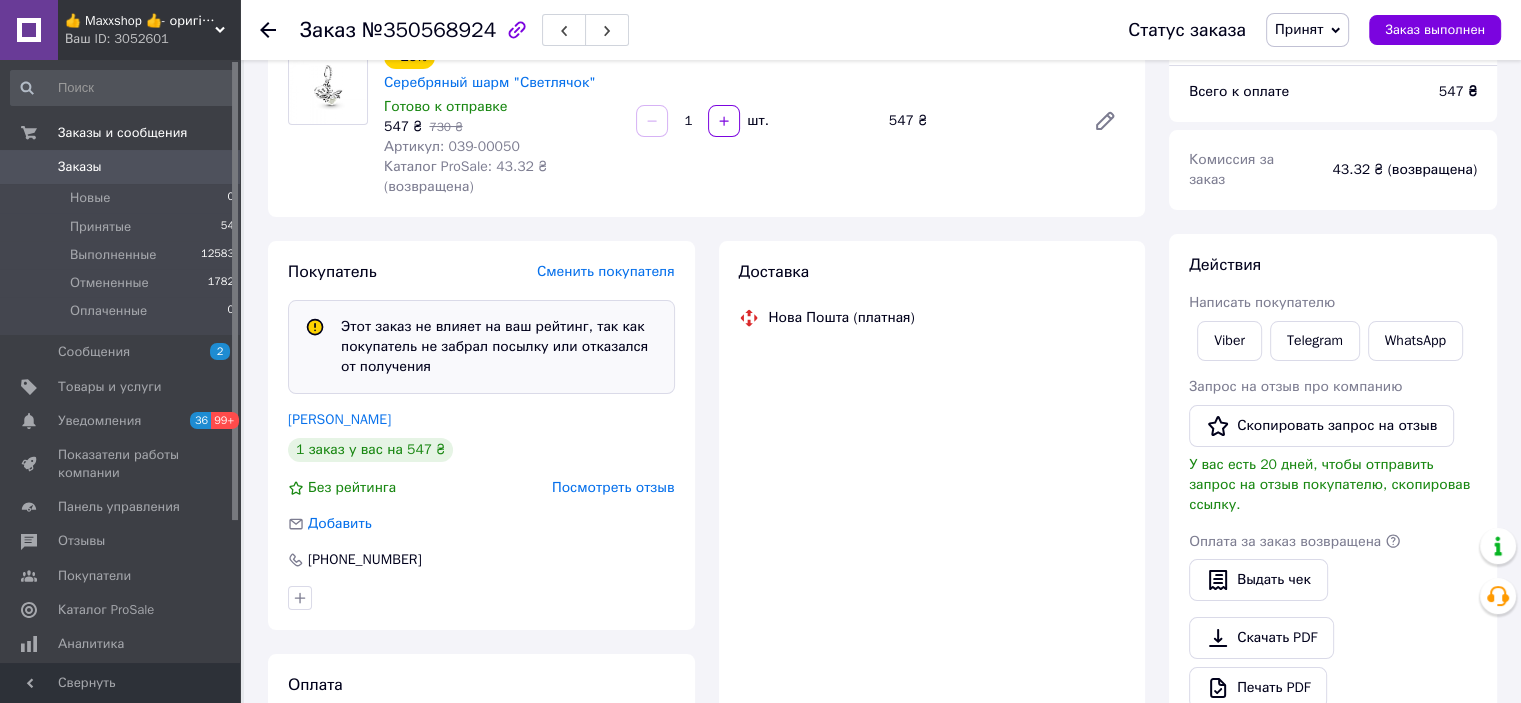 scroll, scrollTop: 753, scrollLeft: 0, axis: vertical 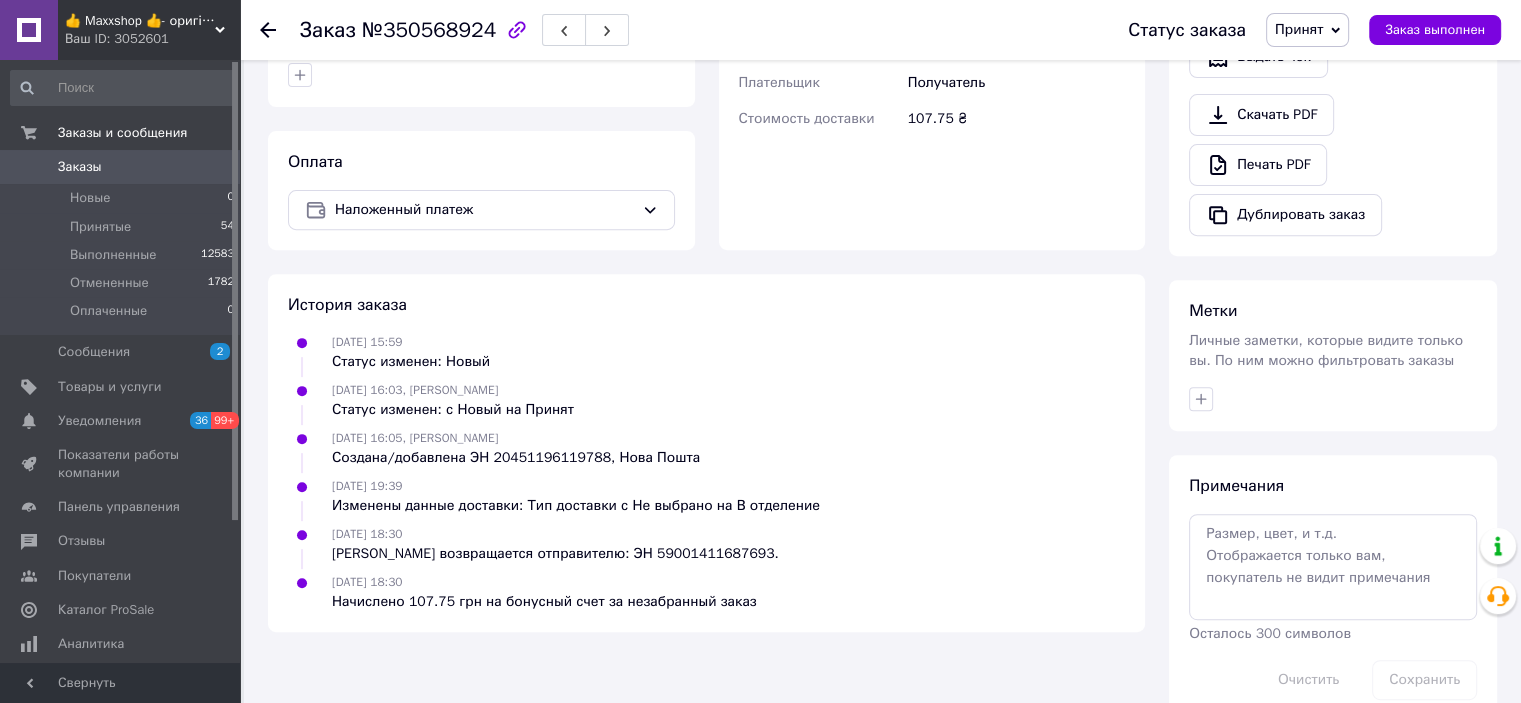 click on "Принят" at bounding box center (1299, 29) 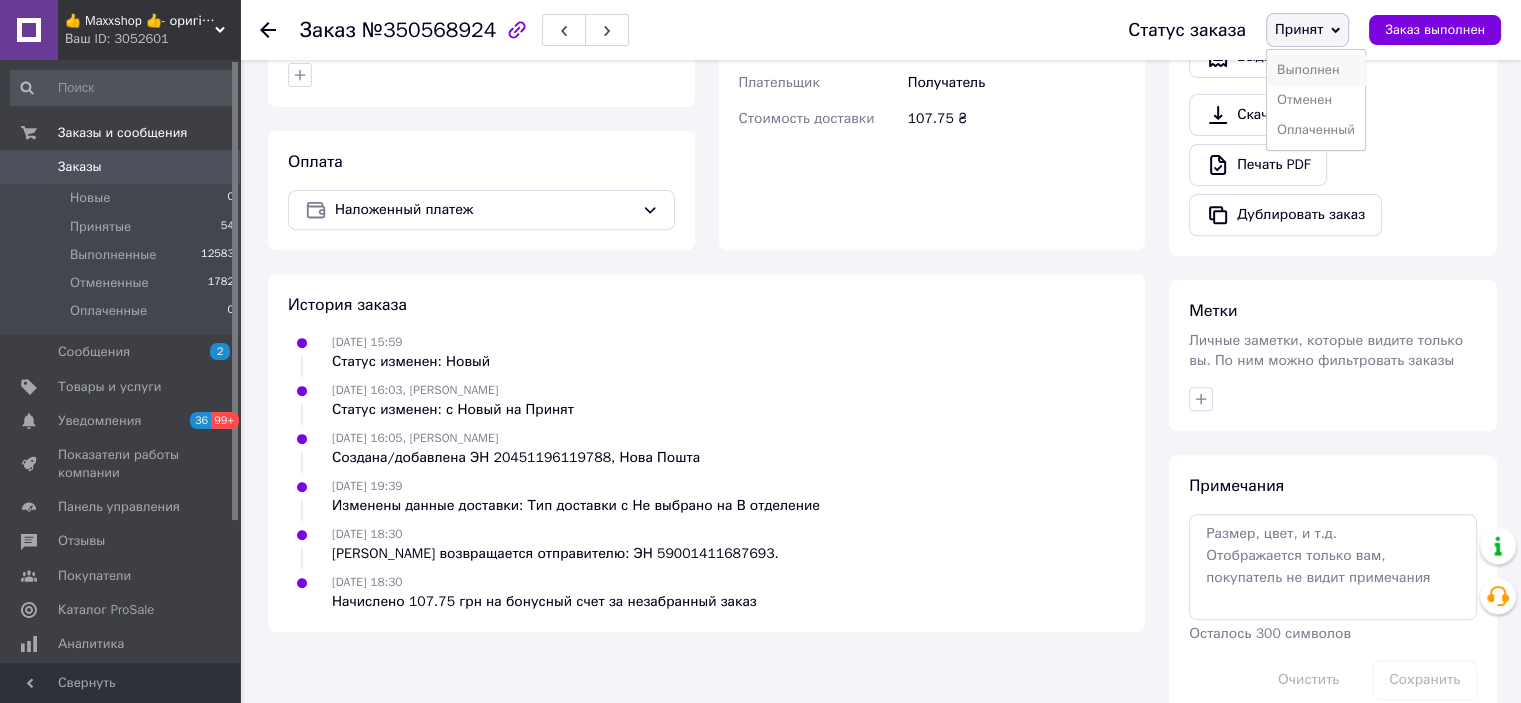 click on "Выполнен" at bounding box center (1316, 70) 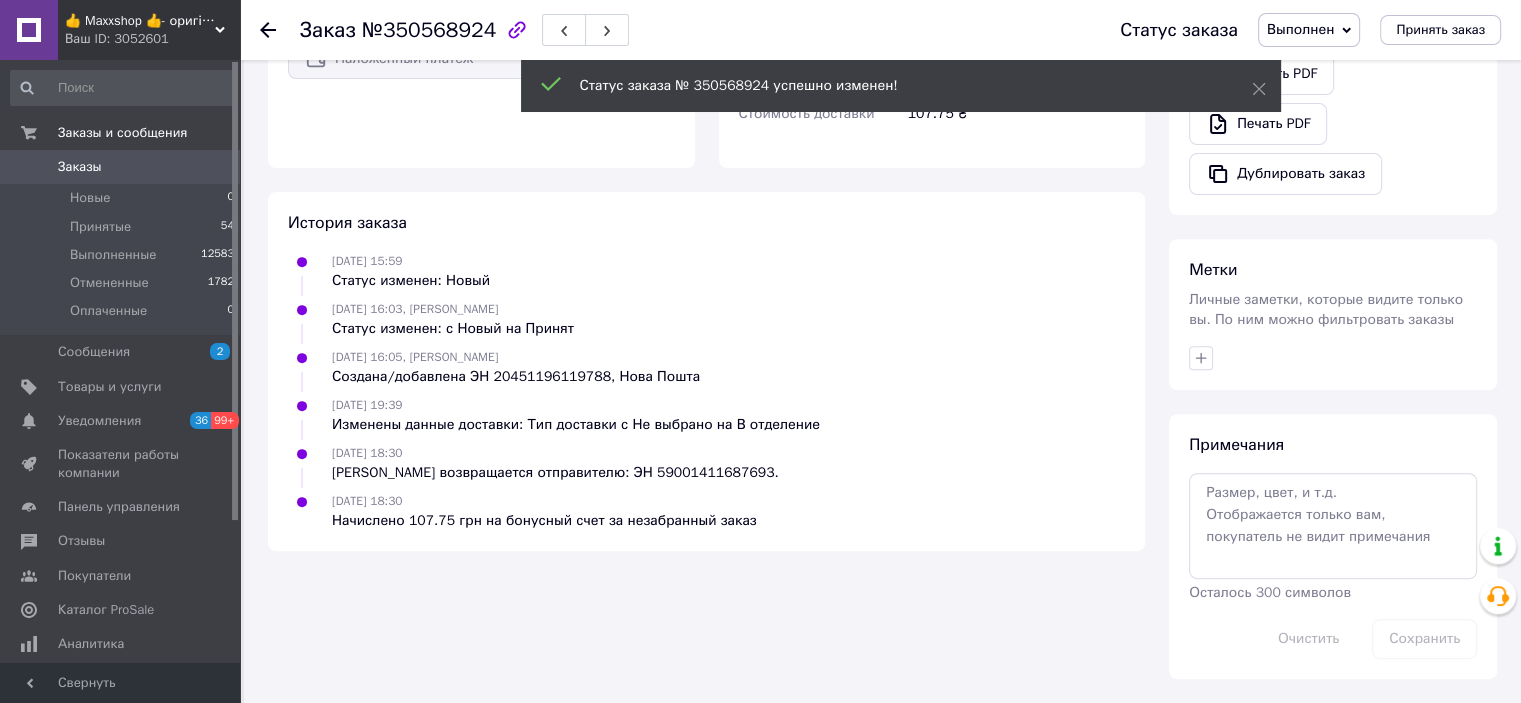 scroll, scrollTop: 564, scrollLeft: 0, axis: vertical 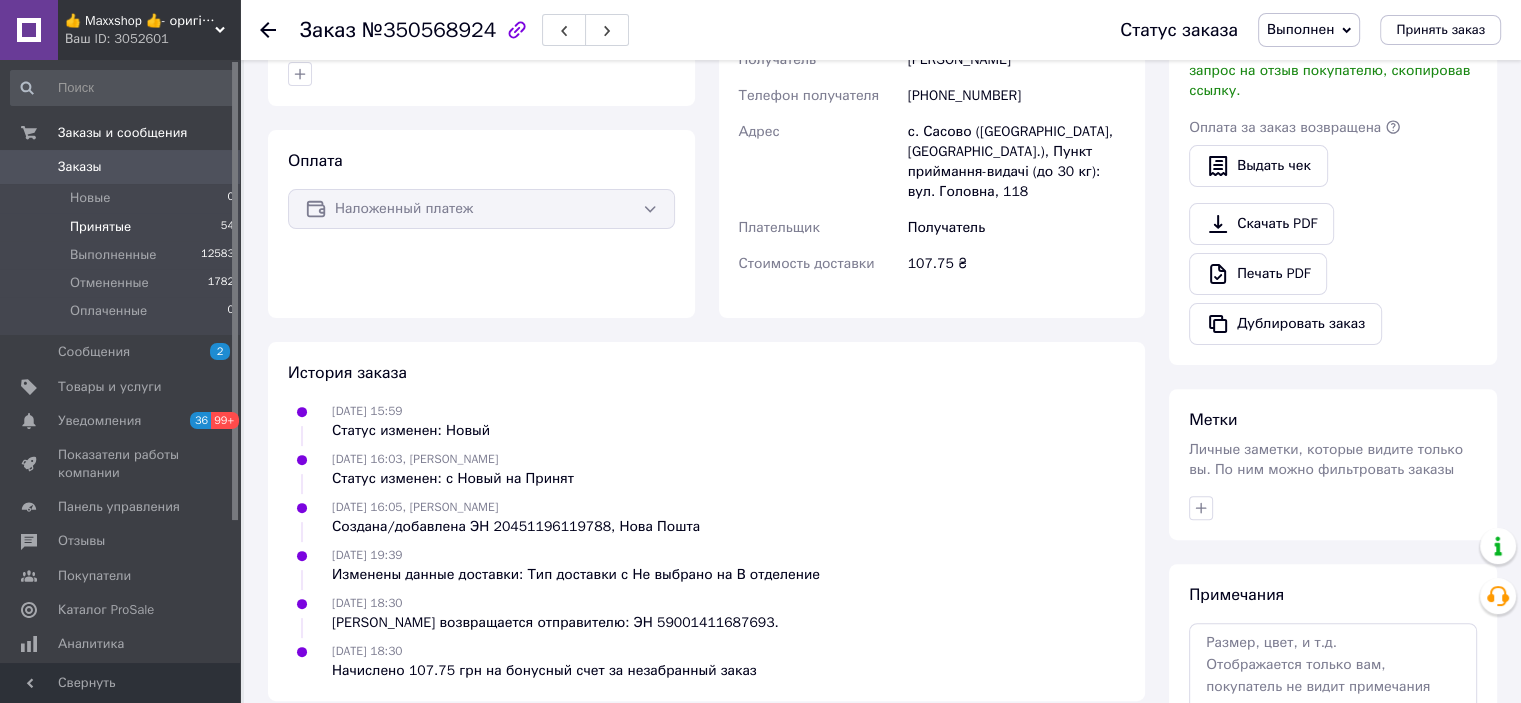 click on "Принятые" at bounding box center [100, 227] 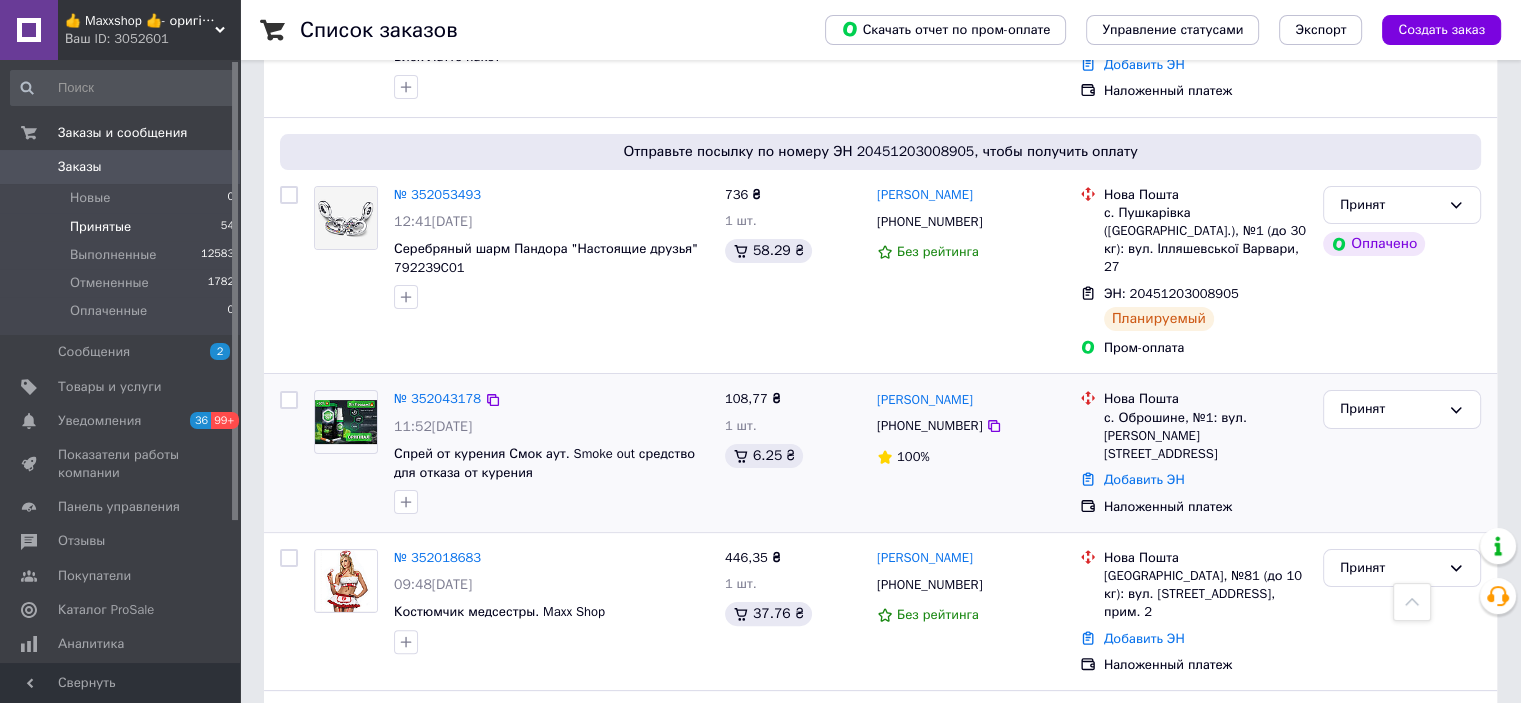 scroll, scrollTop: 200, scrollLeft: 0, axis: vertical 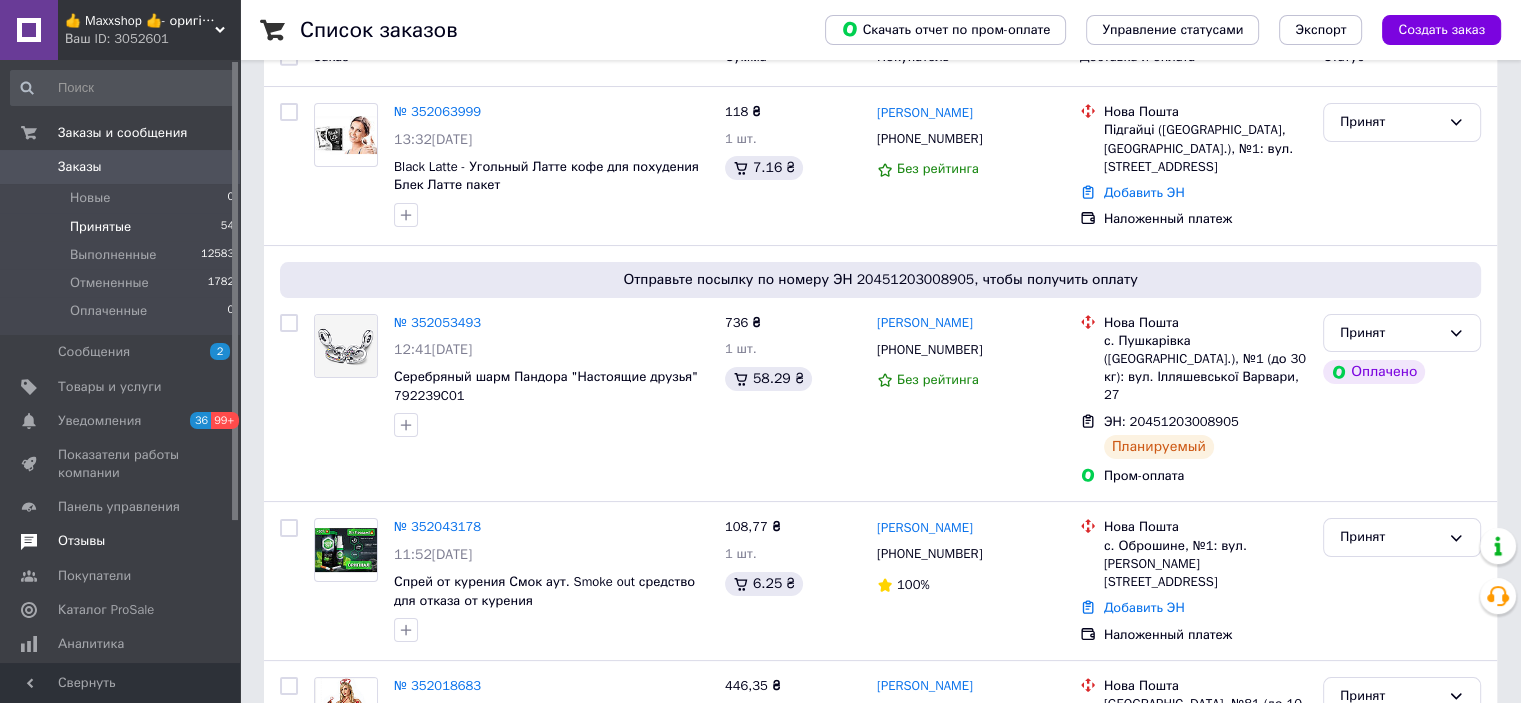 click on "Отзывы" at bounding box center [121, 541] 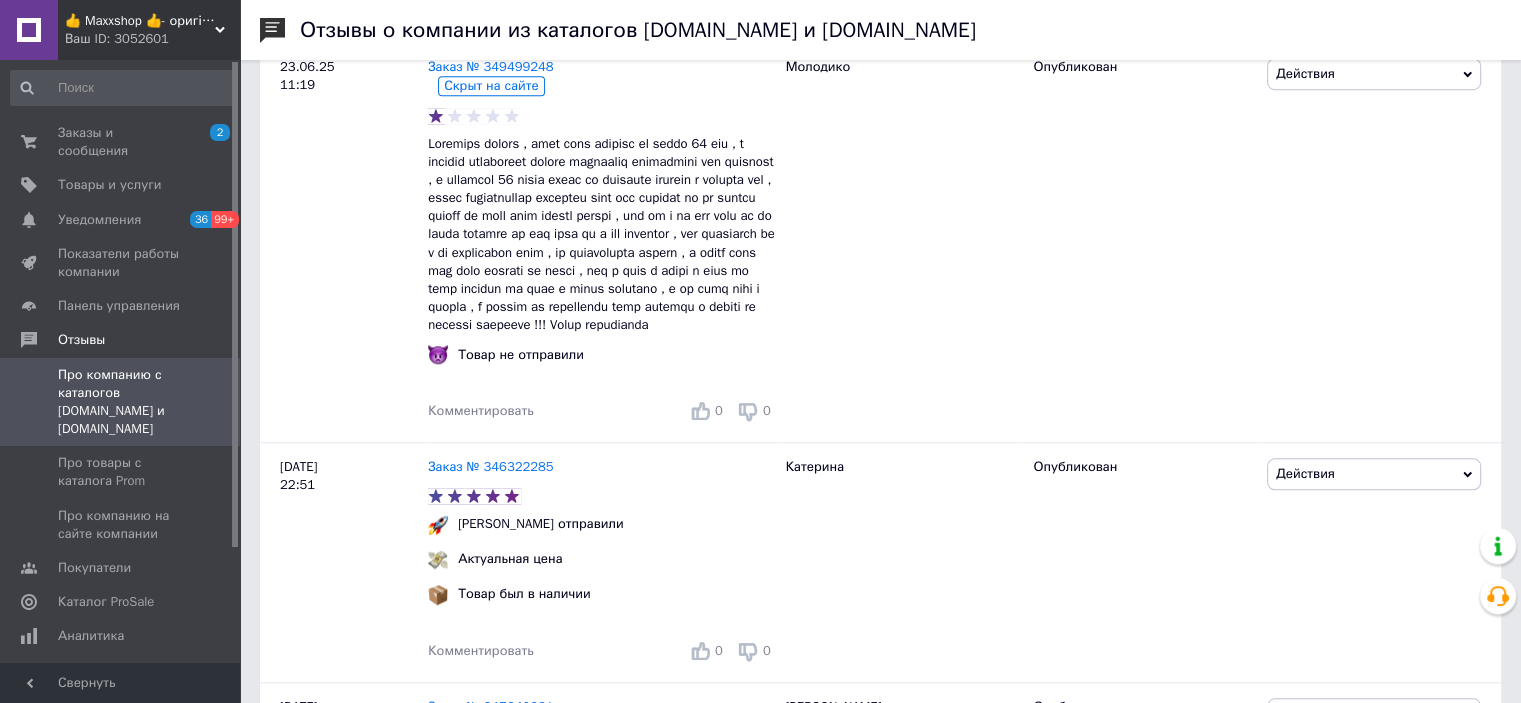 scroll, scrollTop: 1600, scrollLeft: 0, axis: vertical 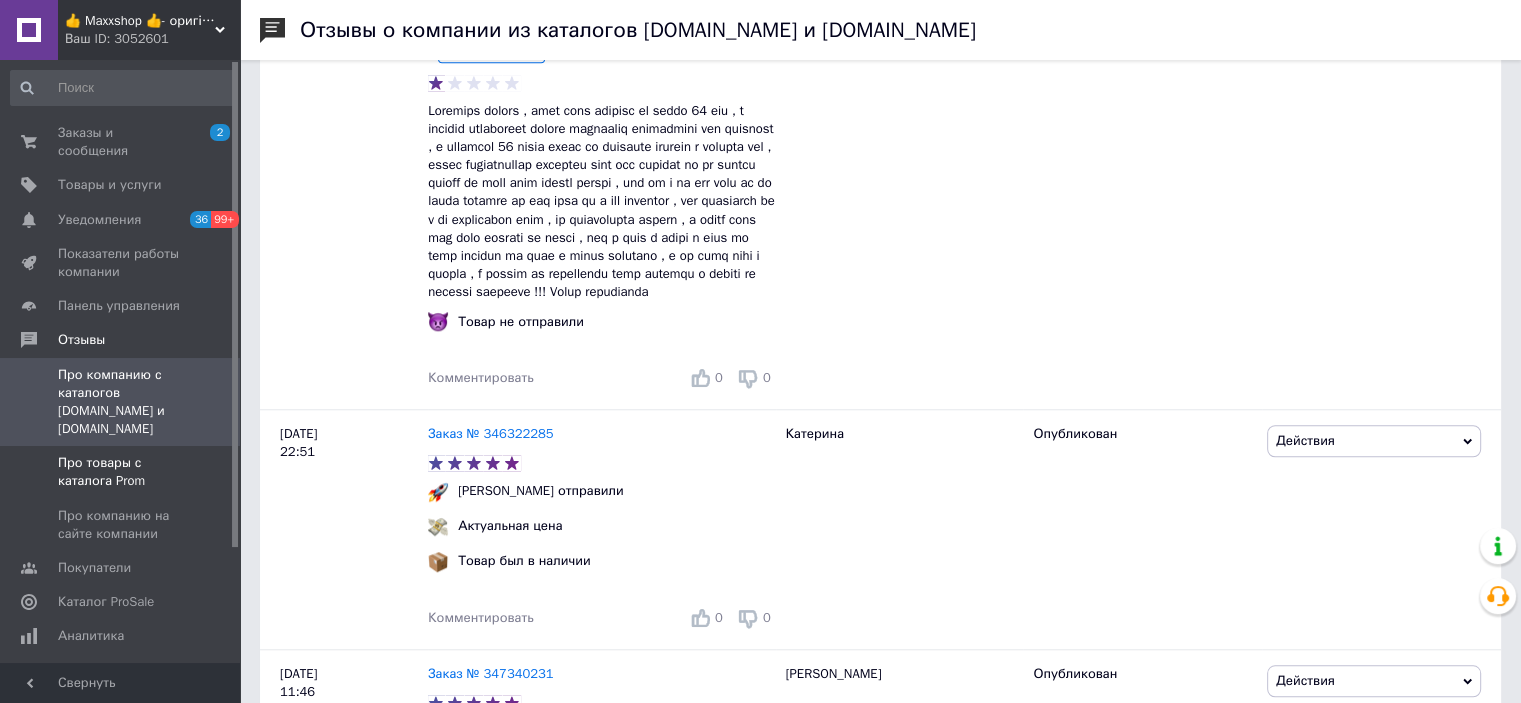 click on "Про товары с каталога Prom" at bounding box center (121, 472) 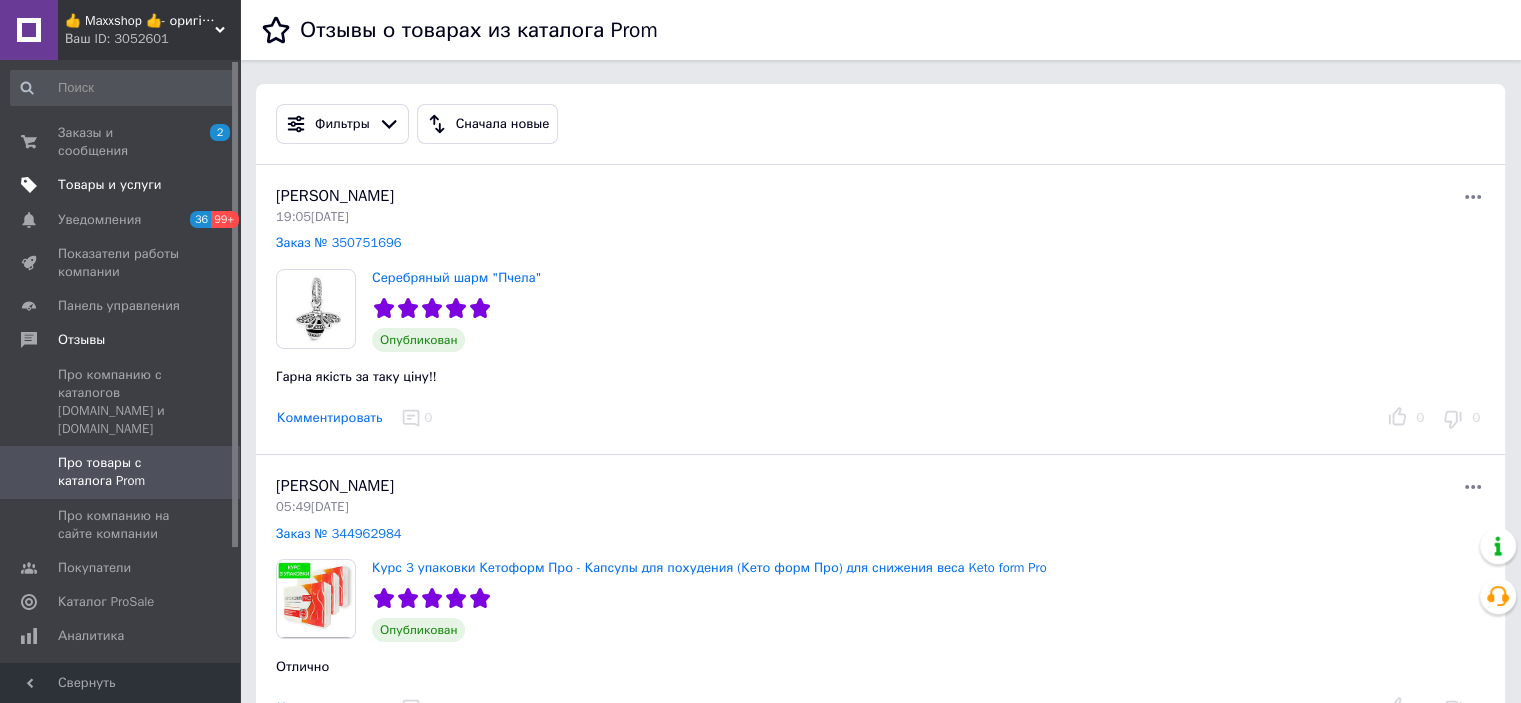 click on "Товары и услуги" at bounding box center (110, 185) 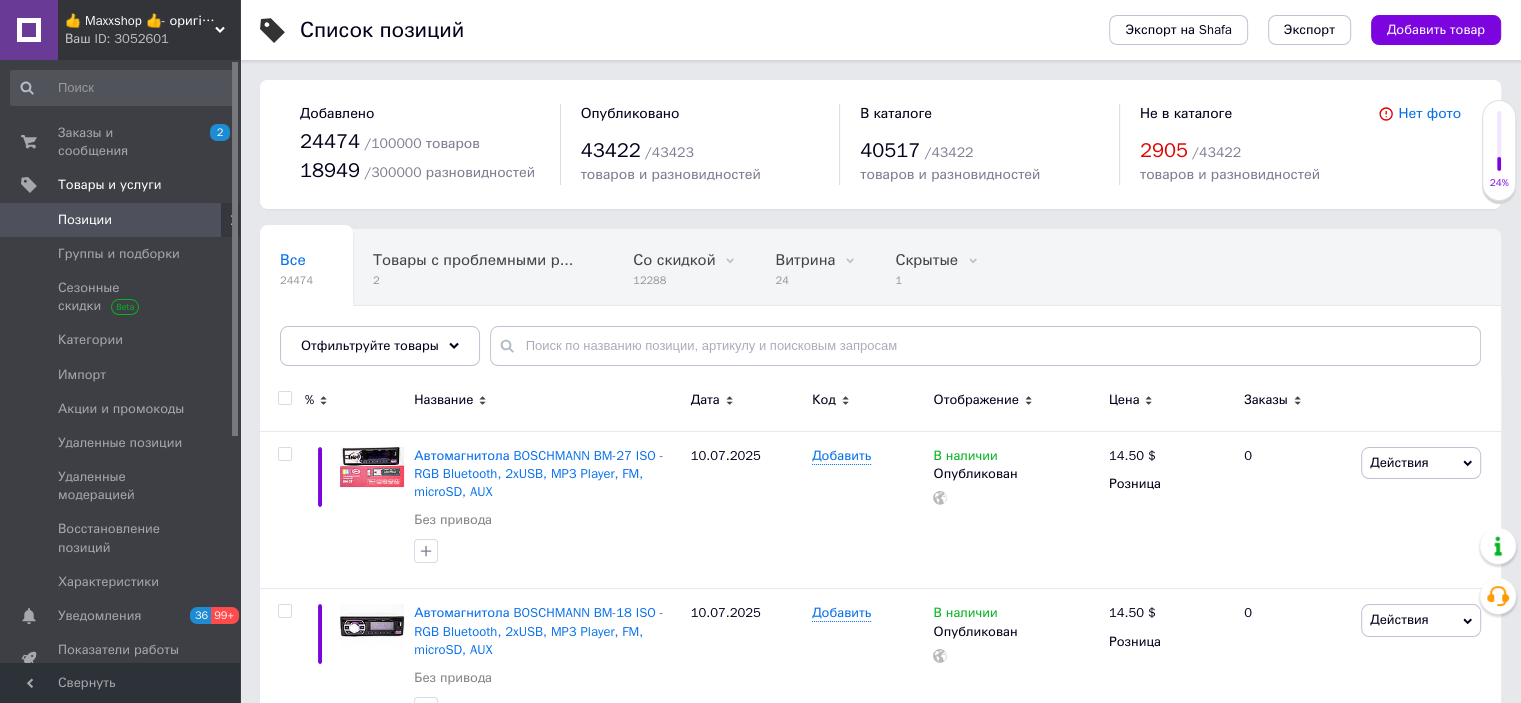 click at bounding box center [285, 398] 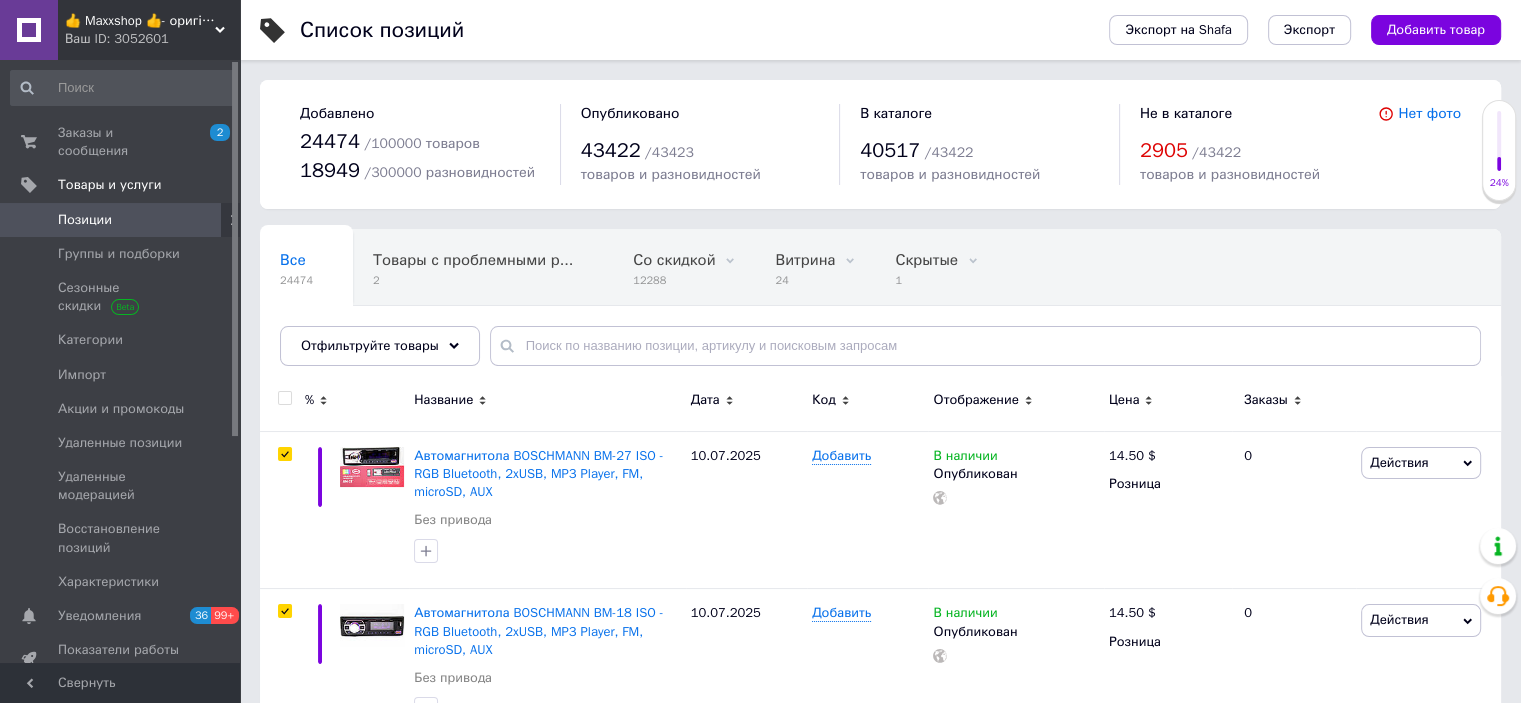 checkbox on "true" 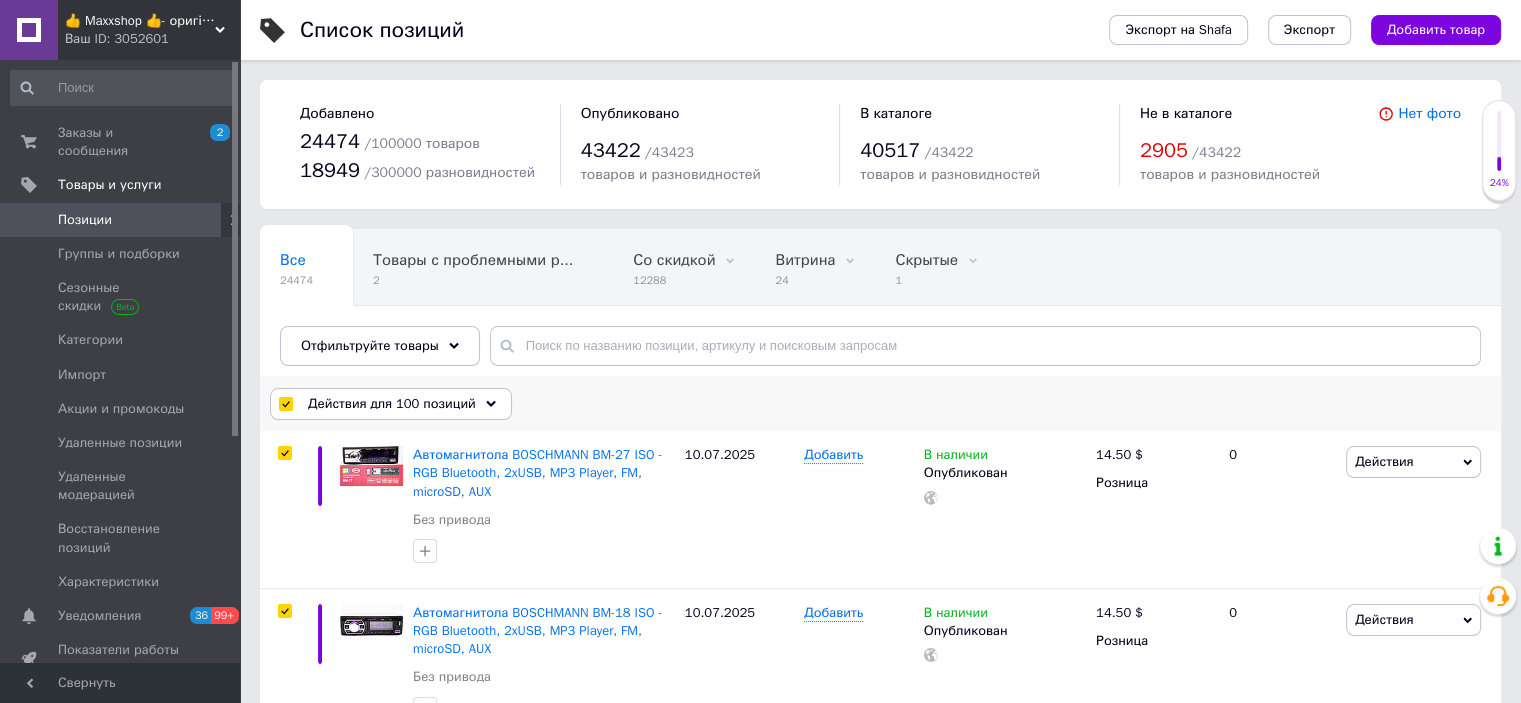 click on "Действия для 100 позиций" at bounding box center (392, 404) 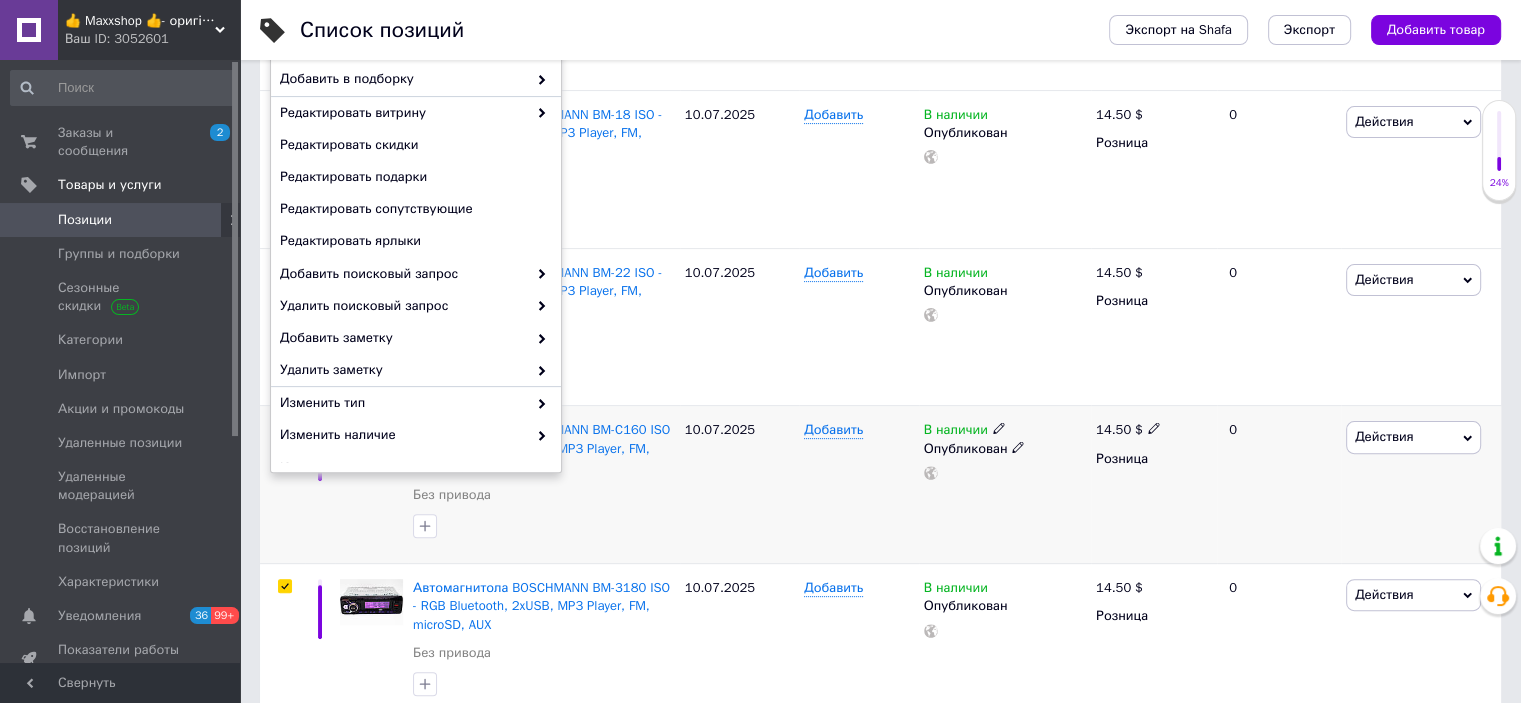scroll, scrollTop: 500, scrollLeft: 0, axis: vertical 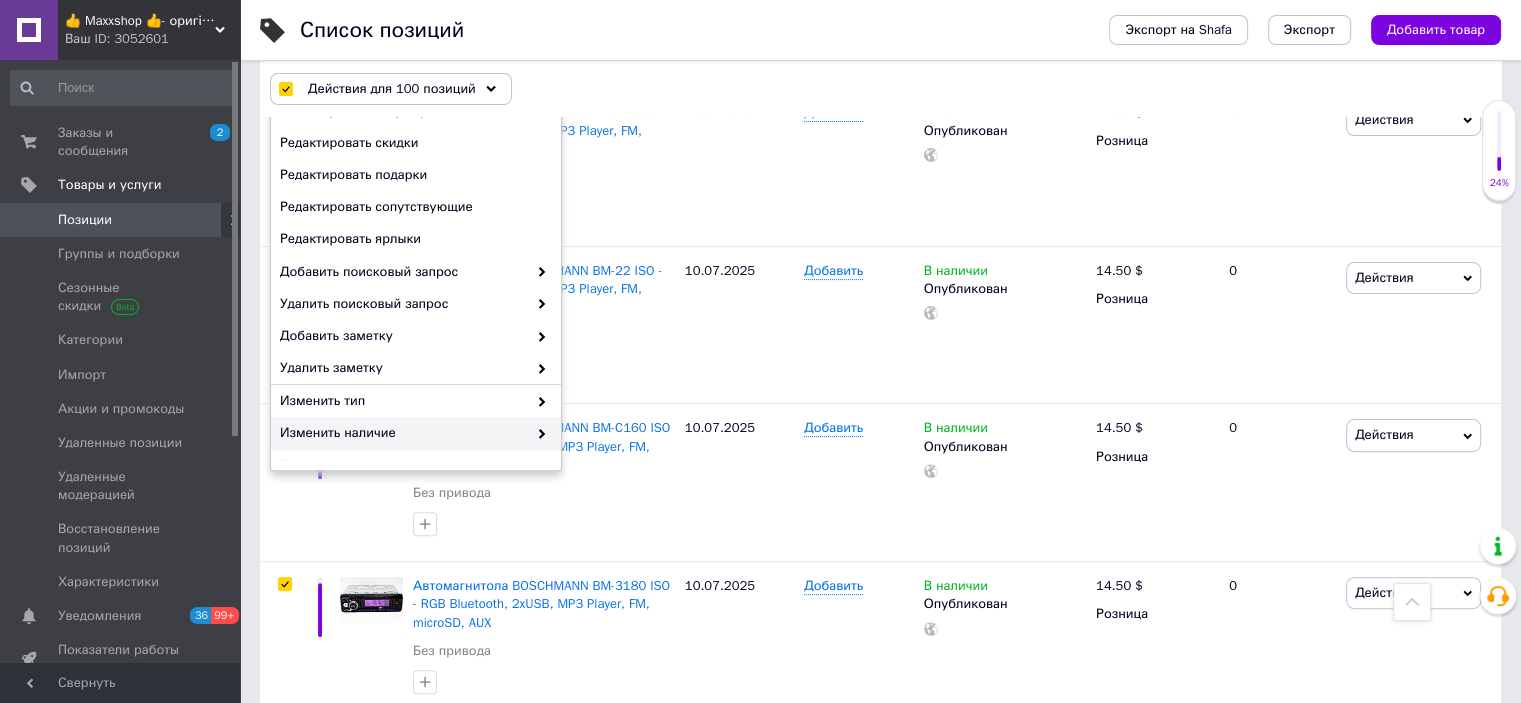 click on "Изменить наличие" at bounding box center (416, 433) 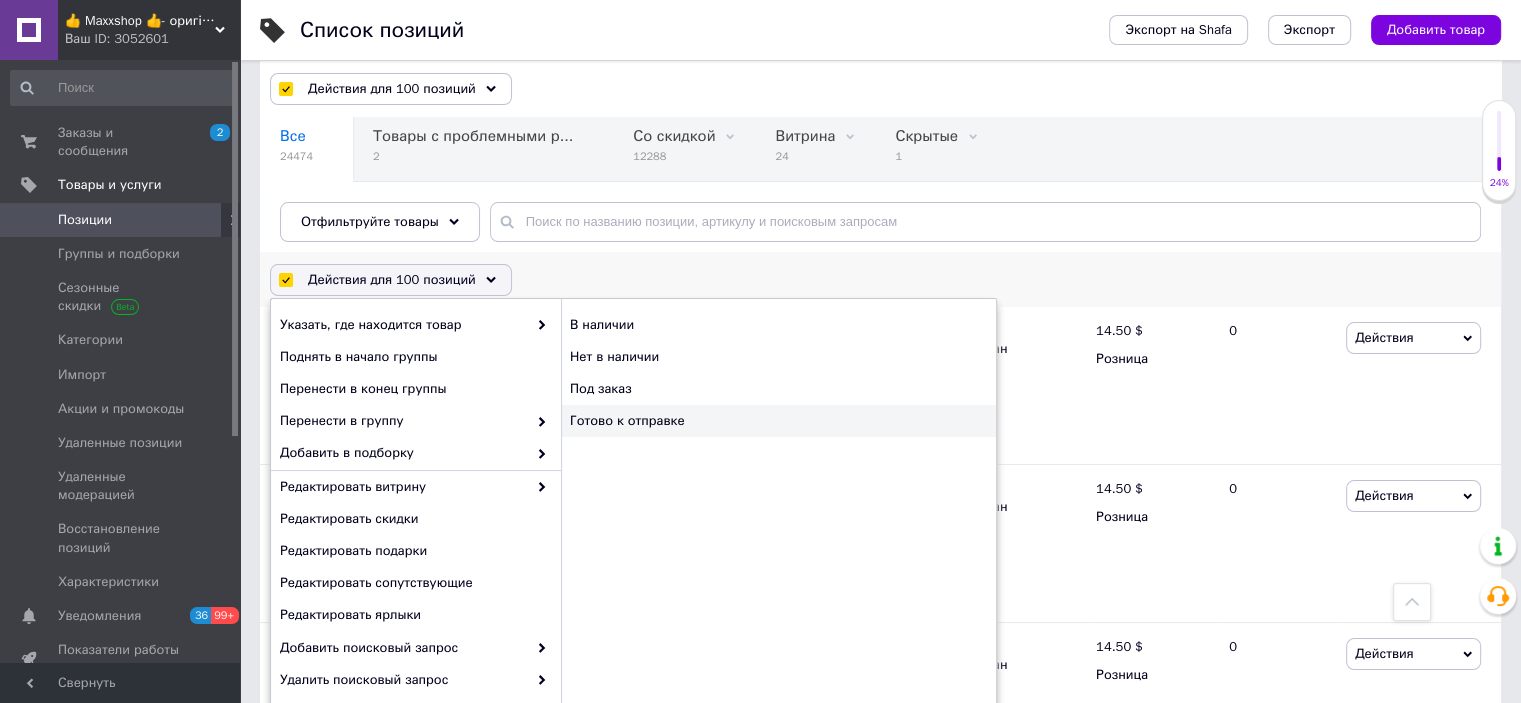 scroll, scrollTop: 100, scrollLeft: 0, axis: vertical 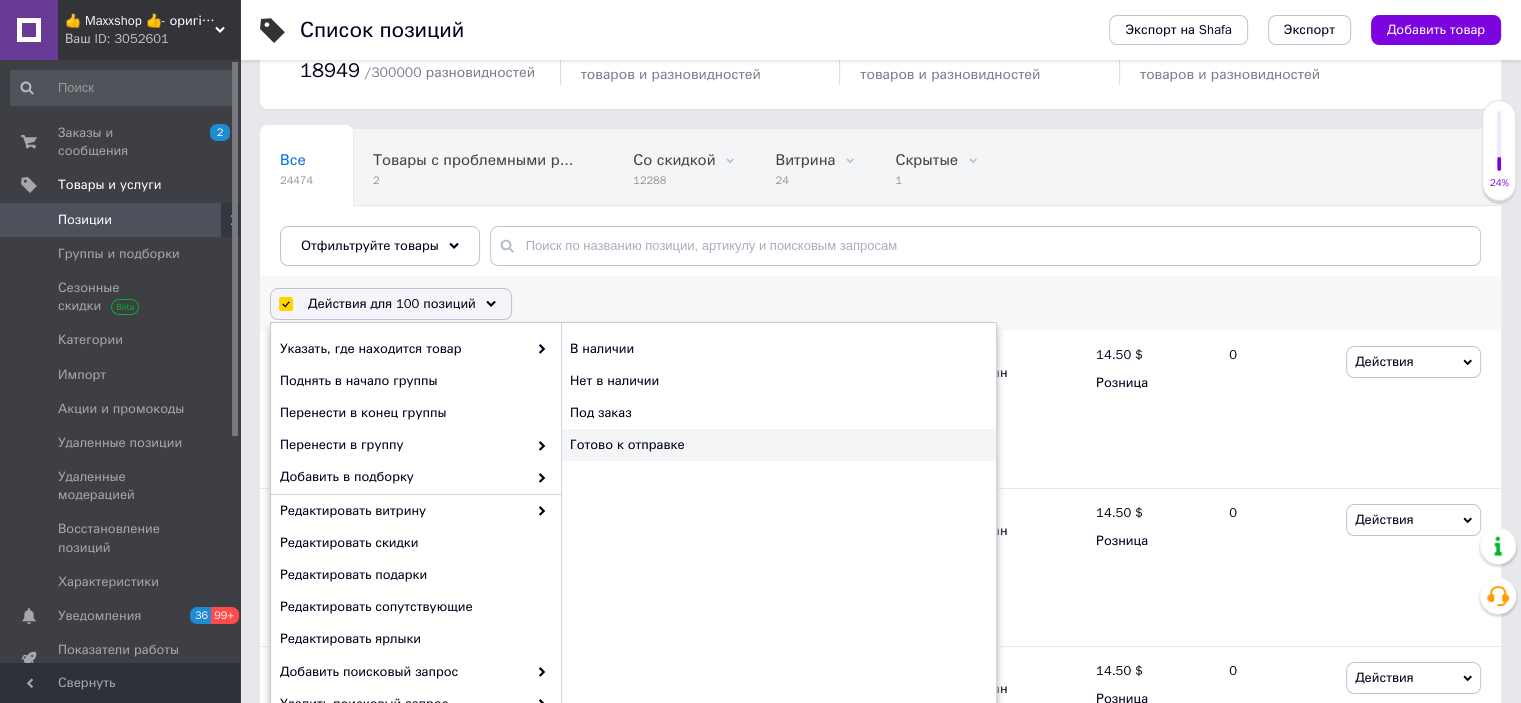 click on "Готово к отправке" at bounding box center [778, 445] 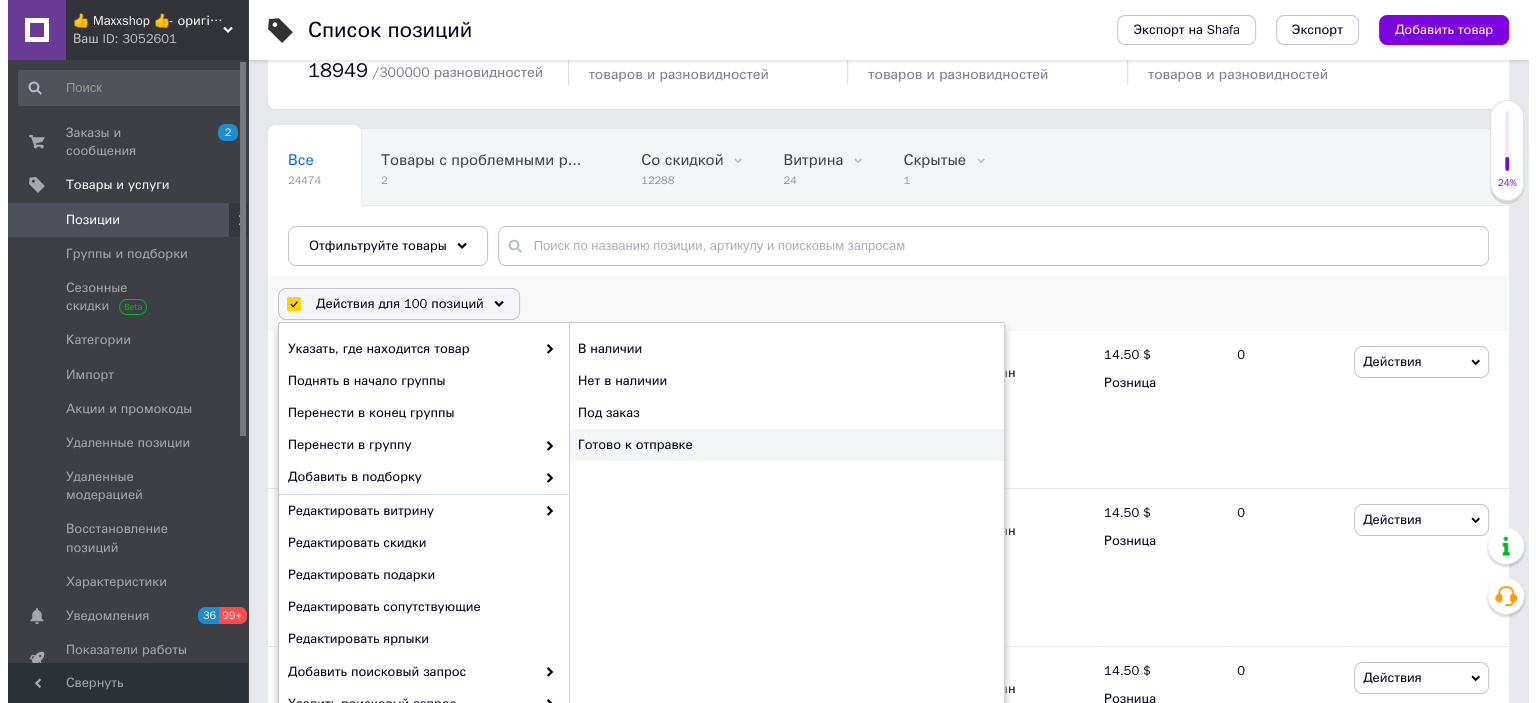 type 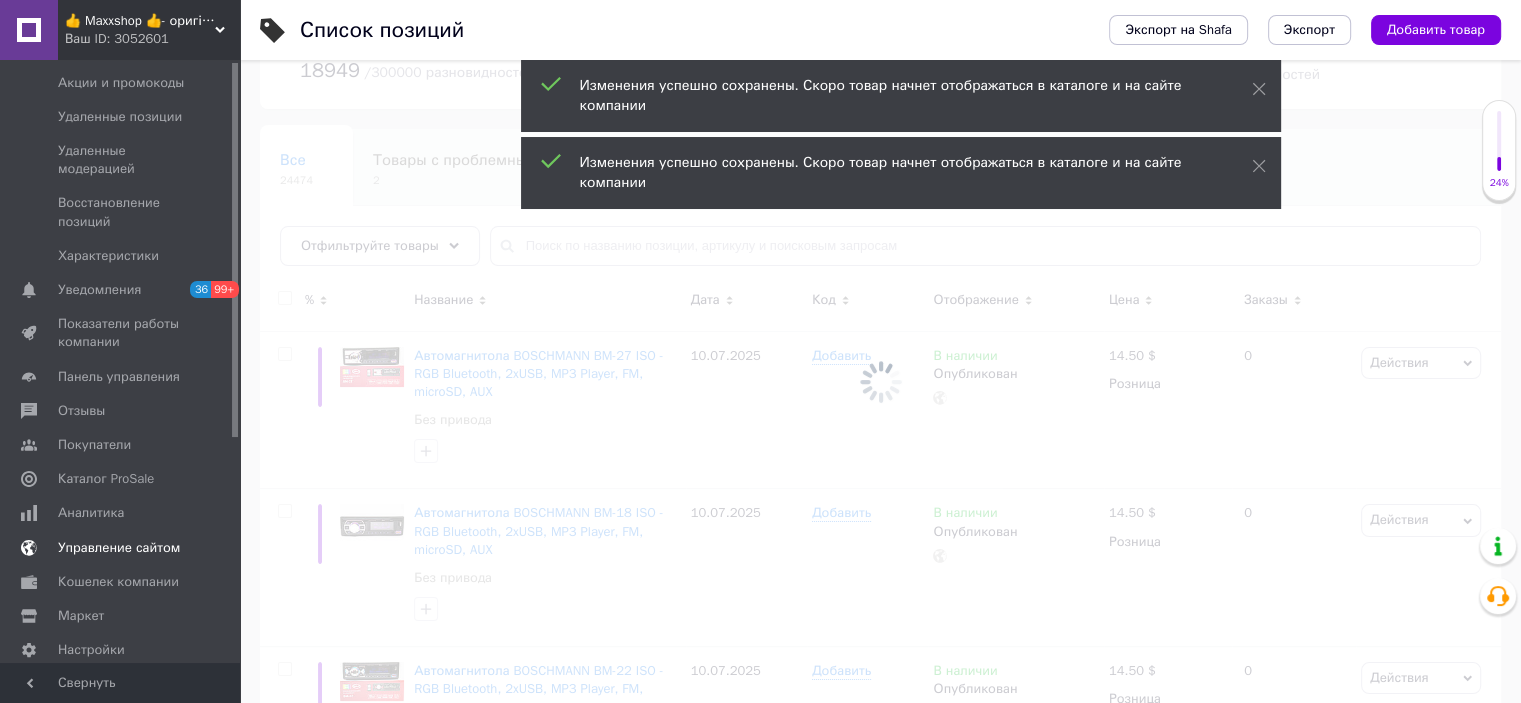 scroll, scrollTop: 364, scrollLeft: 0, axis: vertical 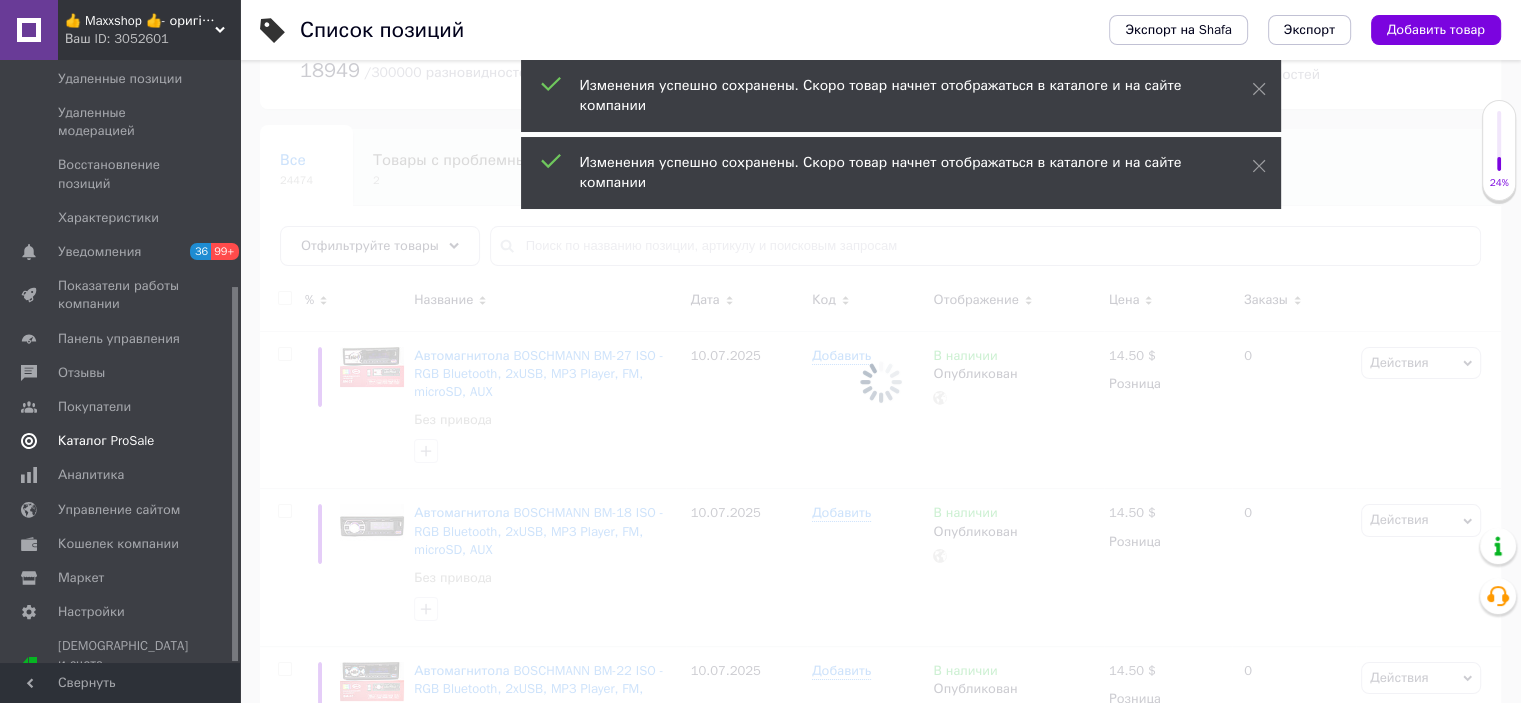 click on "Каталог ProSale" at bounding box center [106, 441] 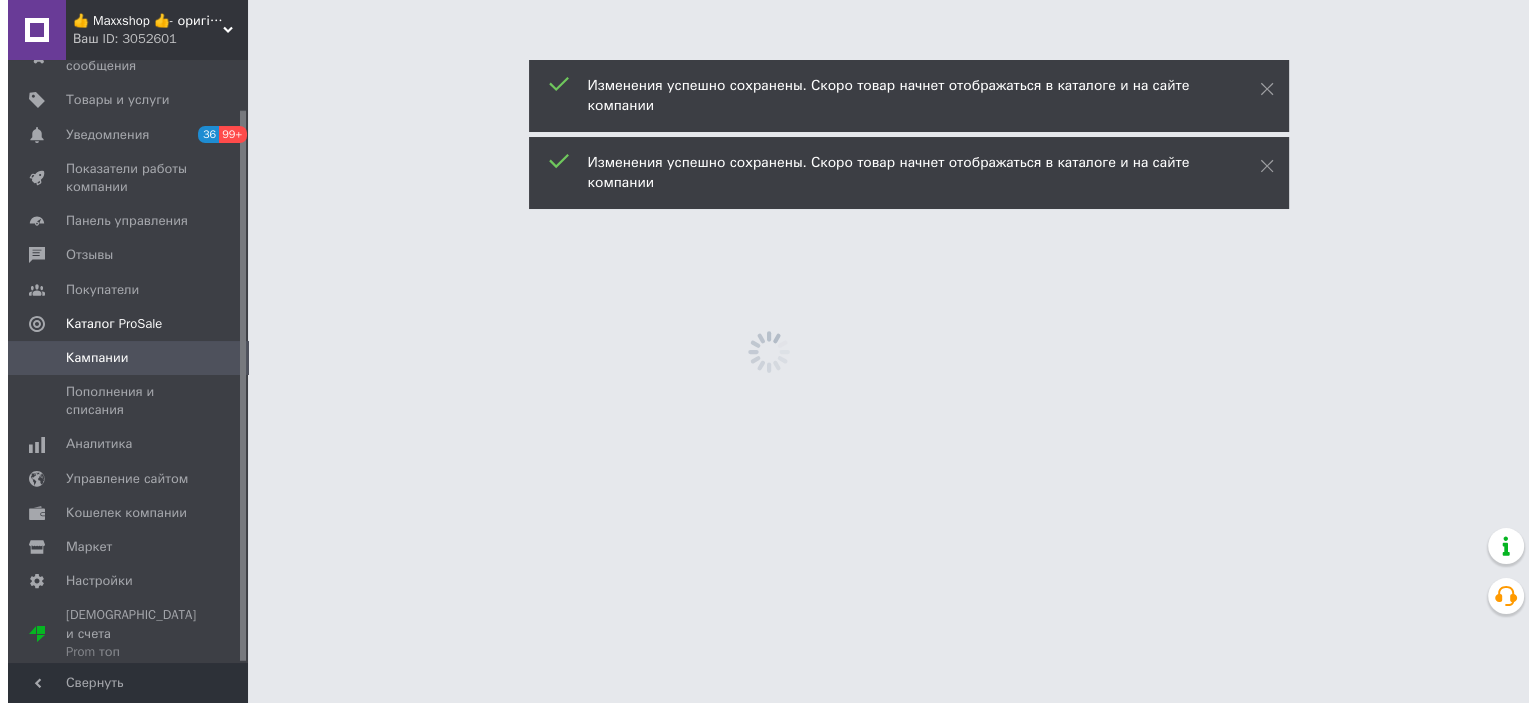 scroll, scrollTop: 0, scrollLeft: 0, axis: both 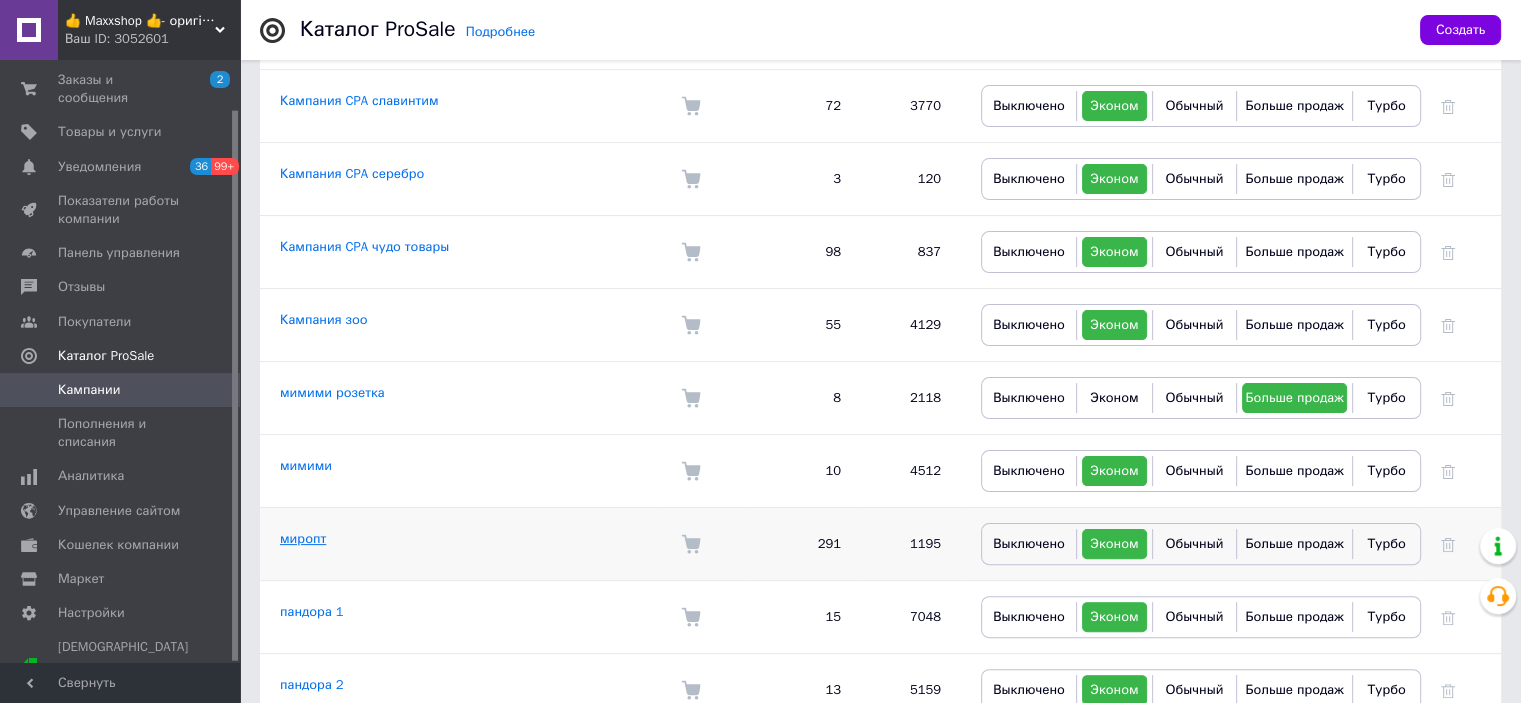 click on "миропт" at bounding box center (303, 538) 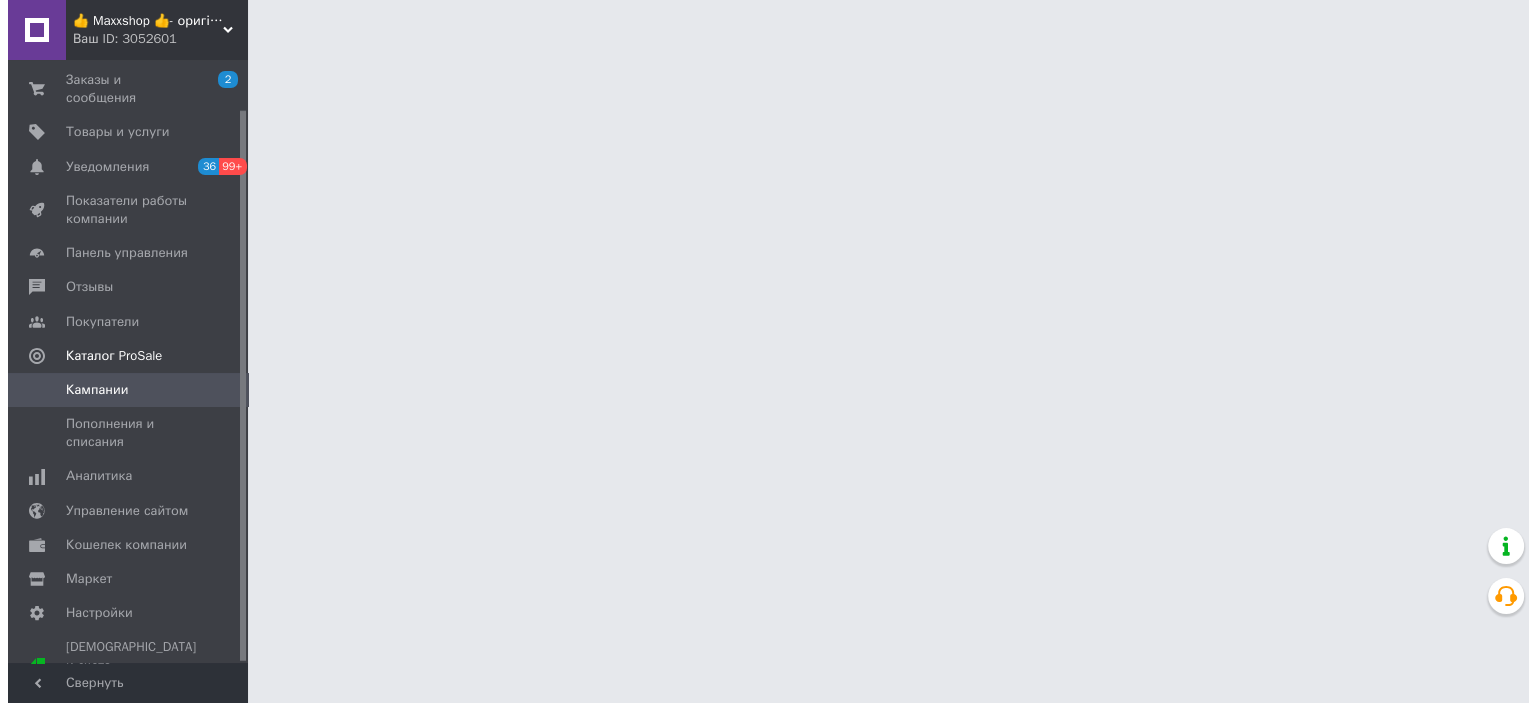 scroll, scrollTop: 0, scrollLeft: 0, axis: both 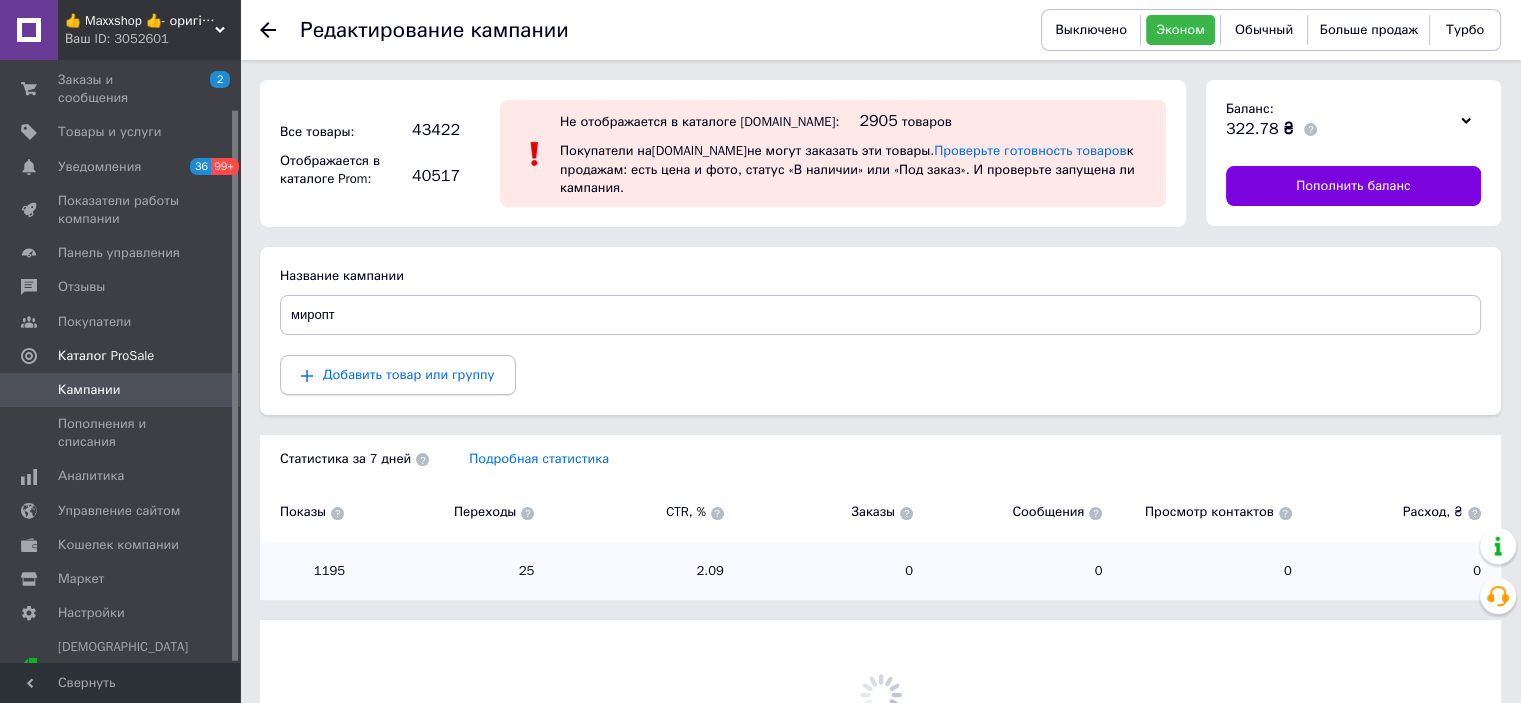 click on "Добавить товар или группу" at bounding box center (409, 374) 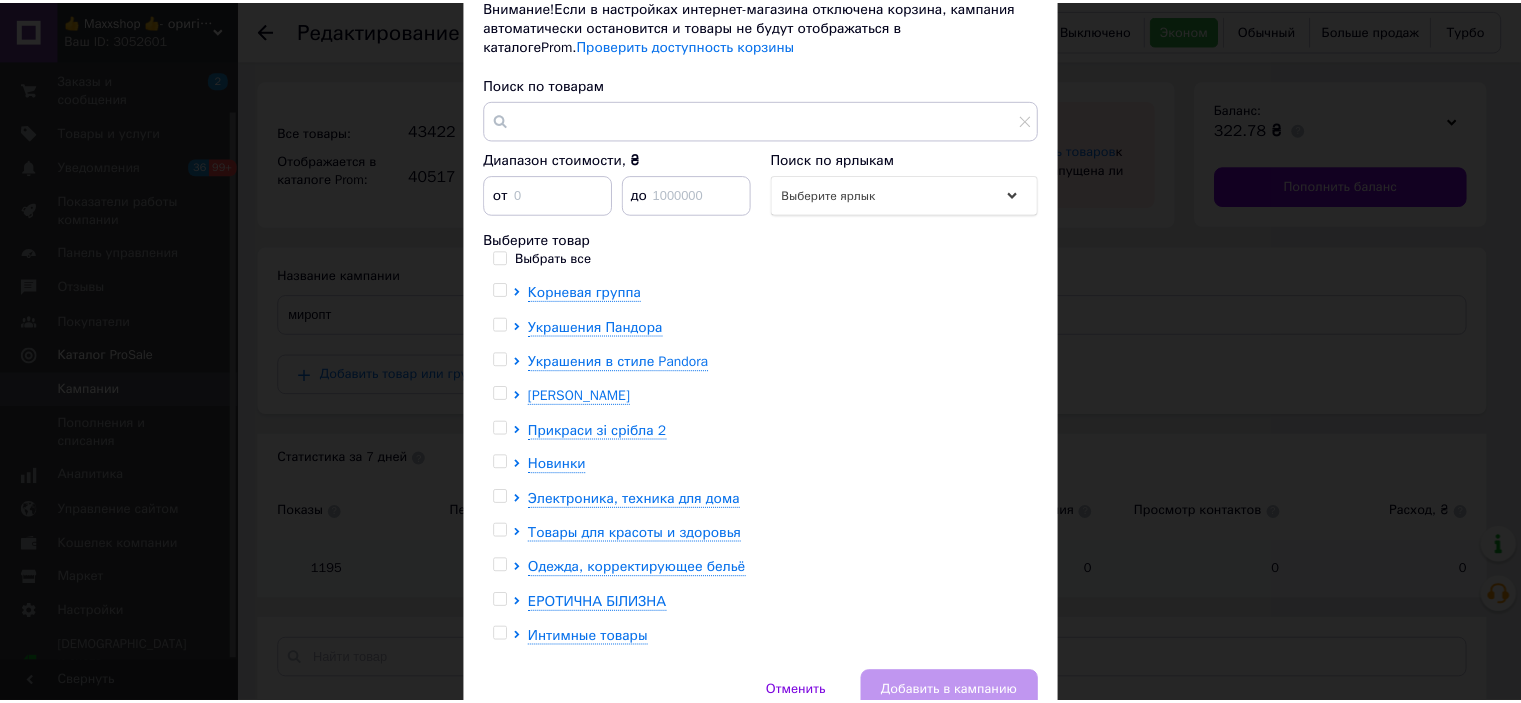 scroll, scrollTop: 323, scrollLeft: 0, axis: vertical 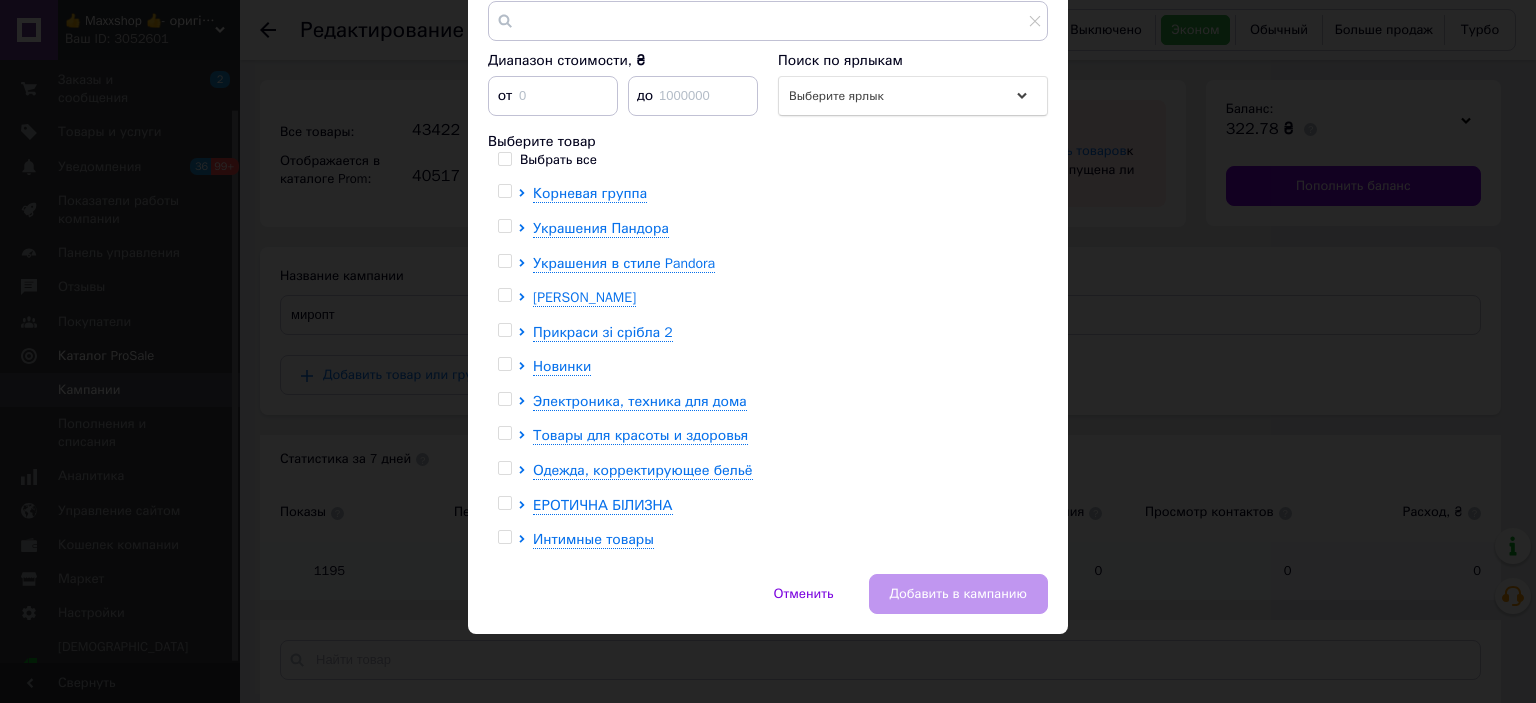 click at bounding box center [504, 399] 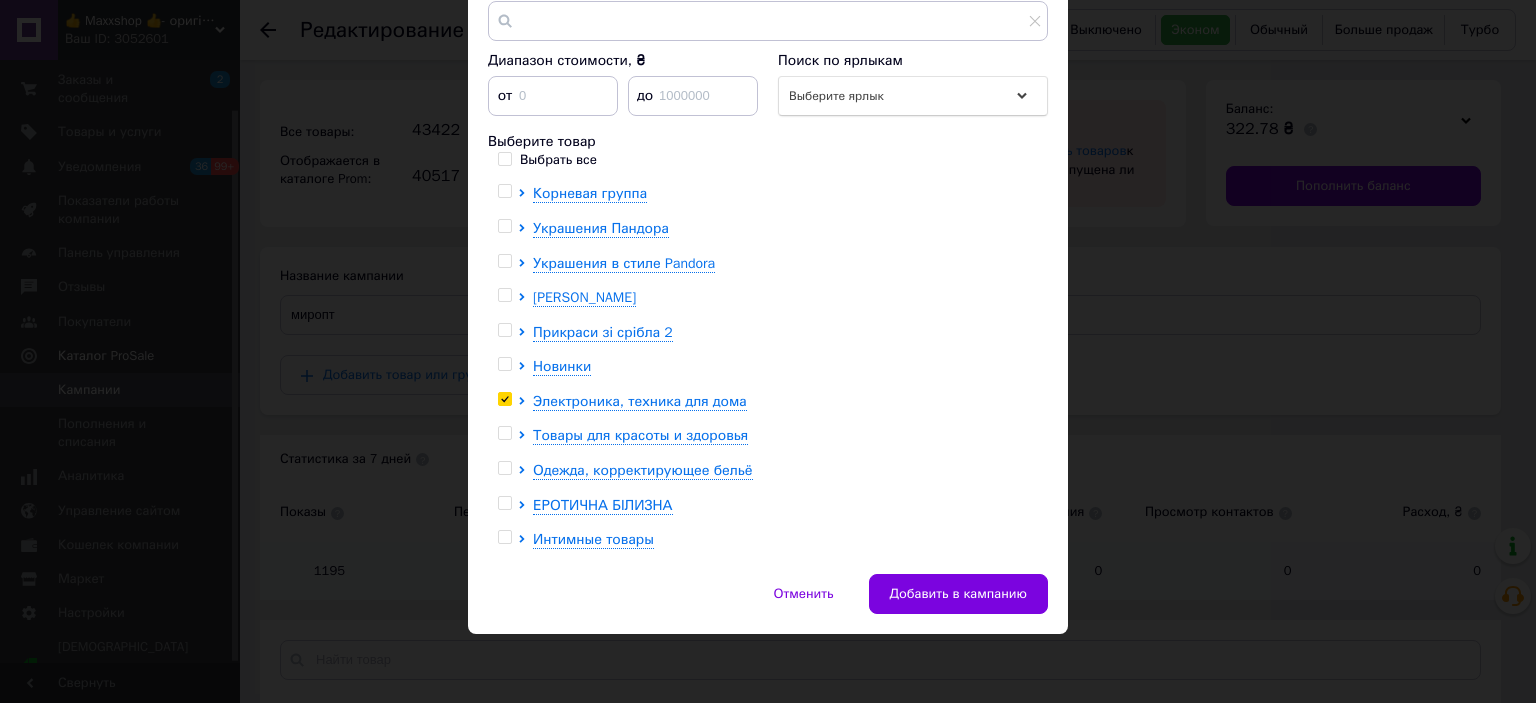drag, startPoint x: 904, startPoint y: 595, endPoint x: 892, endPoint y: 593, distance: 12.165525 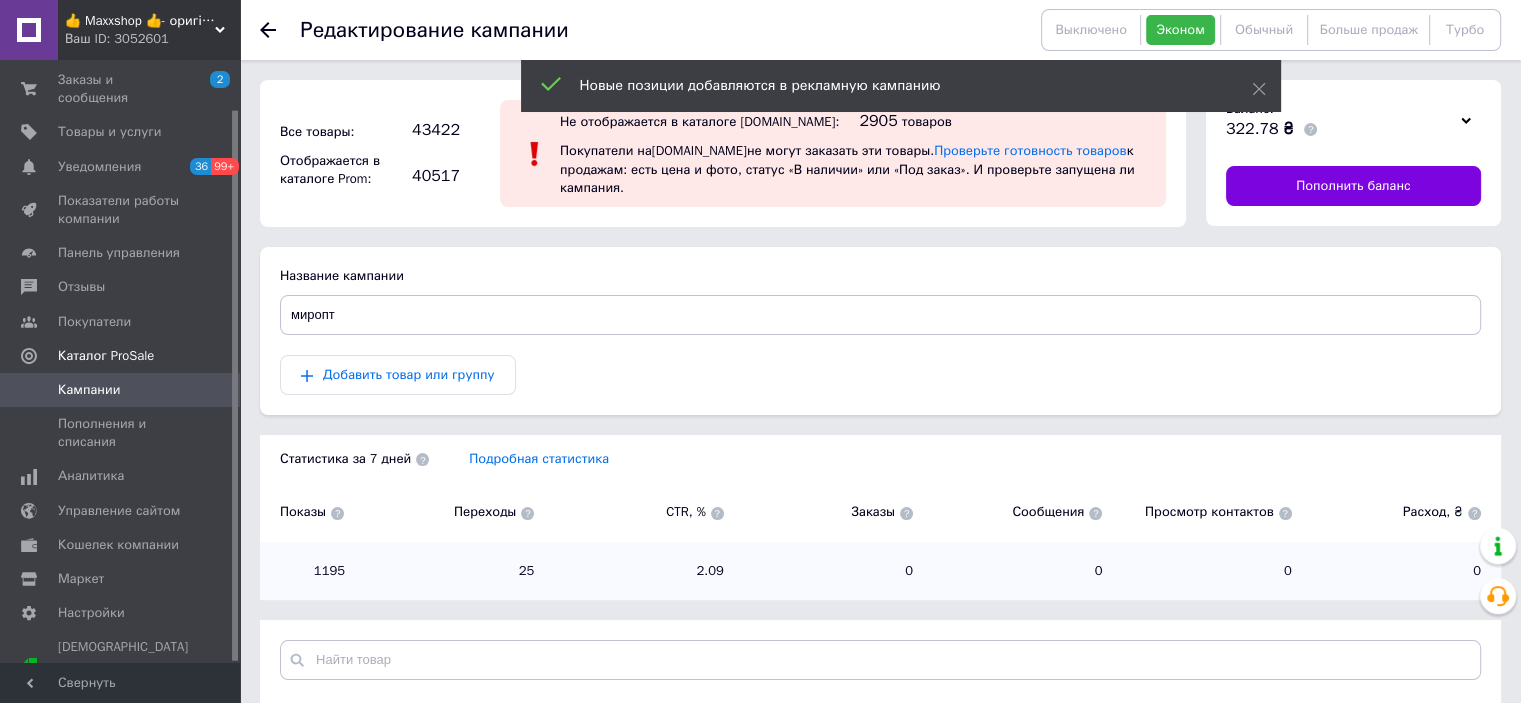 click on "👍 Maxxshop 👍- оригінальні товари для краси та здоров'я" at bounding box center (140, 21) 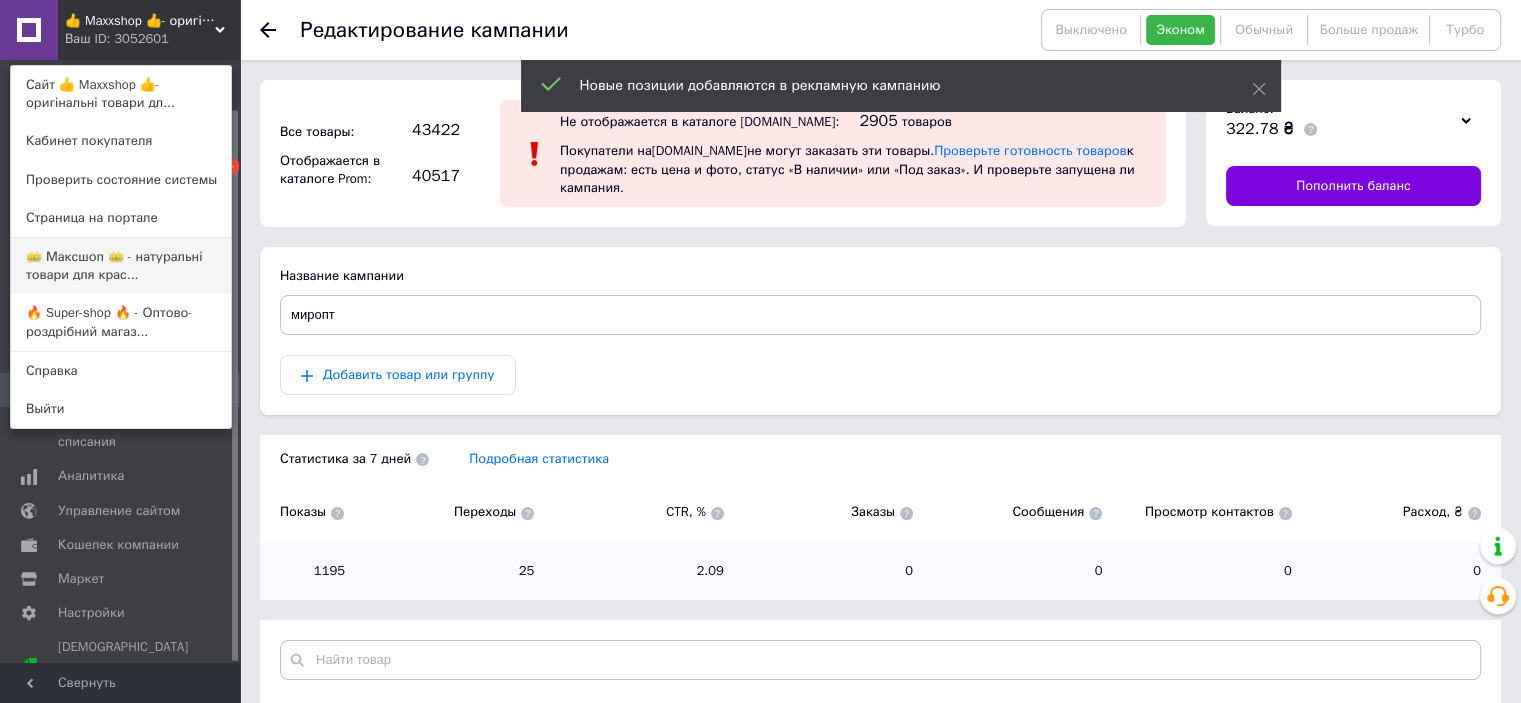 click on "👑 Максшоп 👑 - натуральні товари для крас..." at bounding box center (121, 266) 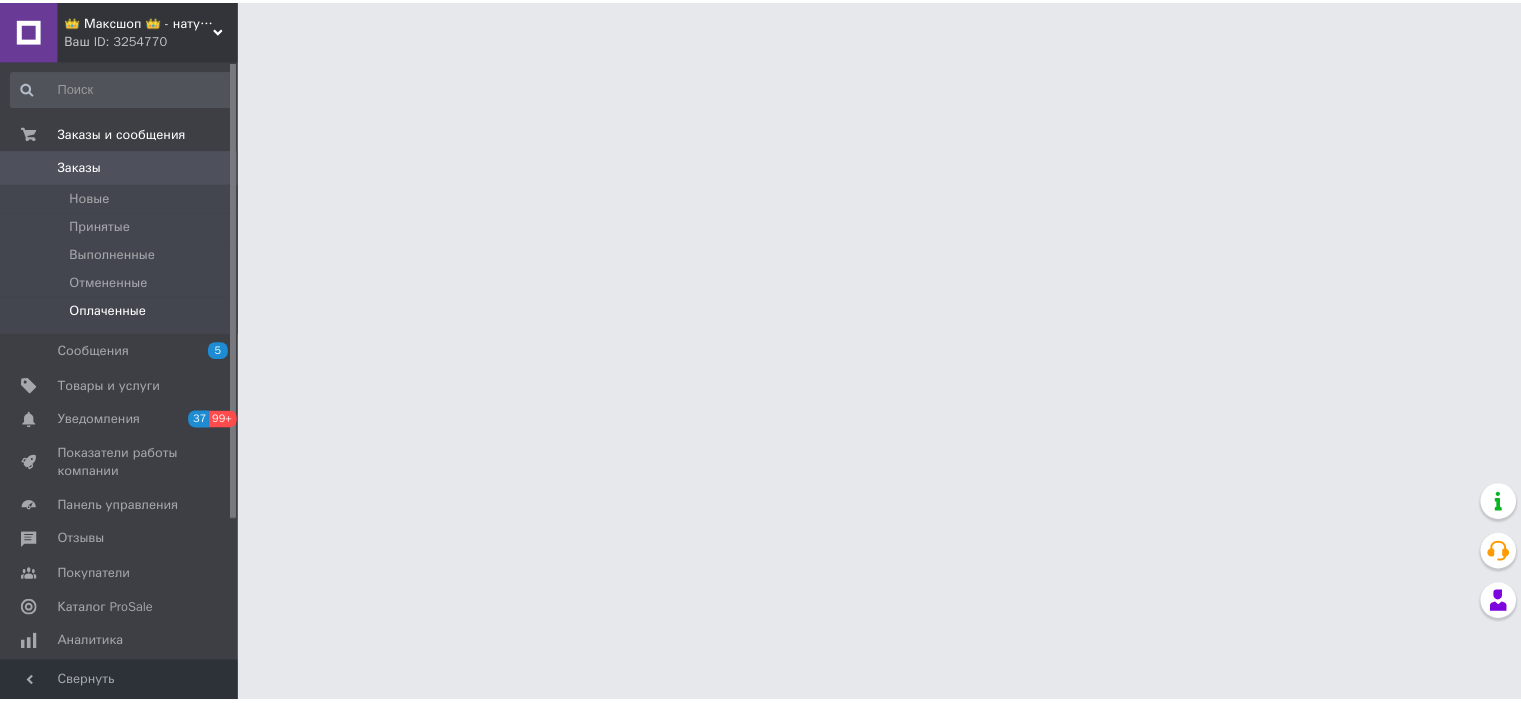 scroll, scrollTop: 0, scrollLeft: 0, axis: both 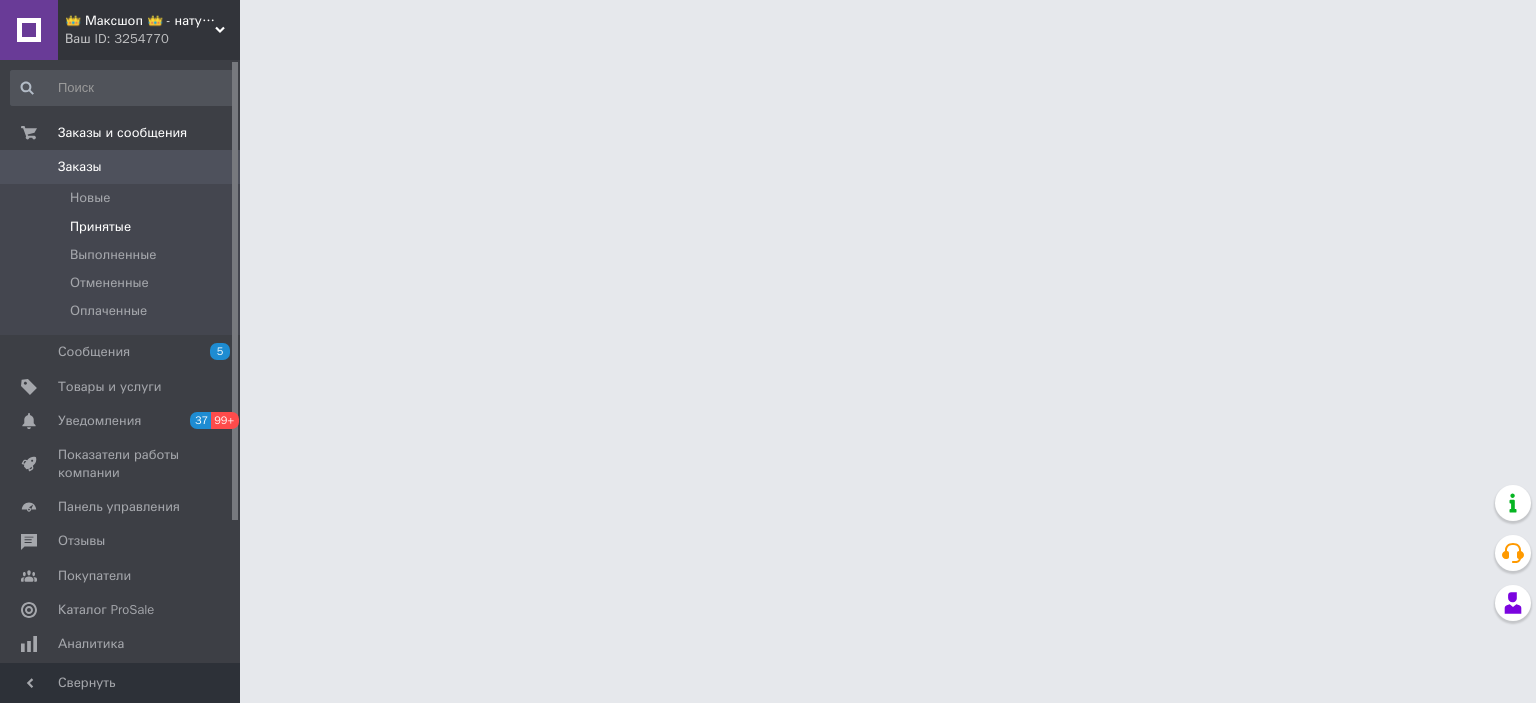 click on "Принятые" at bounding box center [100, 227] 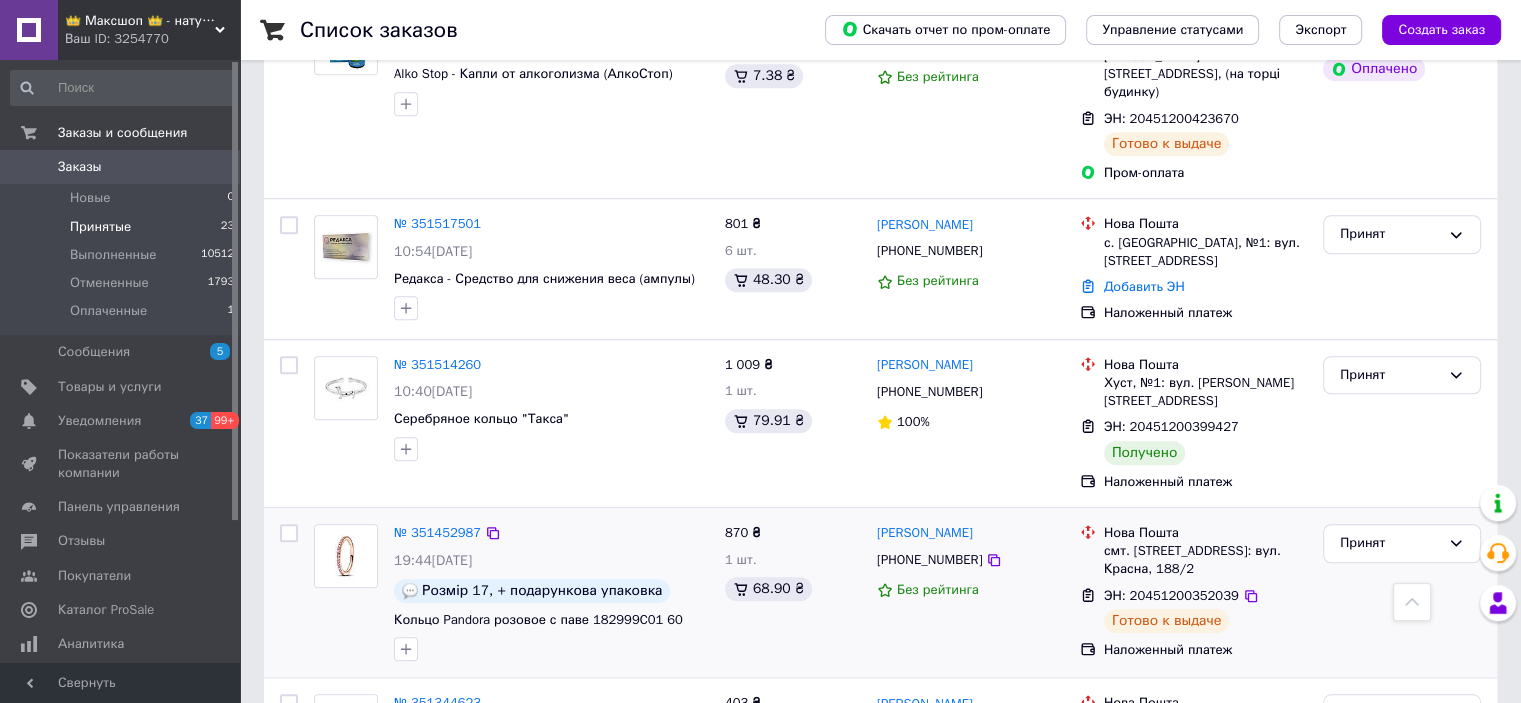 scroll, scrollTop: 1300, scrollLeft: 0, axis: vertical 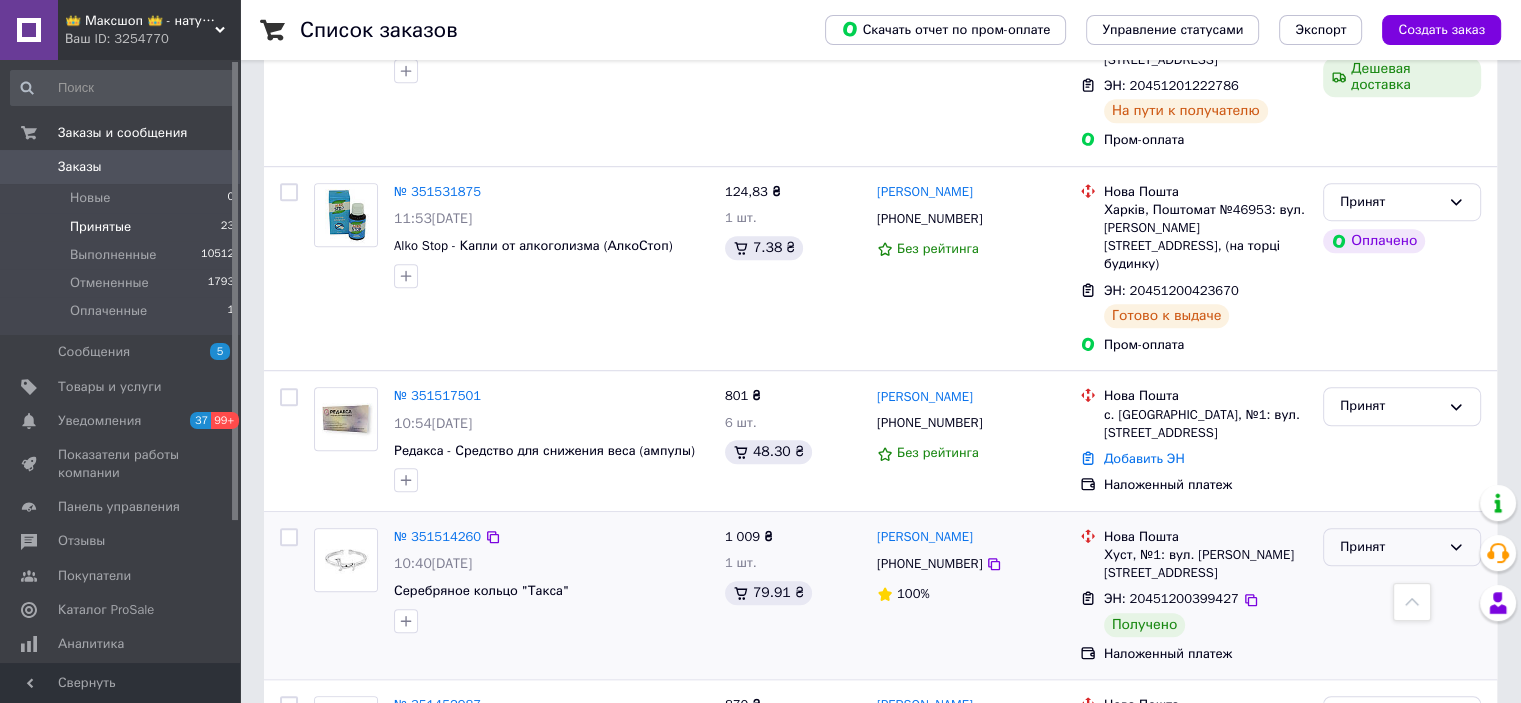 click on "Принят" at bounding box center (1390, 547) 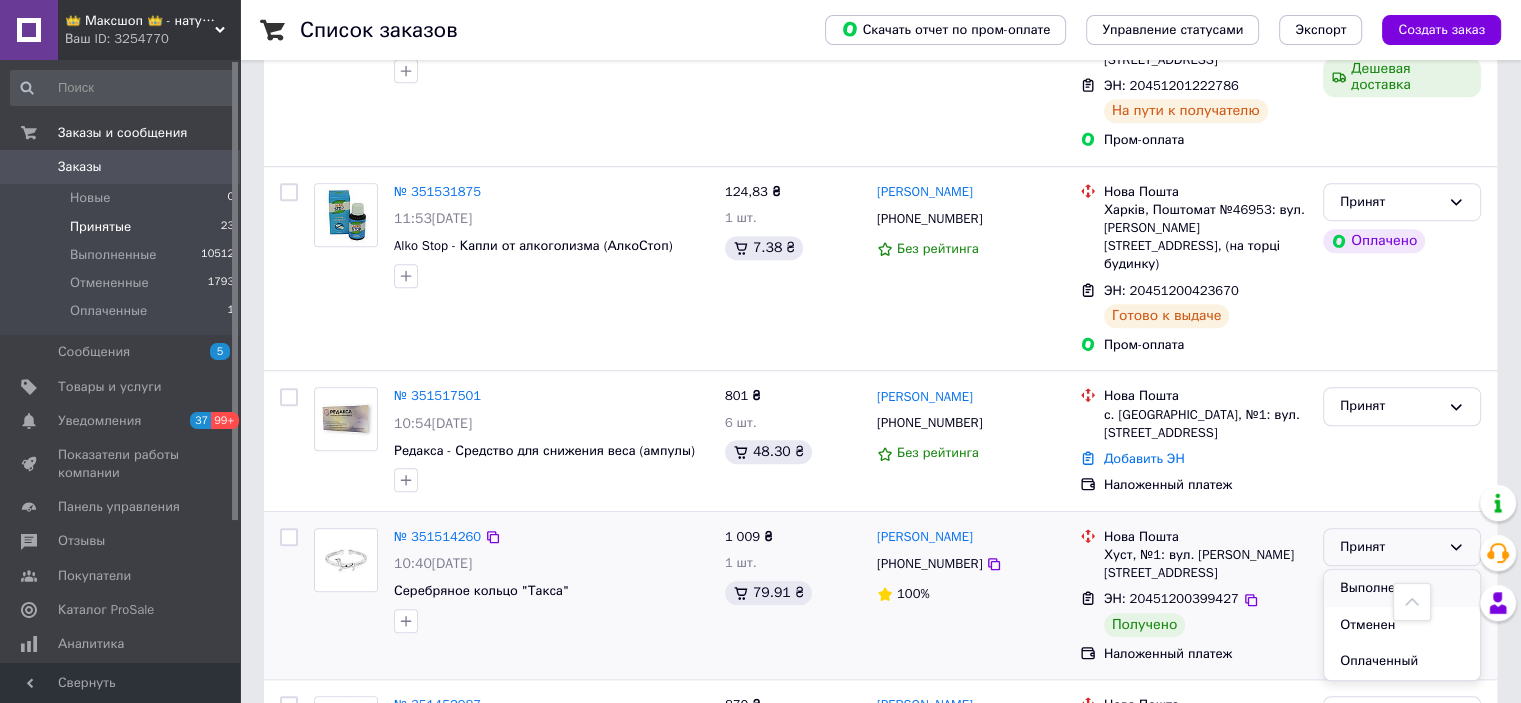 click on "Выполнен" at bounding box center [1402, 588] 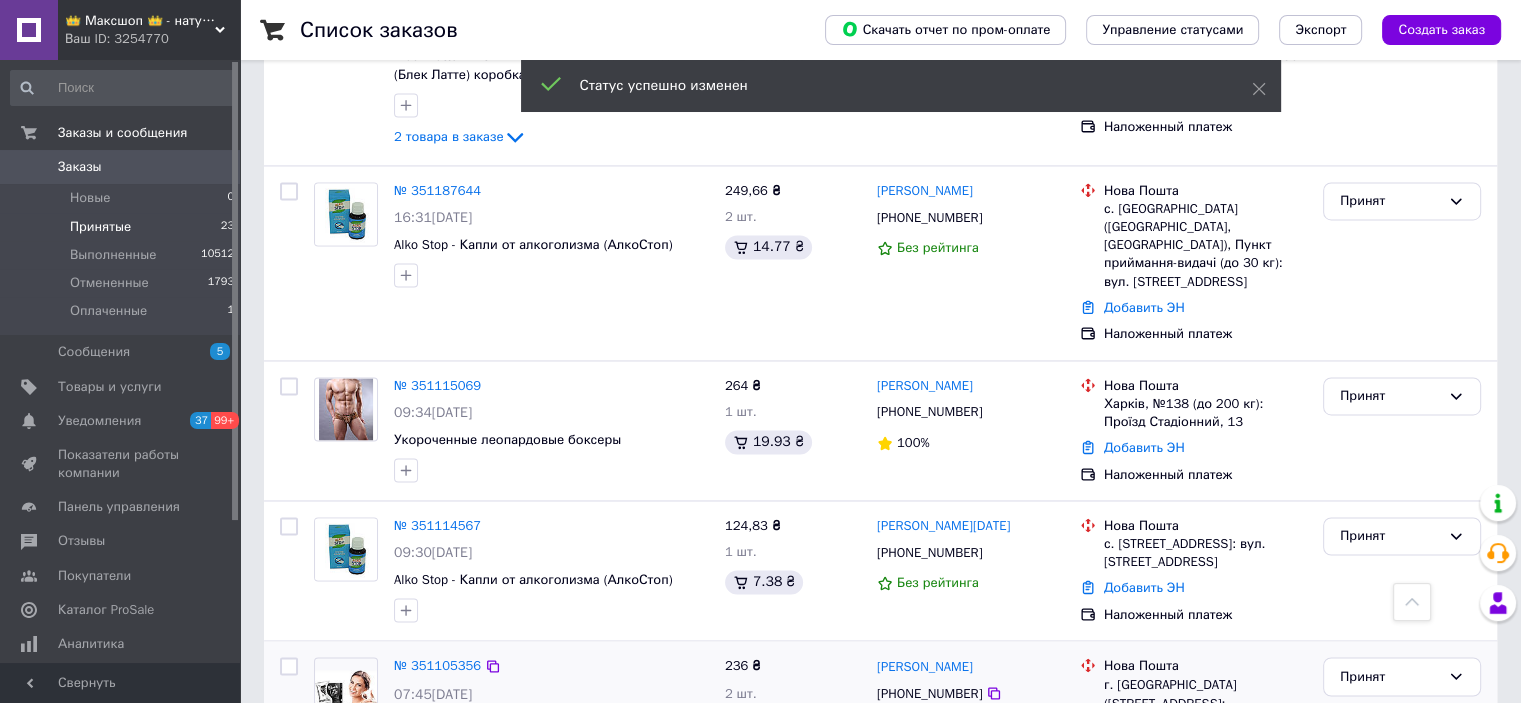 scroll, scrollTop: 3167, scrollLeft: 0, axis: vertical 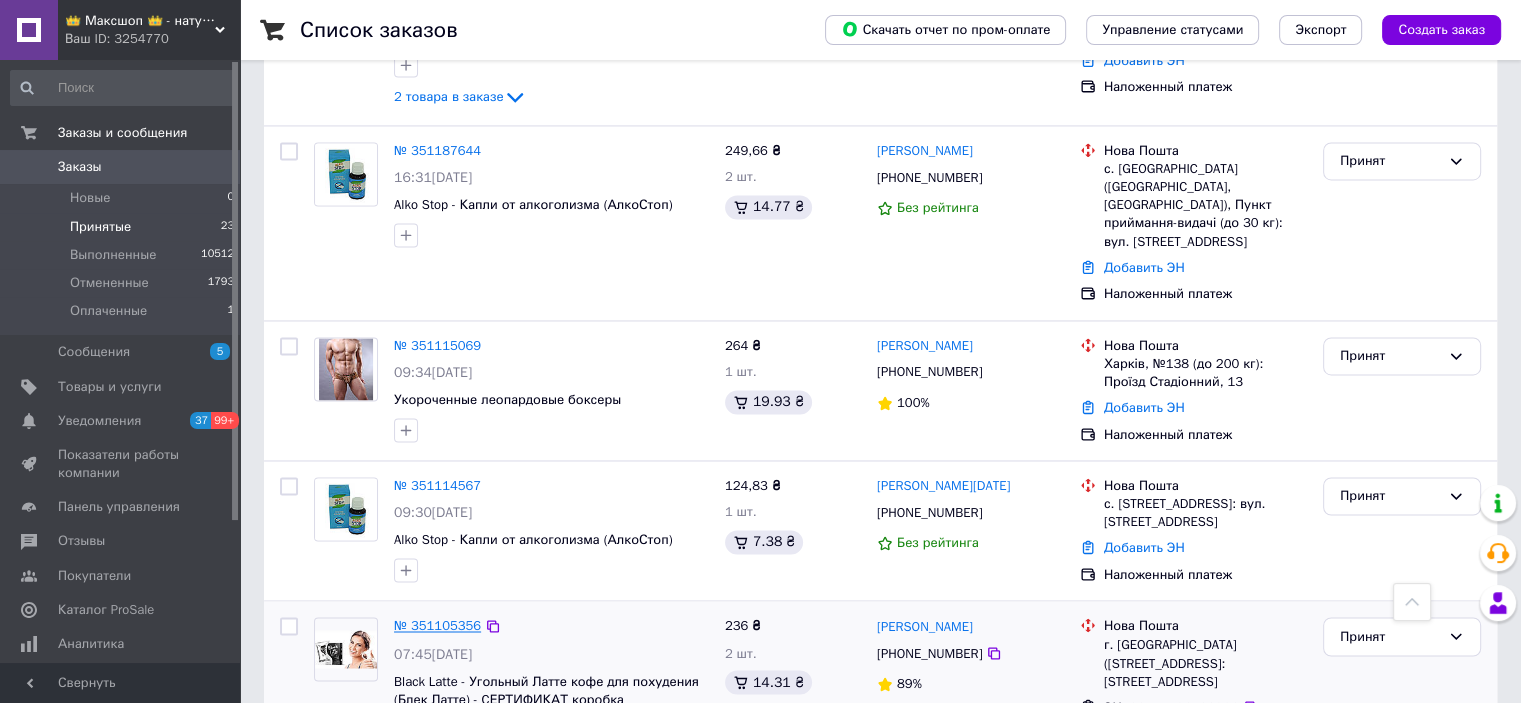 click on "№ 351105356" at bounding box center (437, 625) 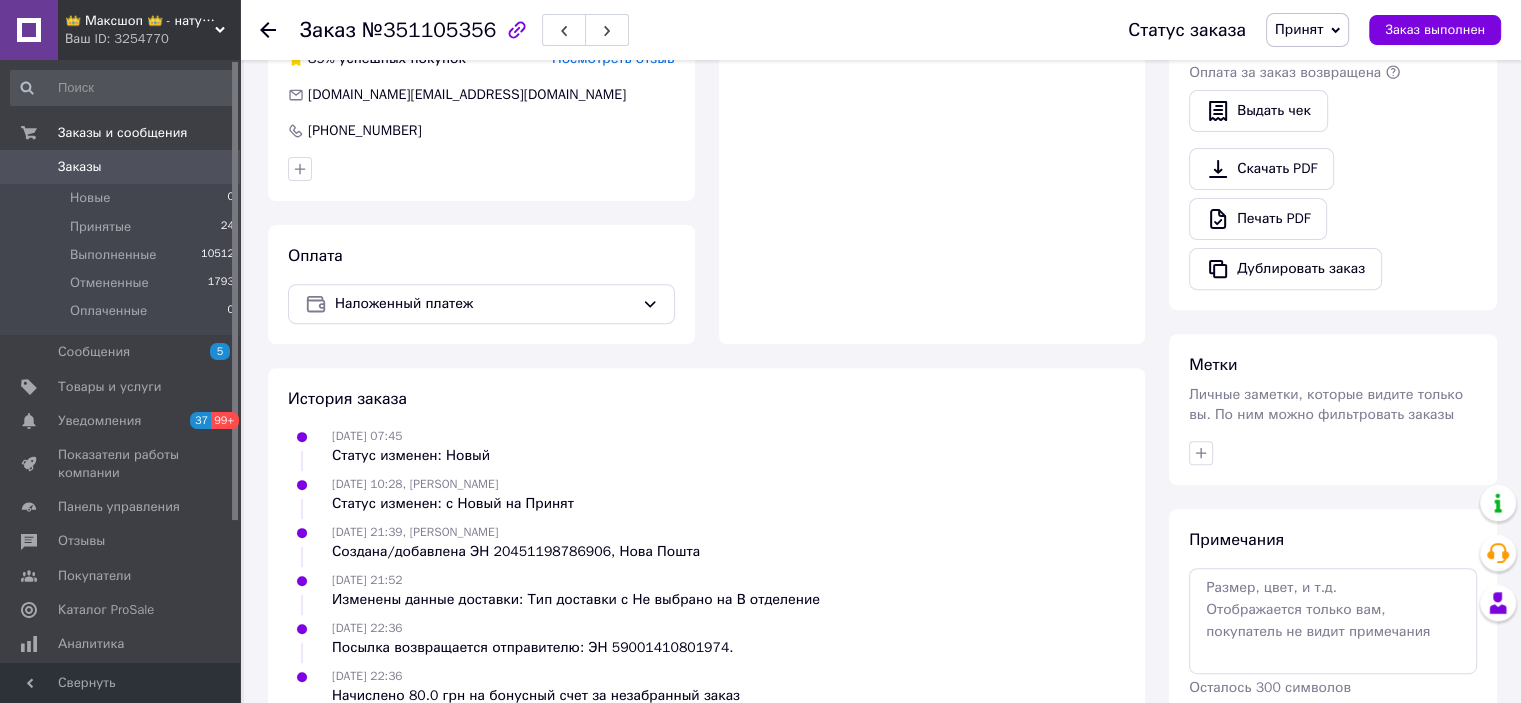 scroll, scrollTop: 753, scrollLeft: 0, axis: vertical 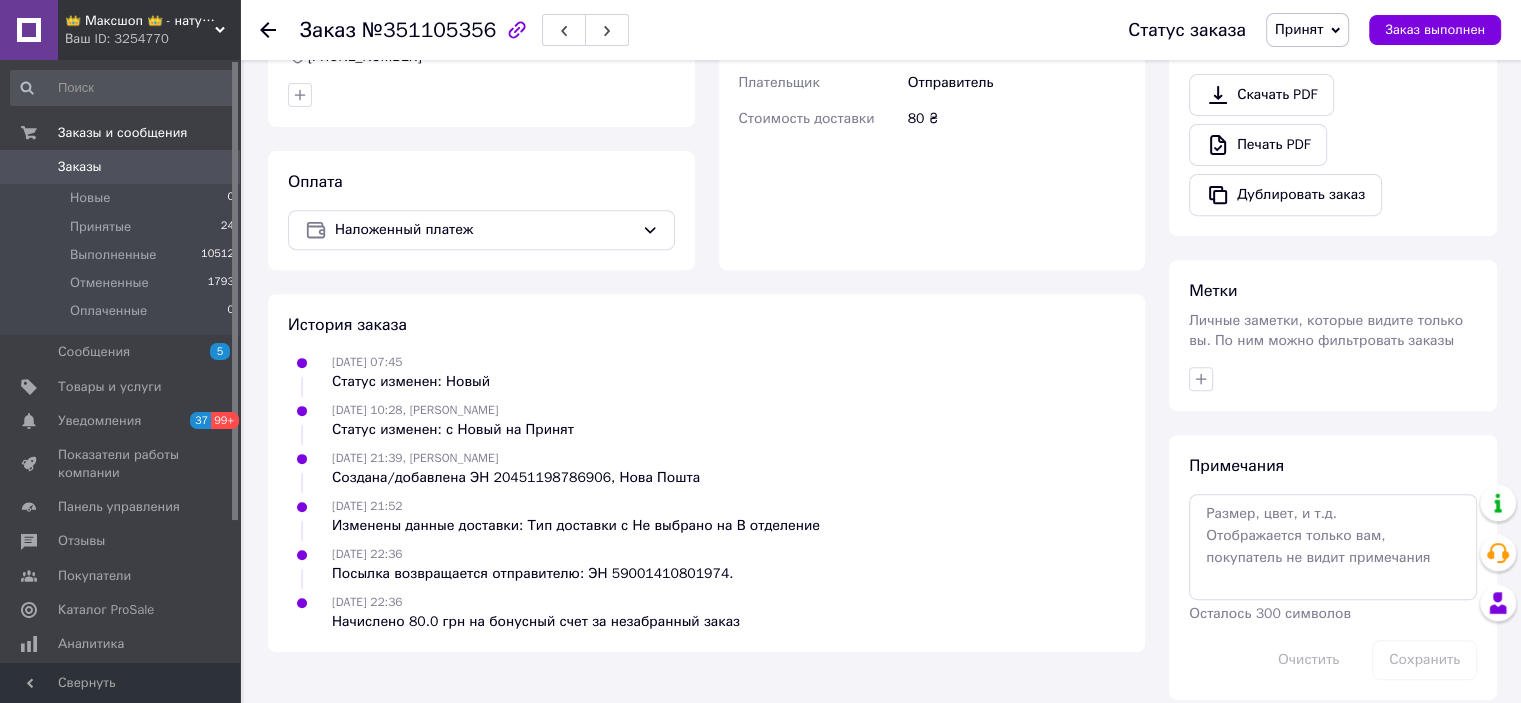 click on "Принят" at bounding box center [1299, 29] 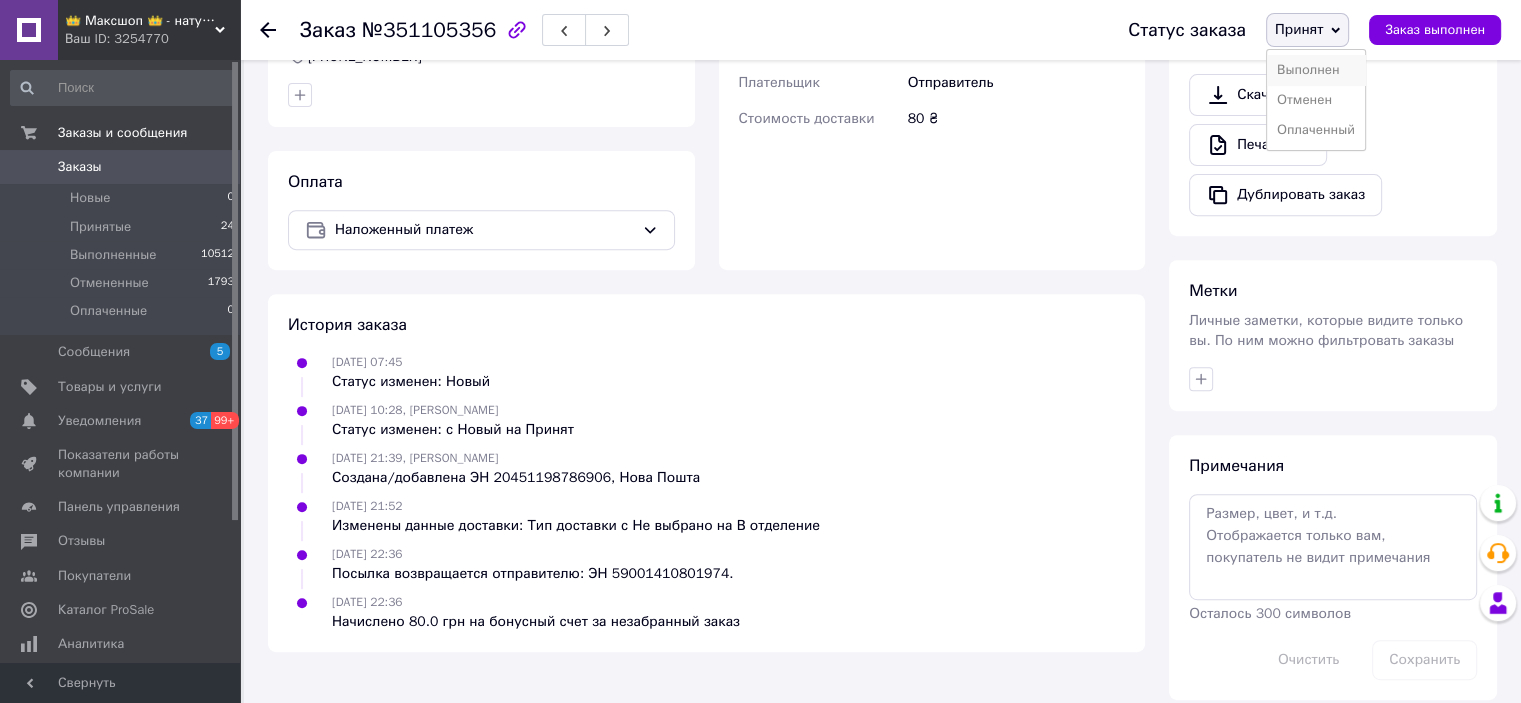 click on "Выполнен" at bounding box center [1316, 70] 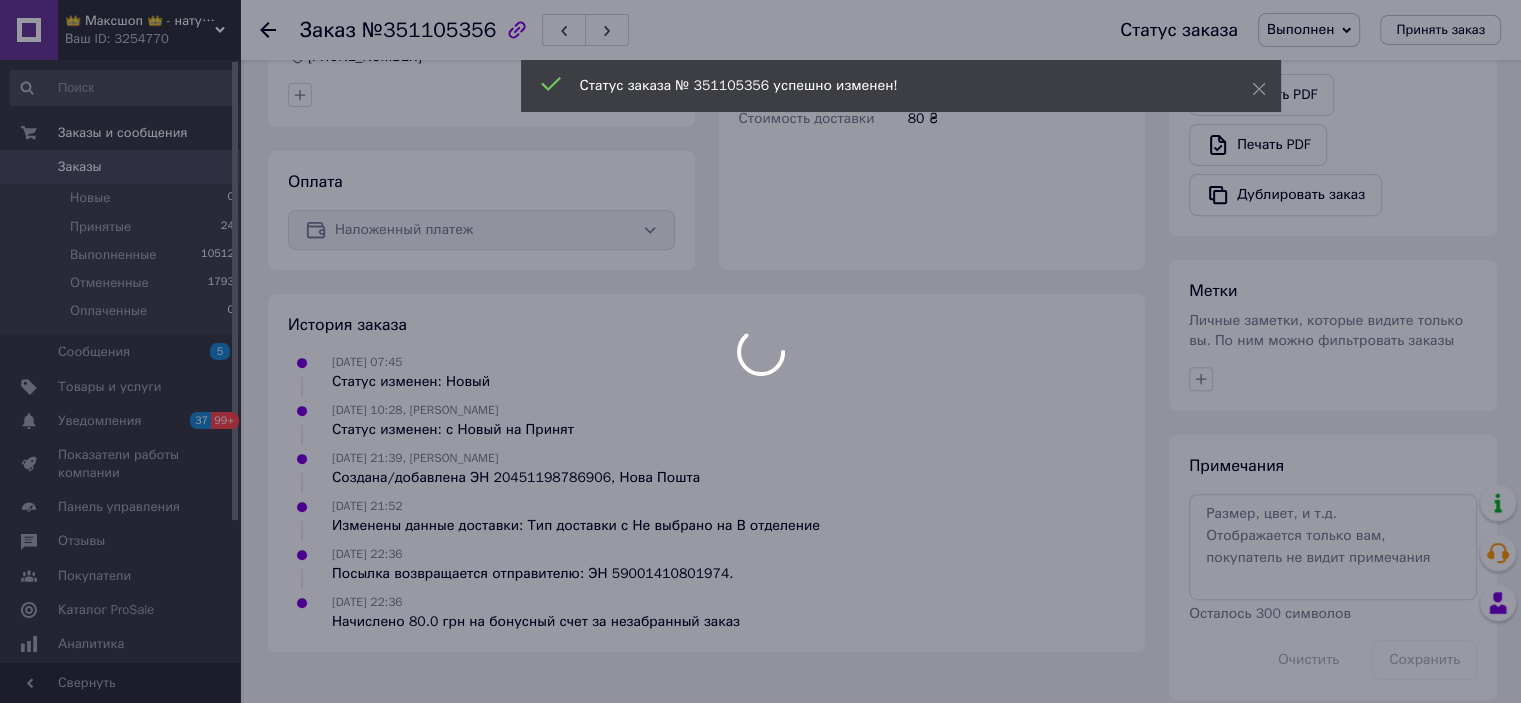 scroll, scrollTop: 600, scrollLeft: 0, axis: vertical 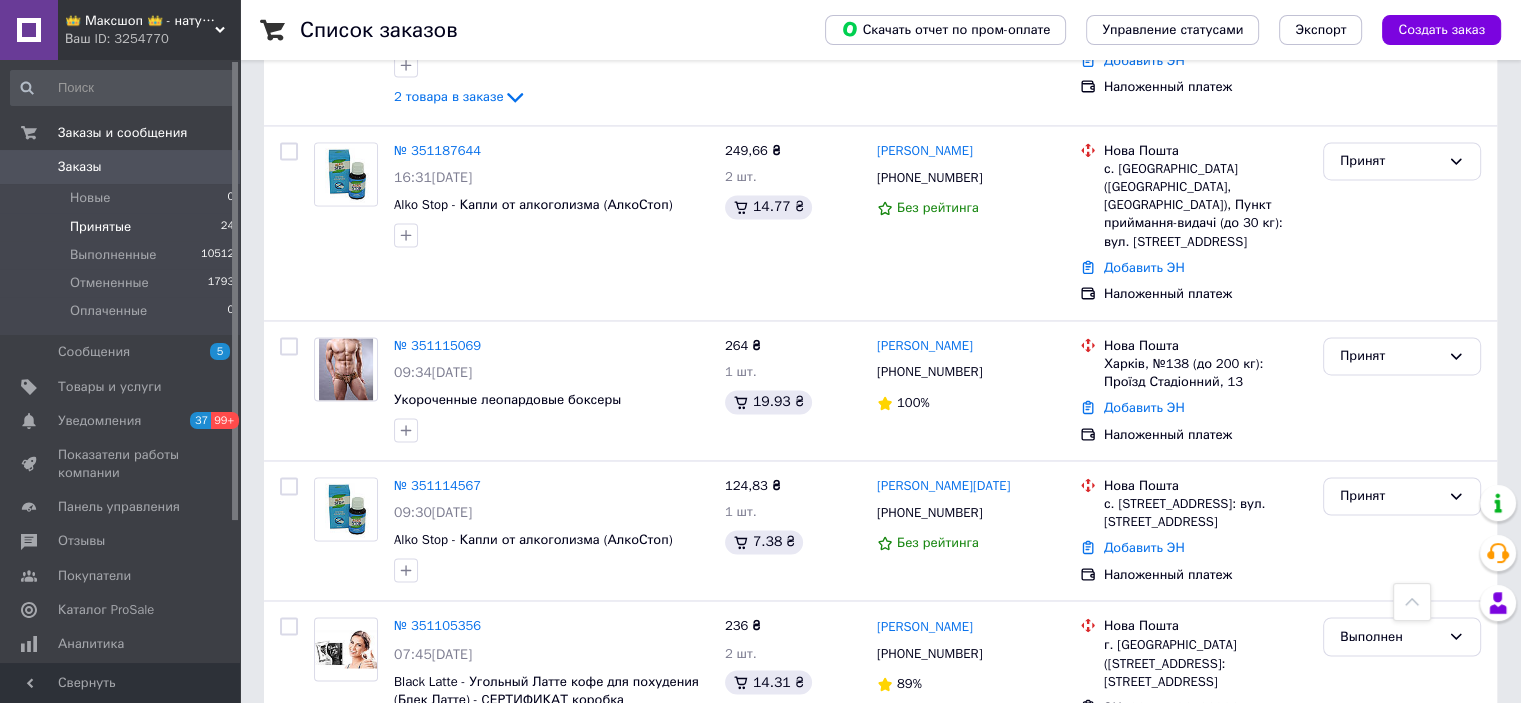 click on "2" at bounding box center (327, 832) 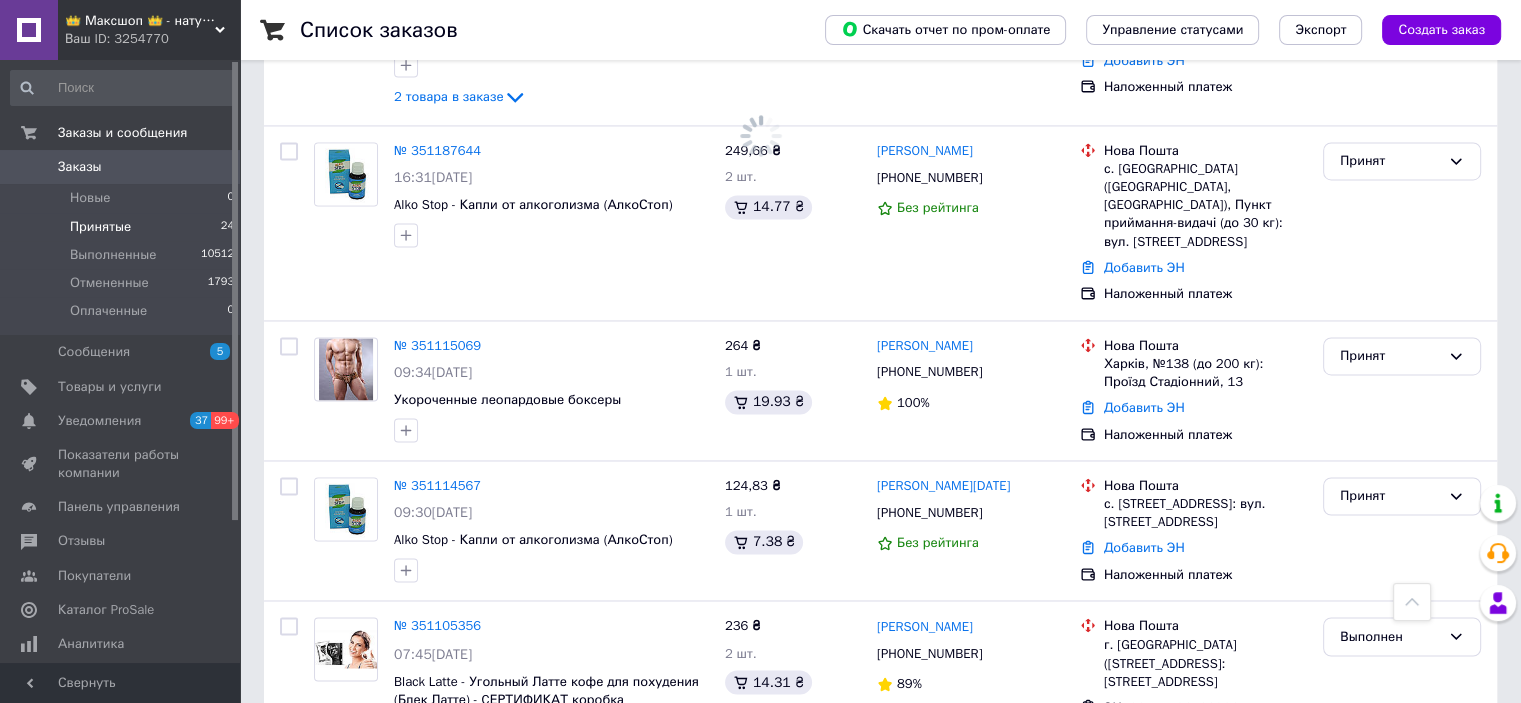 scroll, scrollTop: 0, scrollLeft: 0, axis: both 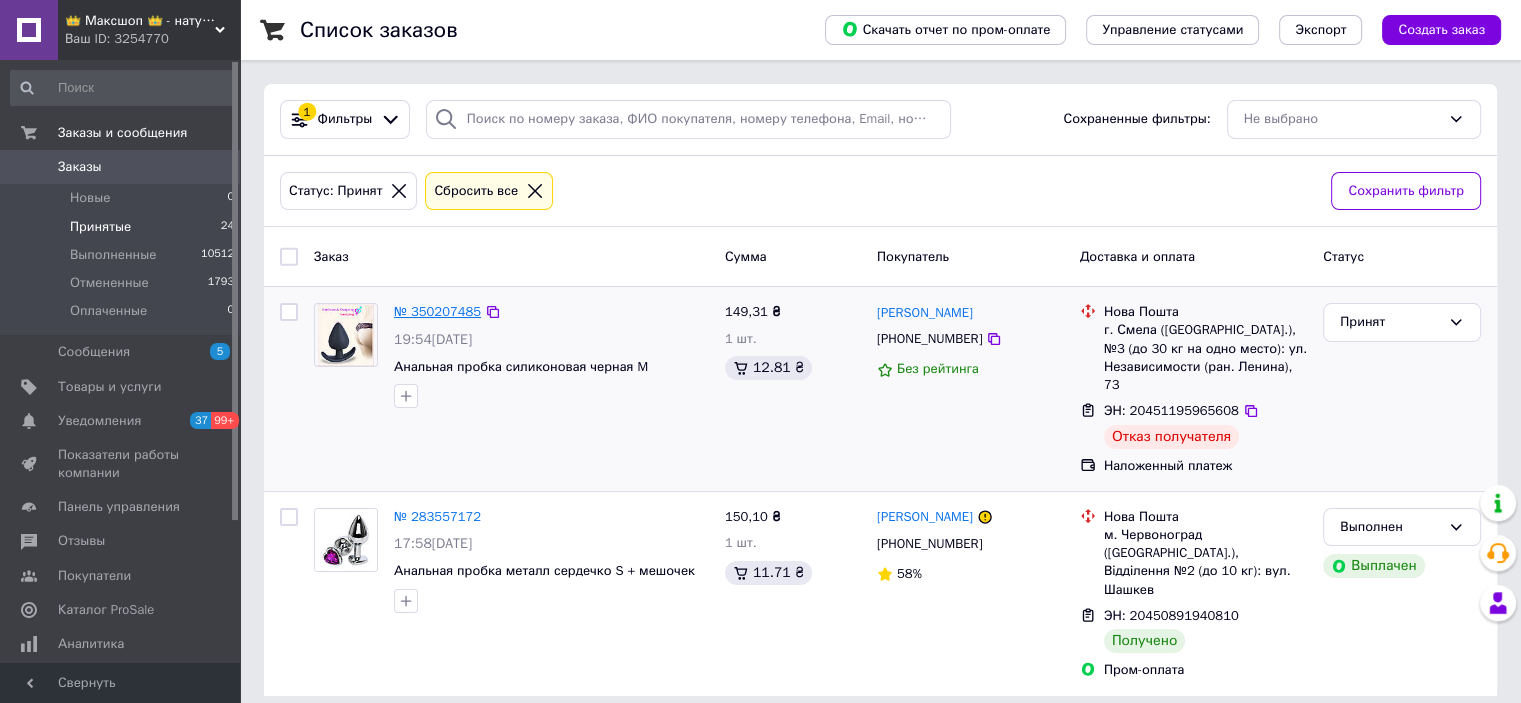 click on "№ 350207485" at bounding box center (437, 311) 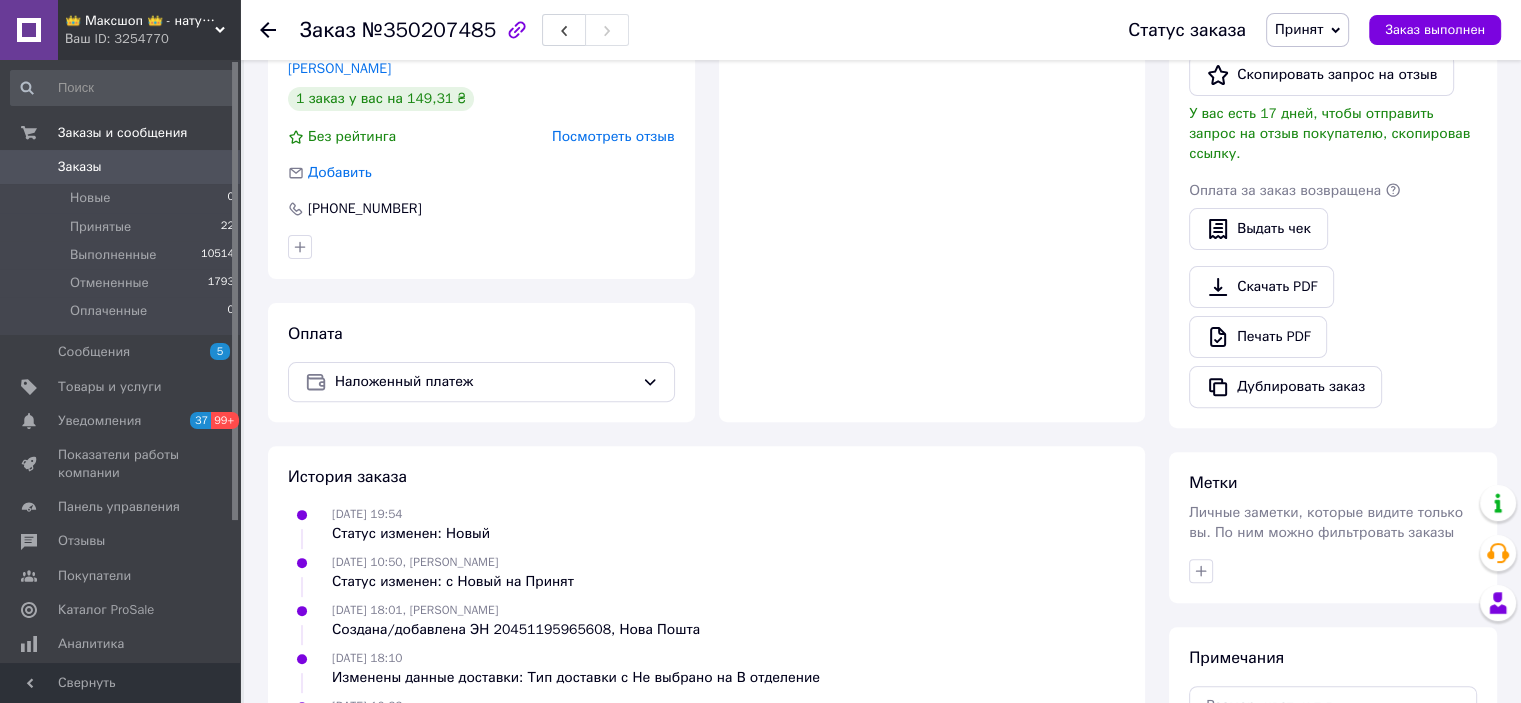 scroll, scrollTop: 758, scrollLeft: 0, axis: vertical 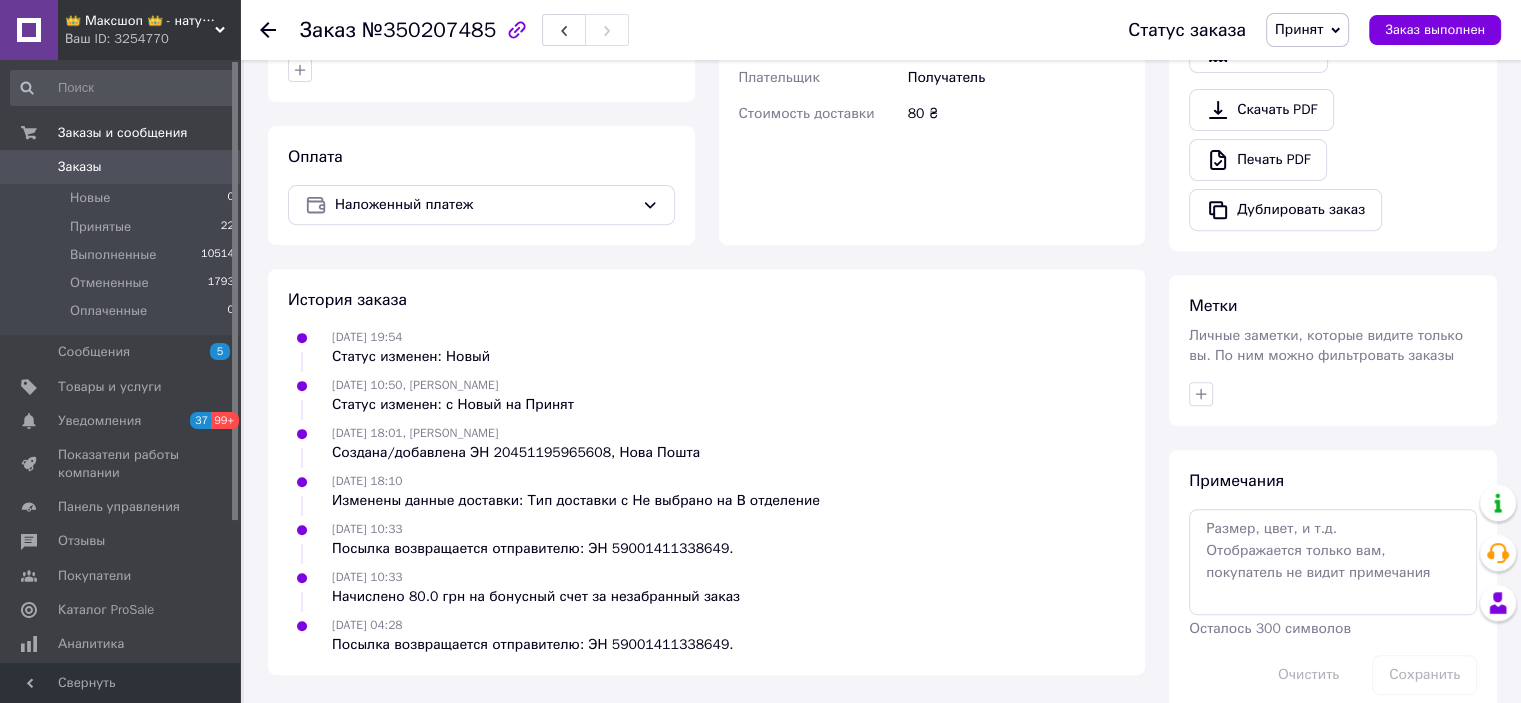 click on "Принят" at bounding box center (1299, 29) 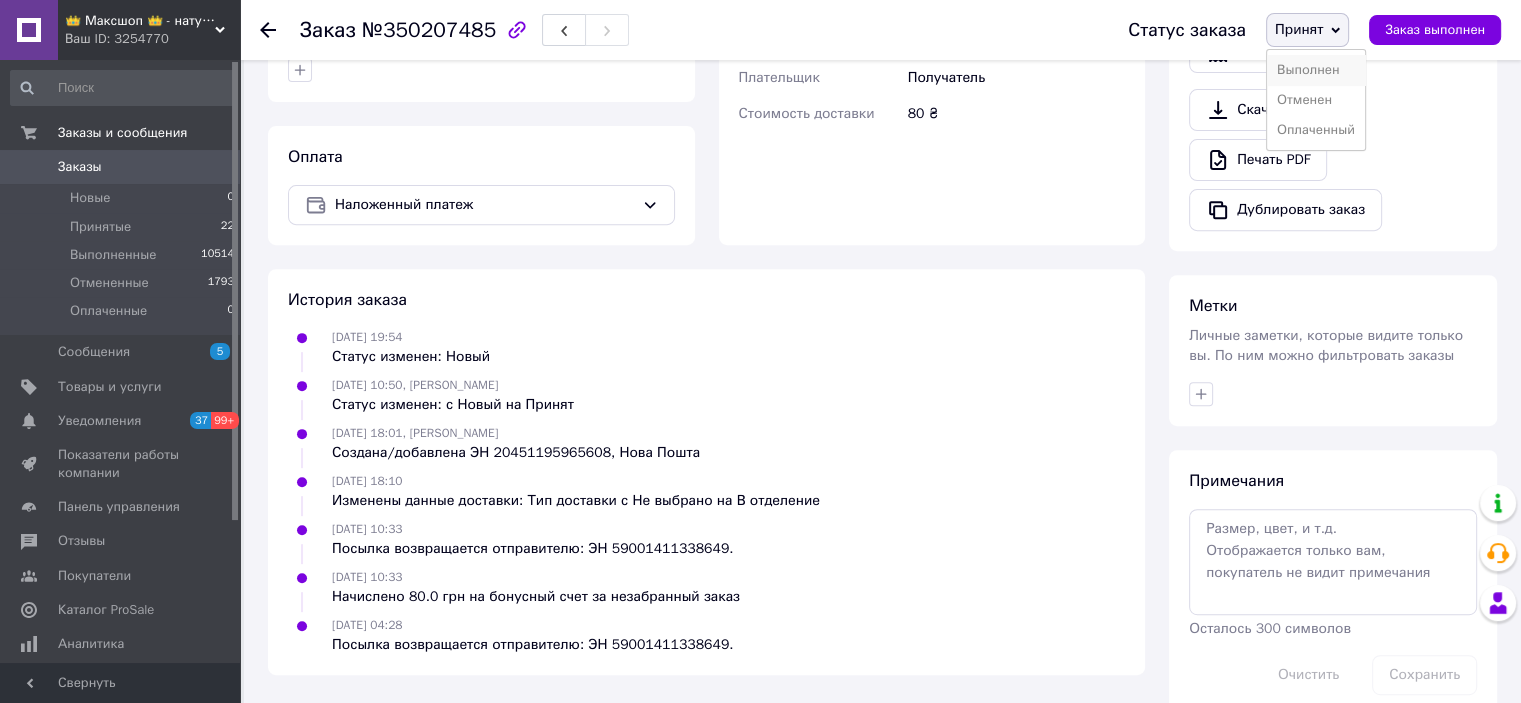 click on "Выполнен" at bounding box center [1316, 70] 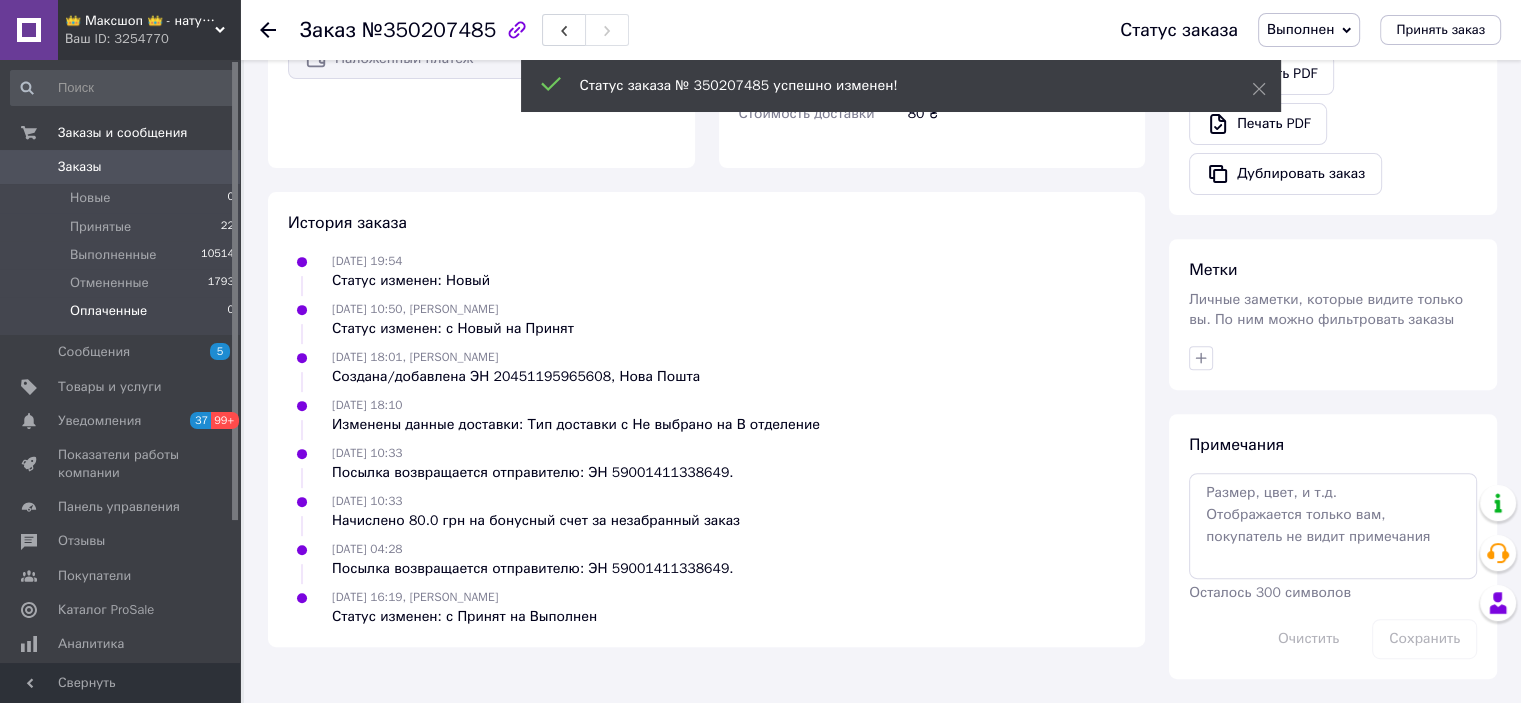 scroll, scrollTop: 568, scrollLeft: 0, axis: vertical 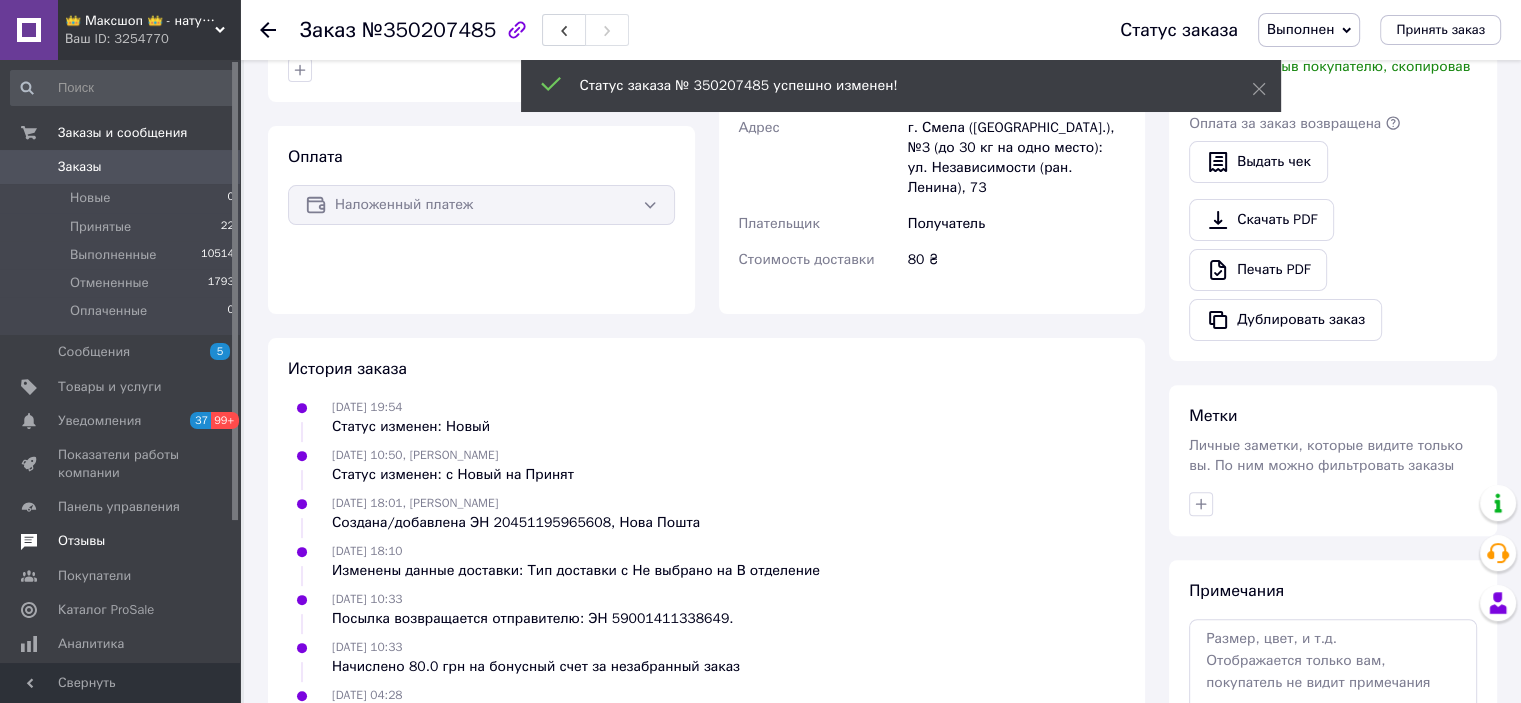 click on "Отзывы" at bounding box center [121, 541] 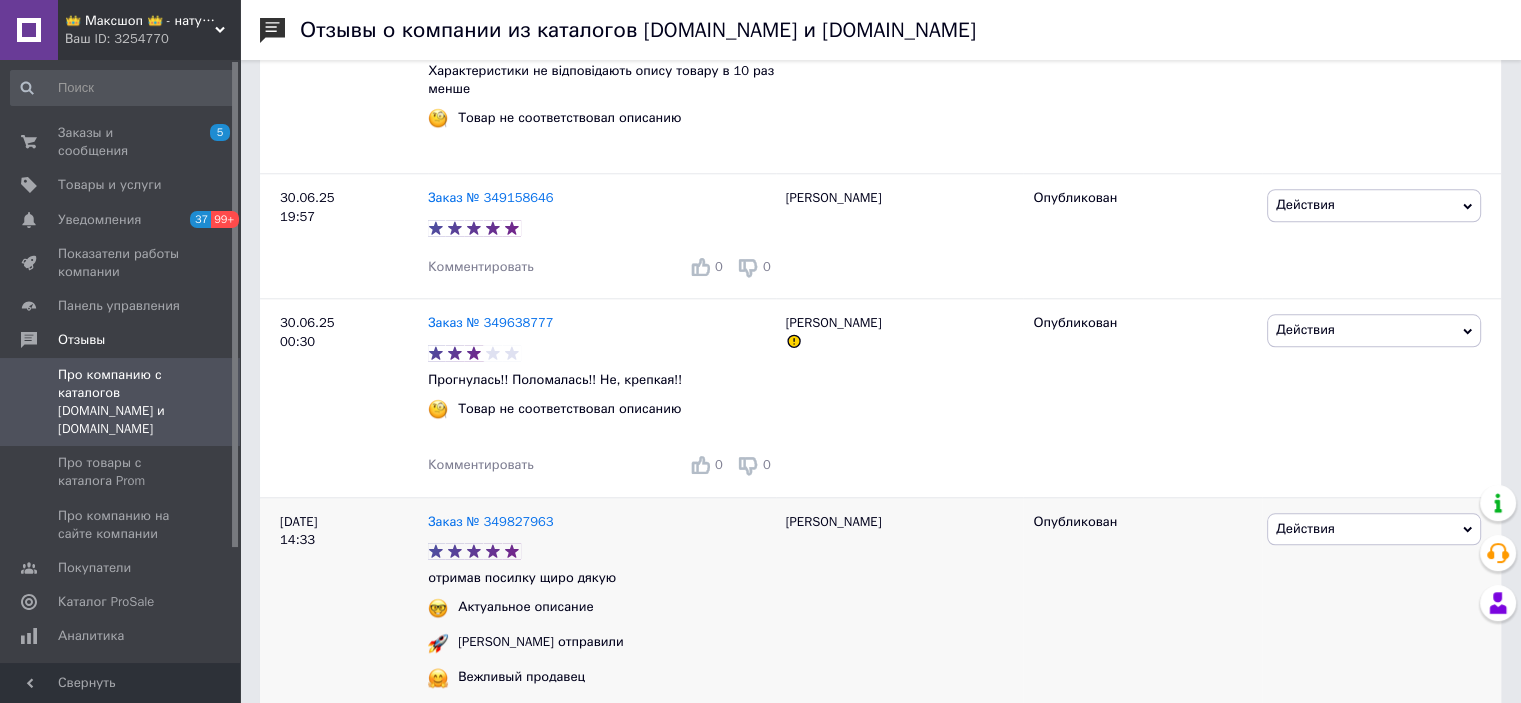 scroll, scrollTop: 1800, scrollLeft: 0, axis: vertical 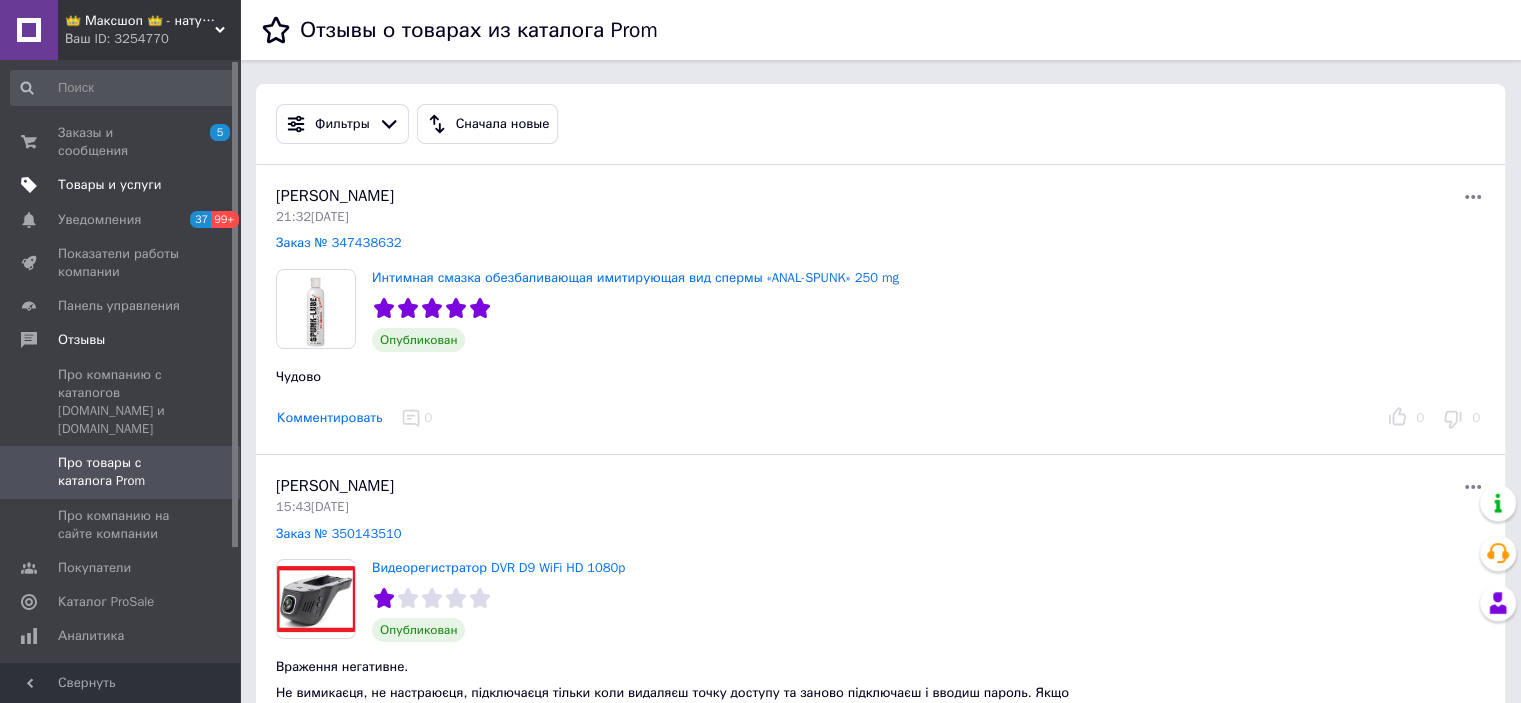 click on "Товары и услуги" at bounding box center [123, 185] 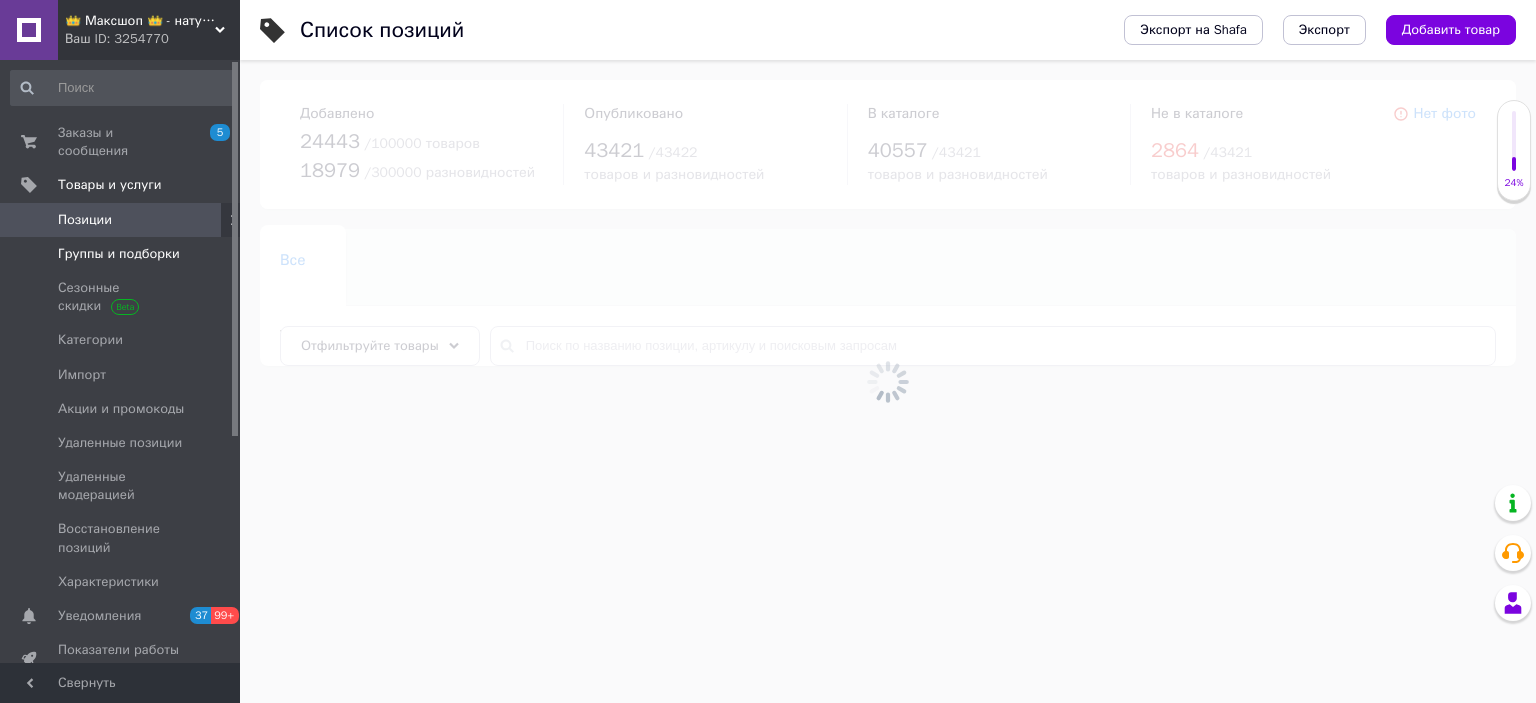 click on "Группы и подборки" at bounding box center (119, 254) 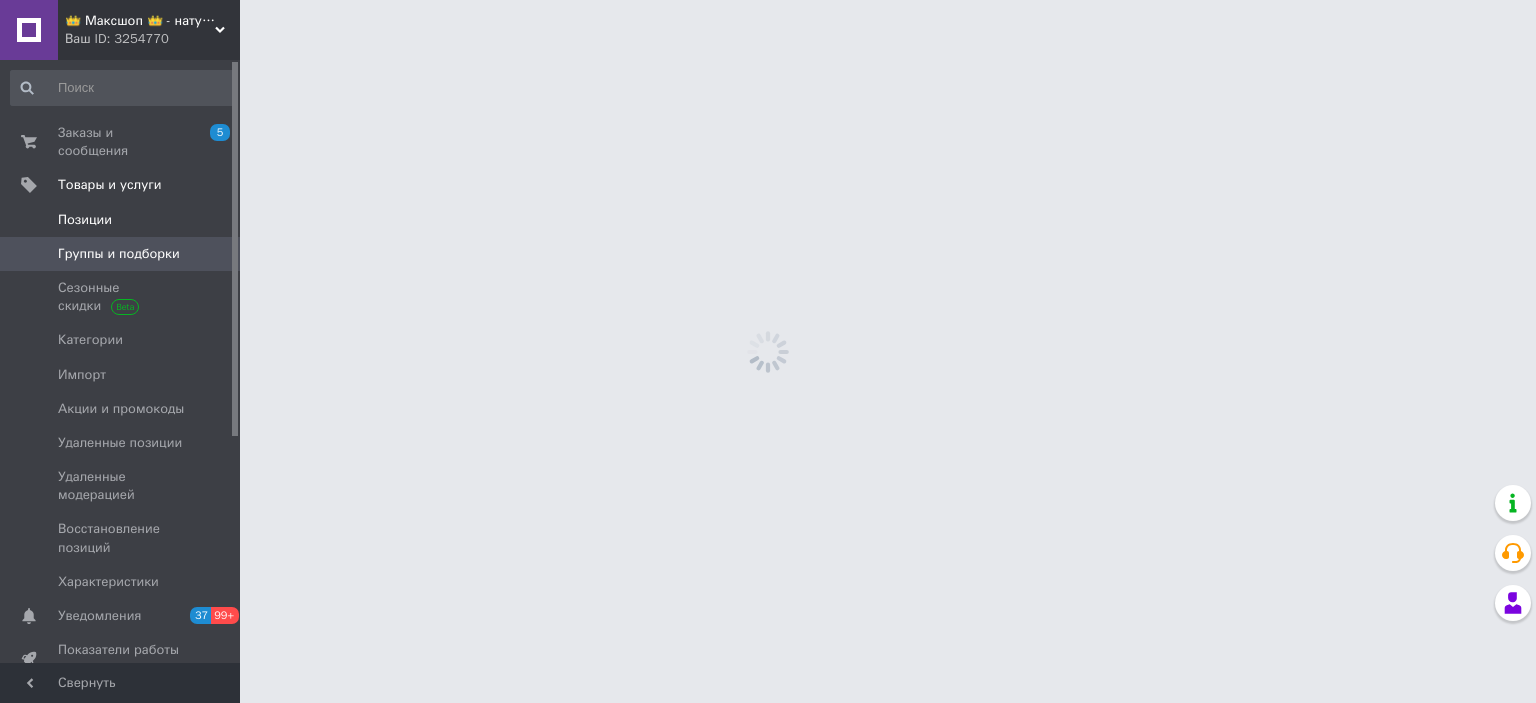 click on "Позиции" at bounding box center [123, 220] 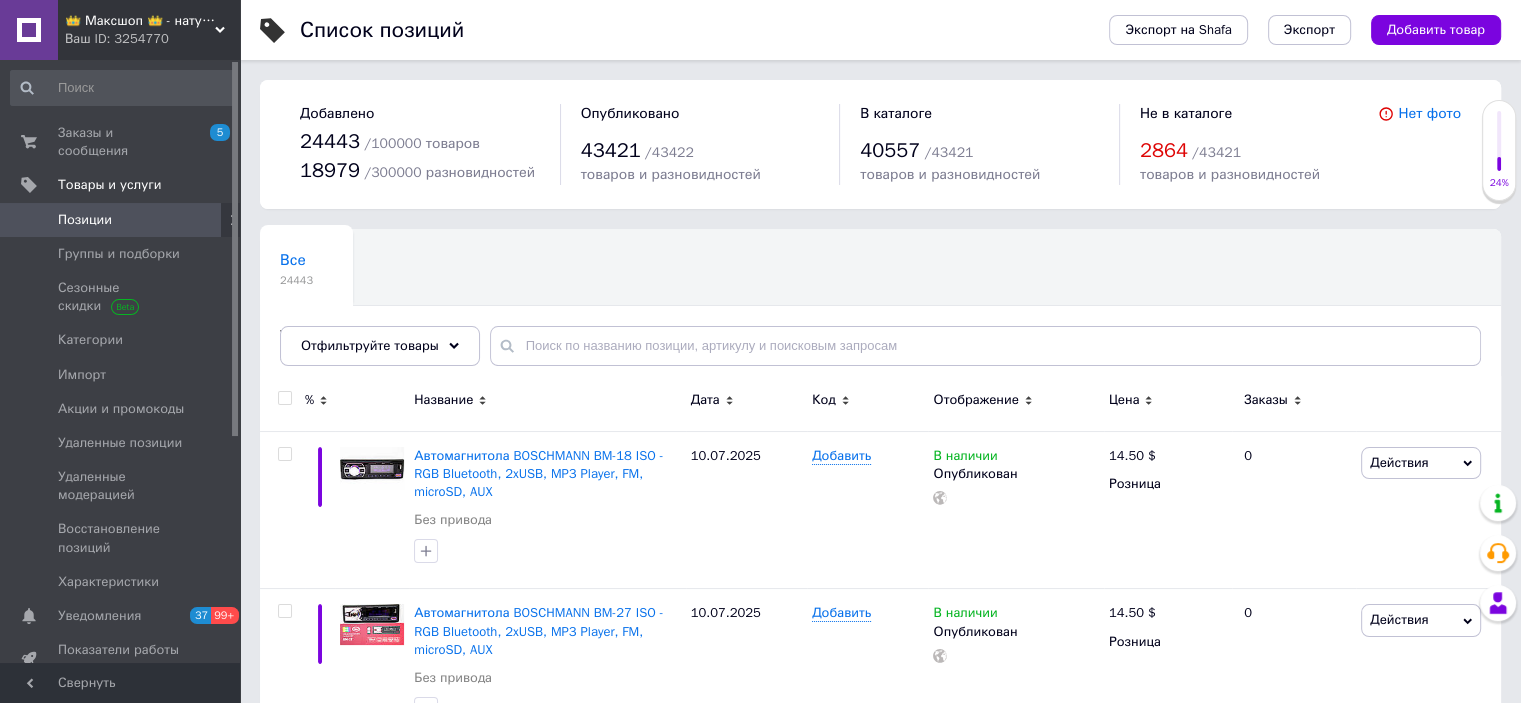 click at bounding box center [284, 398] 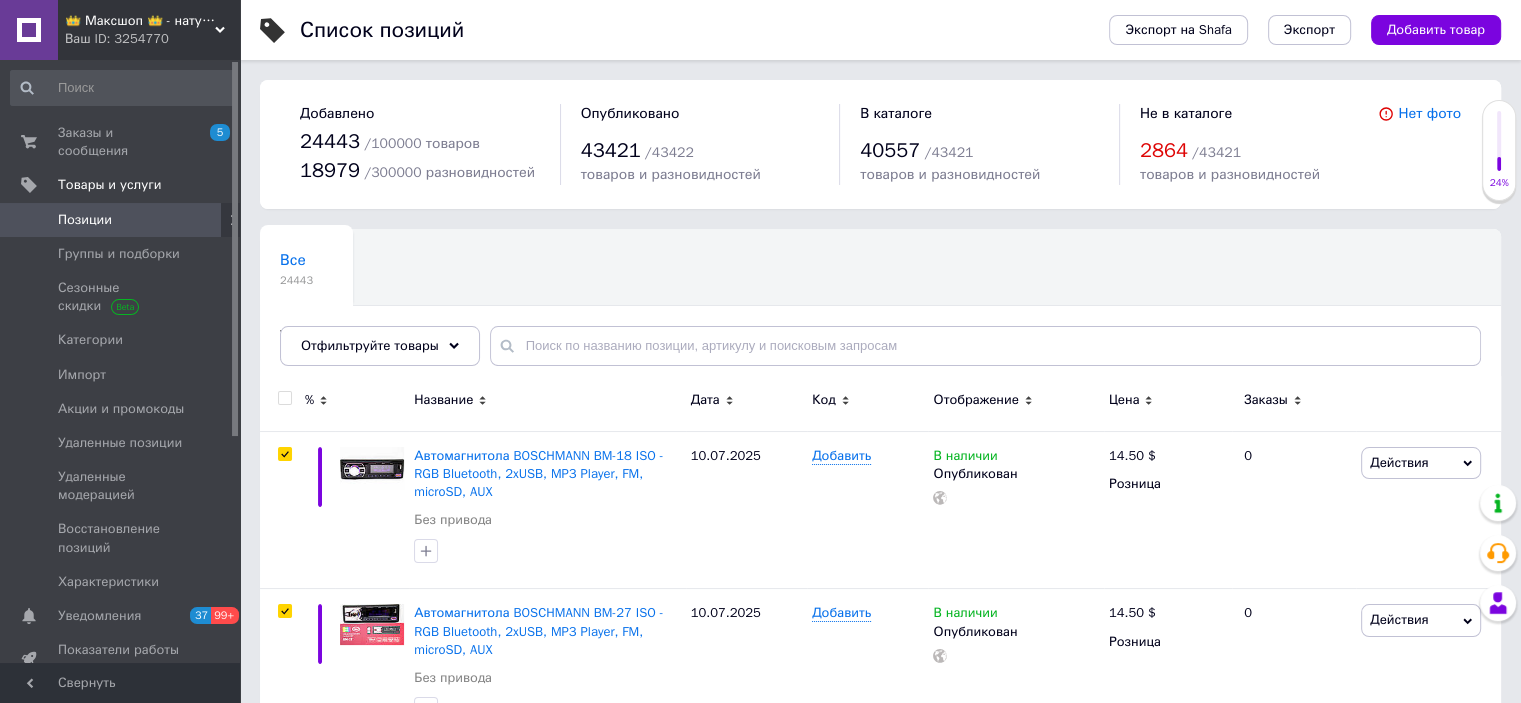 checkbox on "true" 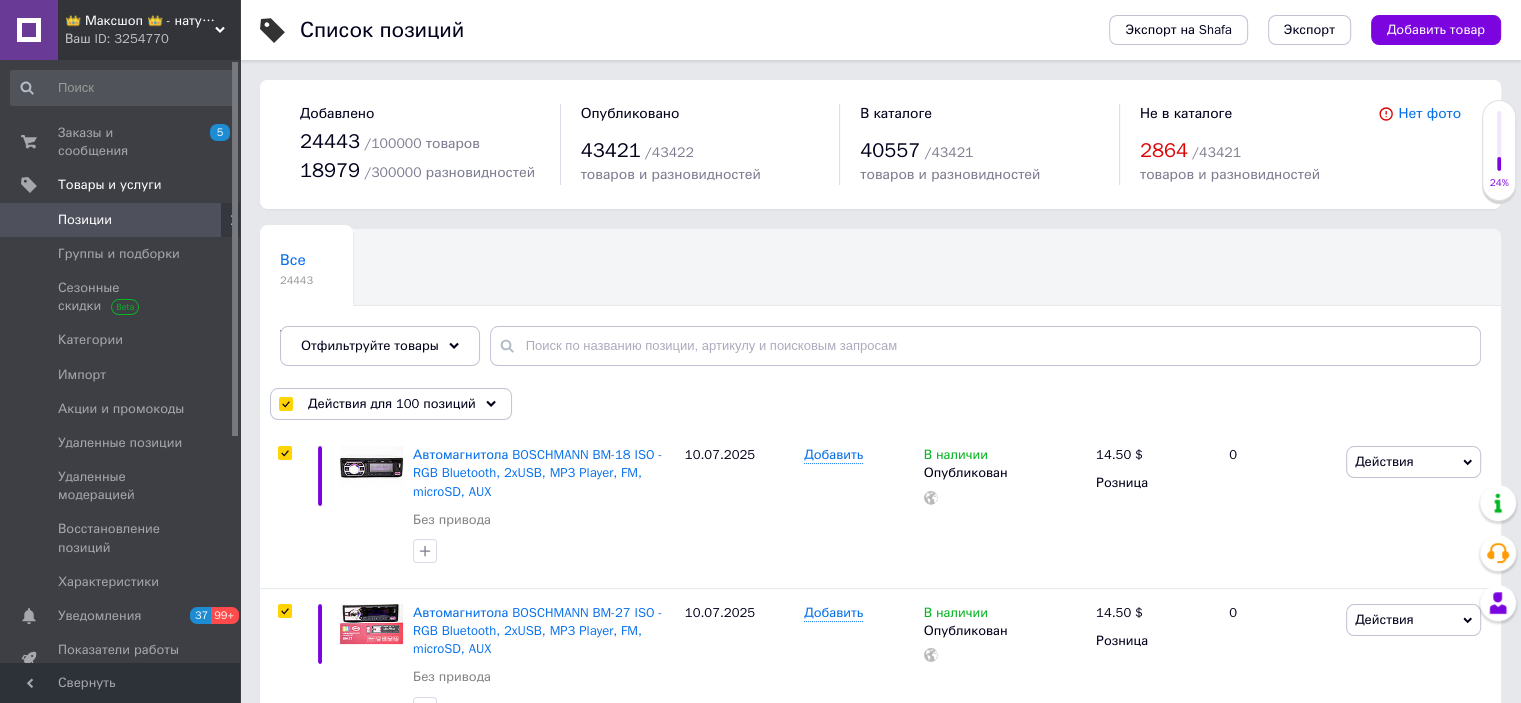 click on "Действия для 100 позиций" at bounding box center (392, 404) 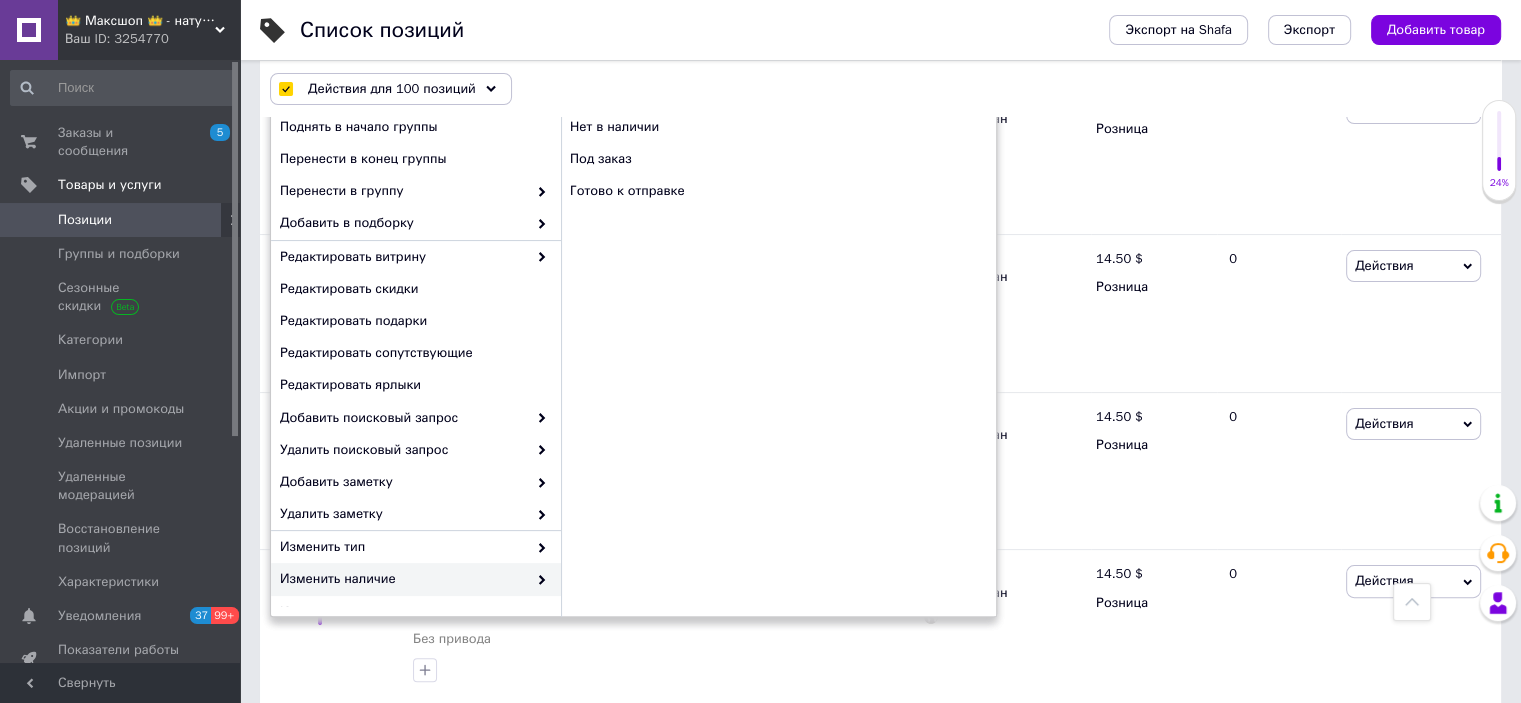 scroll, scrollTop: 200, scrollLeft: 0, axis: vertical 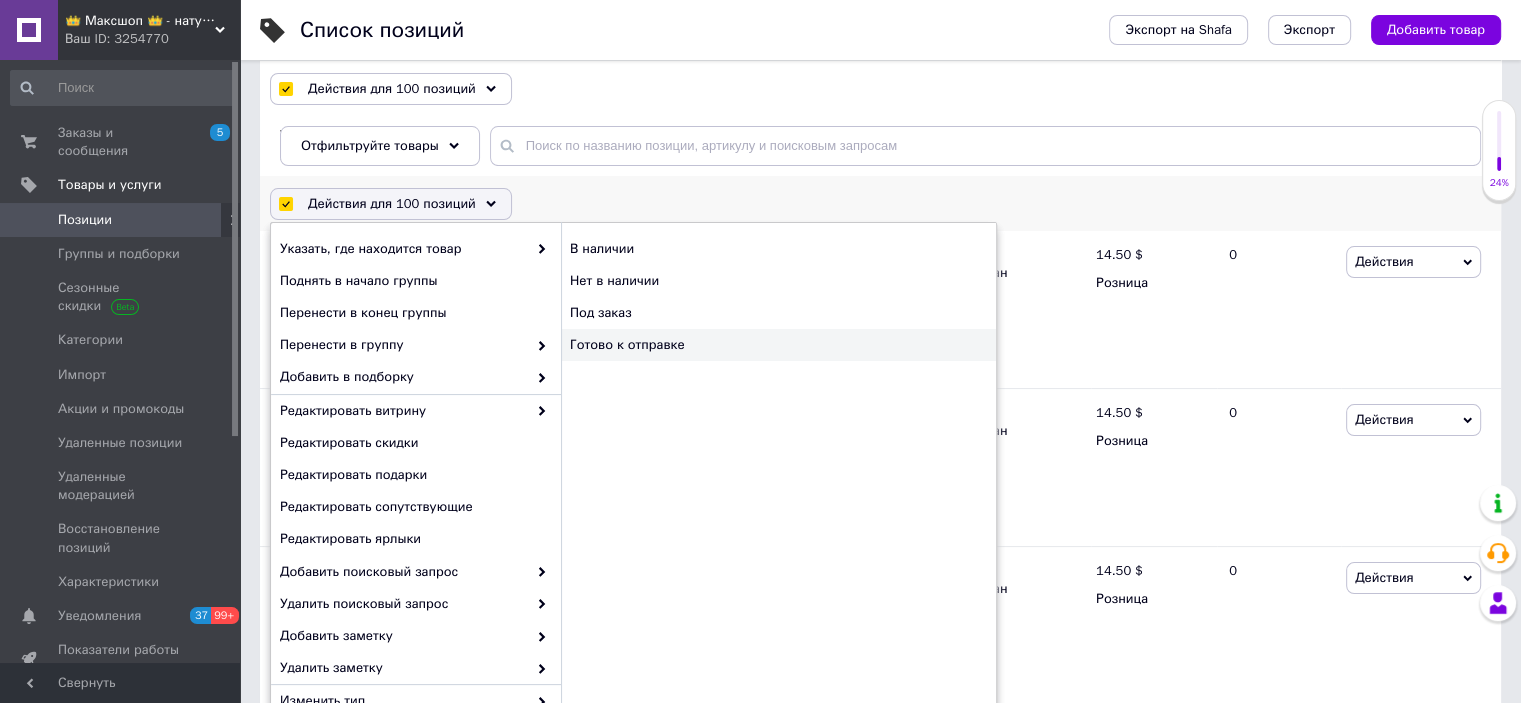 click on "Готово к отправке" at bounding box center (778, 345) 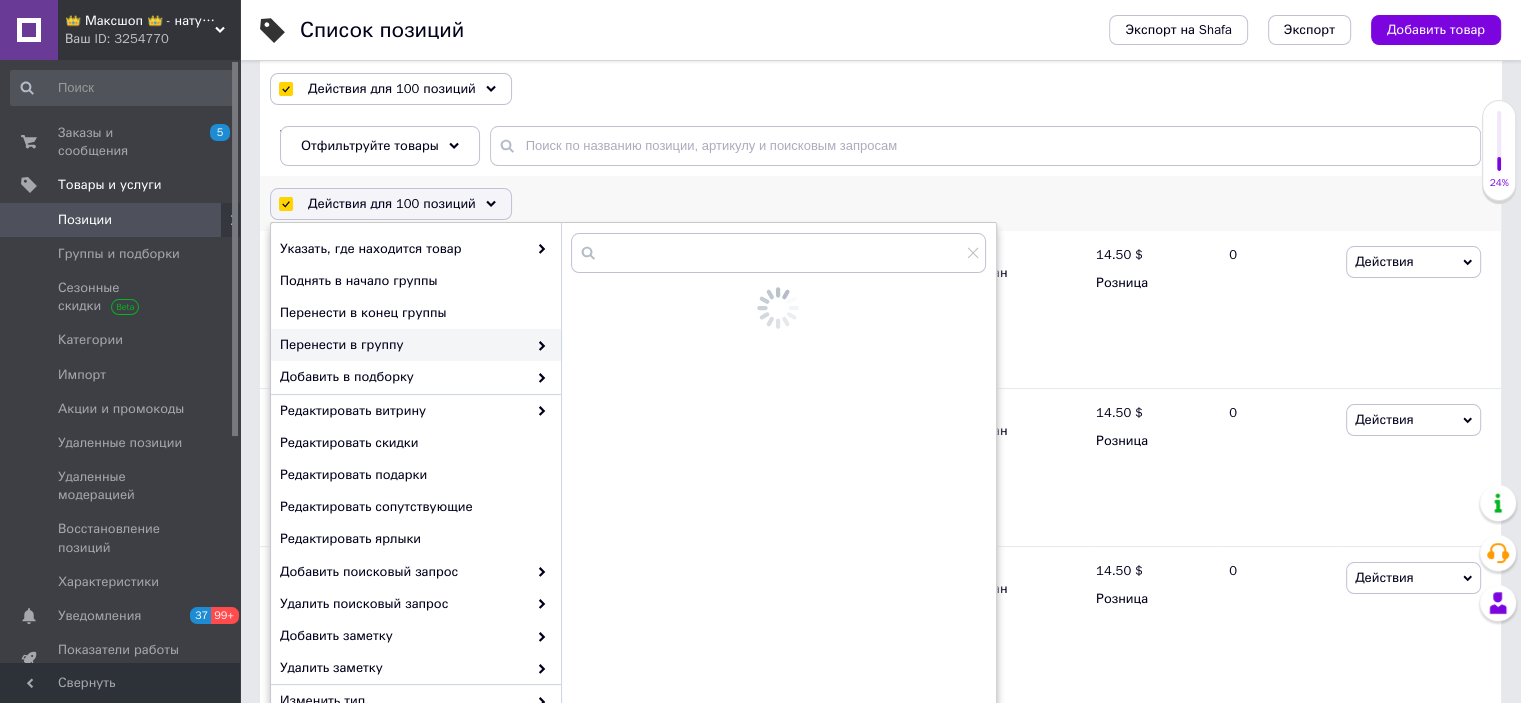 checkbox on "false" 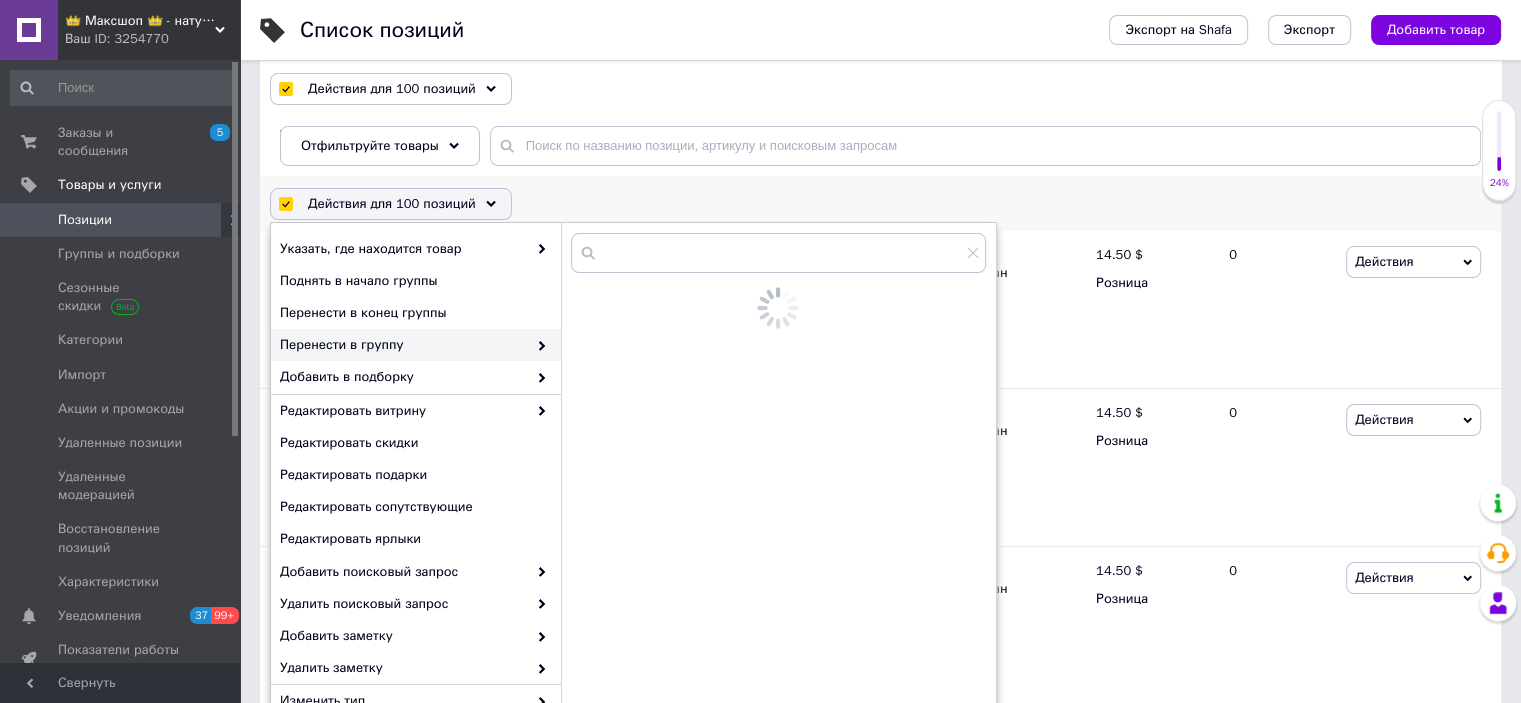 checkbox on "false" 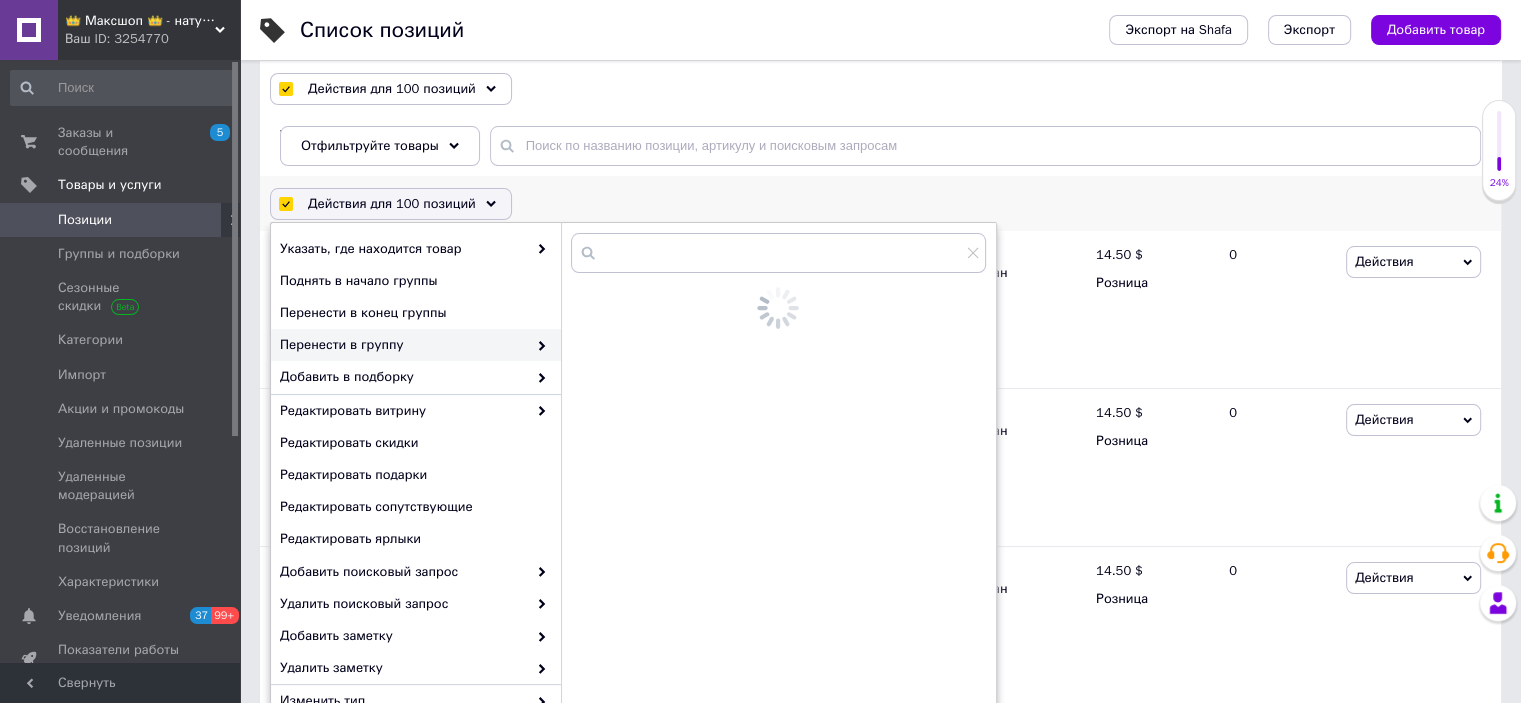 checkbox on "false" 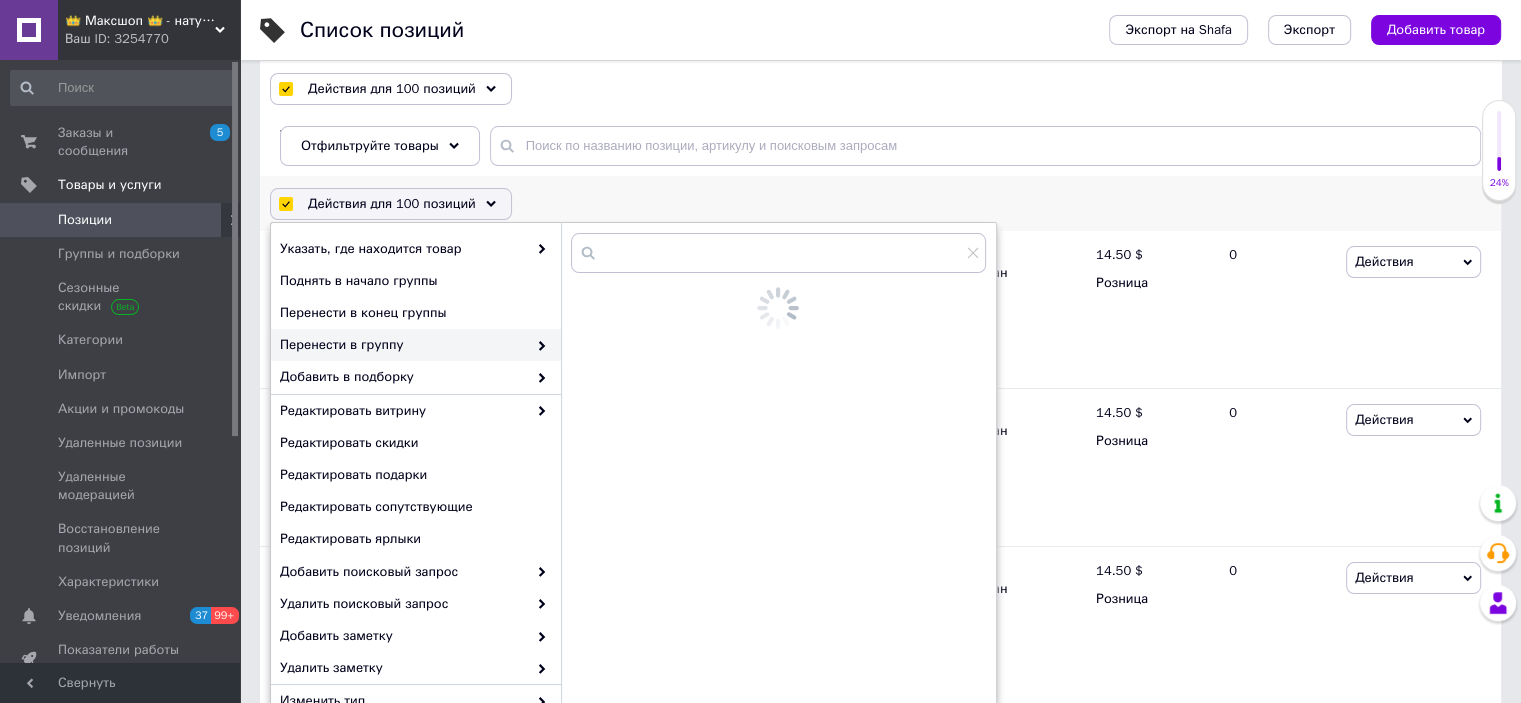checkbox on "false" 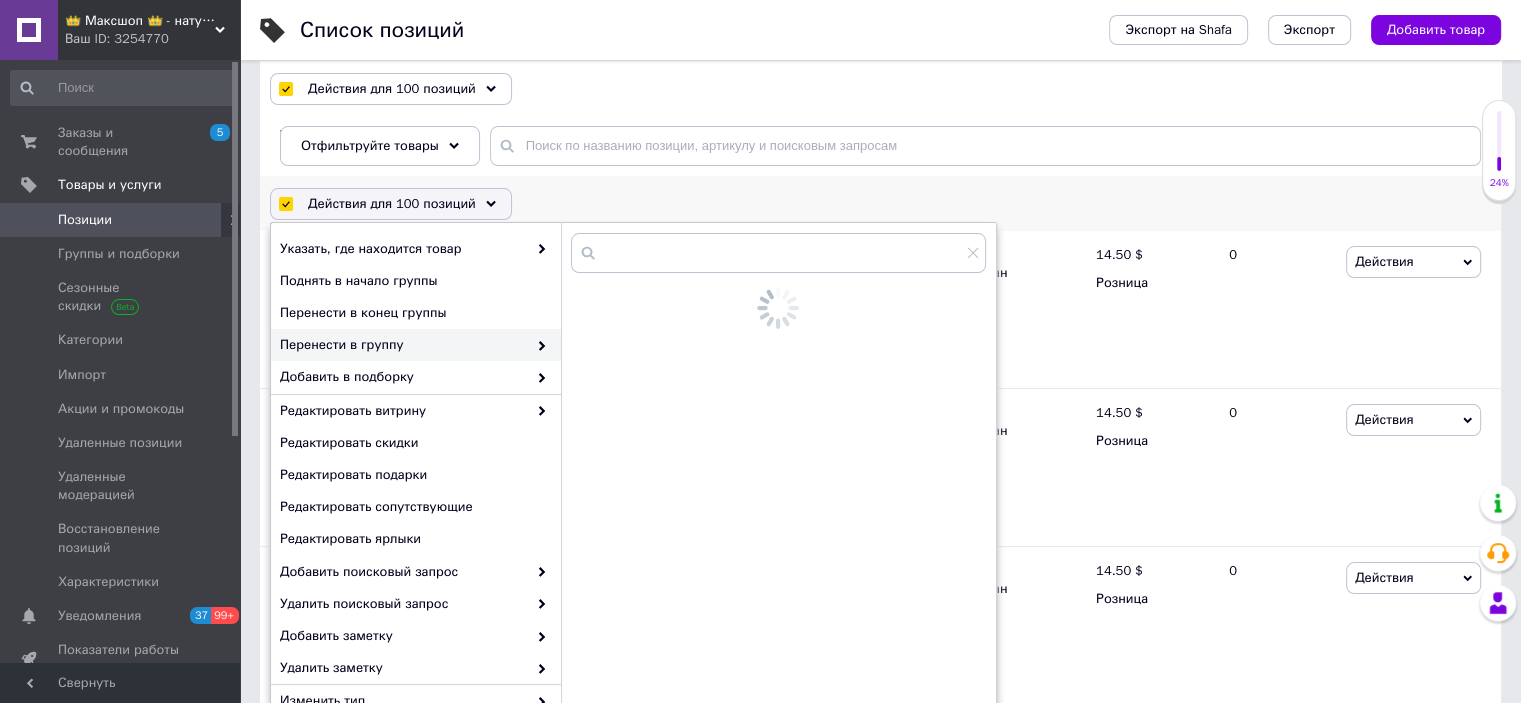 checkbox on "false" 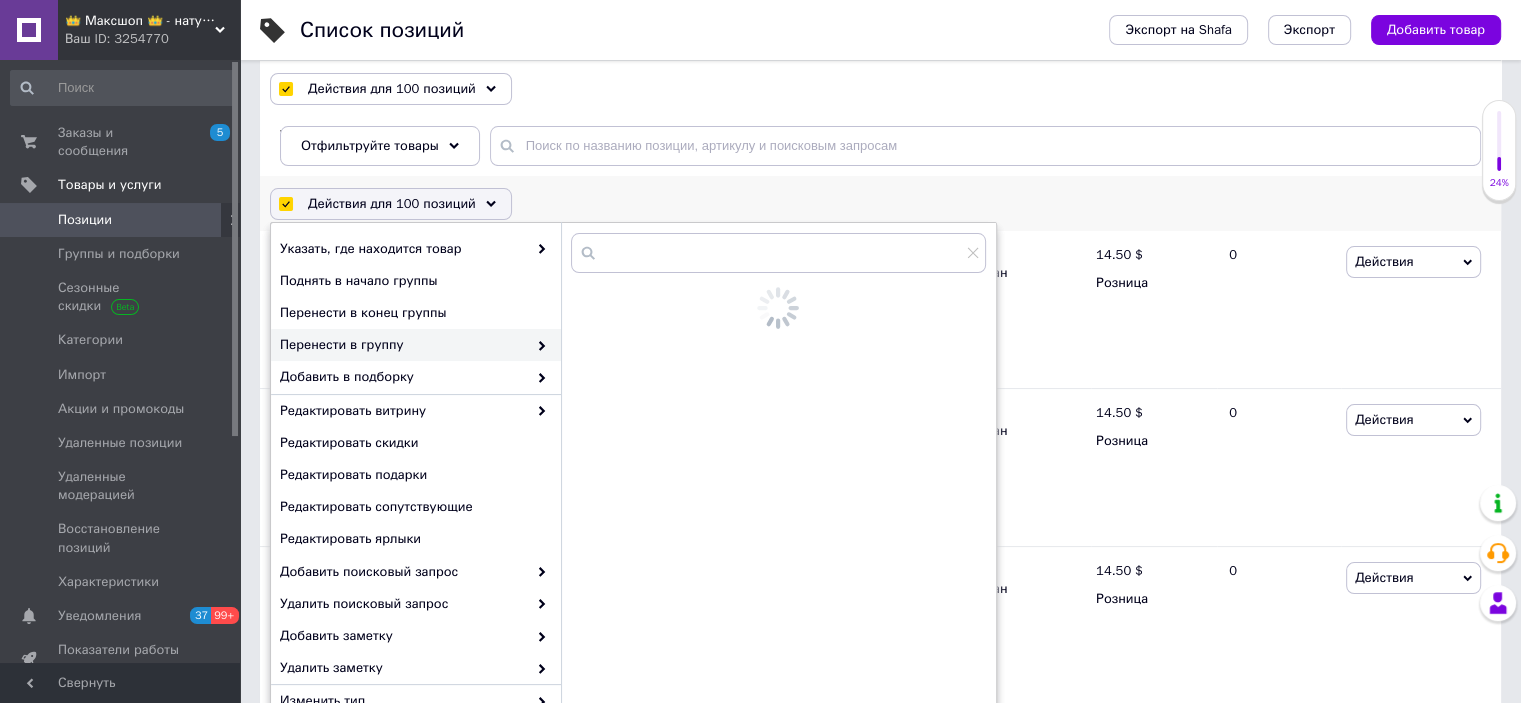 checkbox on "false" 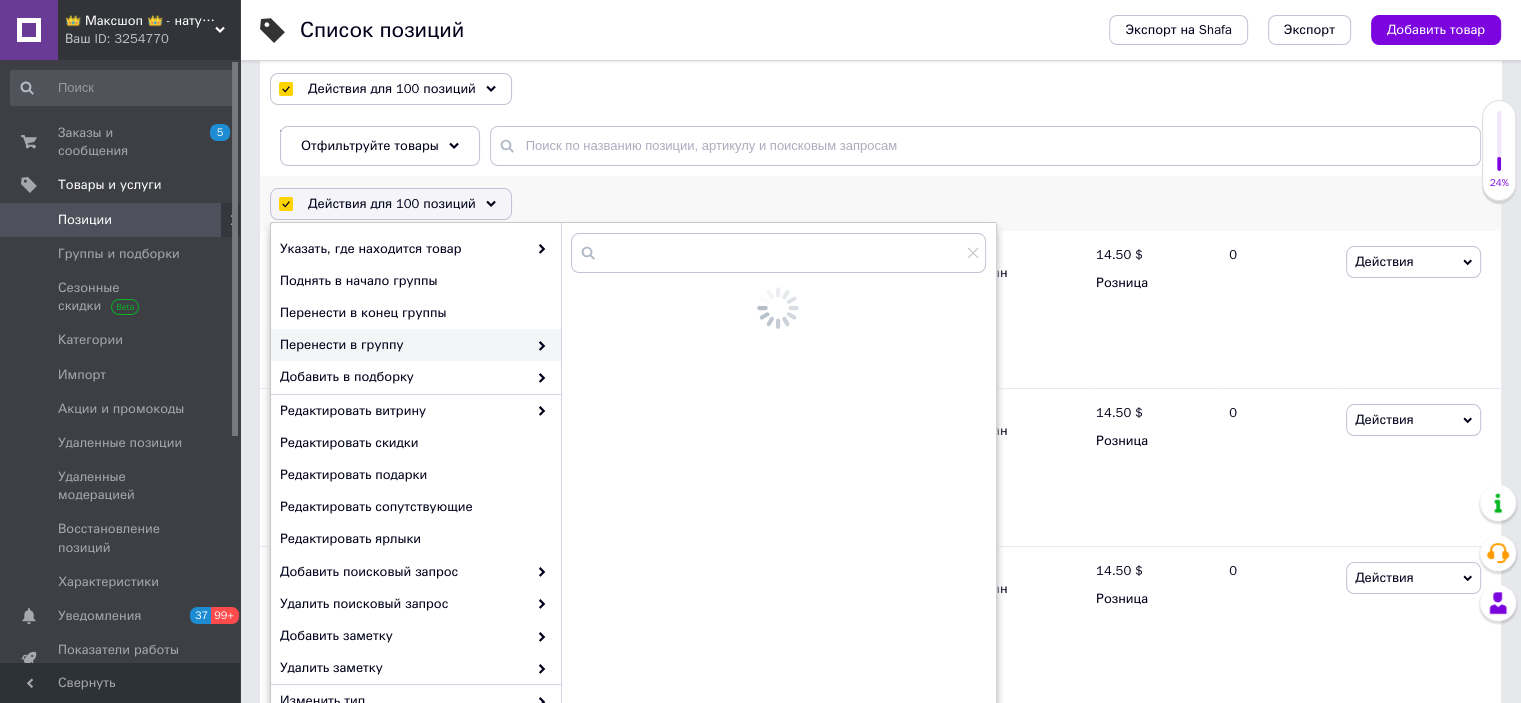 checkbox on "false" 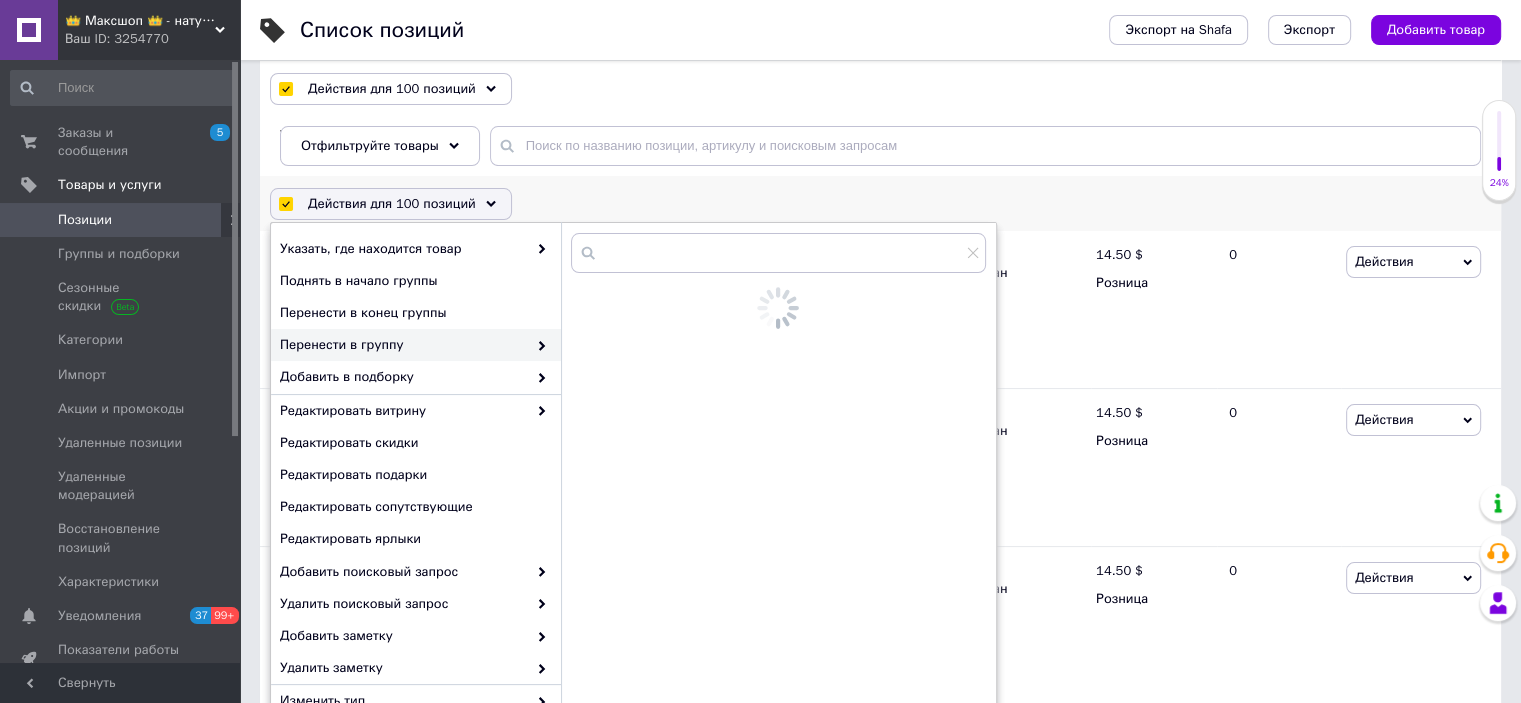 checkbox on "false" 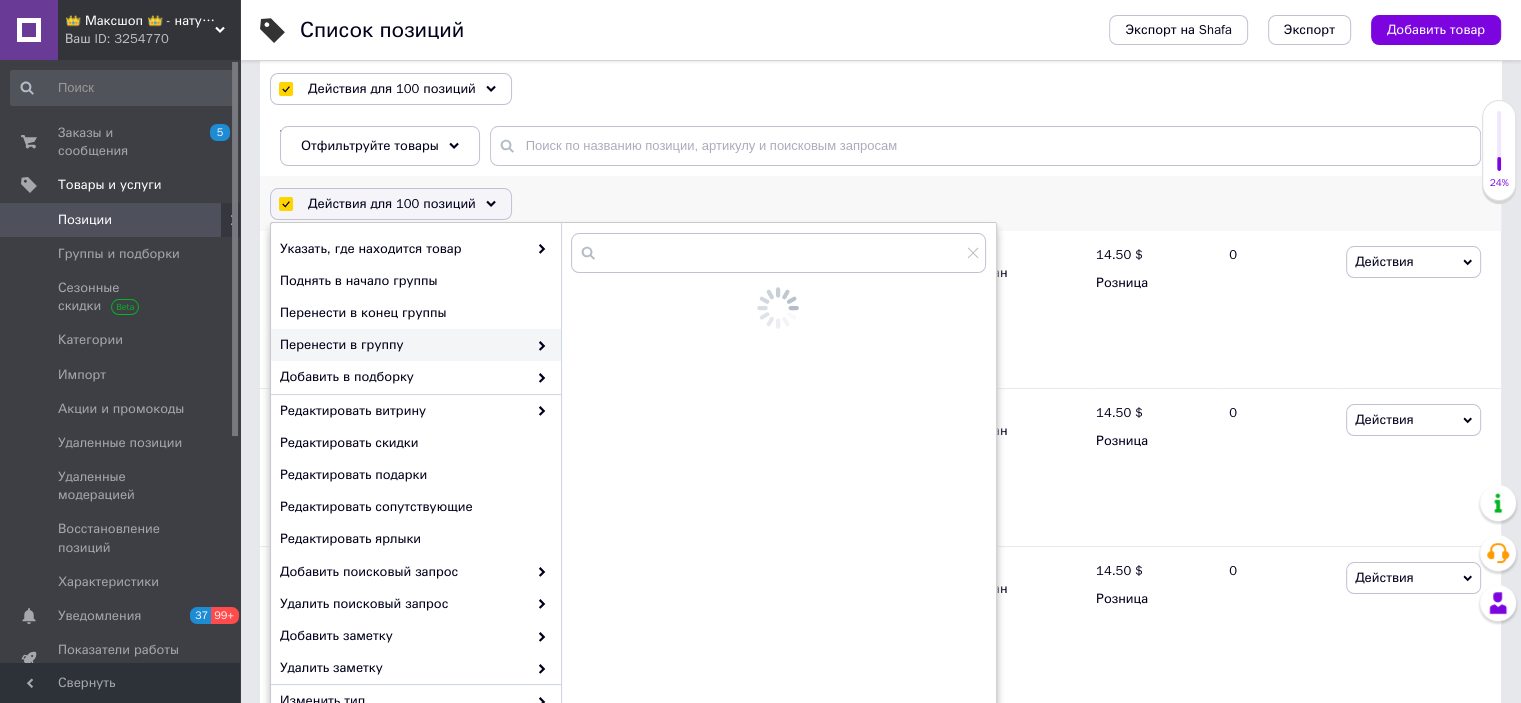 checkbox on "false" 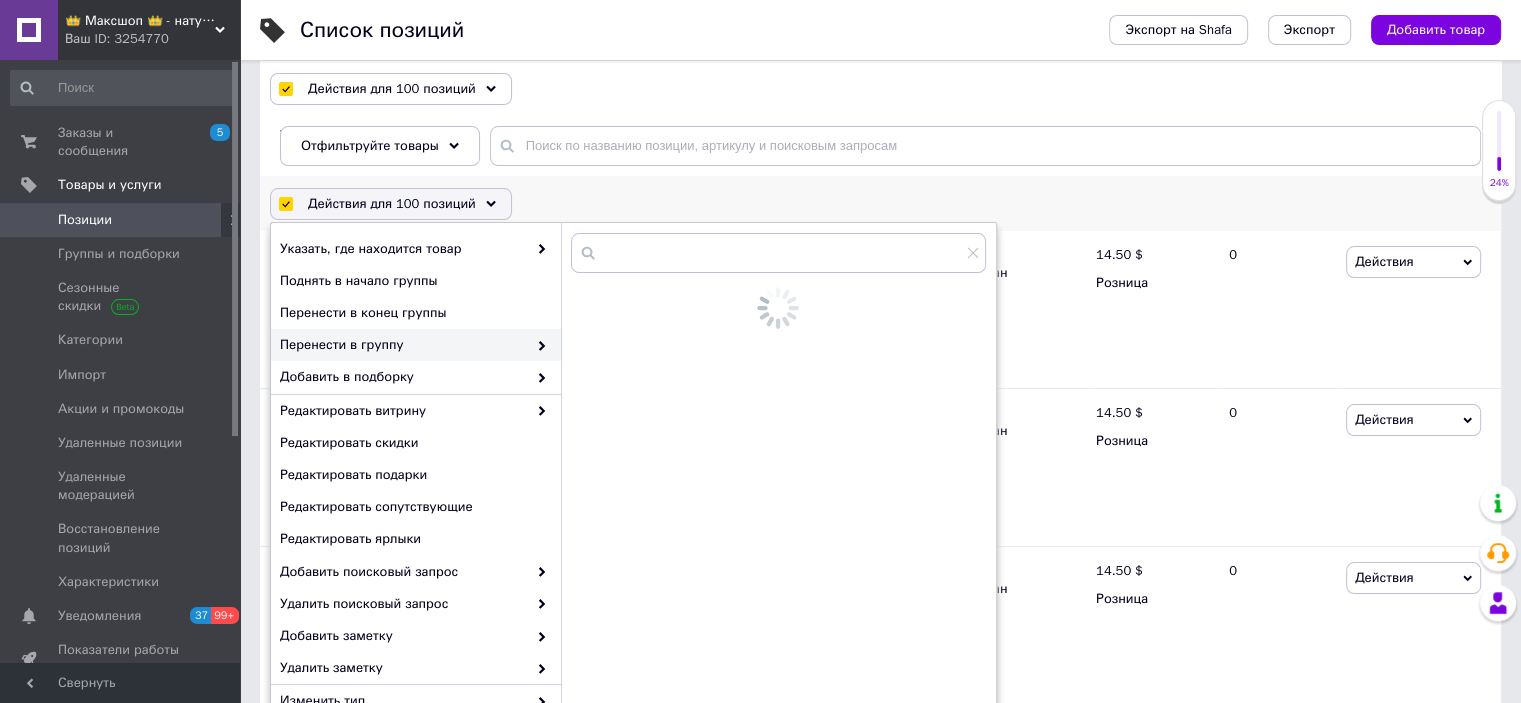 checkbox on "false" 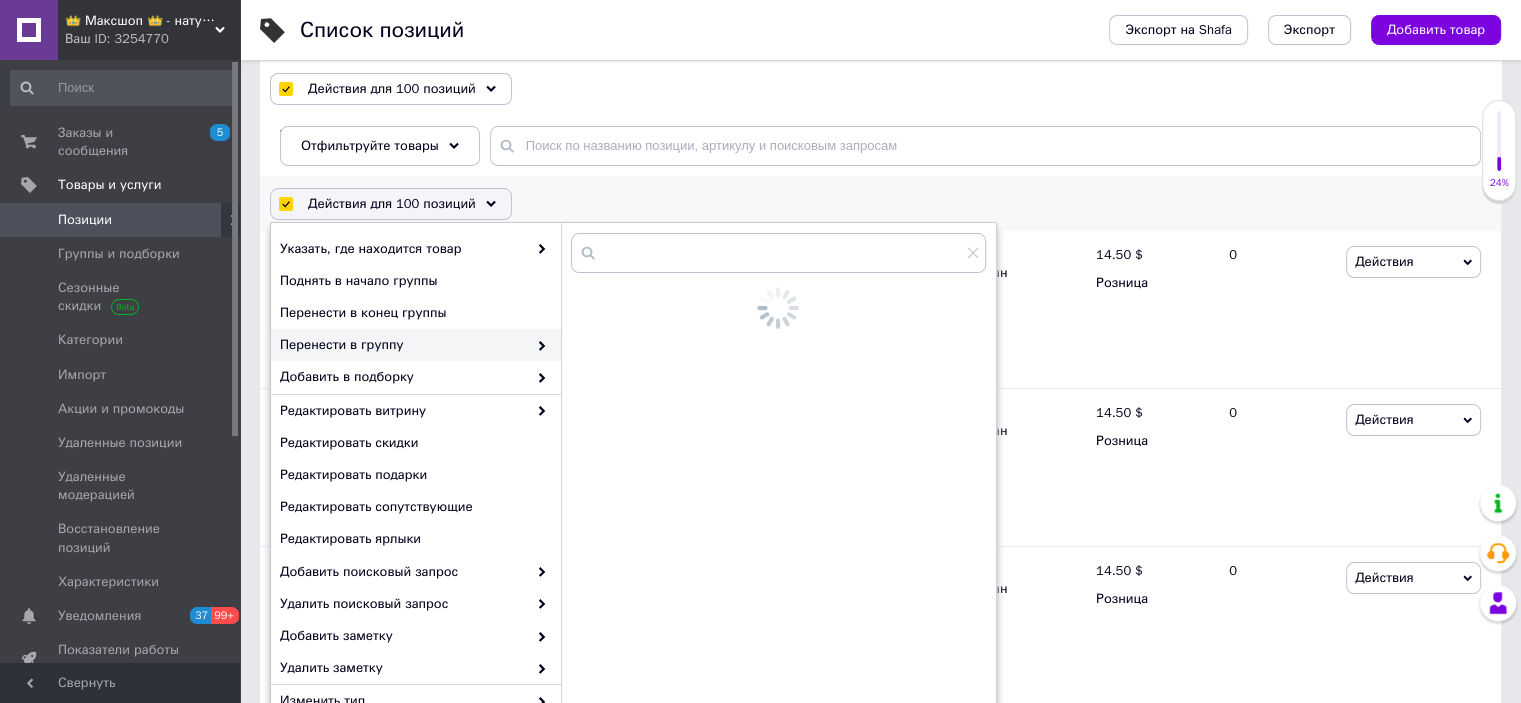 checkbox on "false" 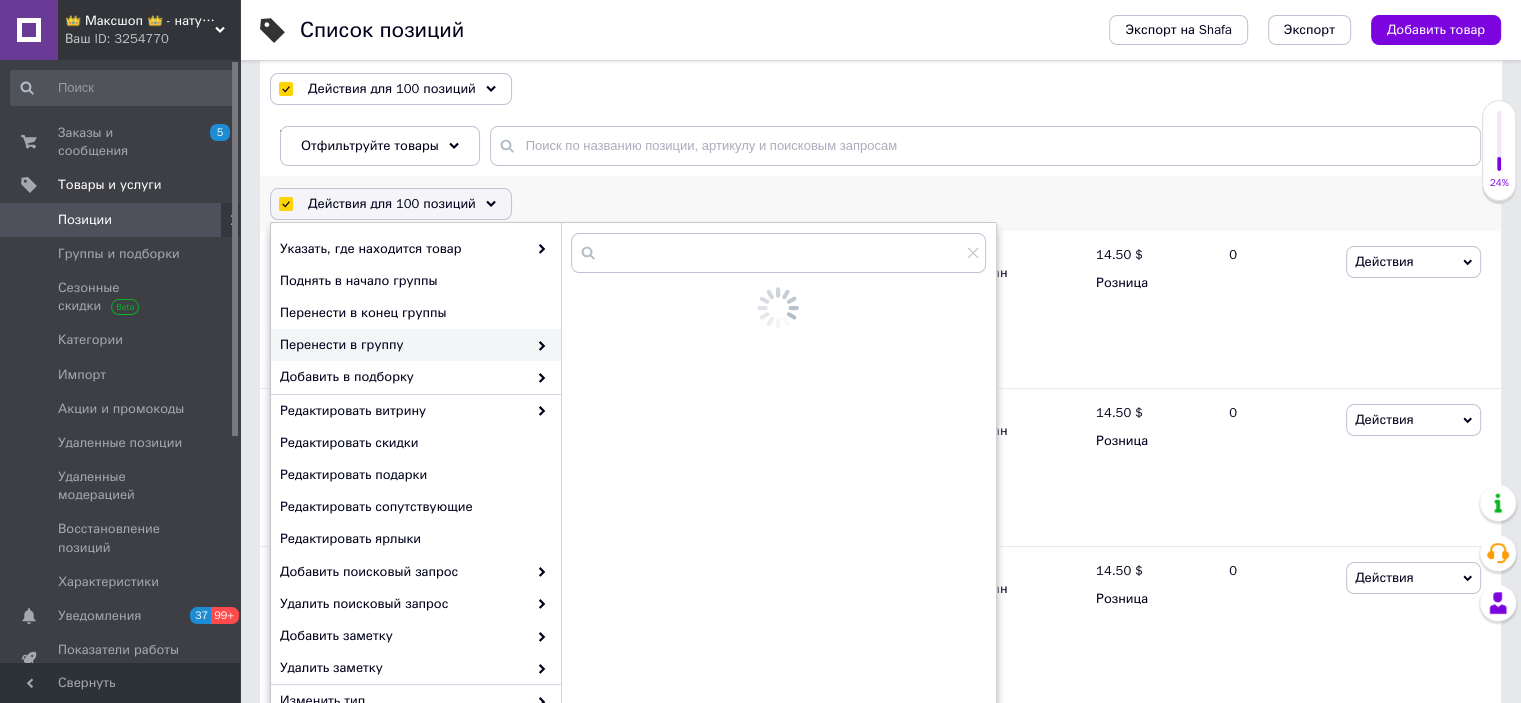 checkbox on "false" 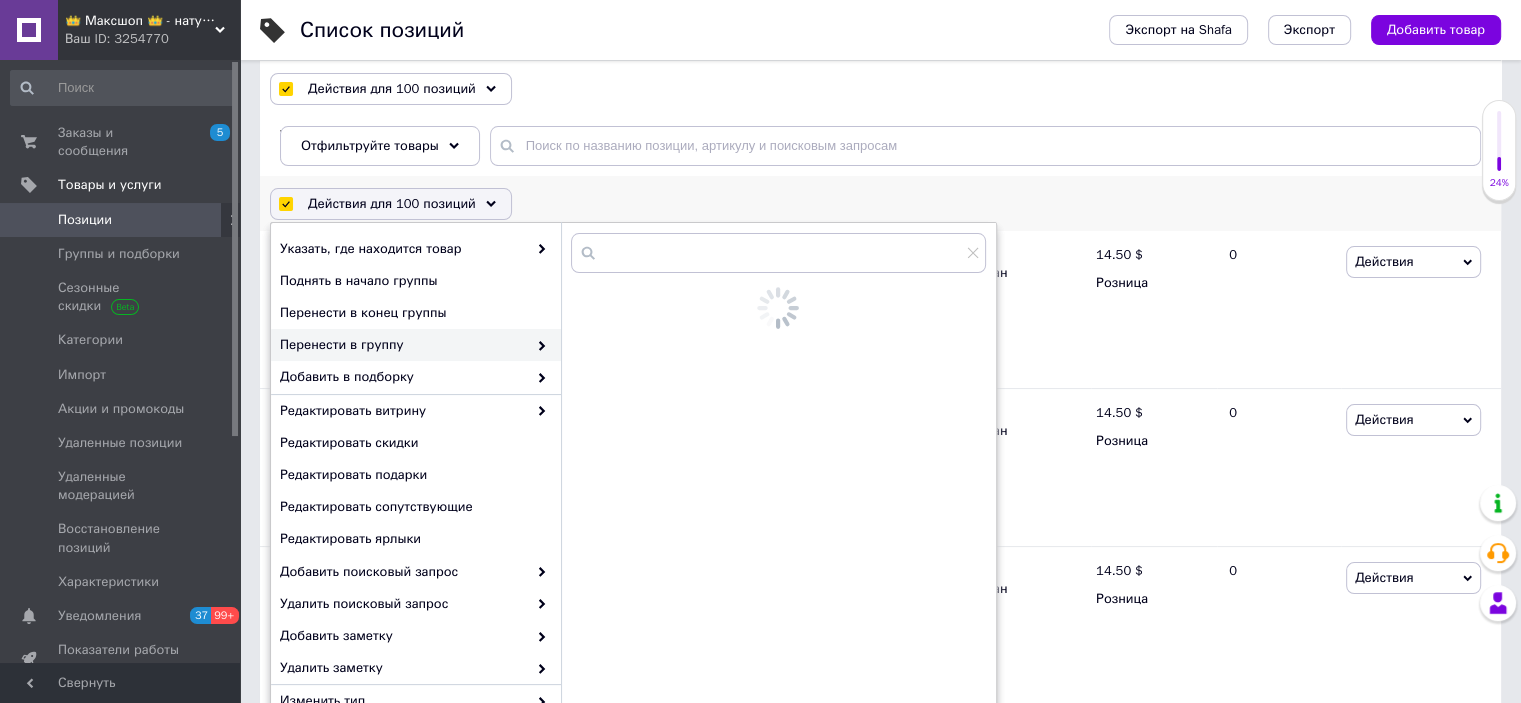 checkbox on "false" 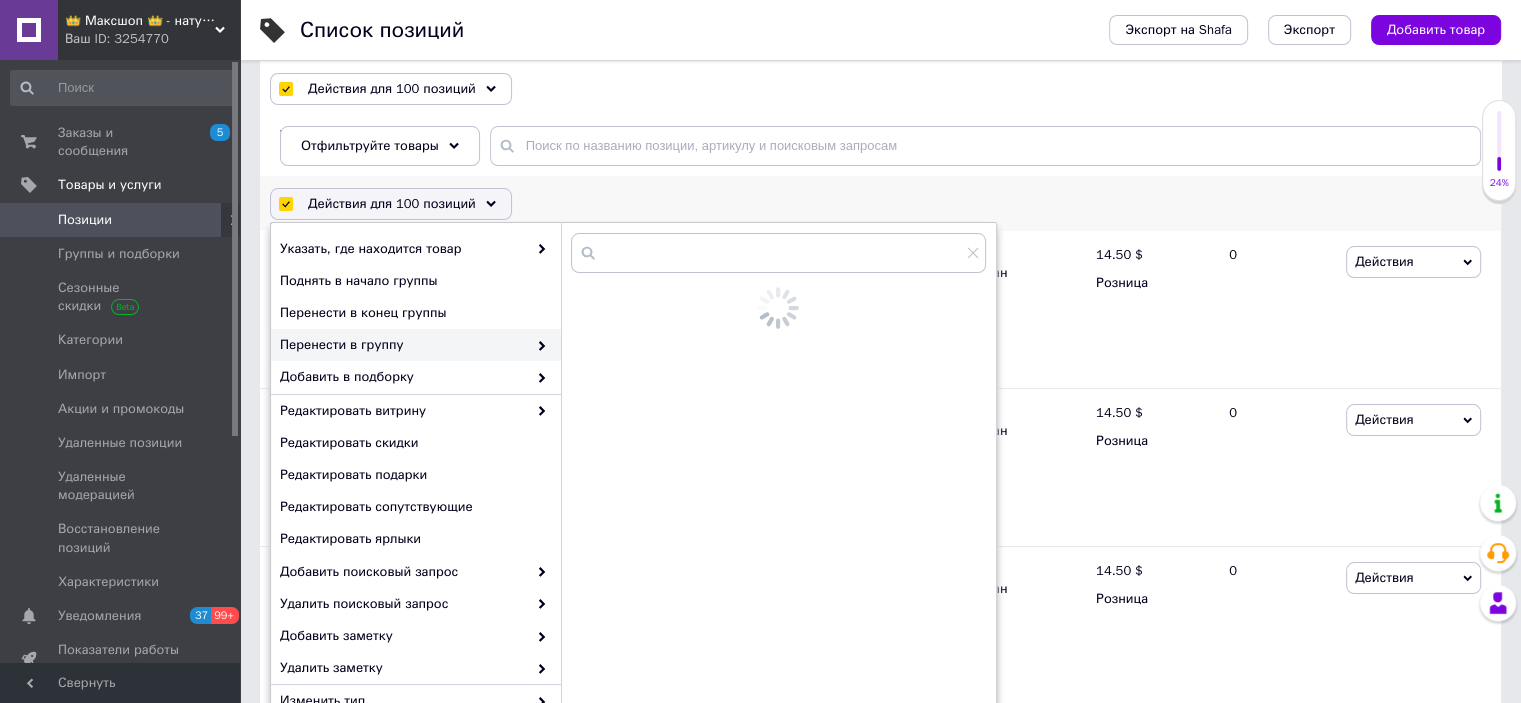 checkbox on "false" 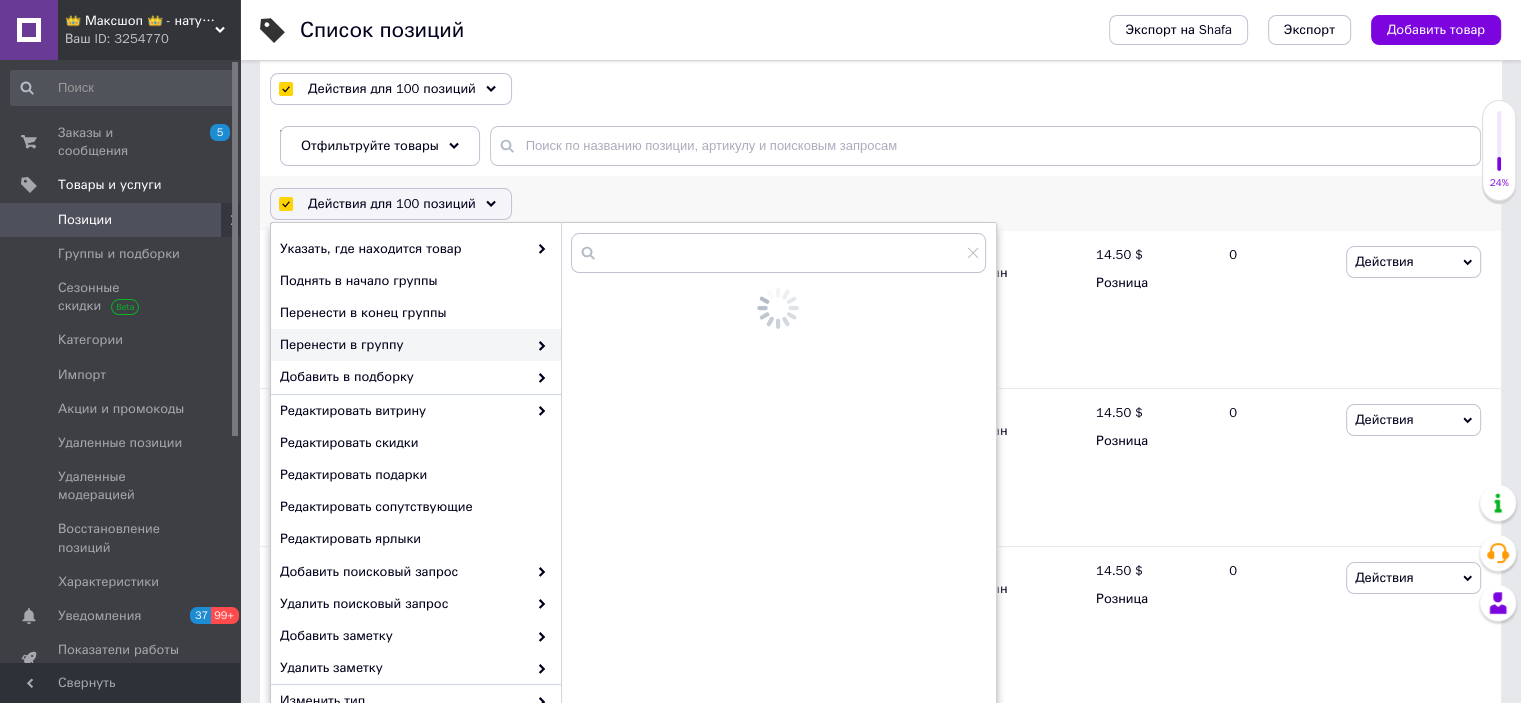 checkbox on "false" 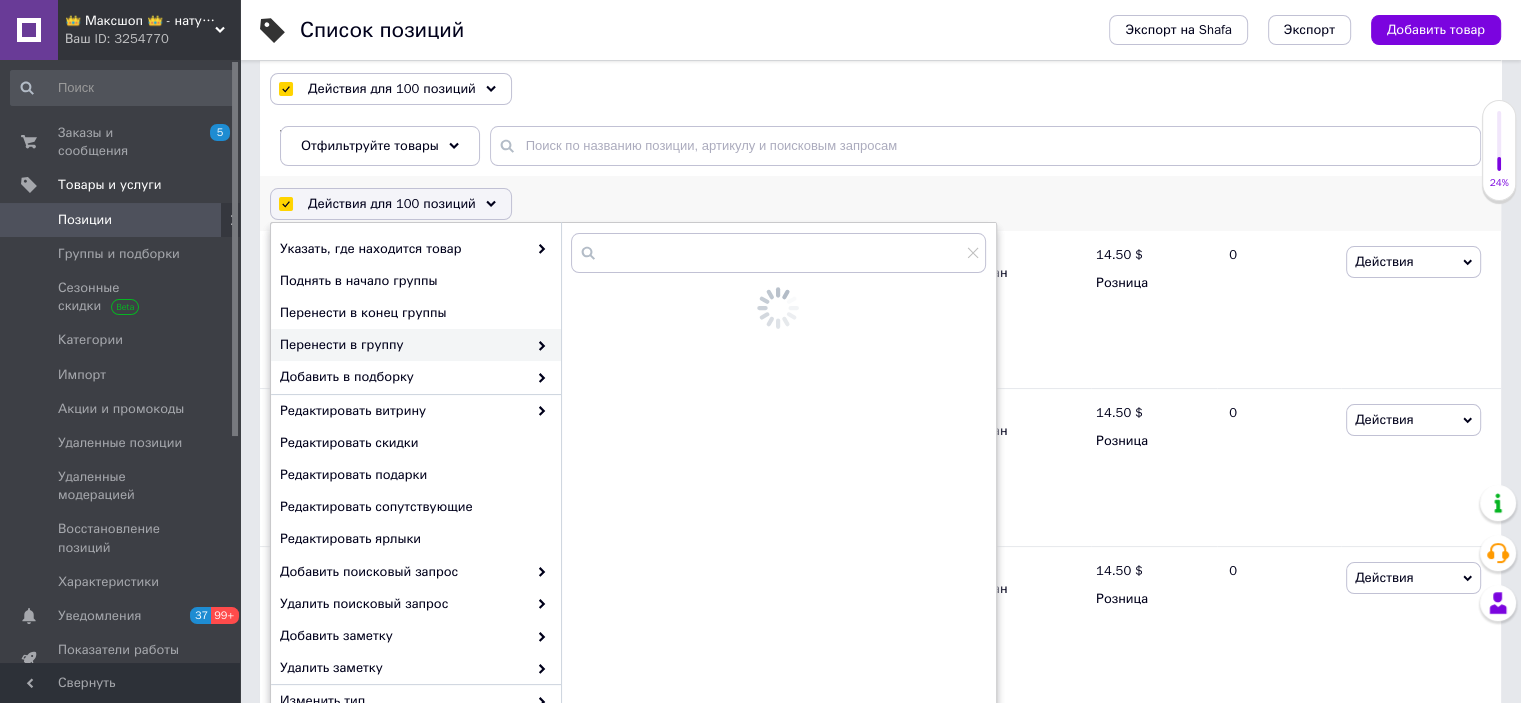 checkbox on "false" 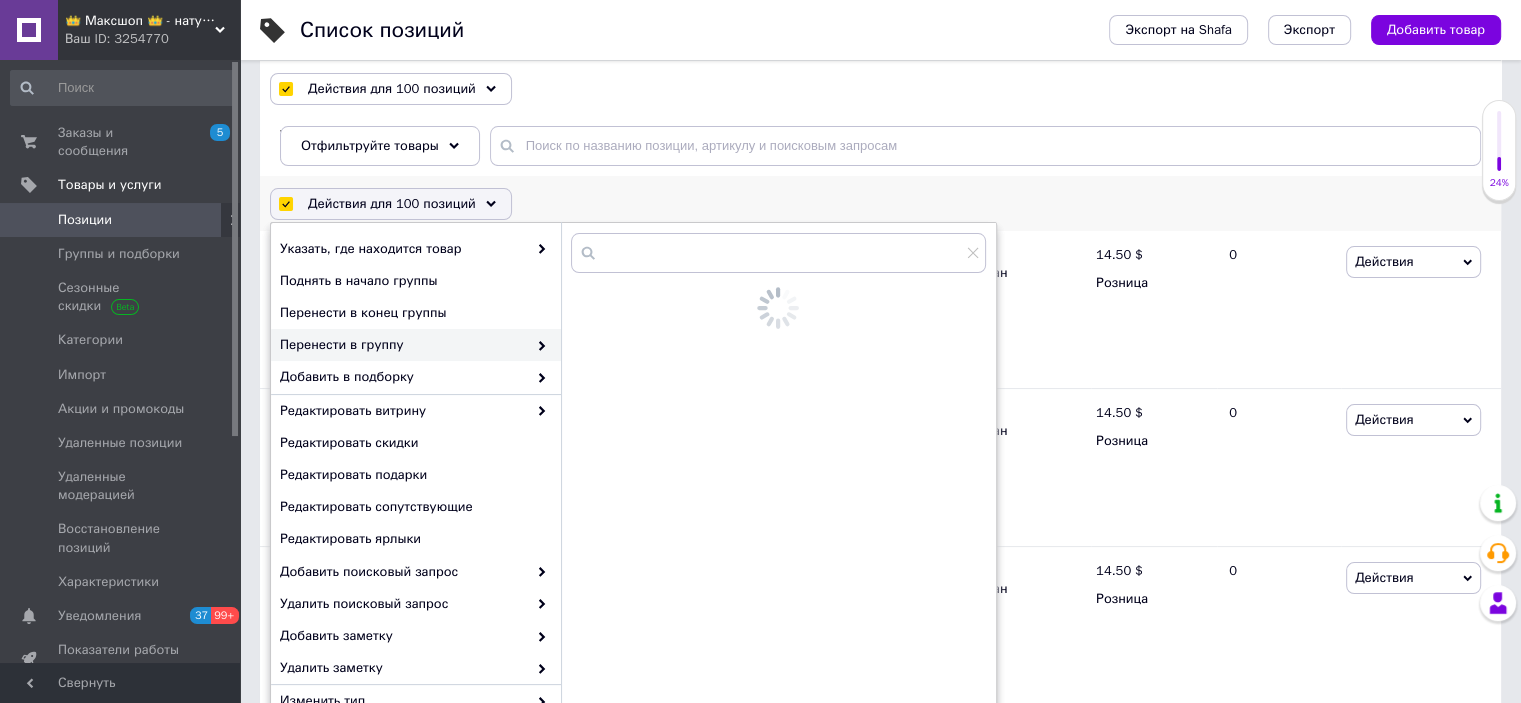 checkbox on "false" 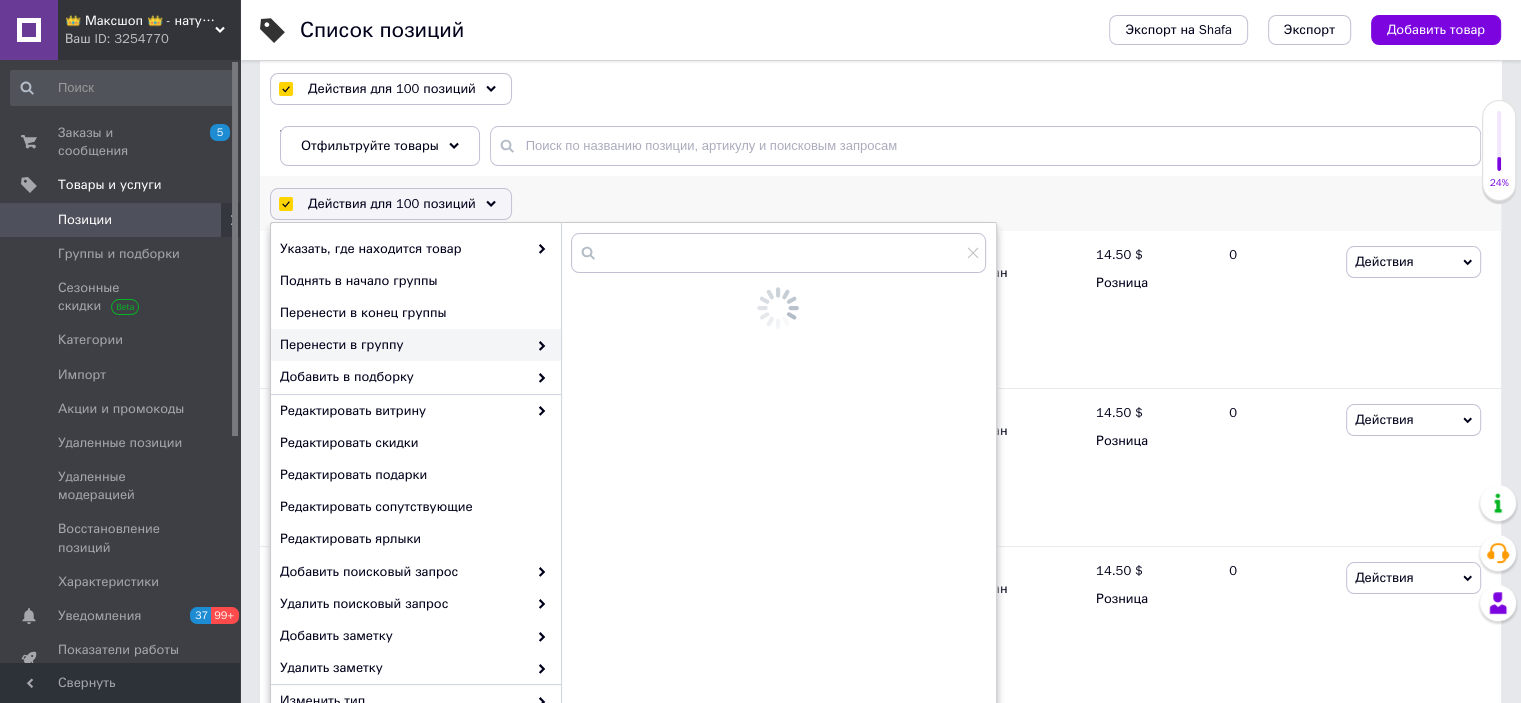checkbox on "false" 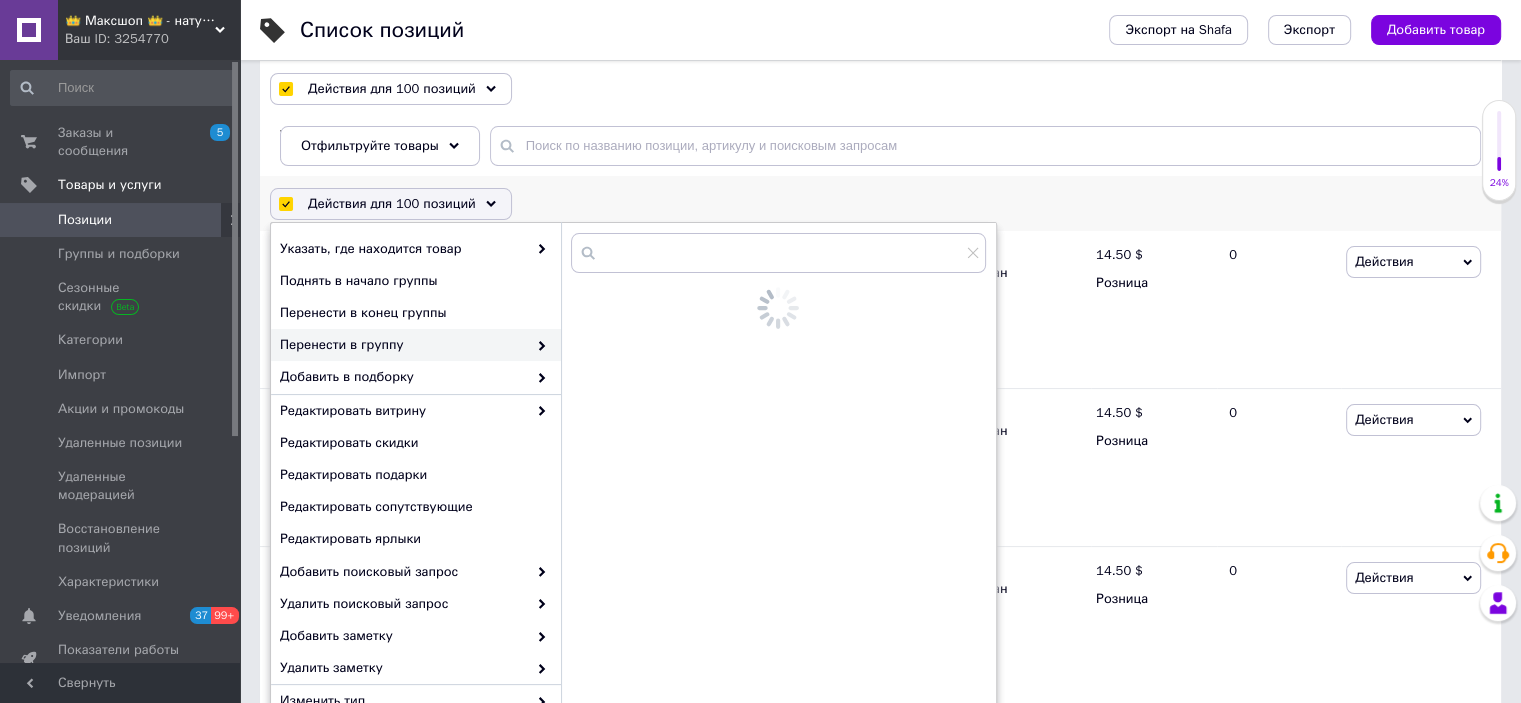 checkbox on "false" 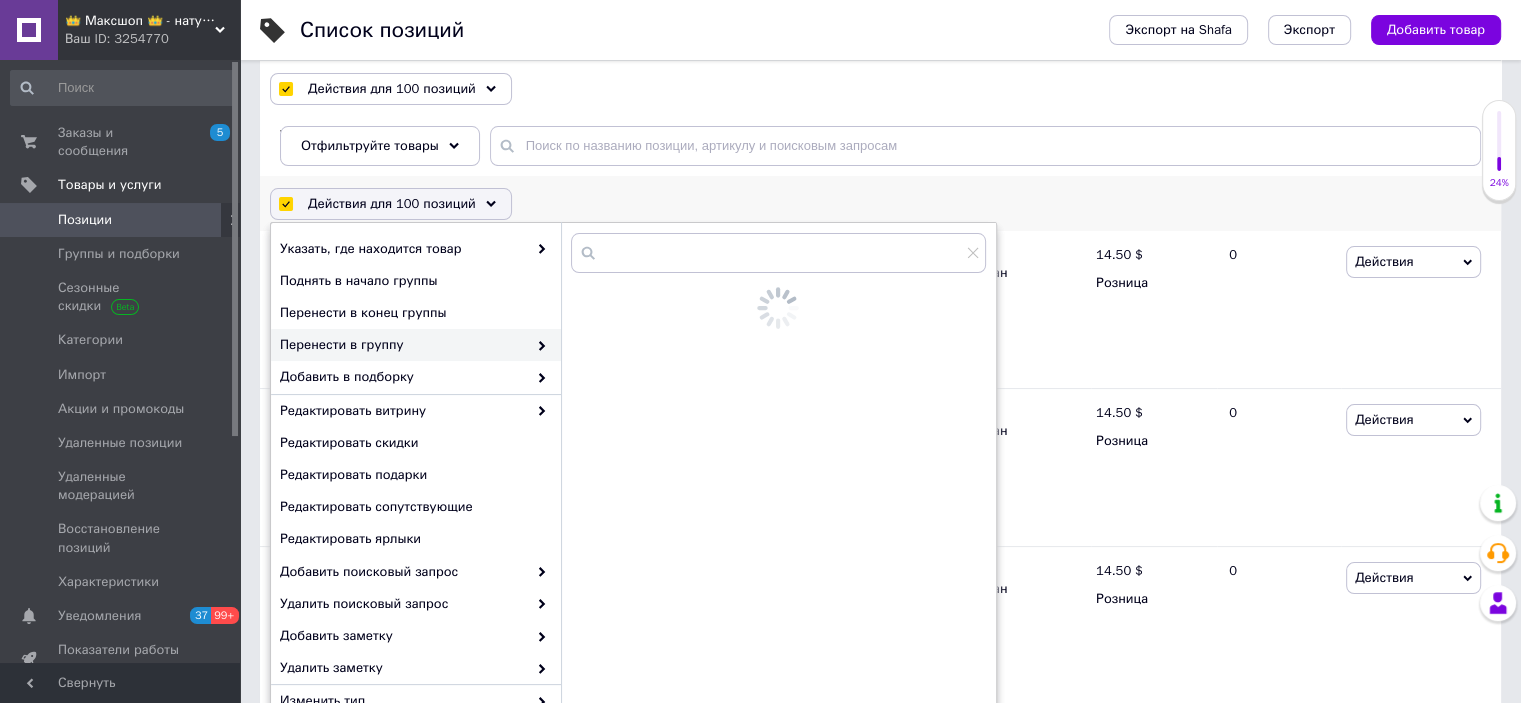 checkbox on "false" 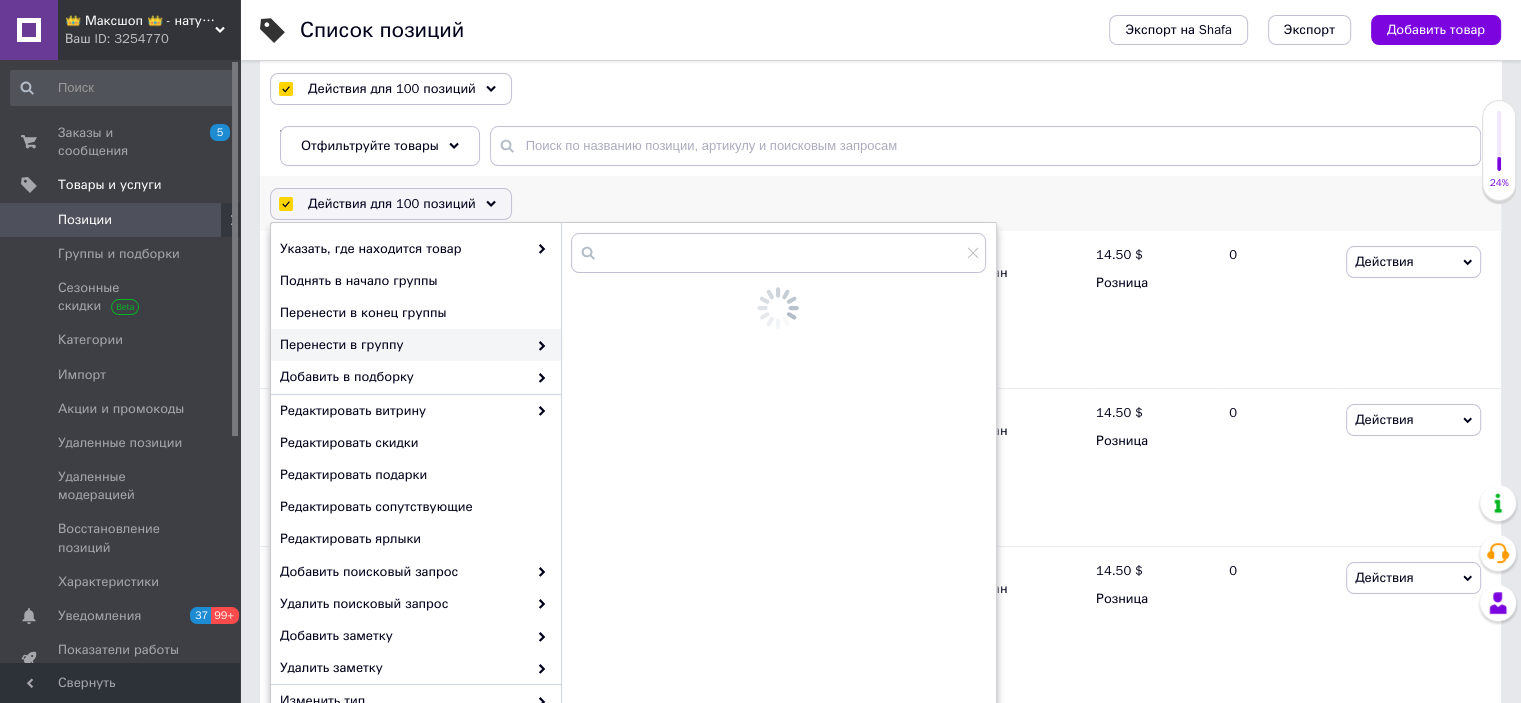 checkbox on "false" 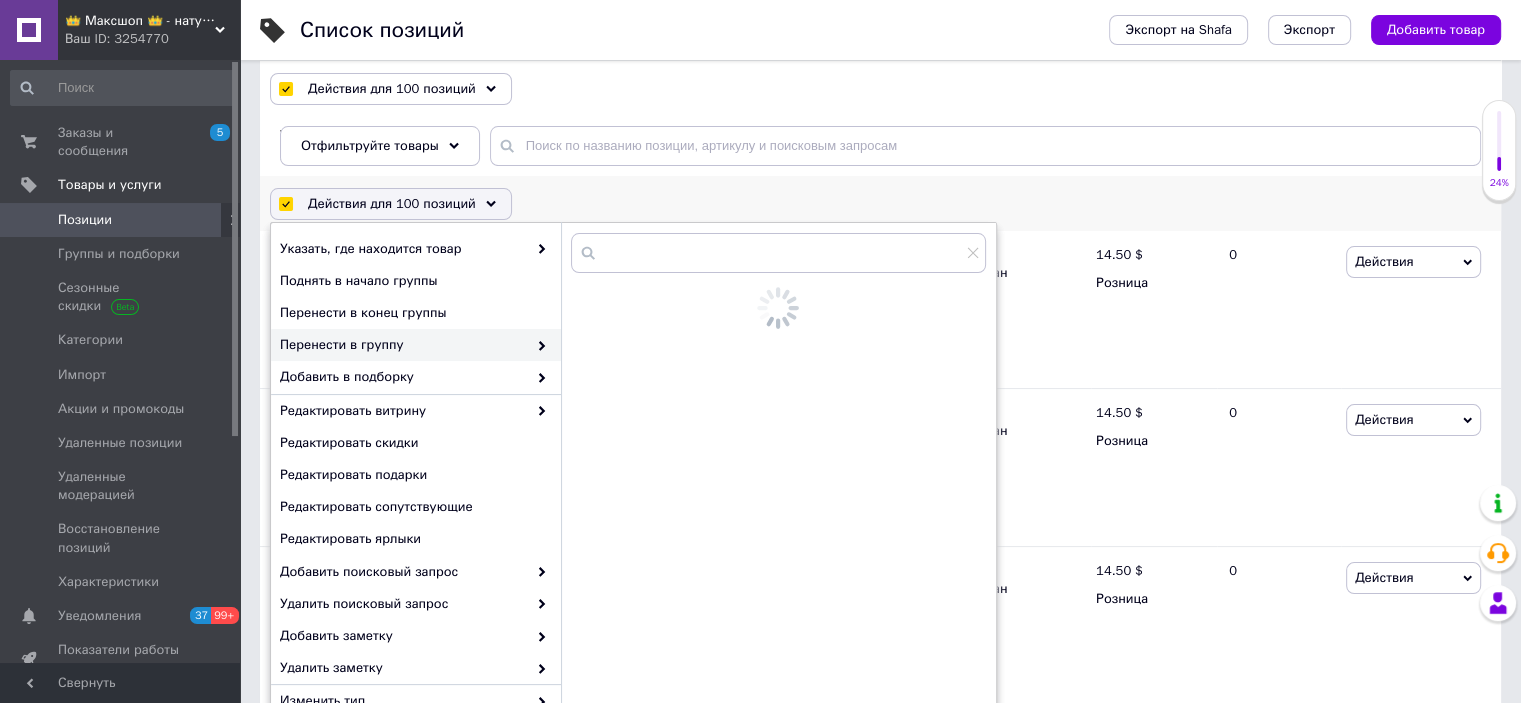 checkbox on "false" 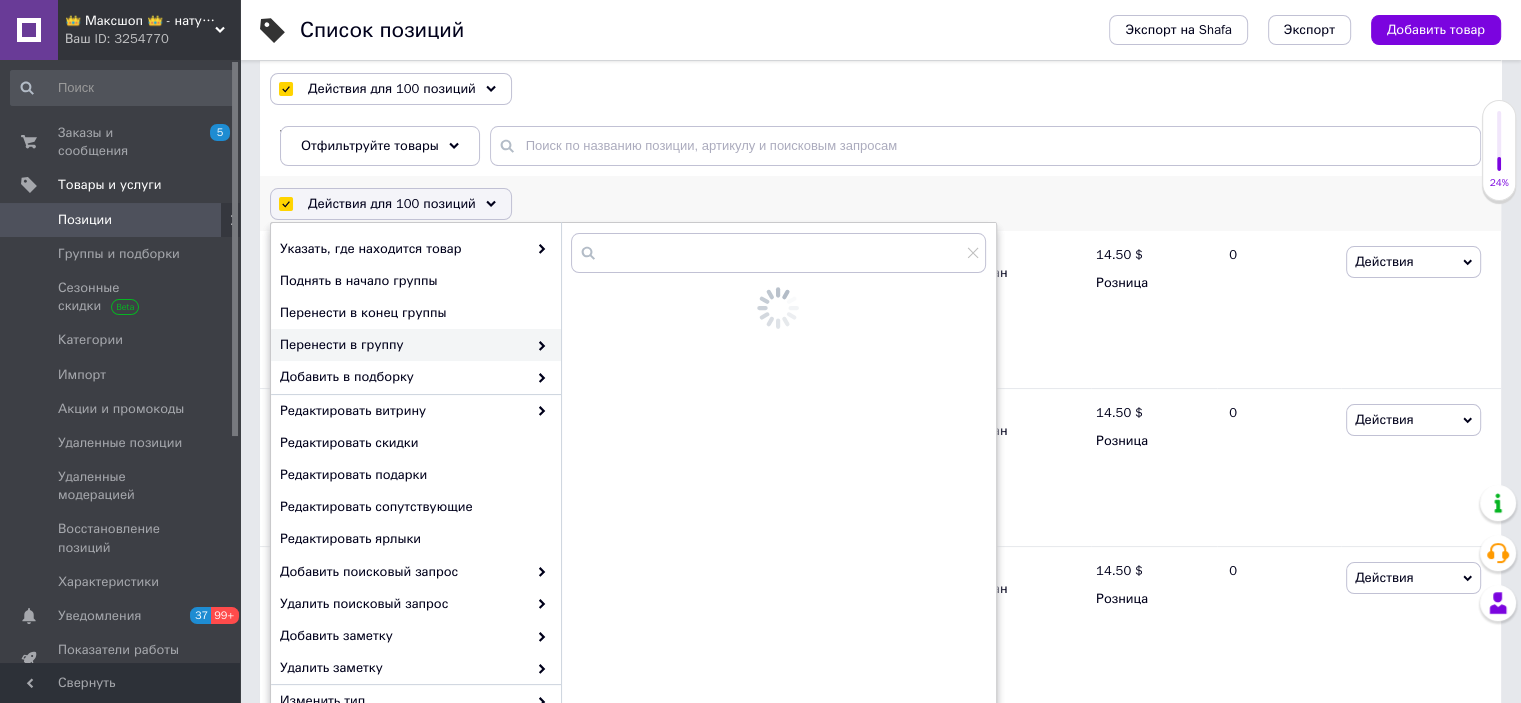 checkbox on "false" 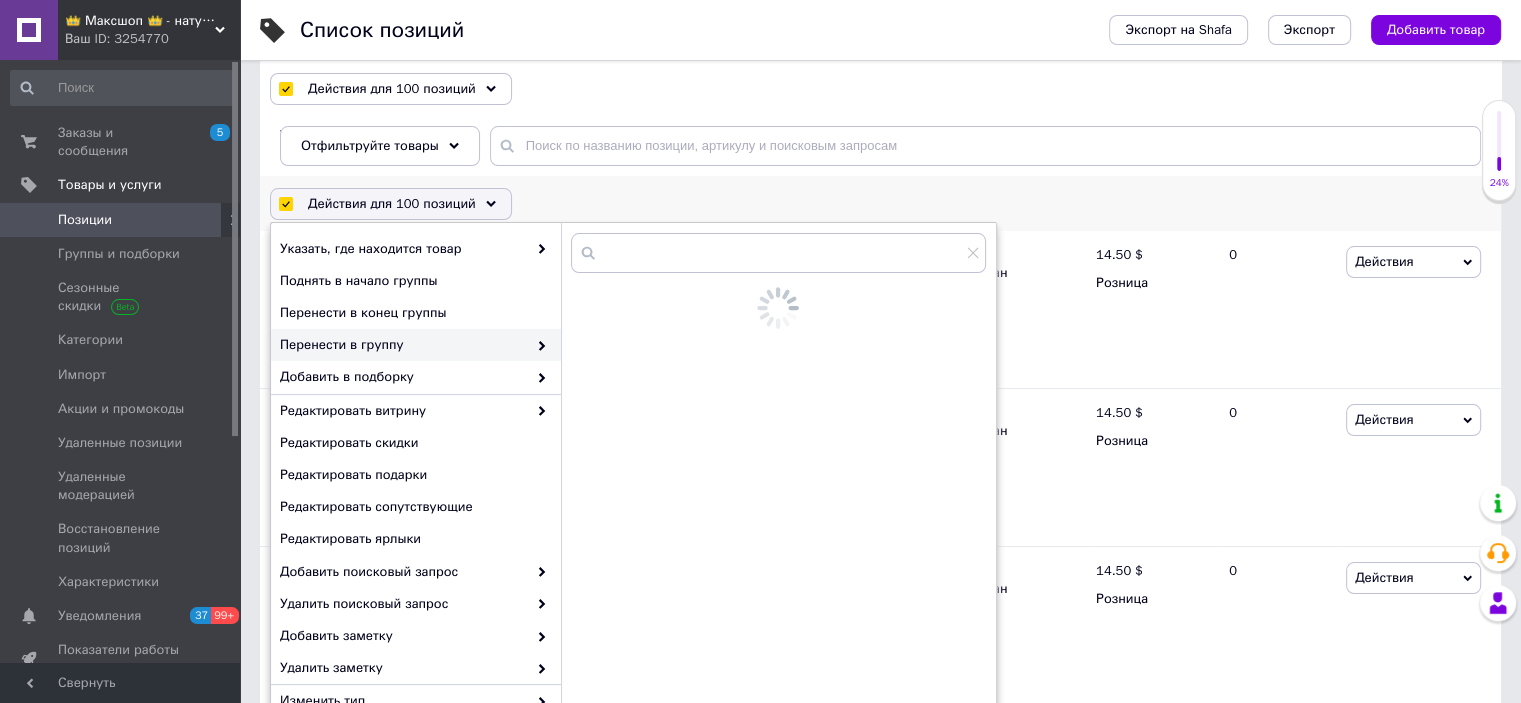 checkbox on "false" 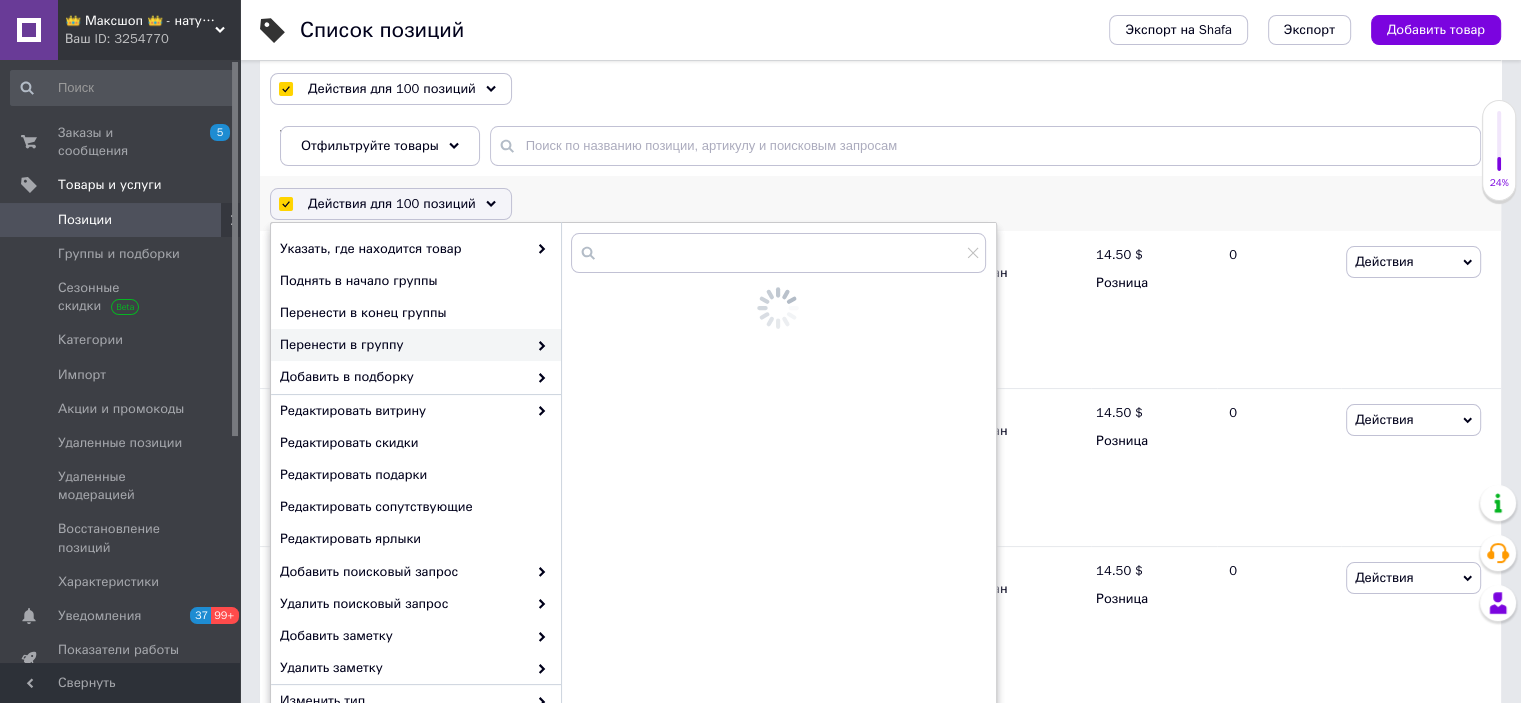 checkbox on "false" 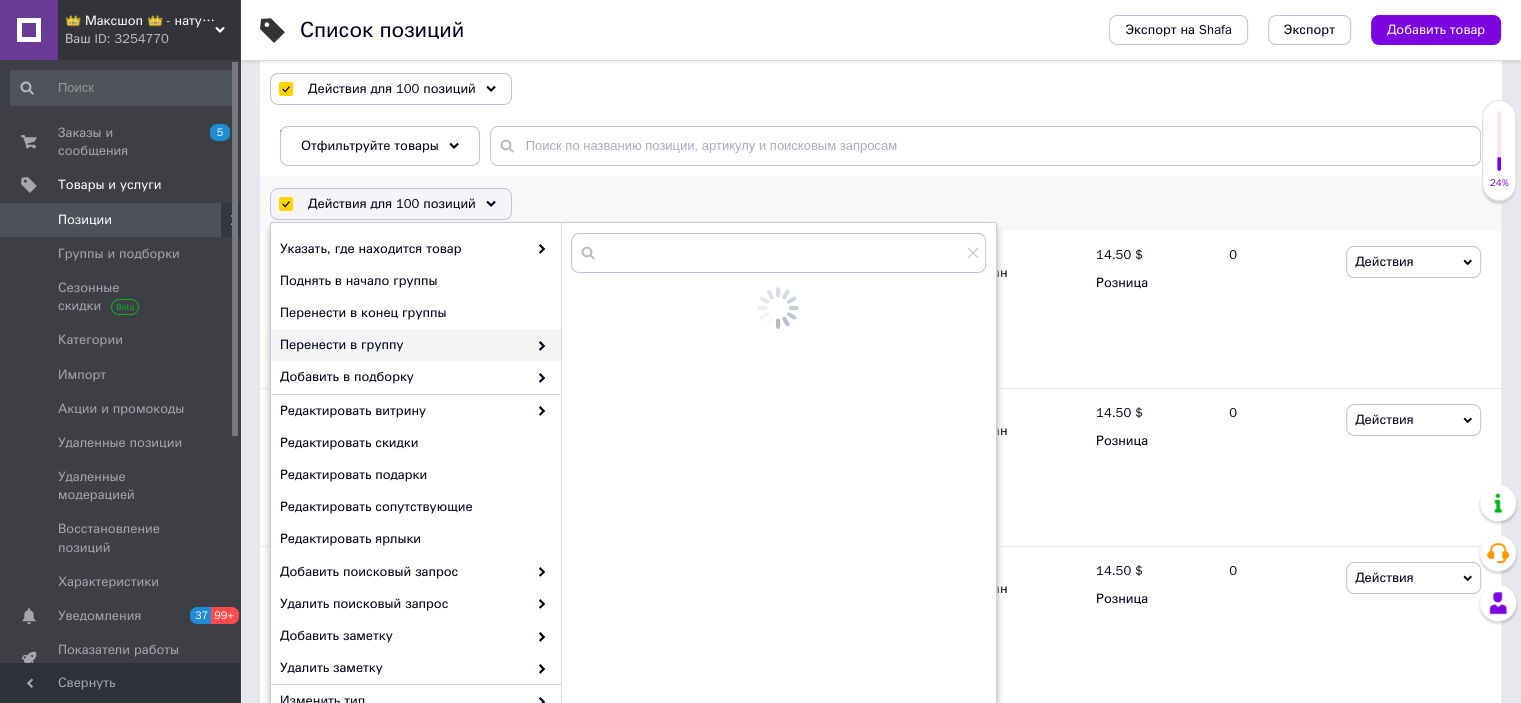 checkbox on "false" 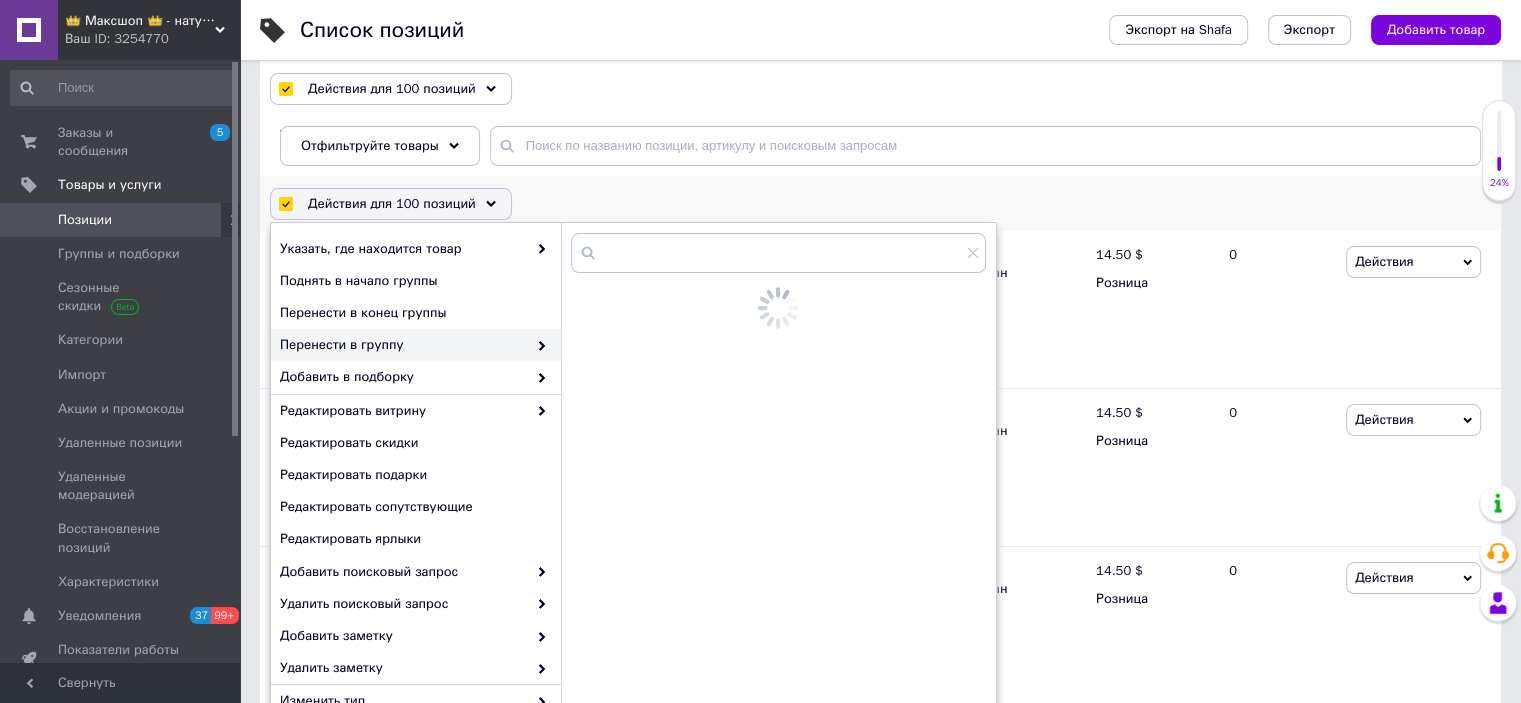 checkbox on "false" 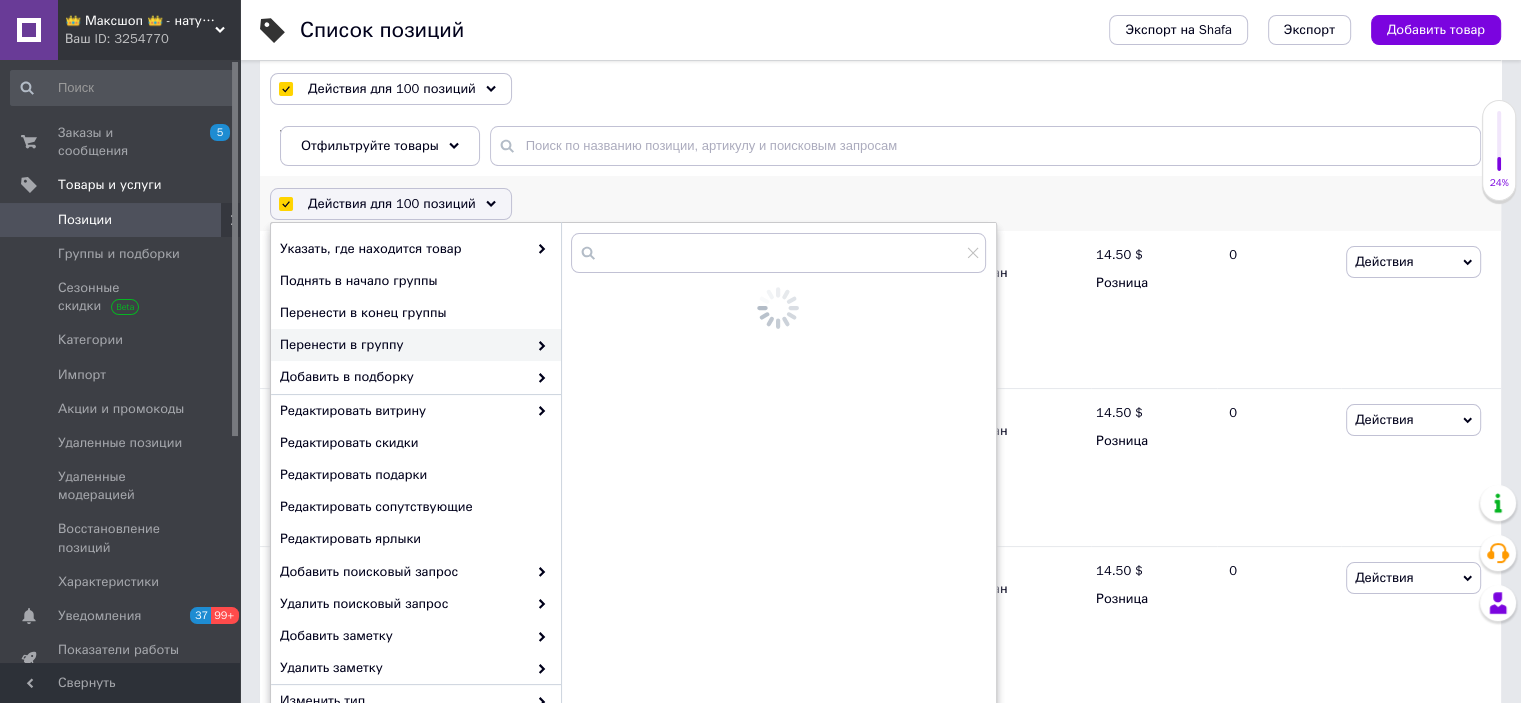 checkbox on "false" 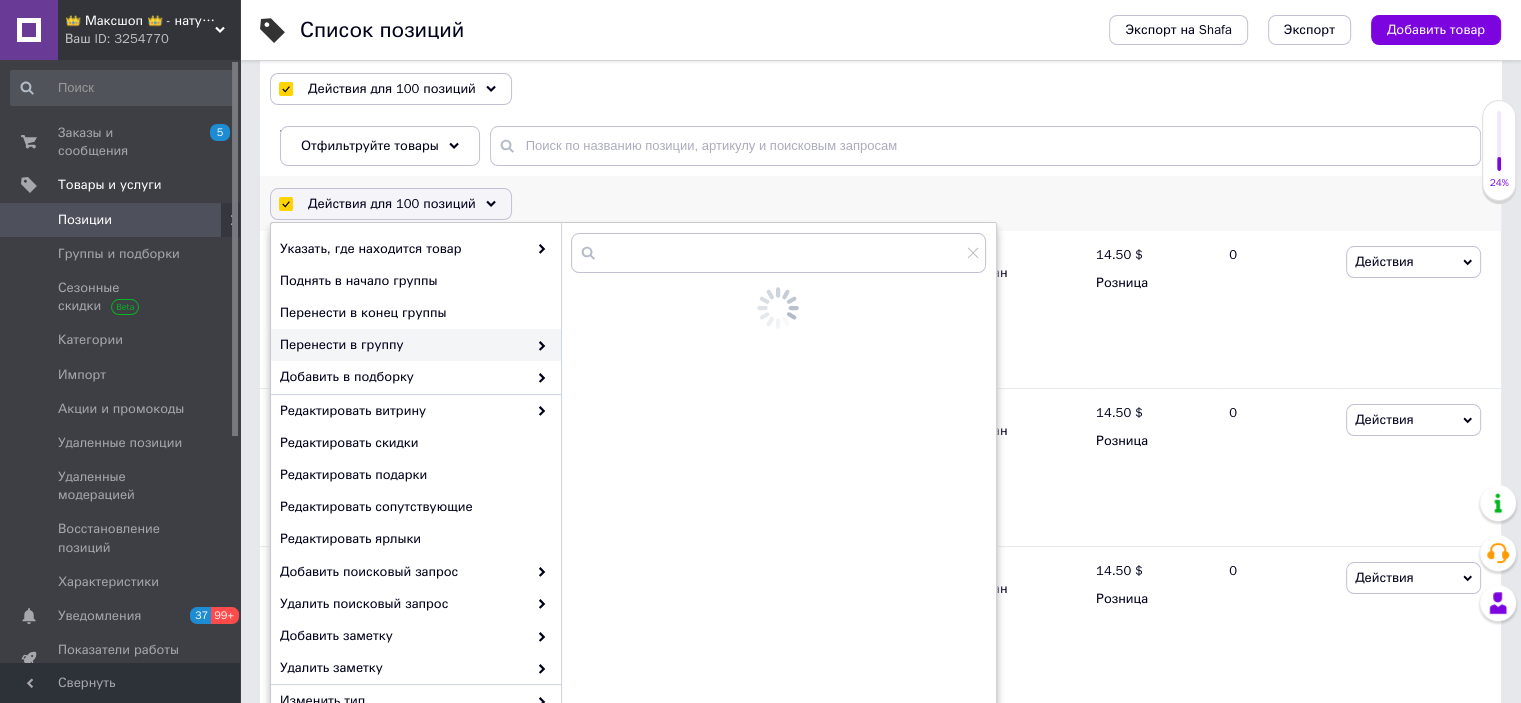 checkbox on "false" 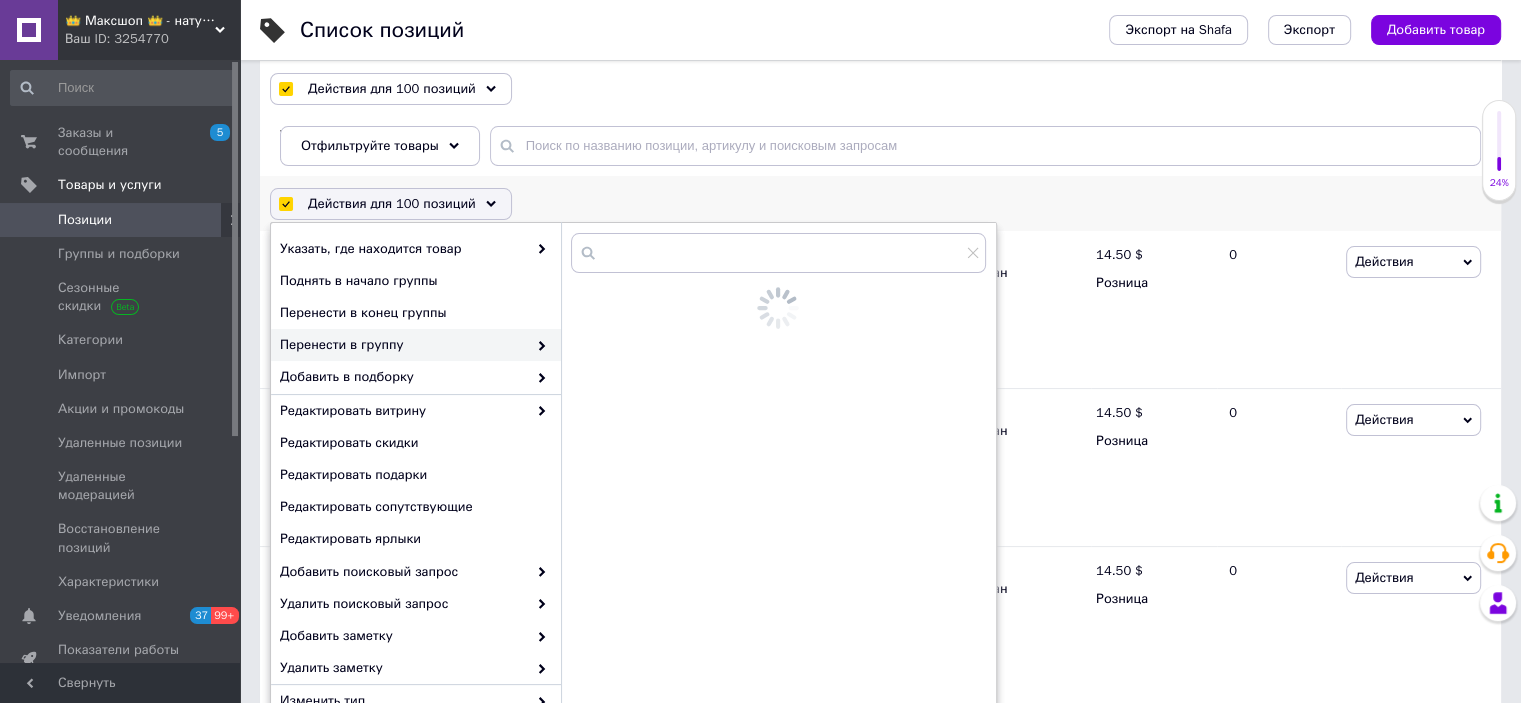 checkbox on "false" 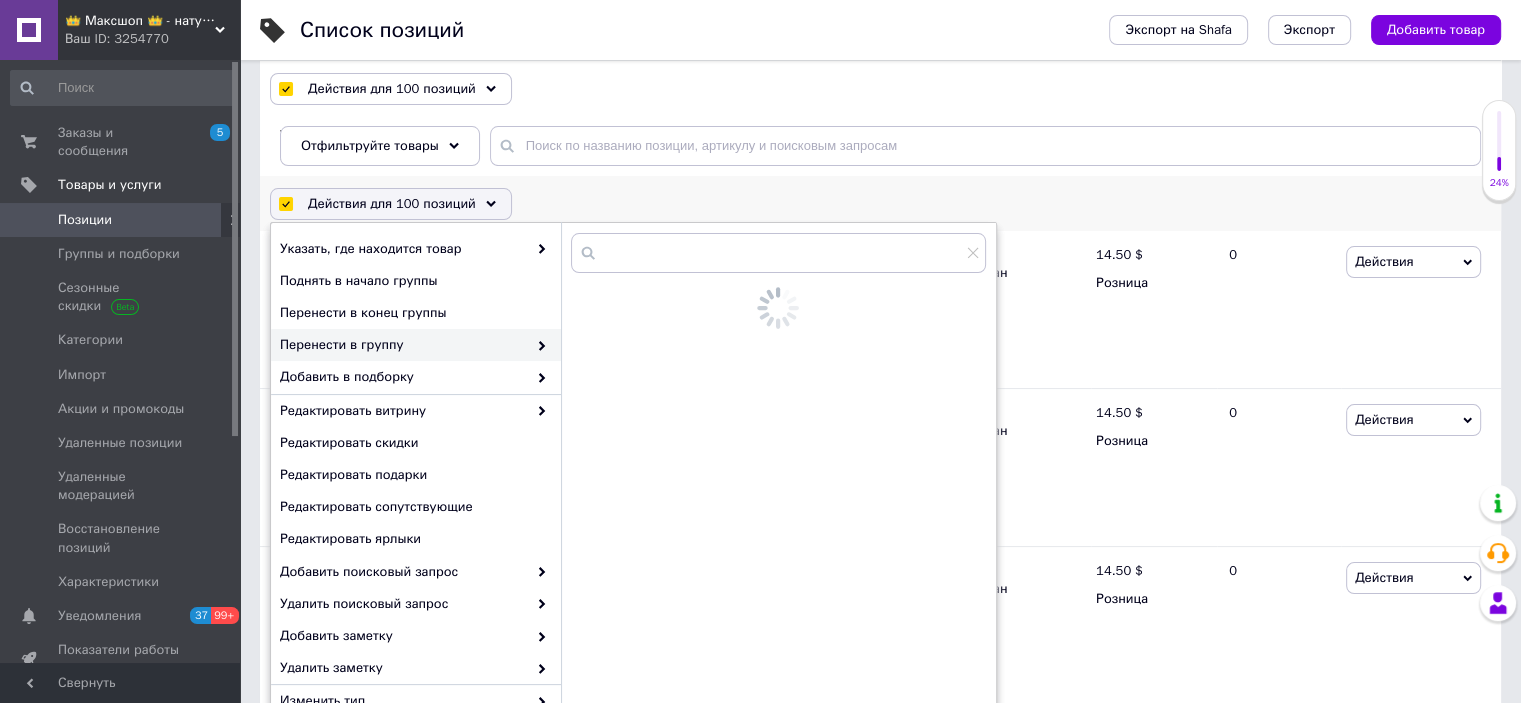 checkbox on "false" 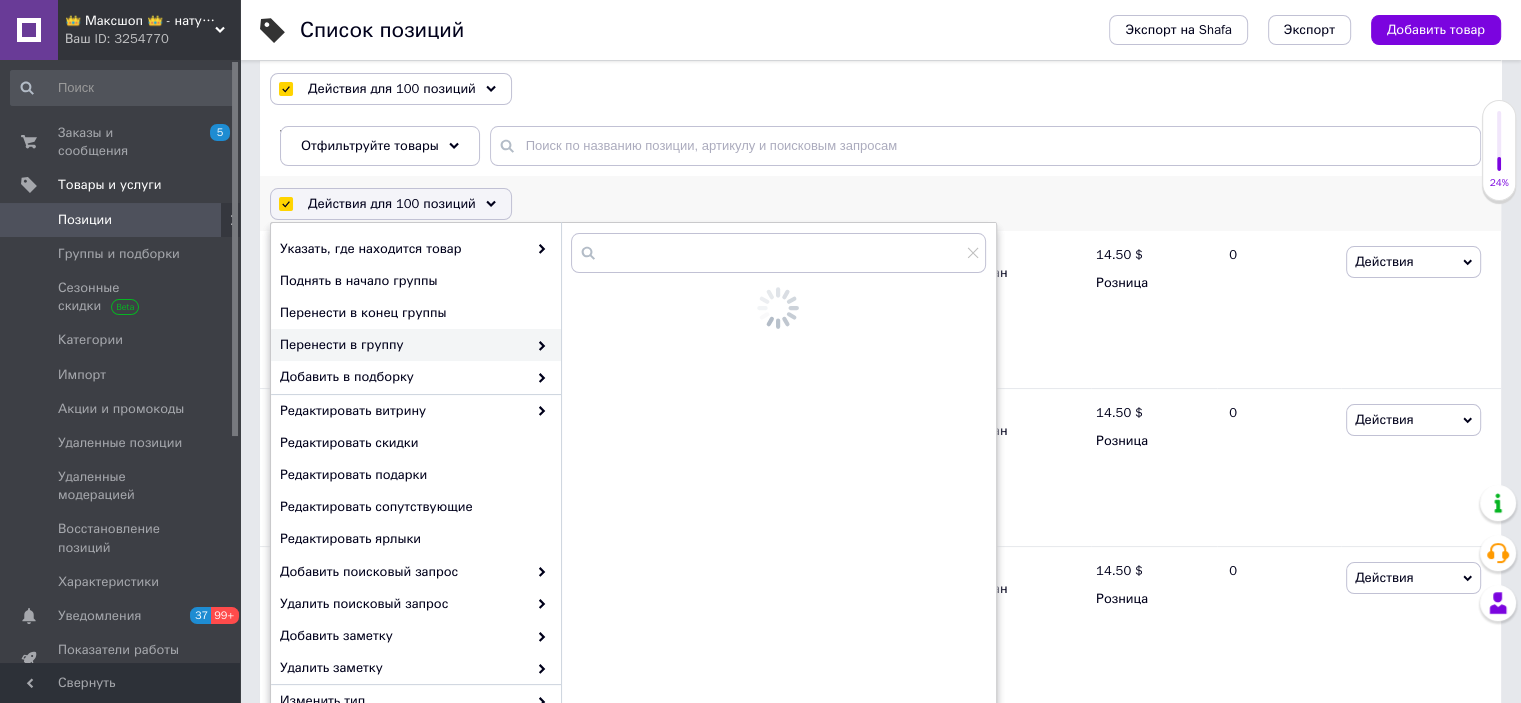 checkbox on "false" 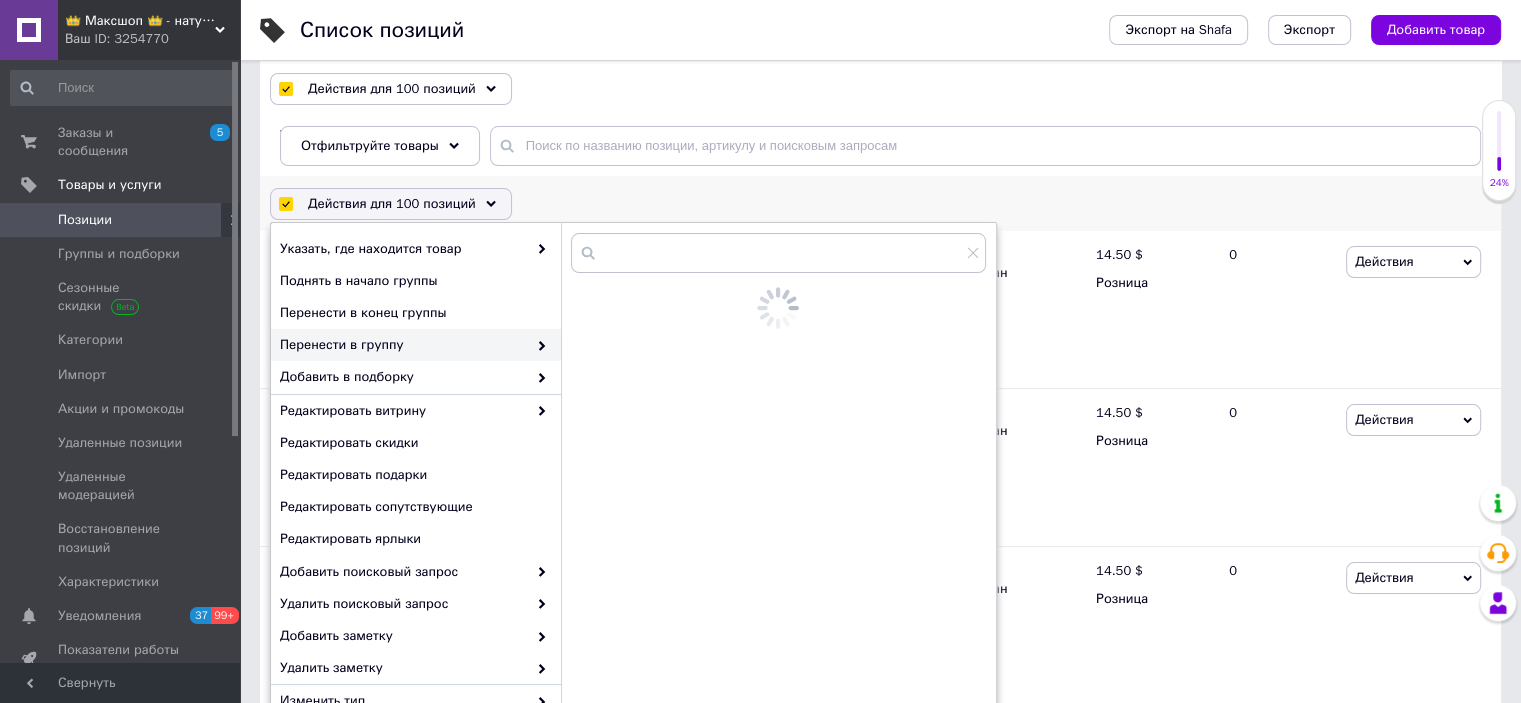 checkbox on "false" 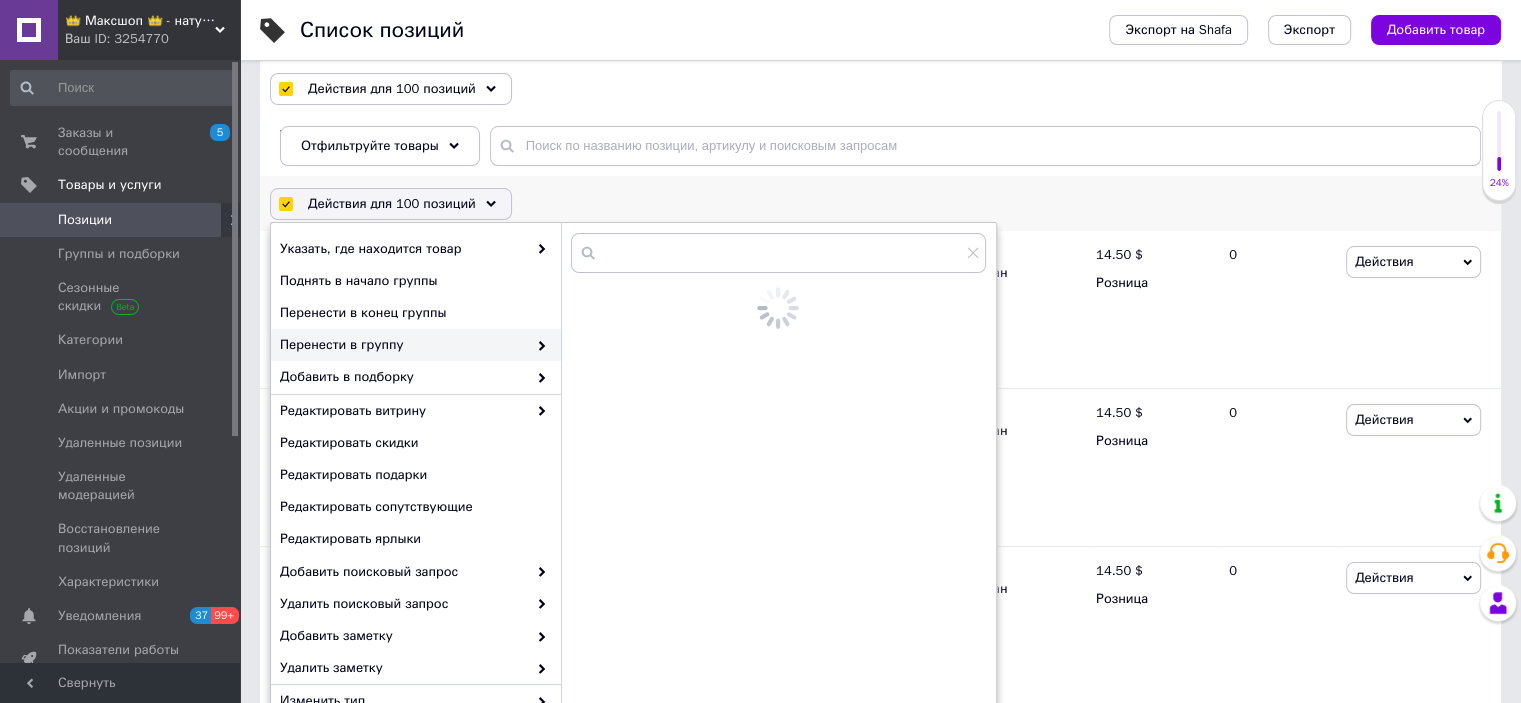checkbox on "false" 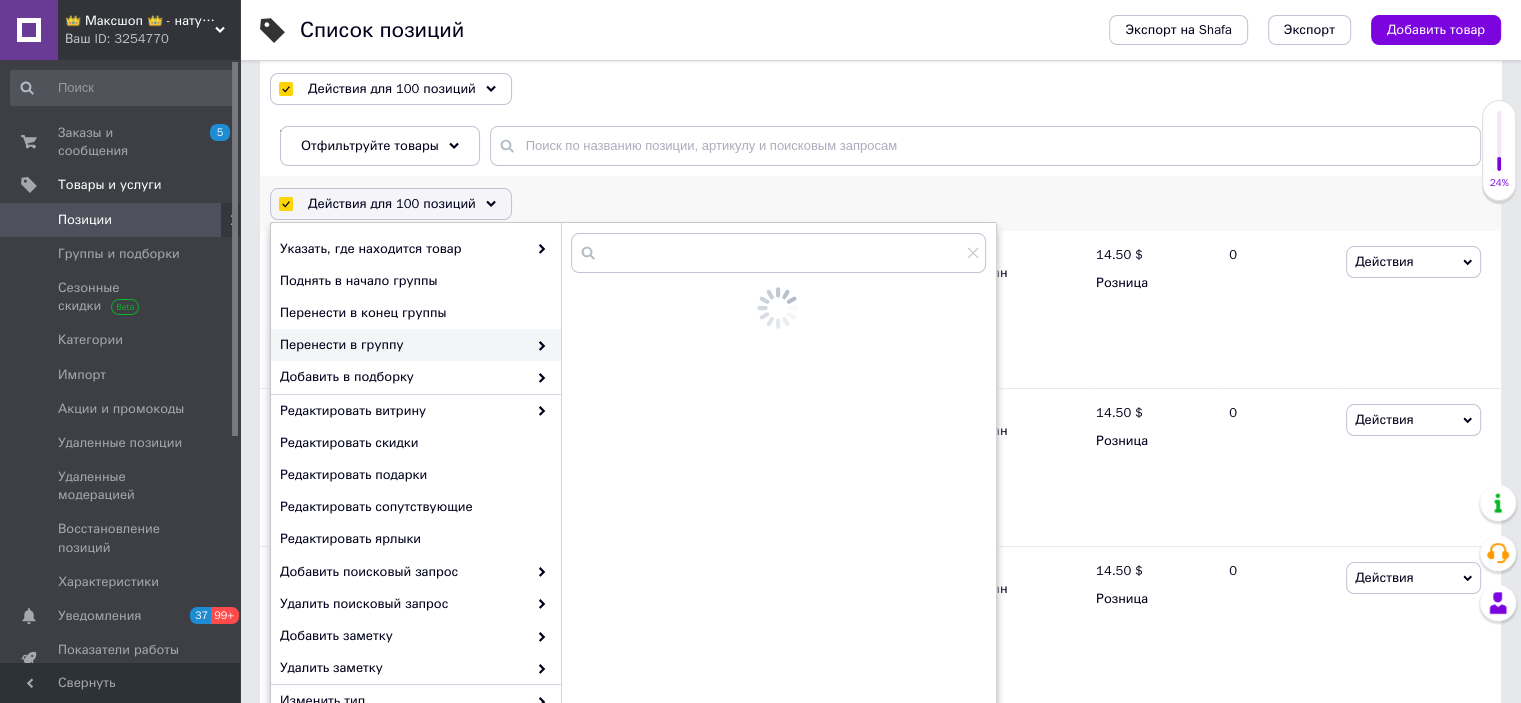 checkbox on "false" 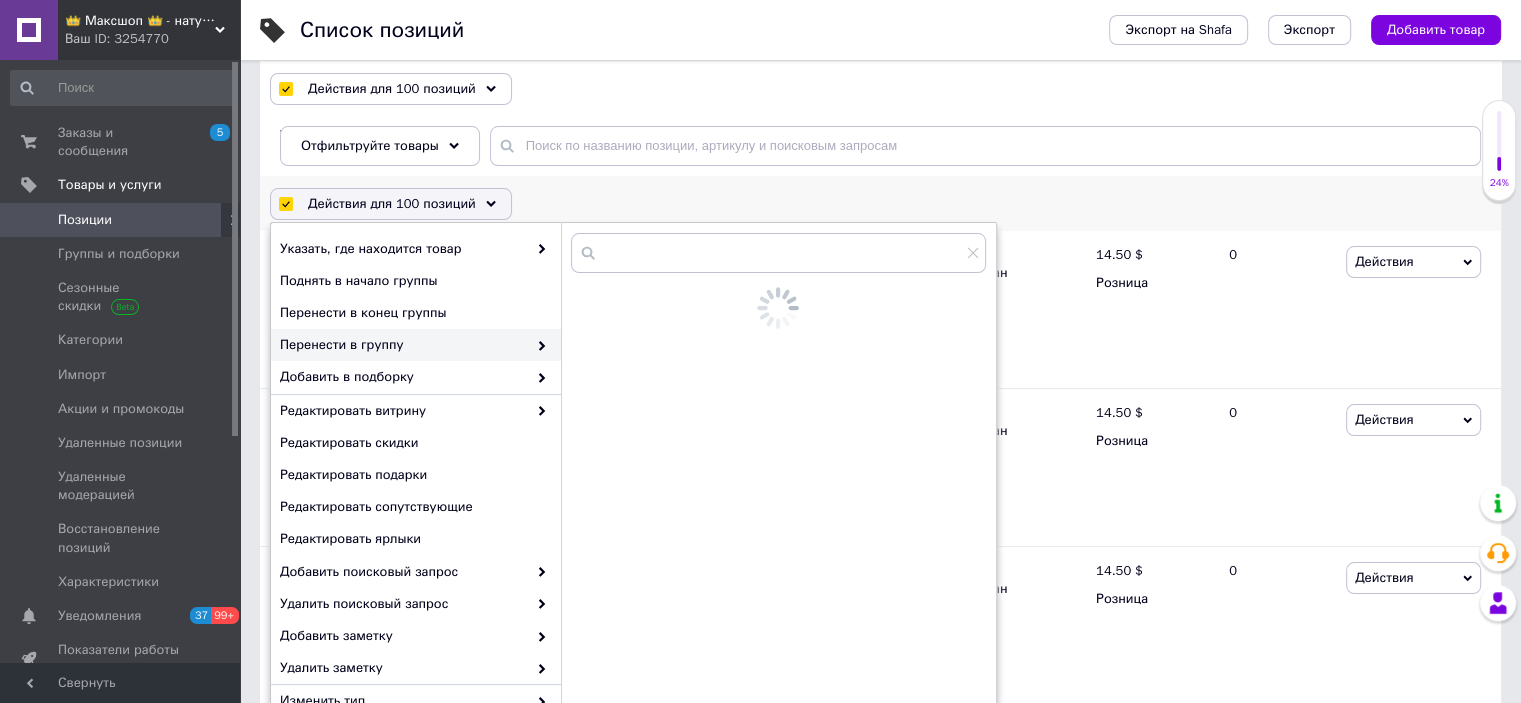 checkbox on "false" 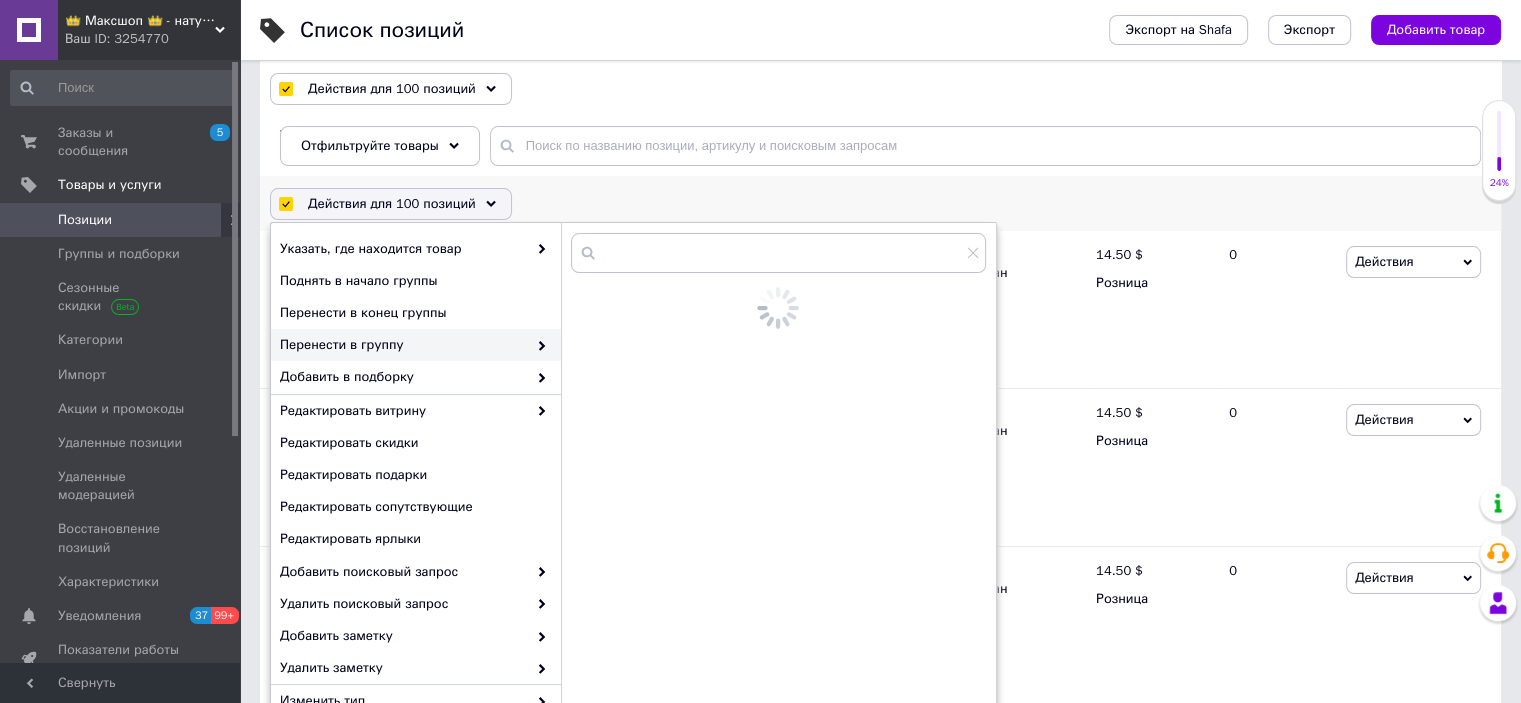 checkbox on "false" 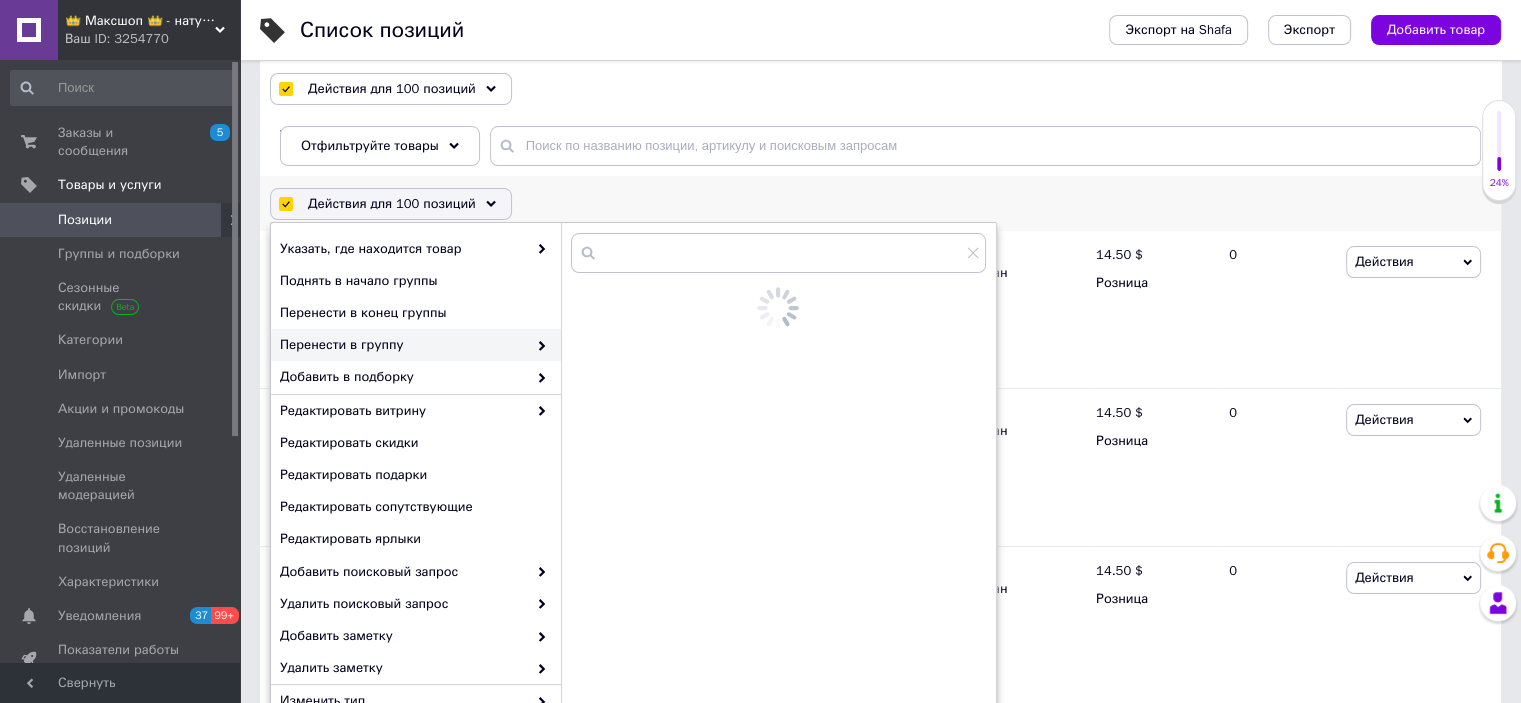 checkbox on "false" 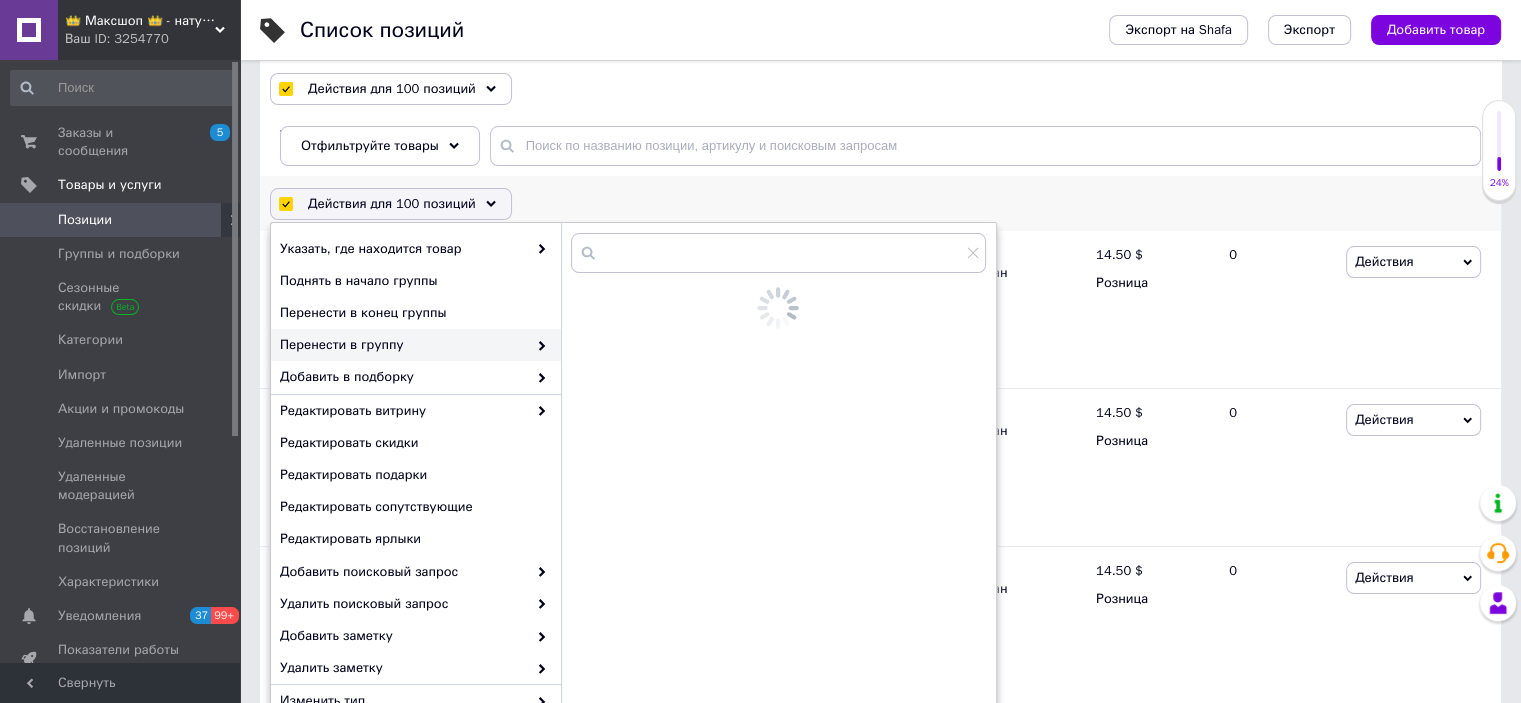 checkbox on "false" 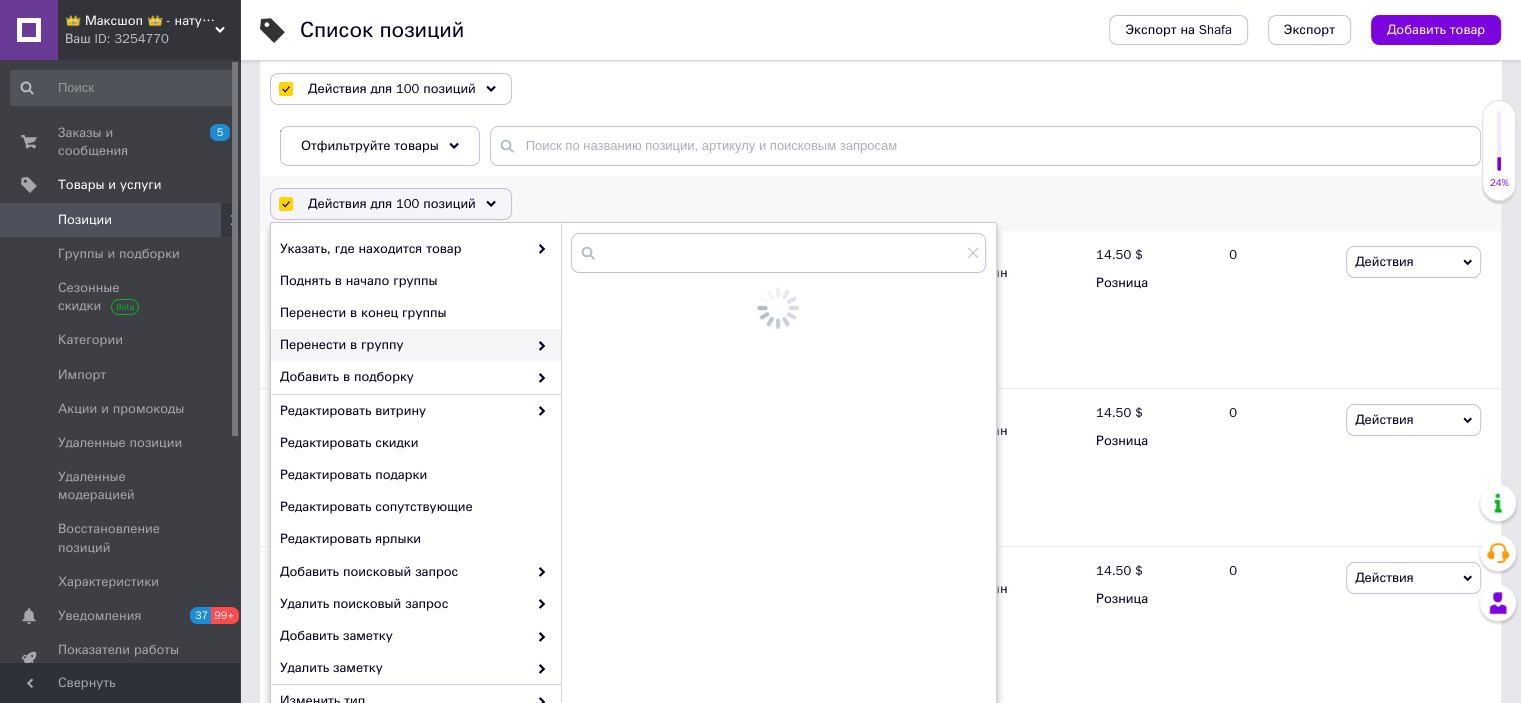 checkbox on "false" 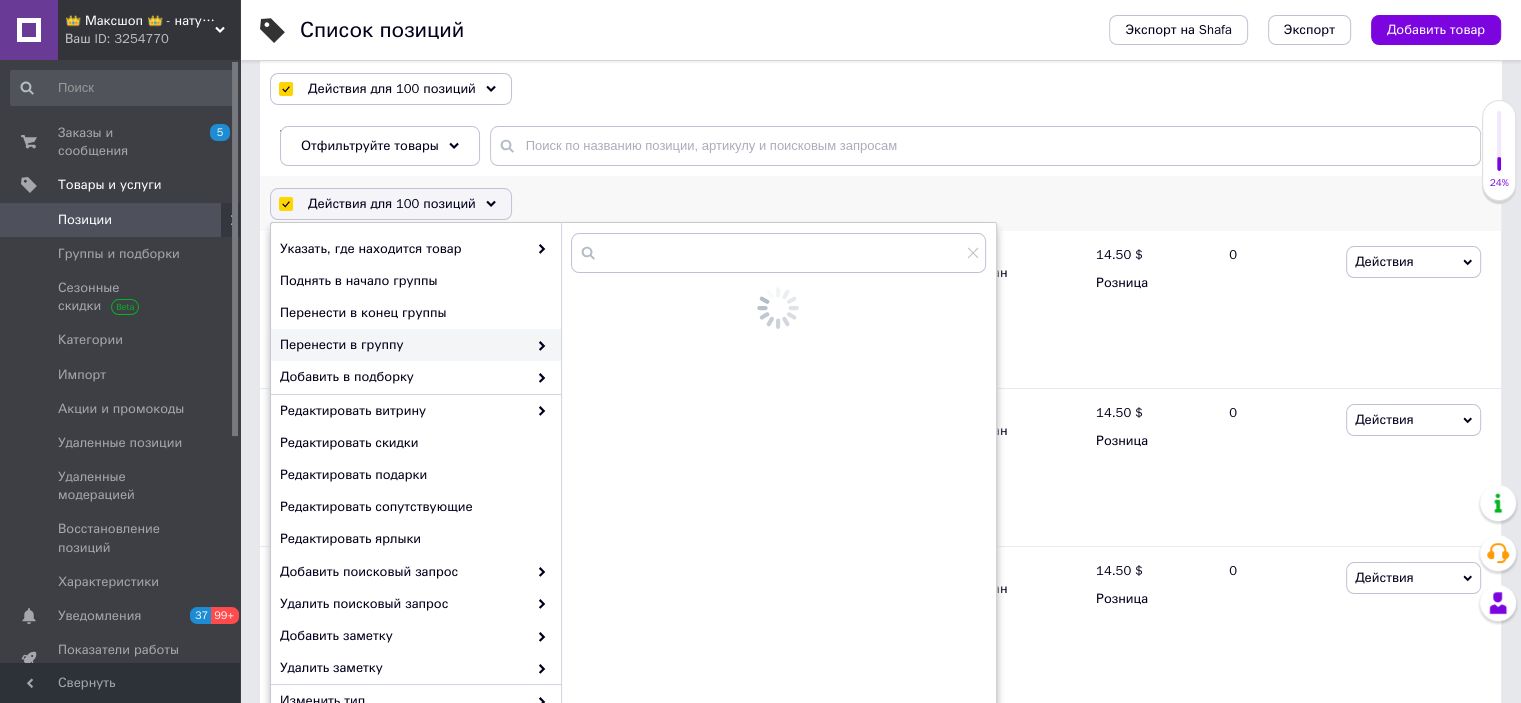 checkbox on "false" 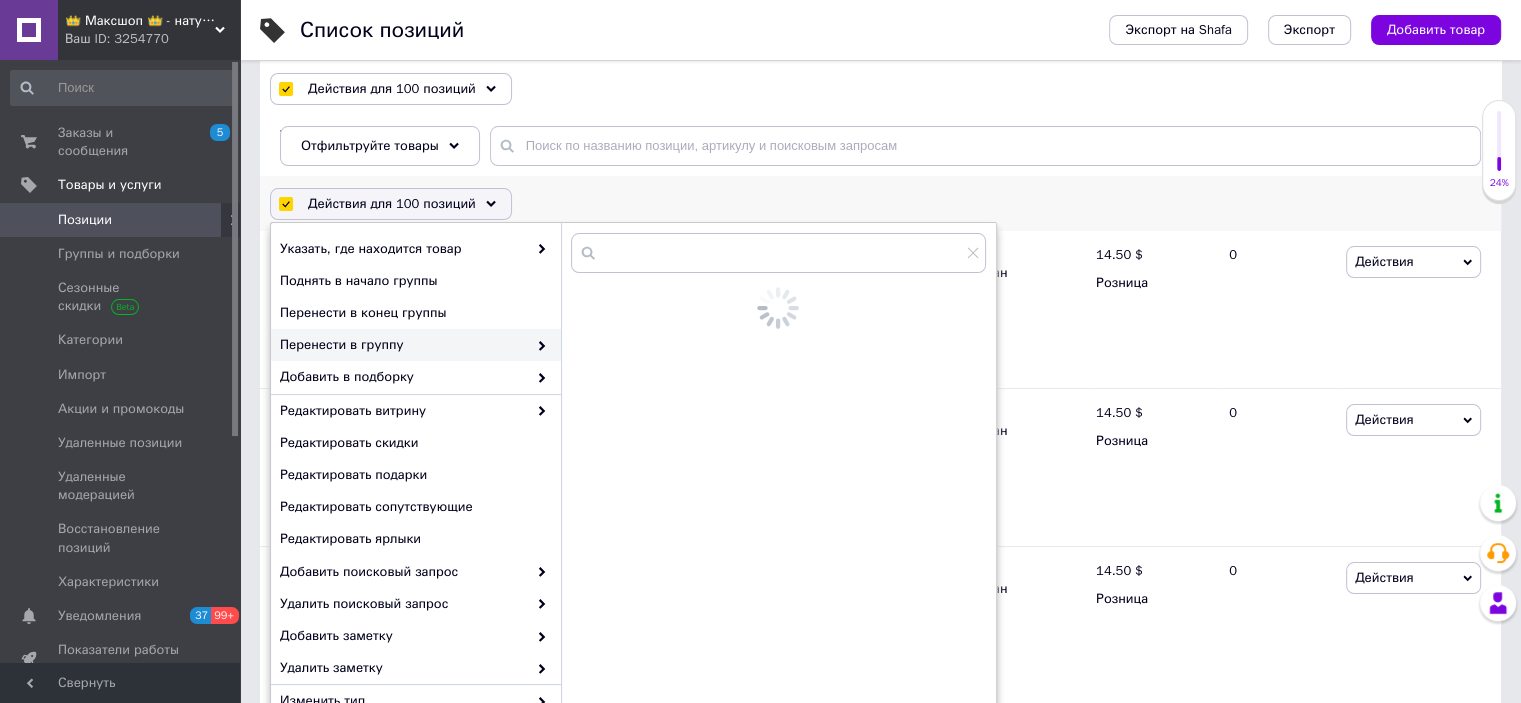 checkbox on "false" 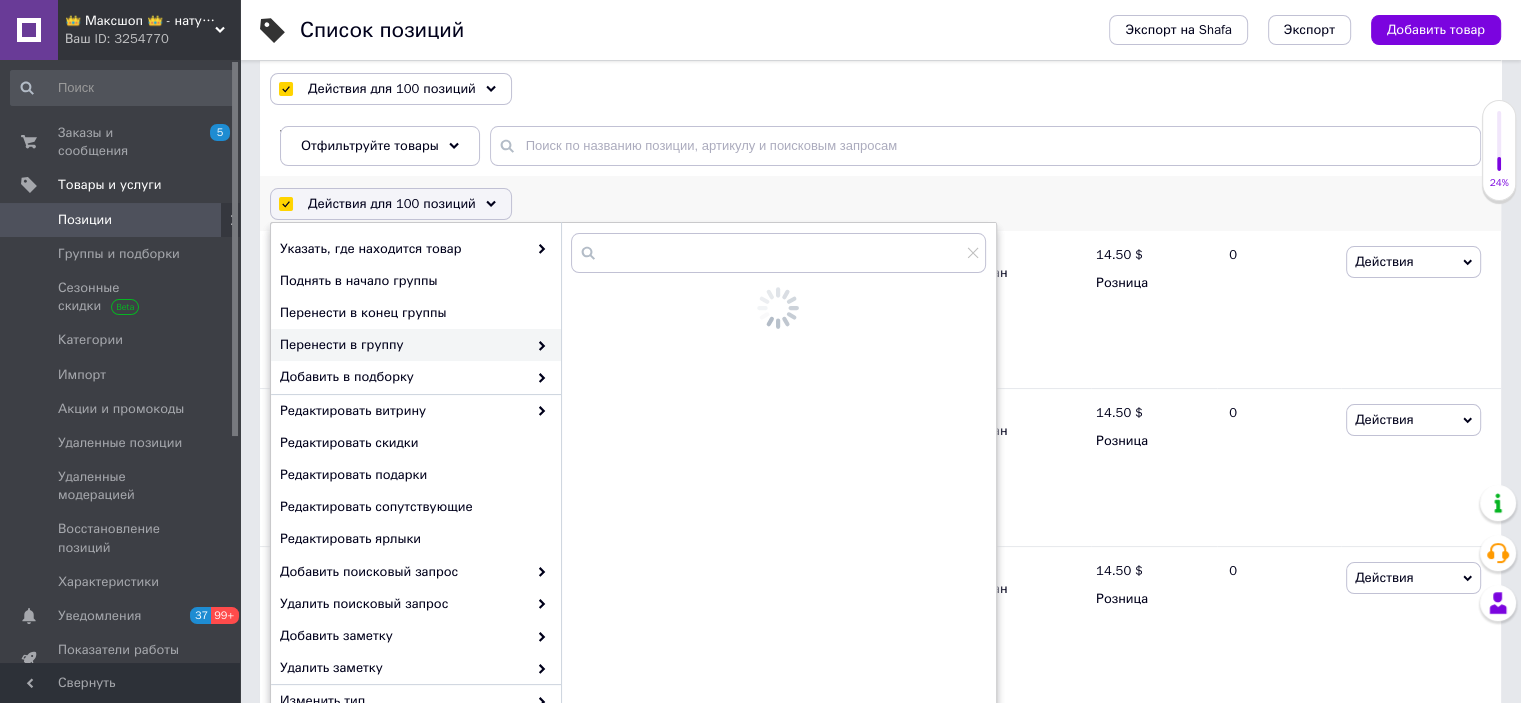checkbox on "false" 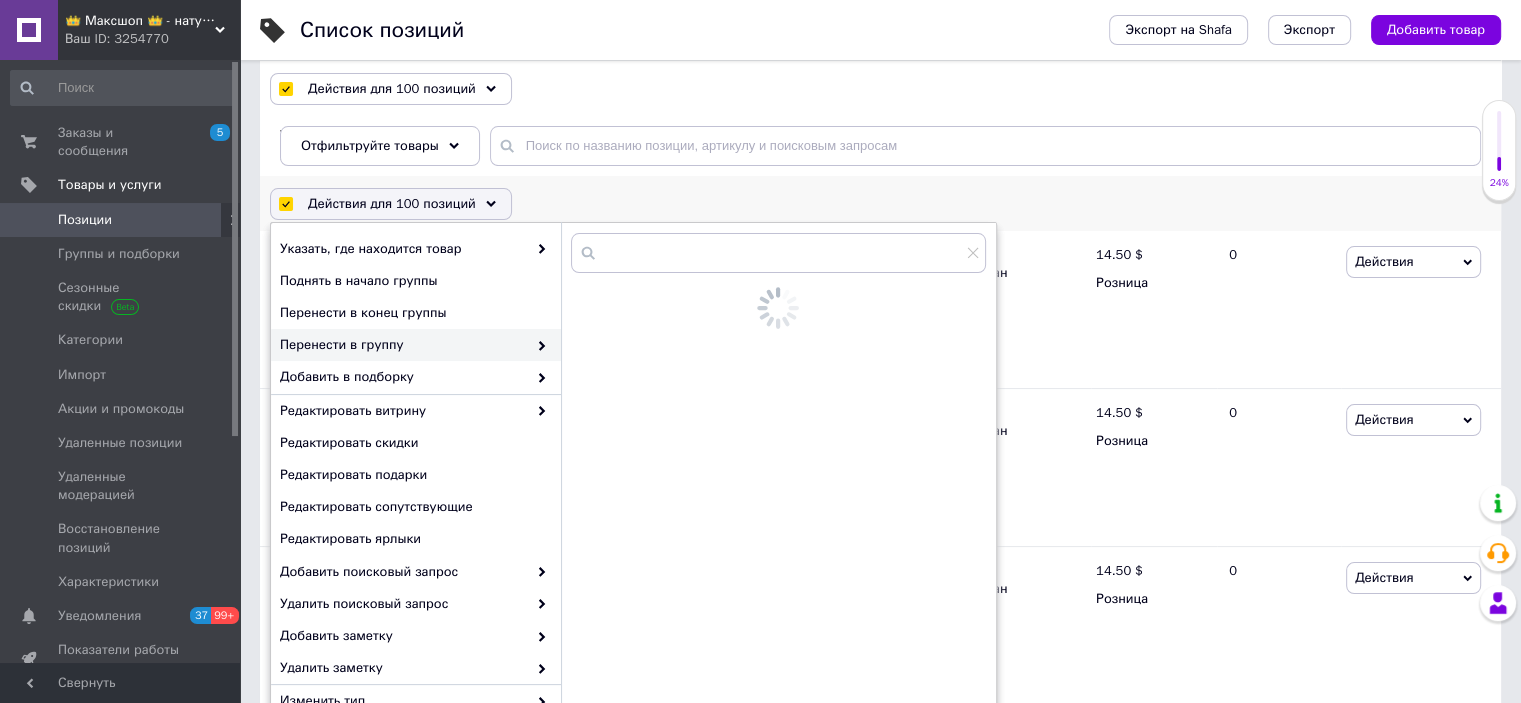 checkbox on "false" 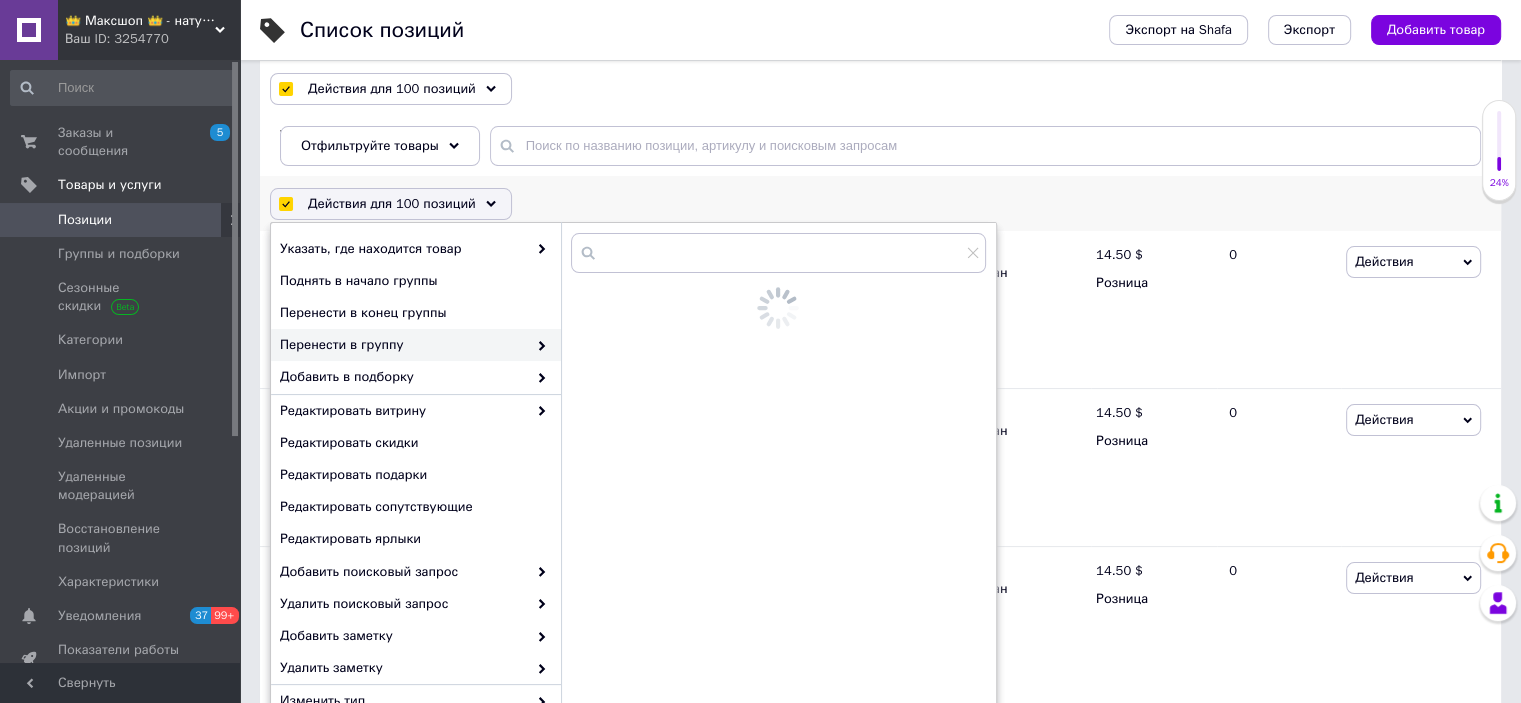 checkbox on "false" 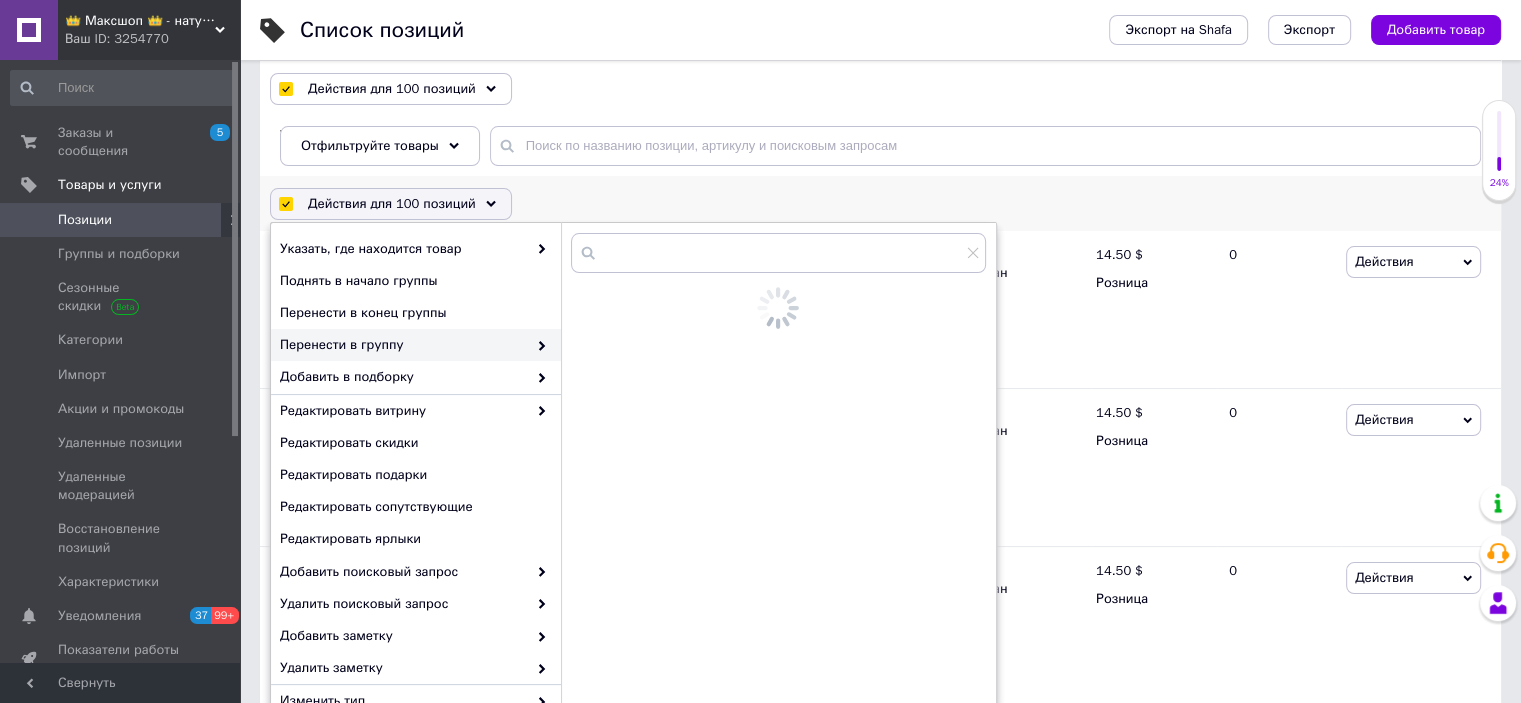 checkbox on "false" 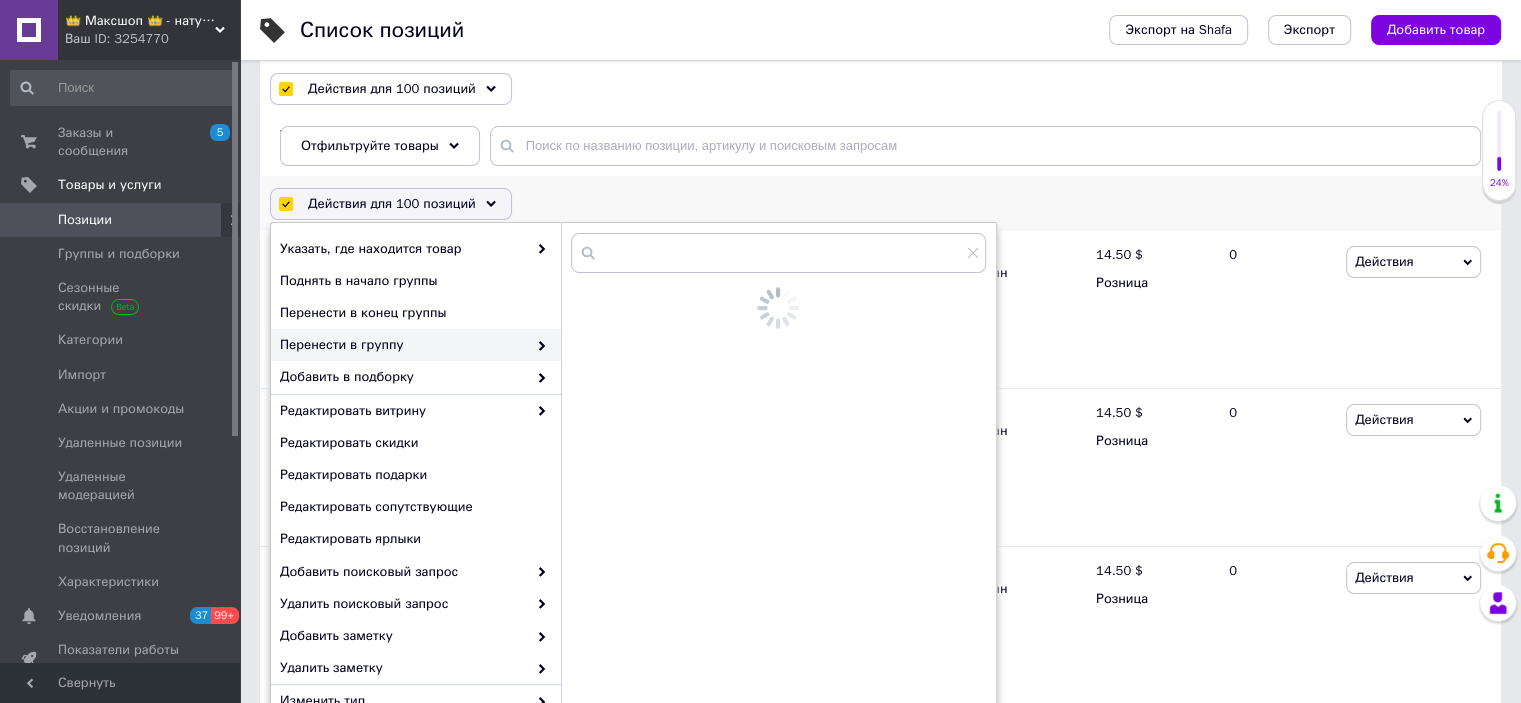 checkbox on "false" 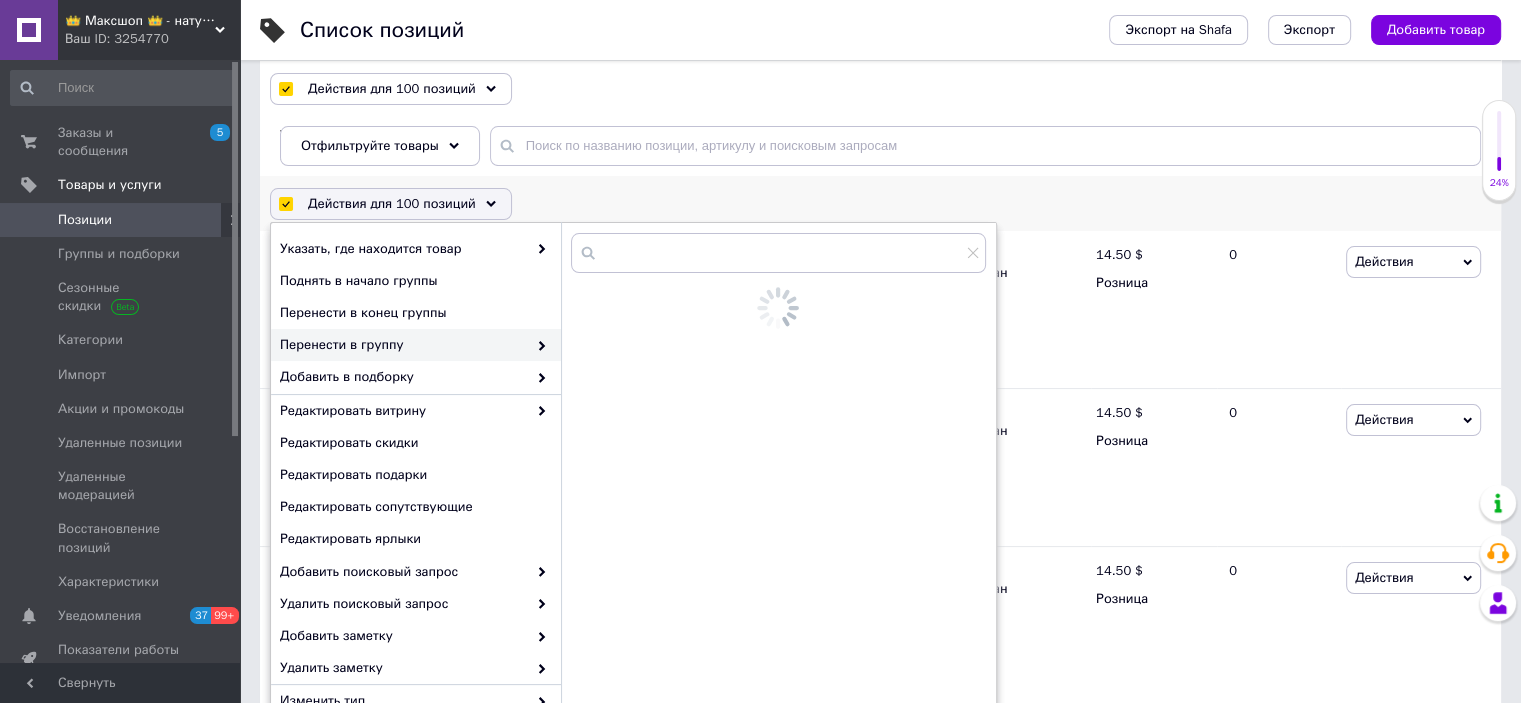 checkbox on "false" 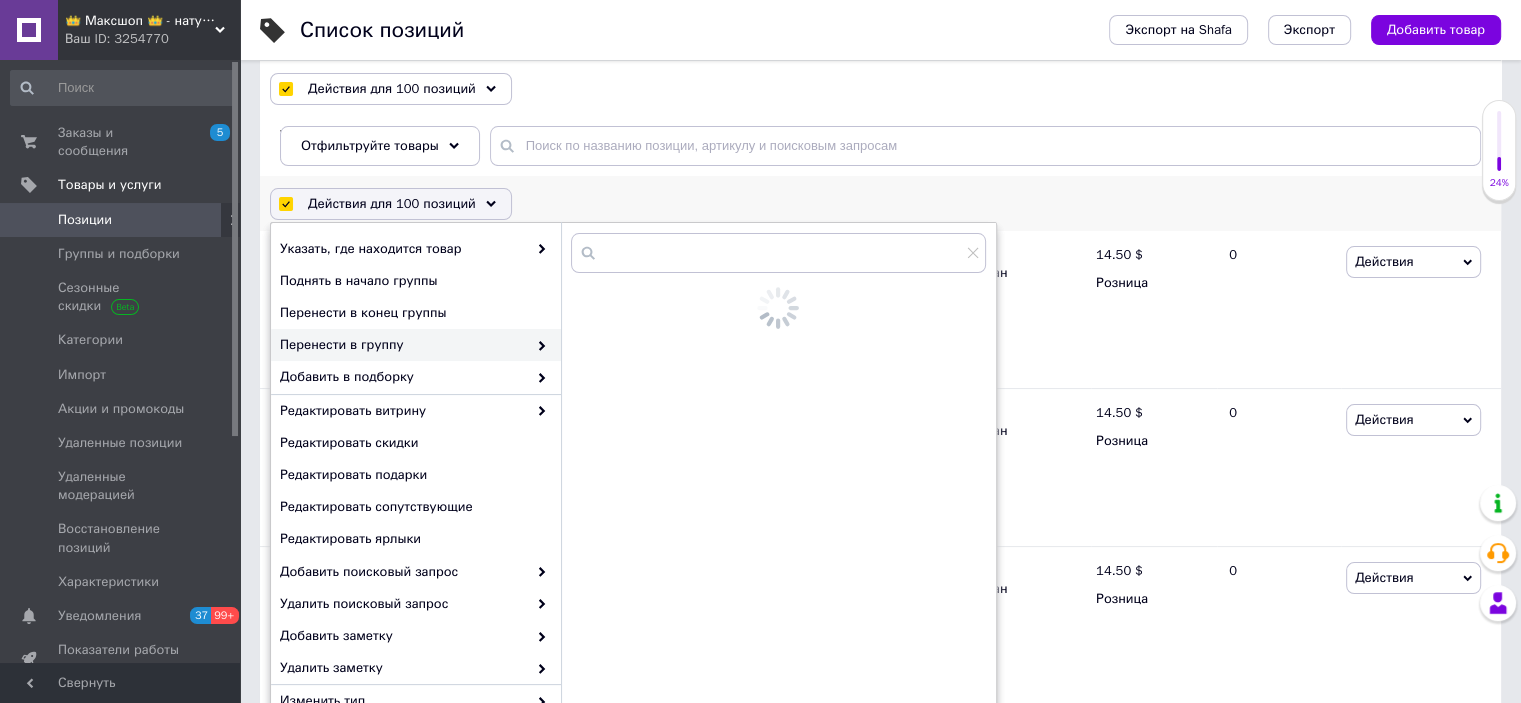 checkbox on "false" 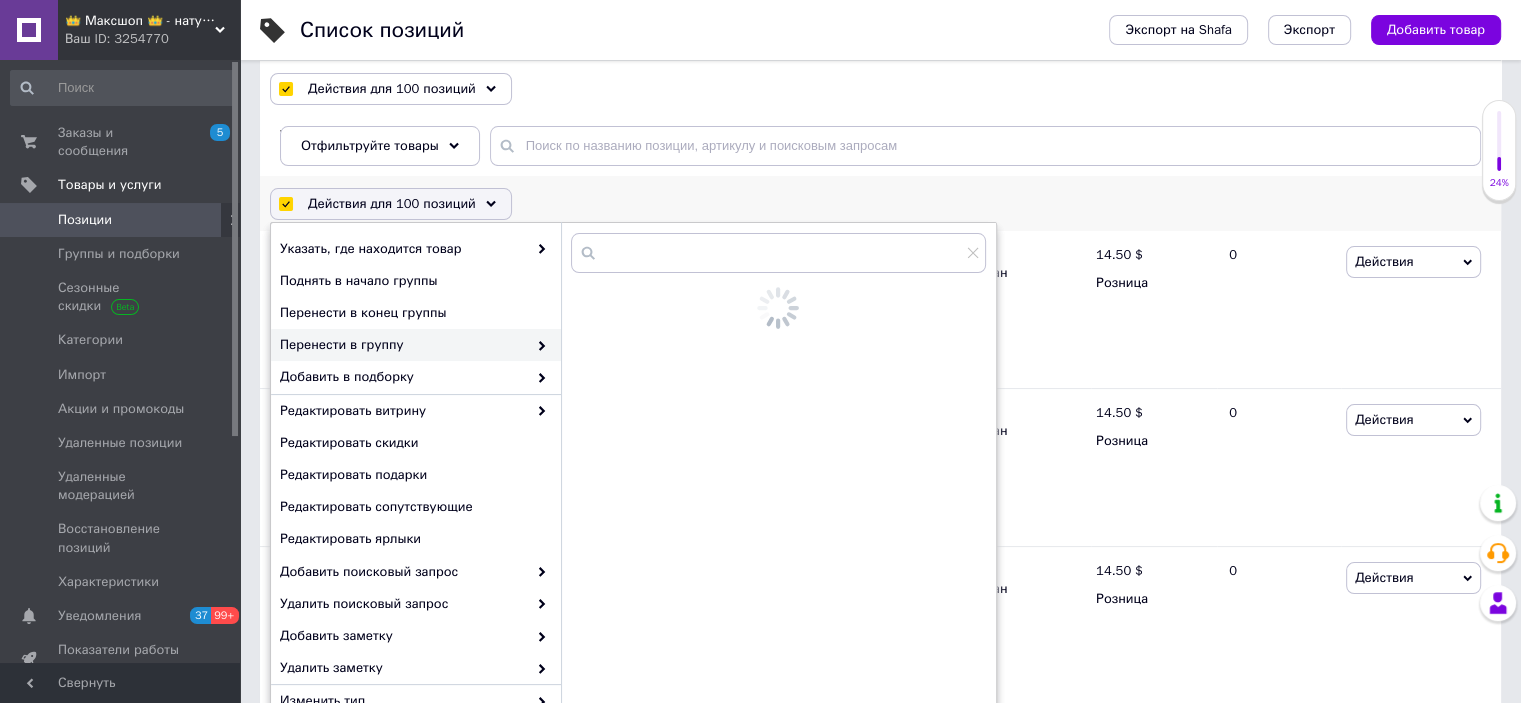 checkbox on "false" 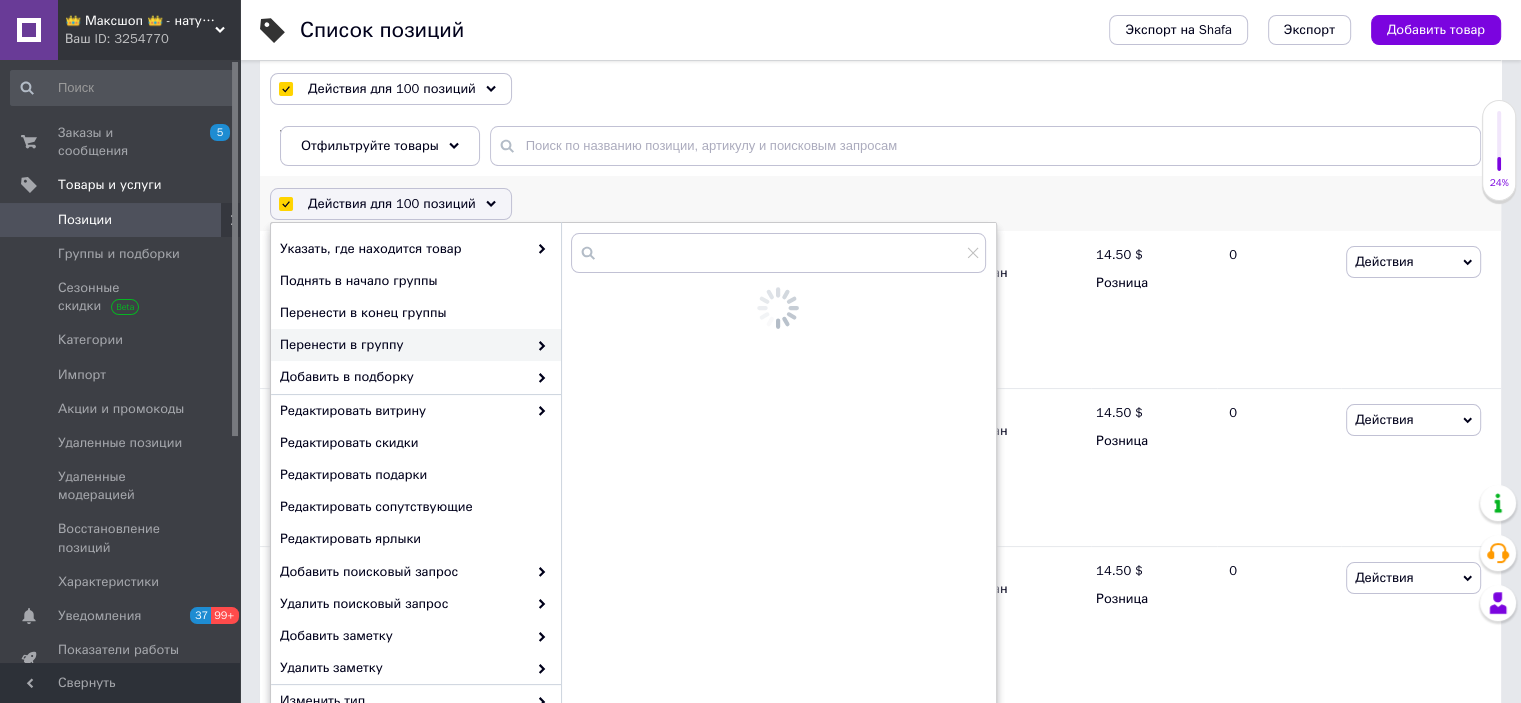 checkbox on "false" 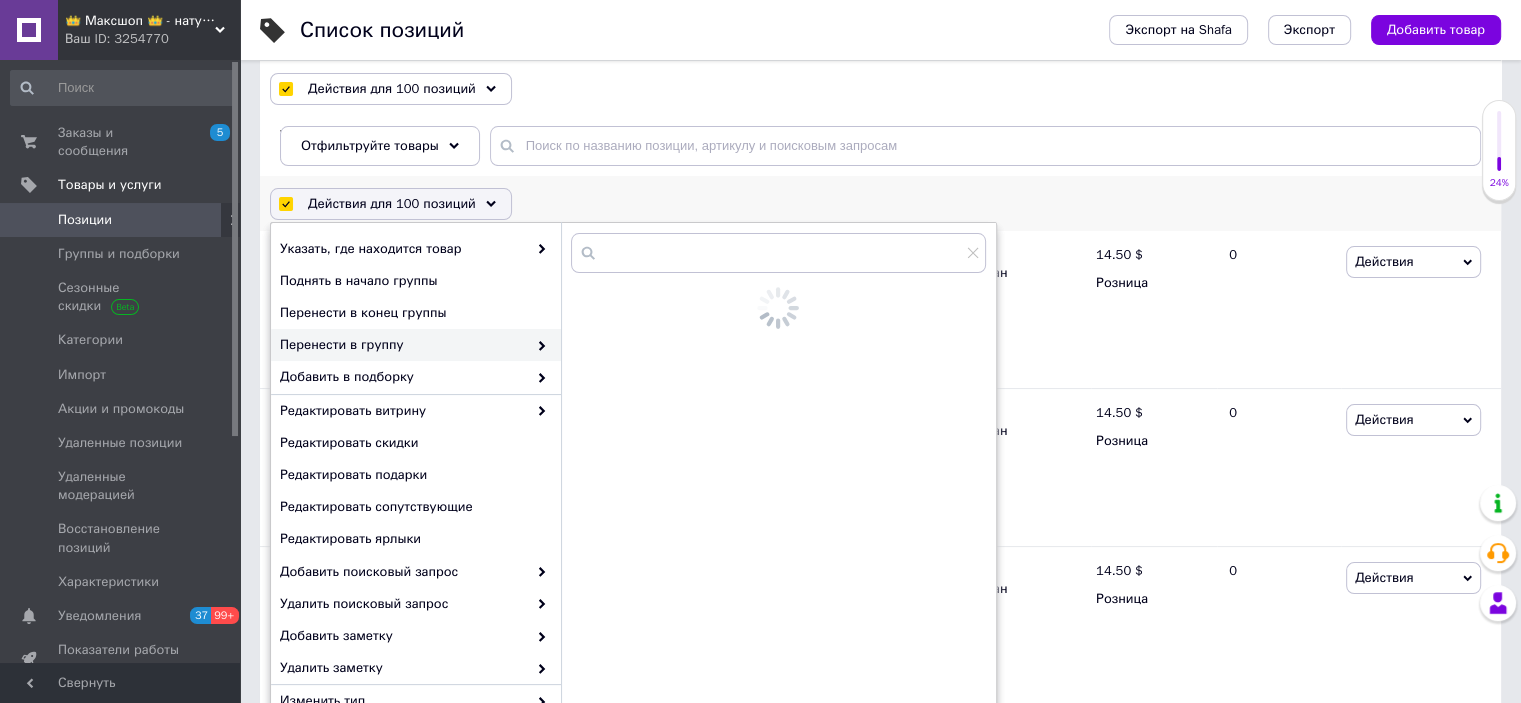 checkbox on "false" 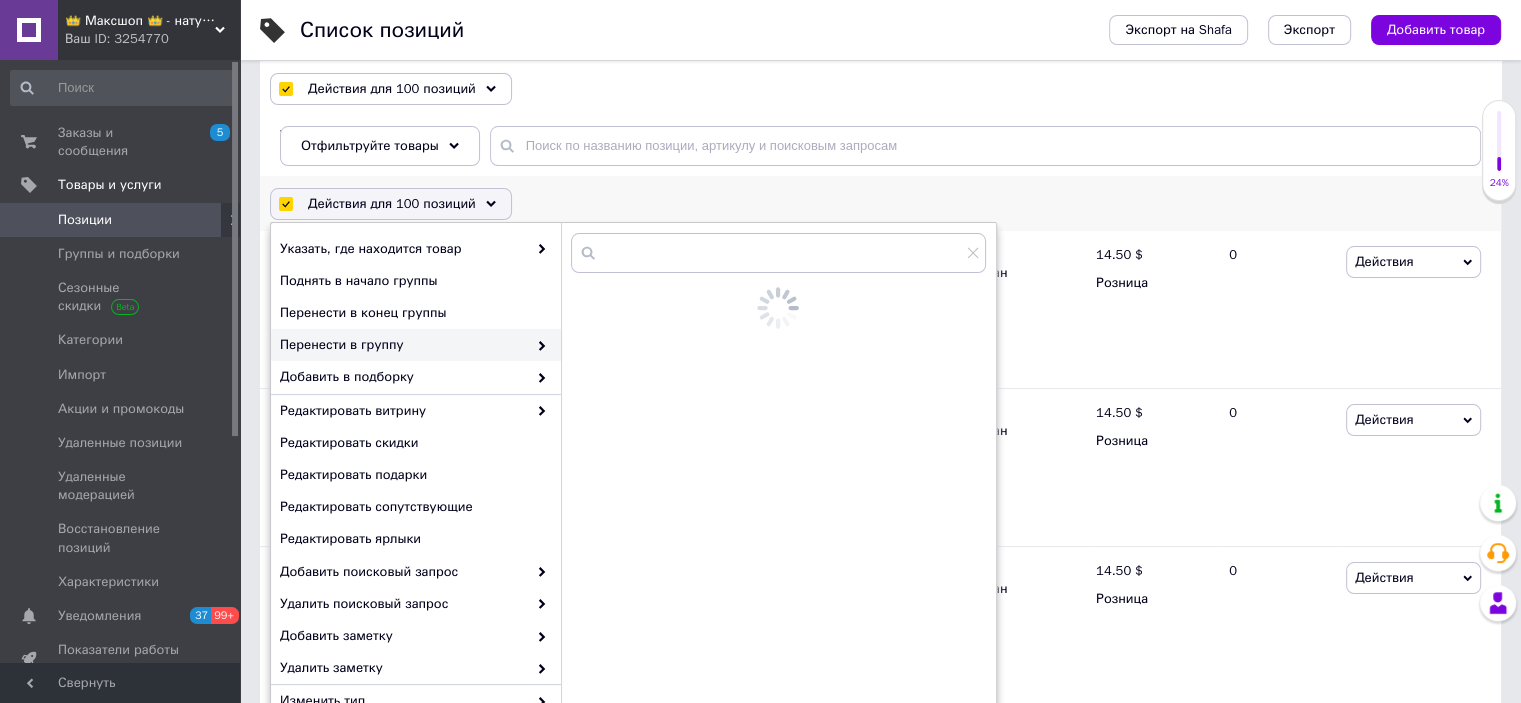 checkbox on "false" 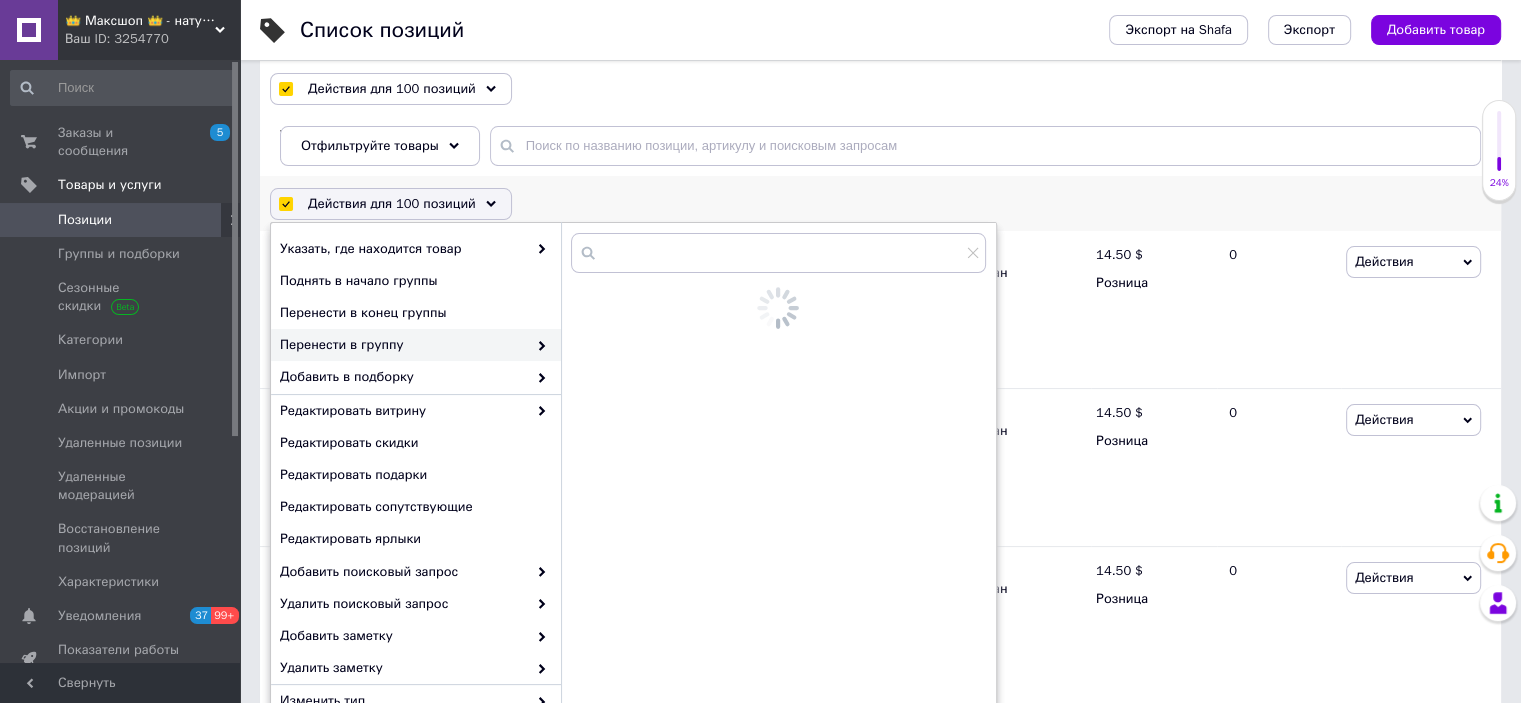 checkbox on "false" 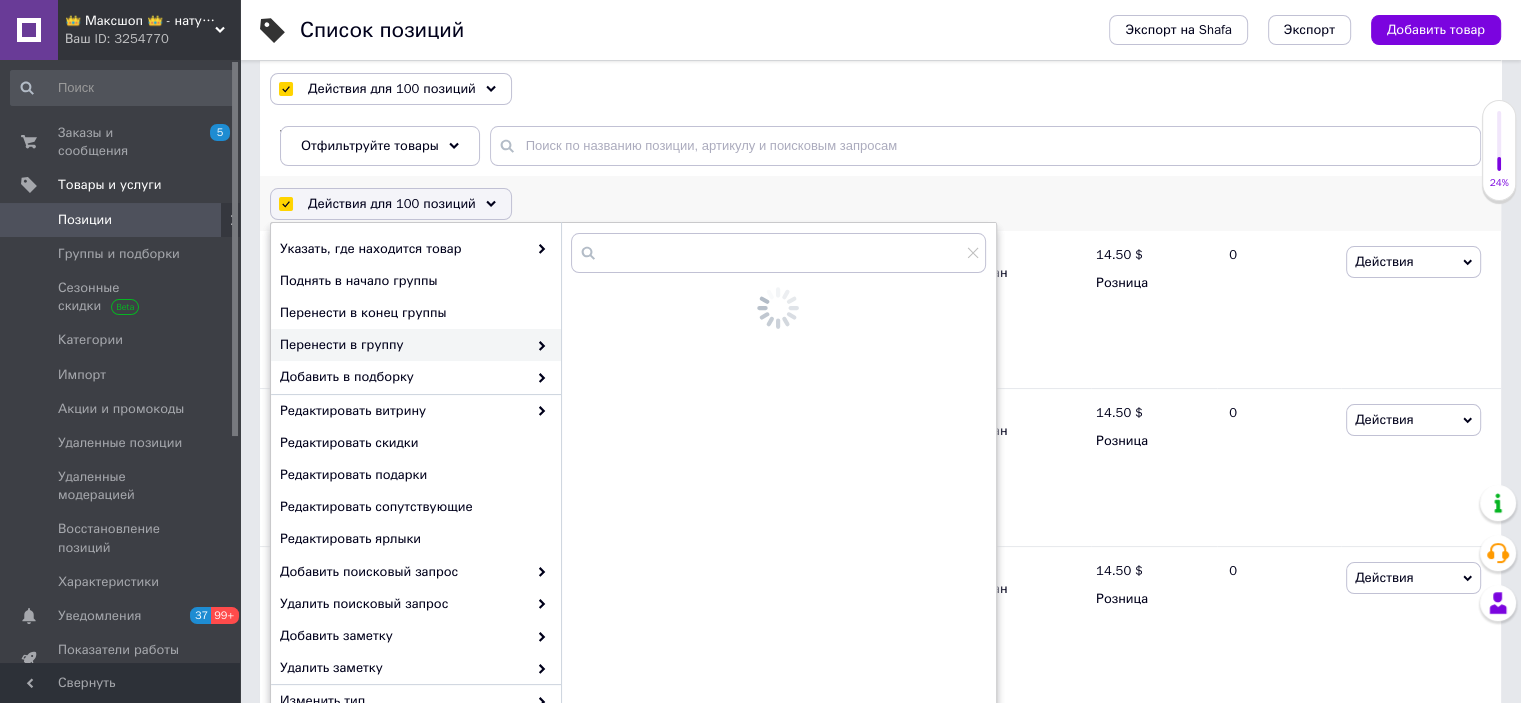 checkbox on "false" 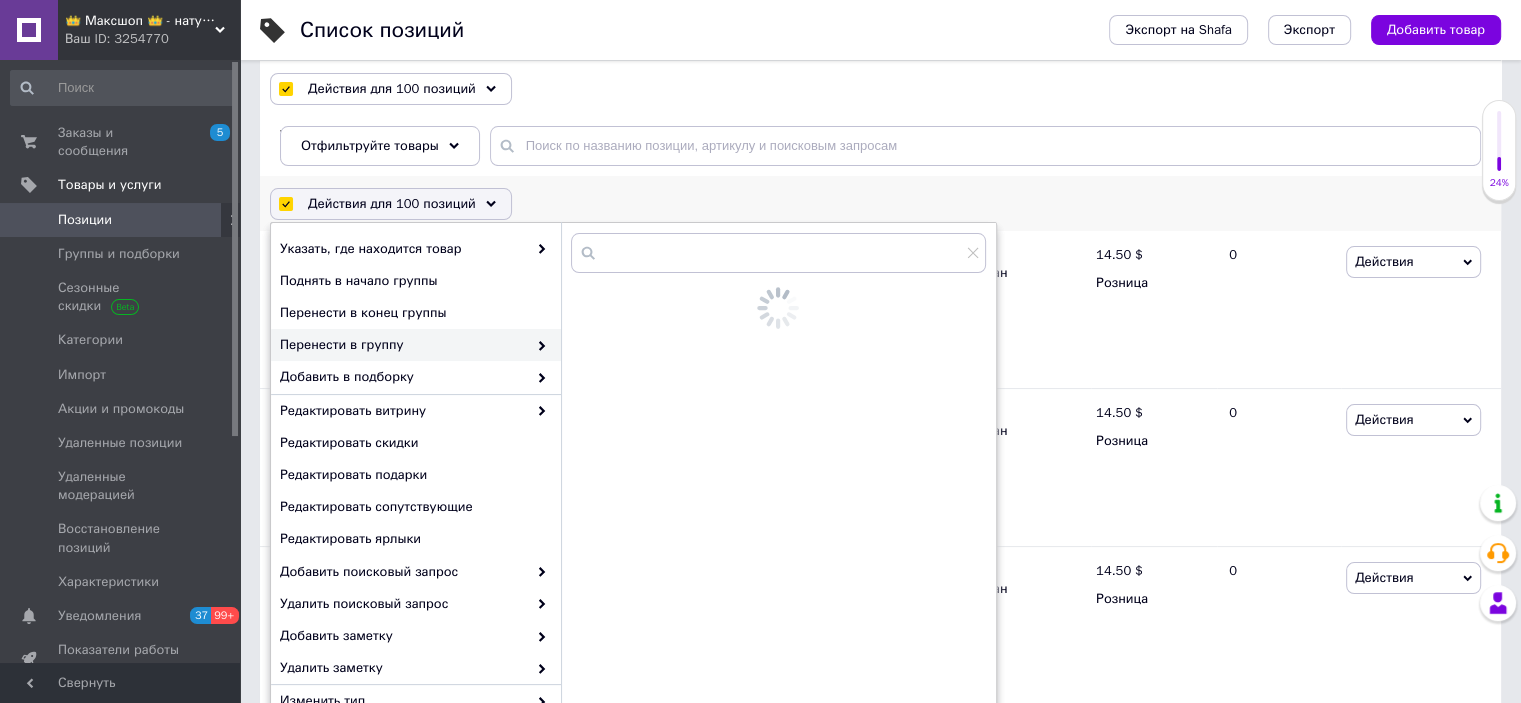 checkbox on "false" 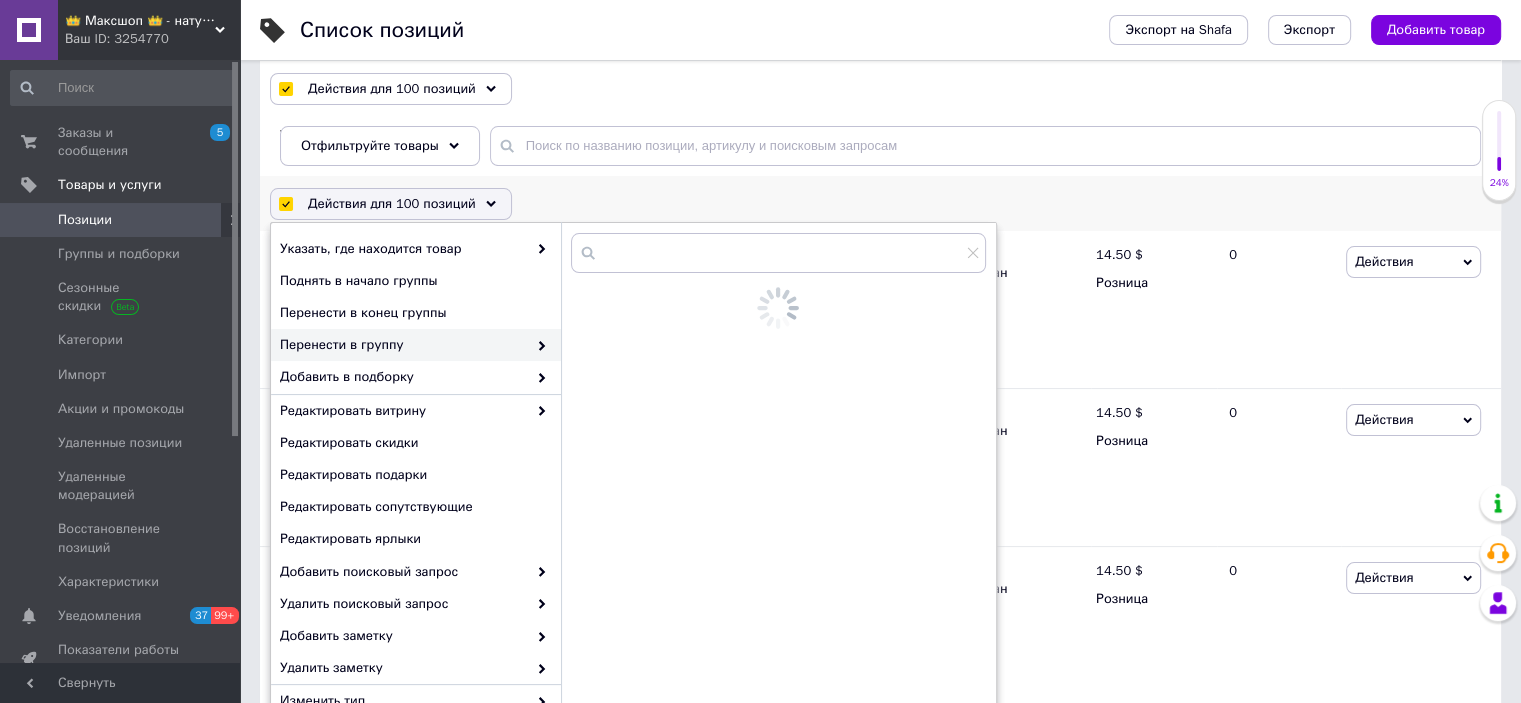 checkbox on "false" 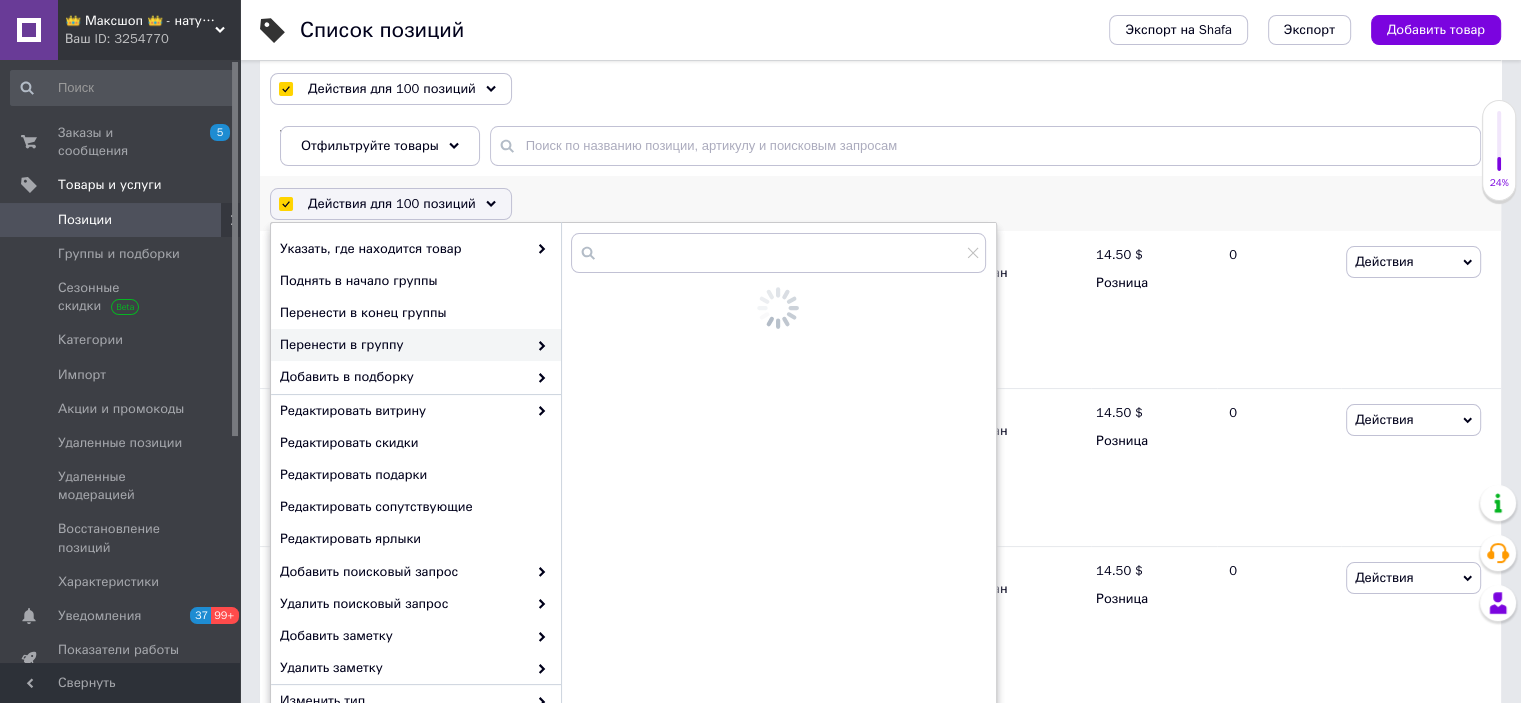 checkbox on "false" 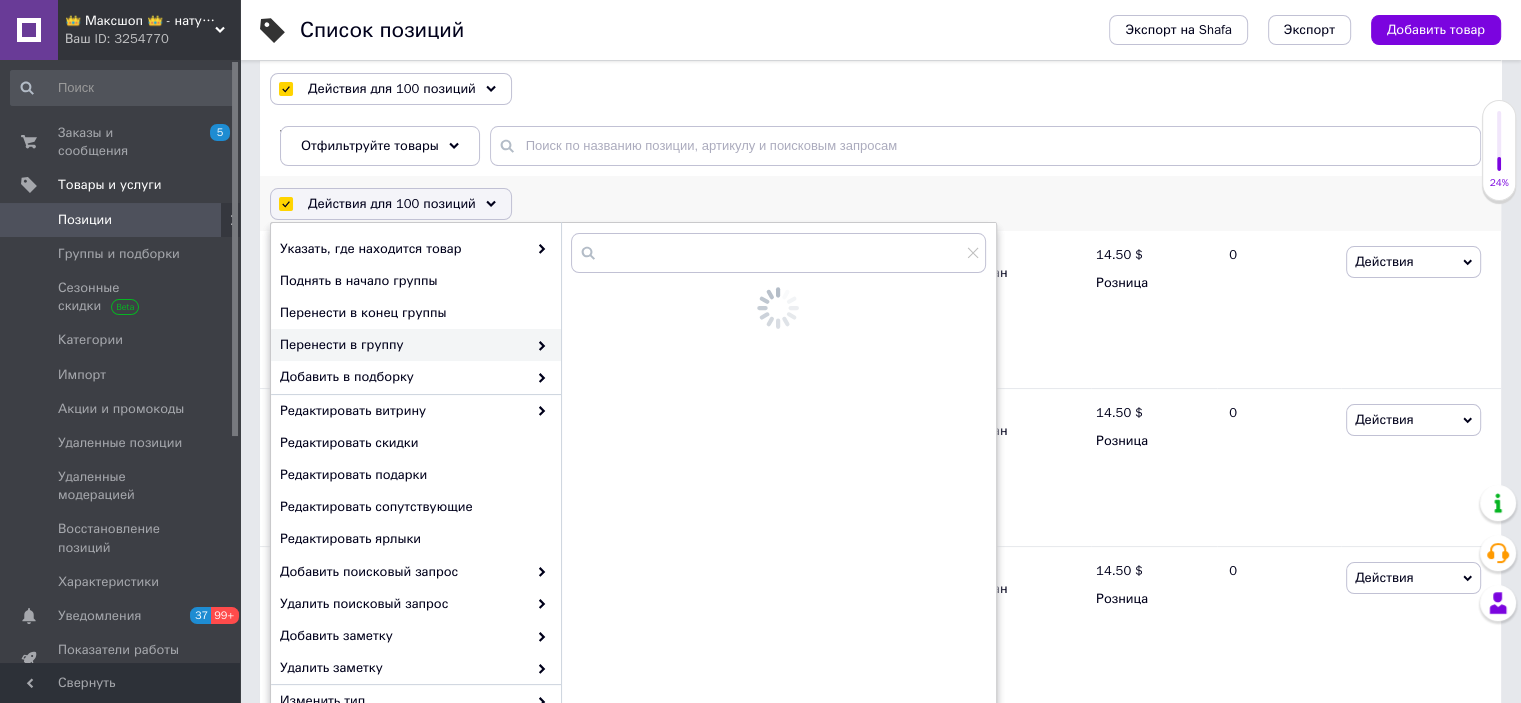 checkbox on "false" 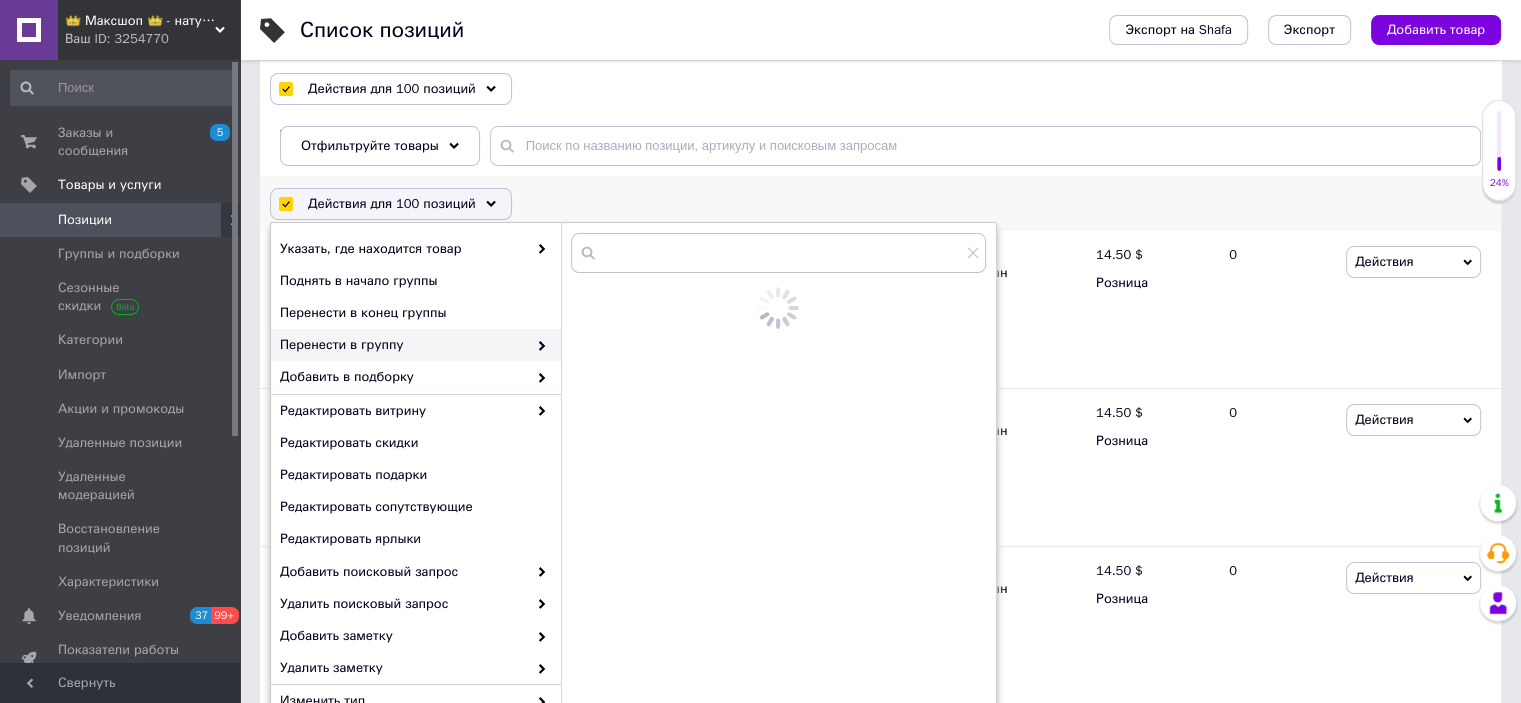 checkbox on "false" 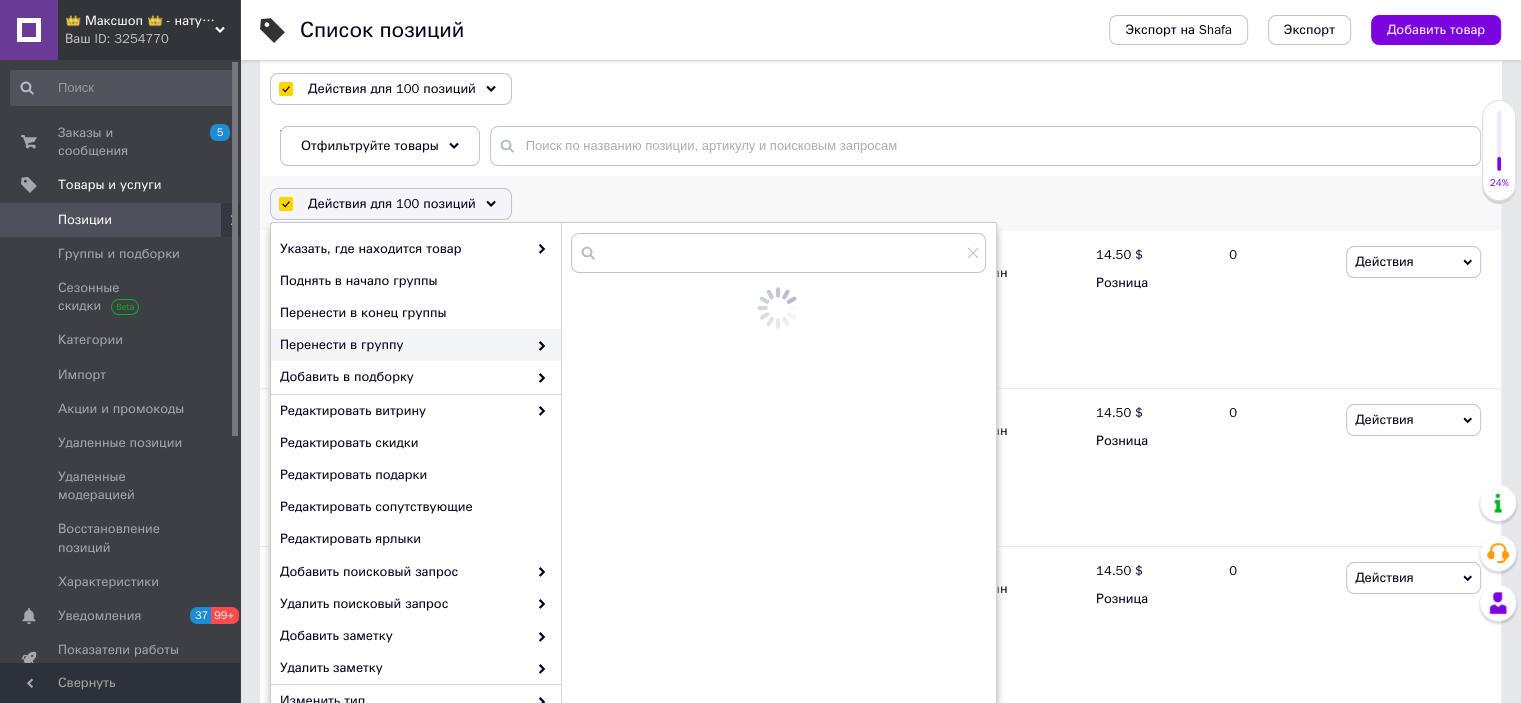 checkbox on "false" 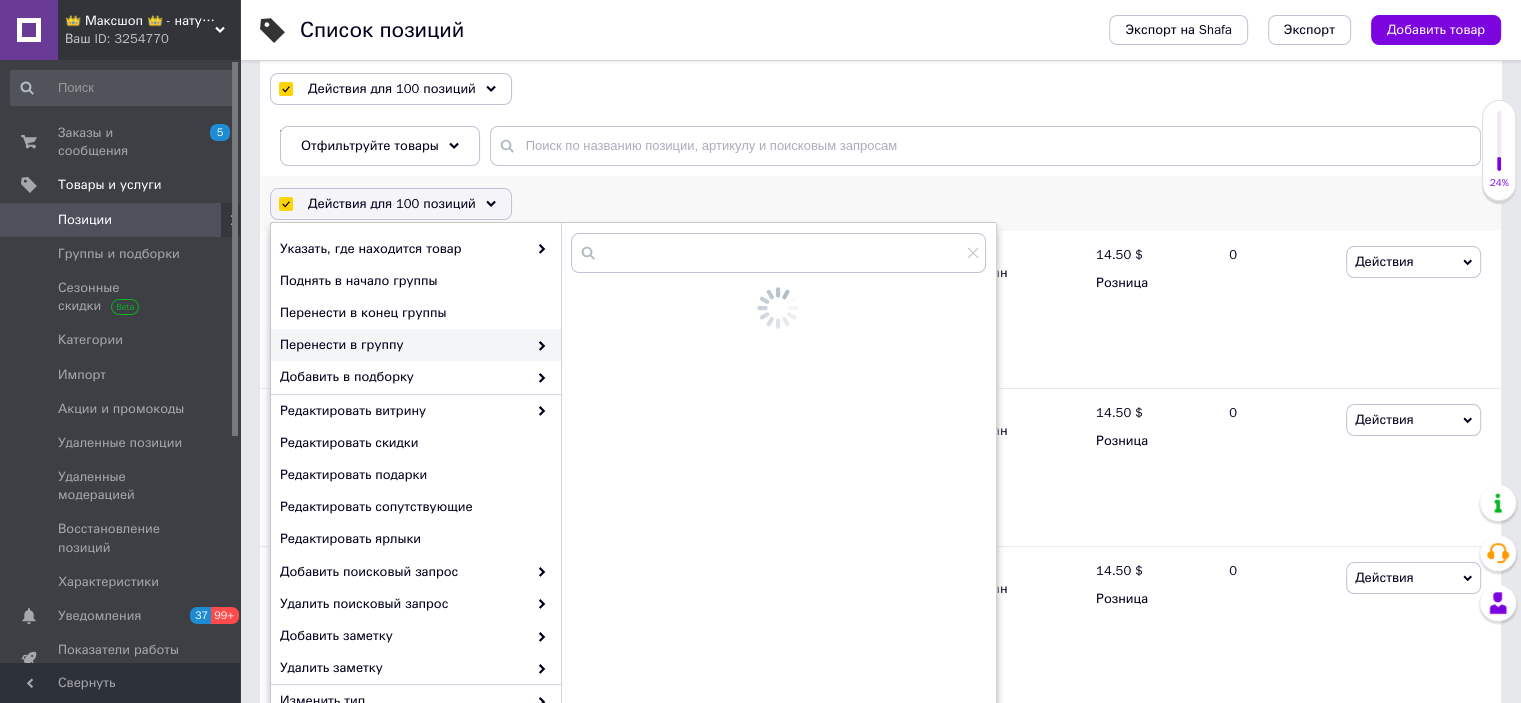checkbox on "false" 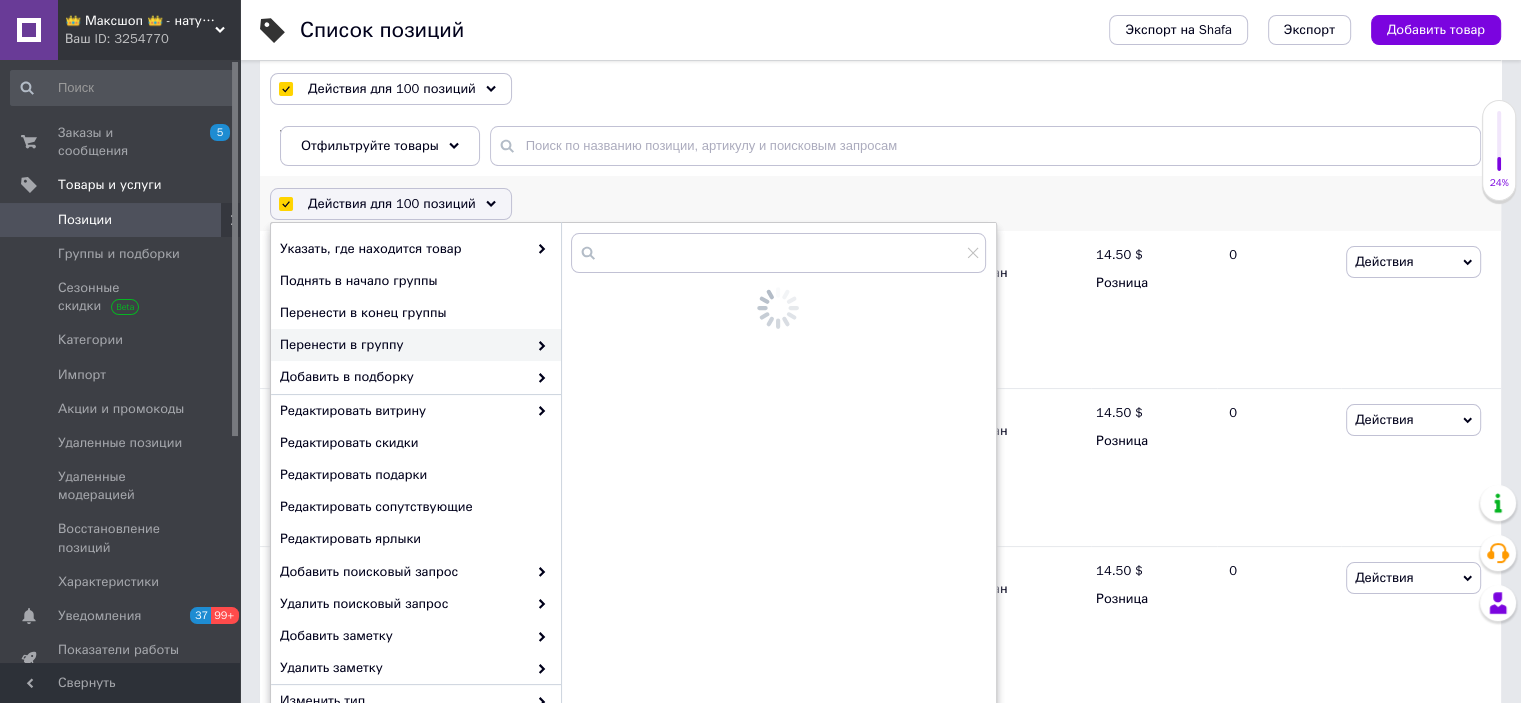 checkbox on "false" 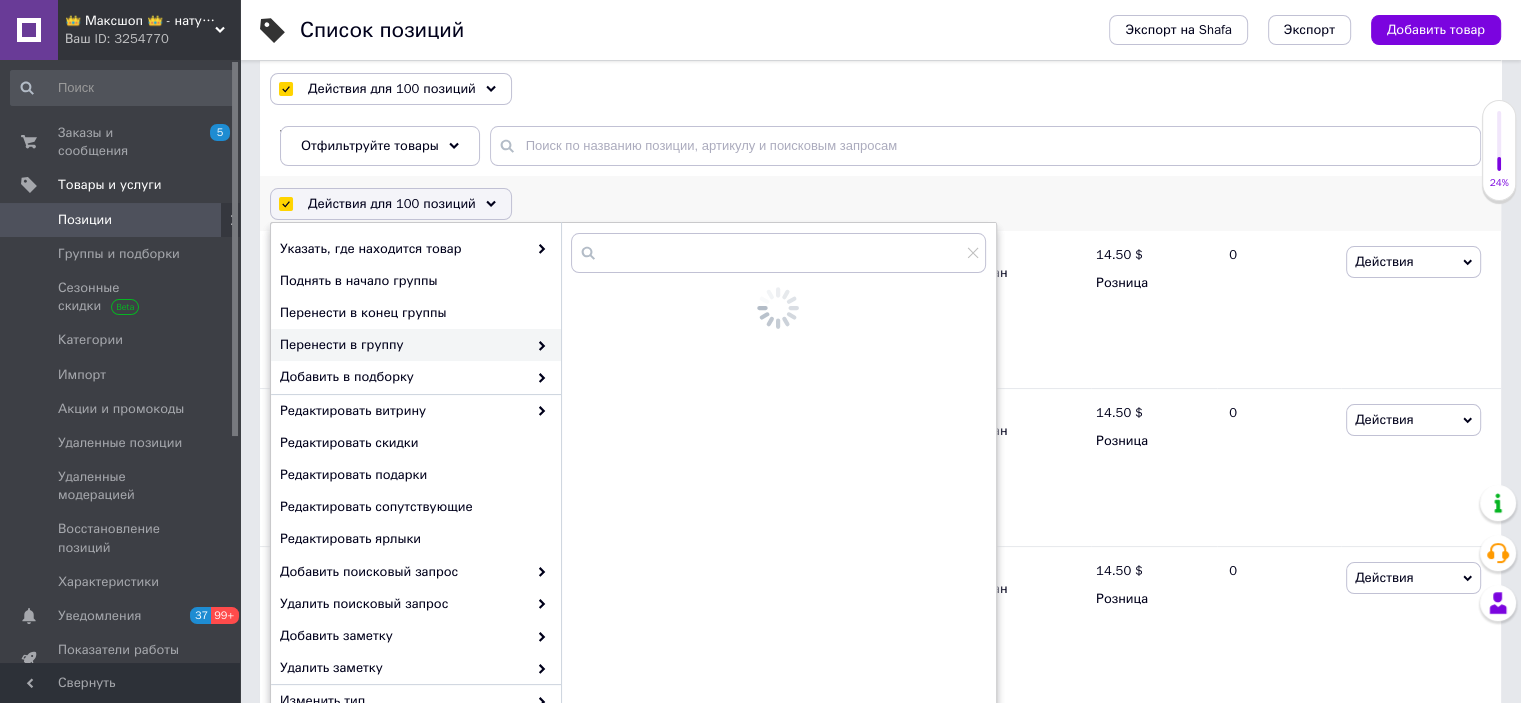 checkbox on "false" 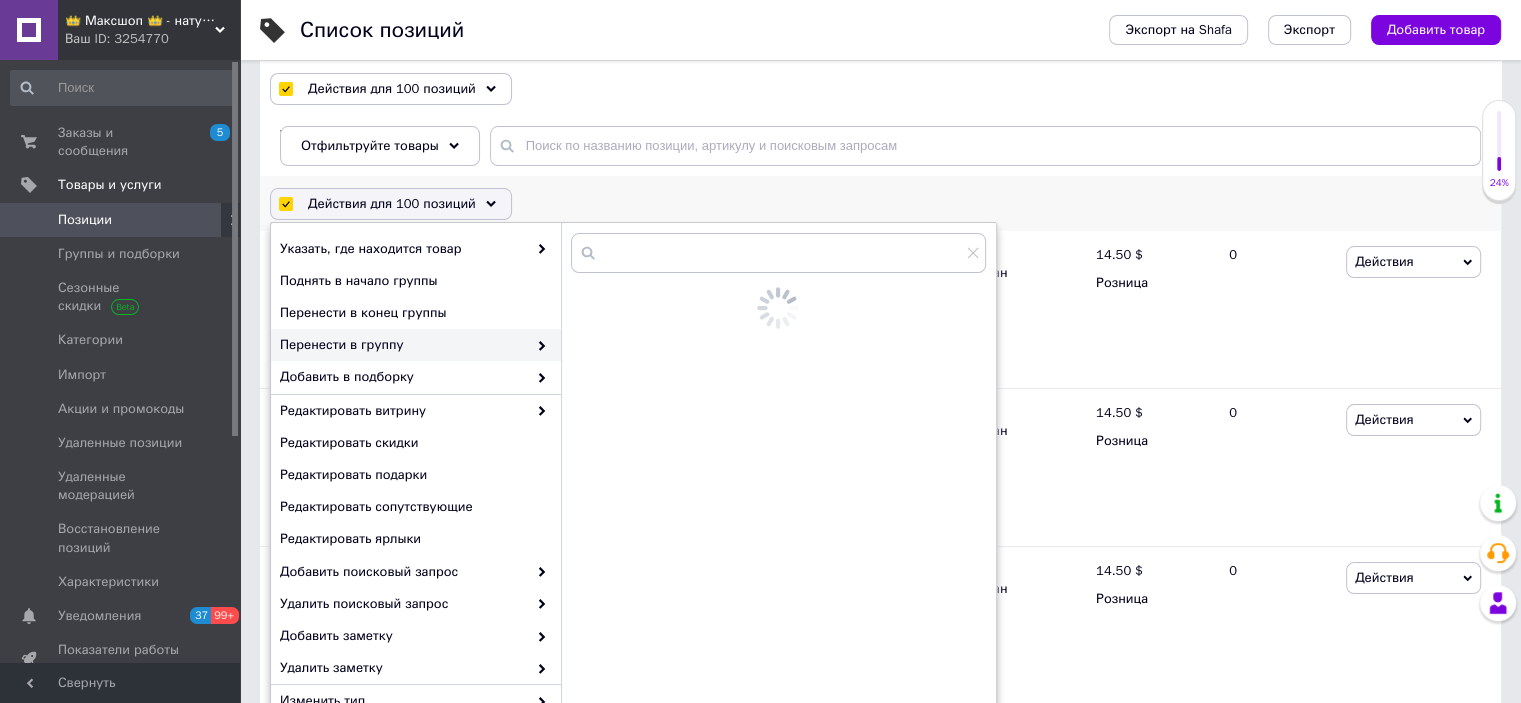checkbox on "false" 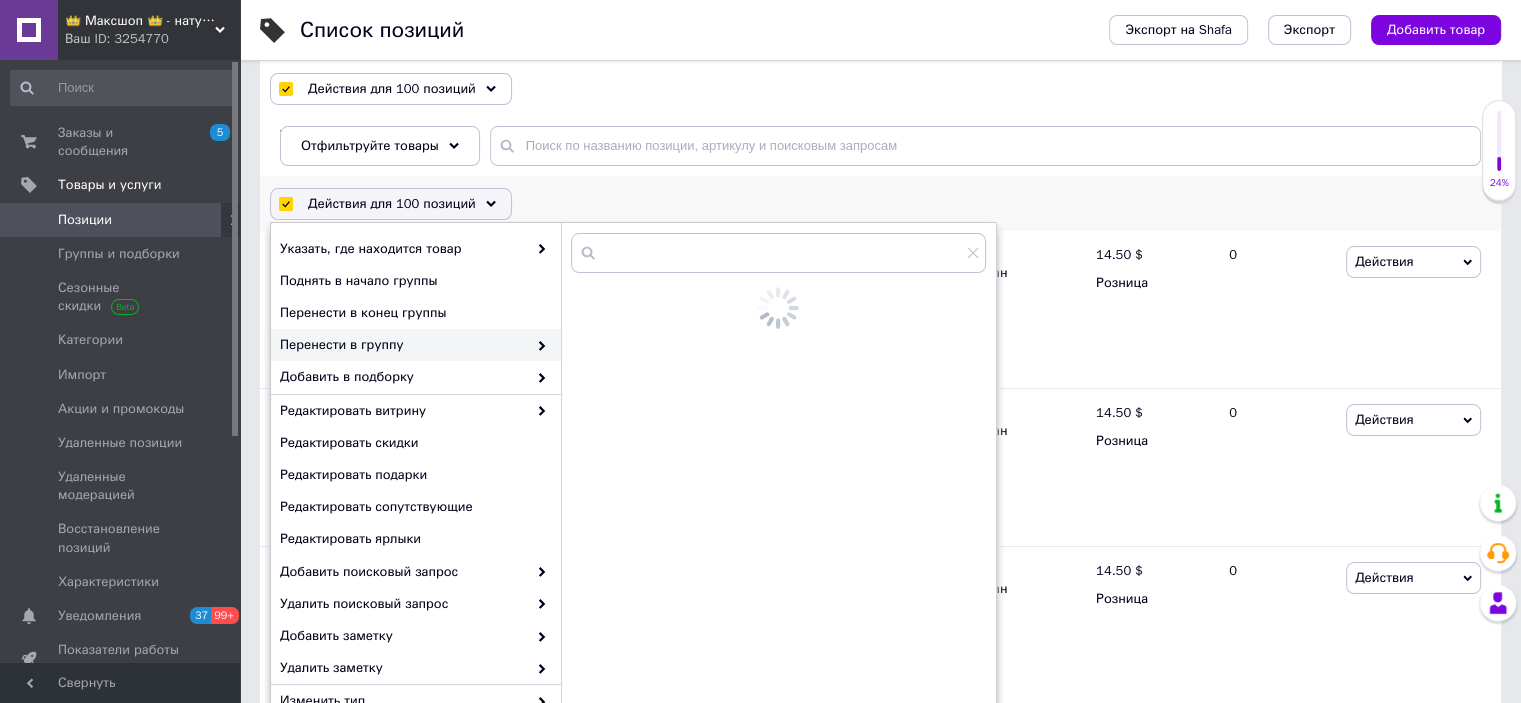checkbox on "false" 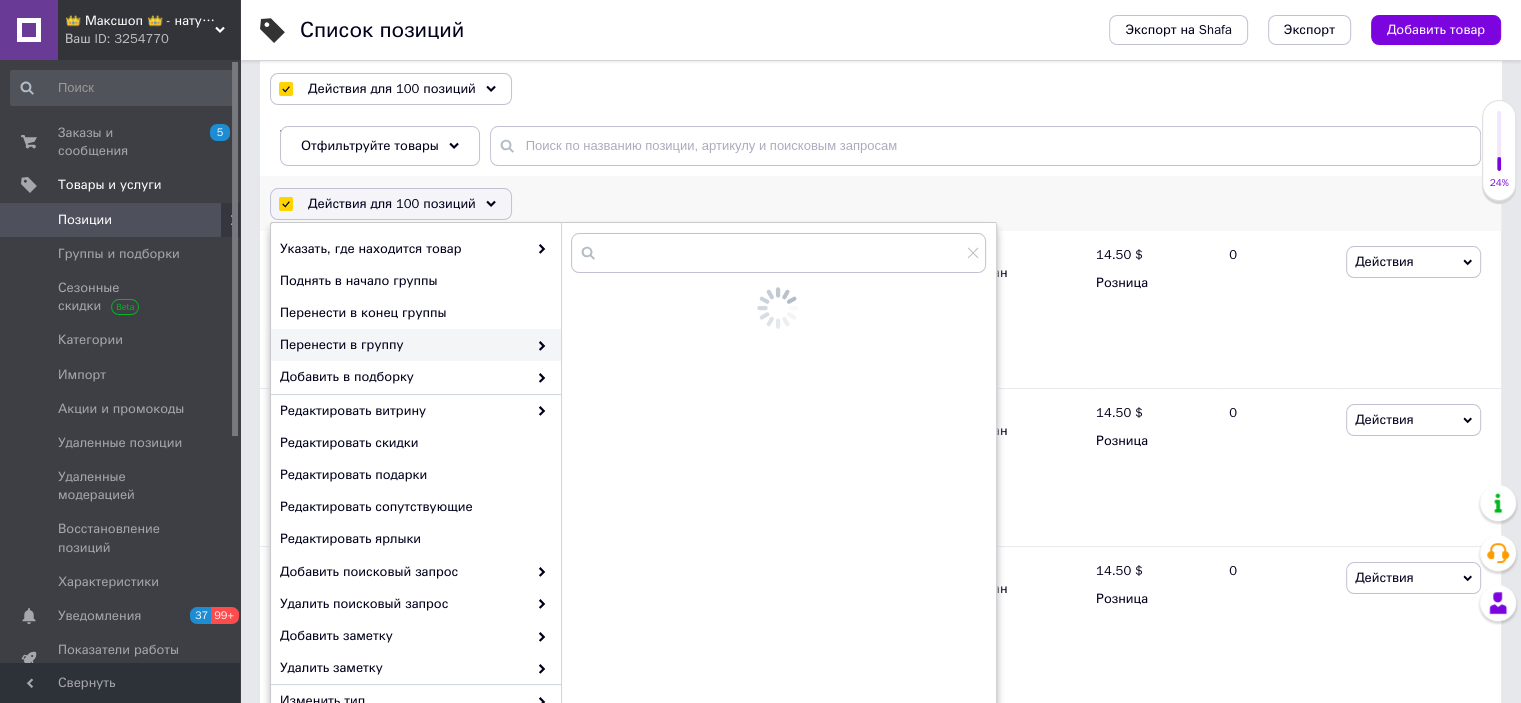 checkbox on "false" 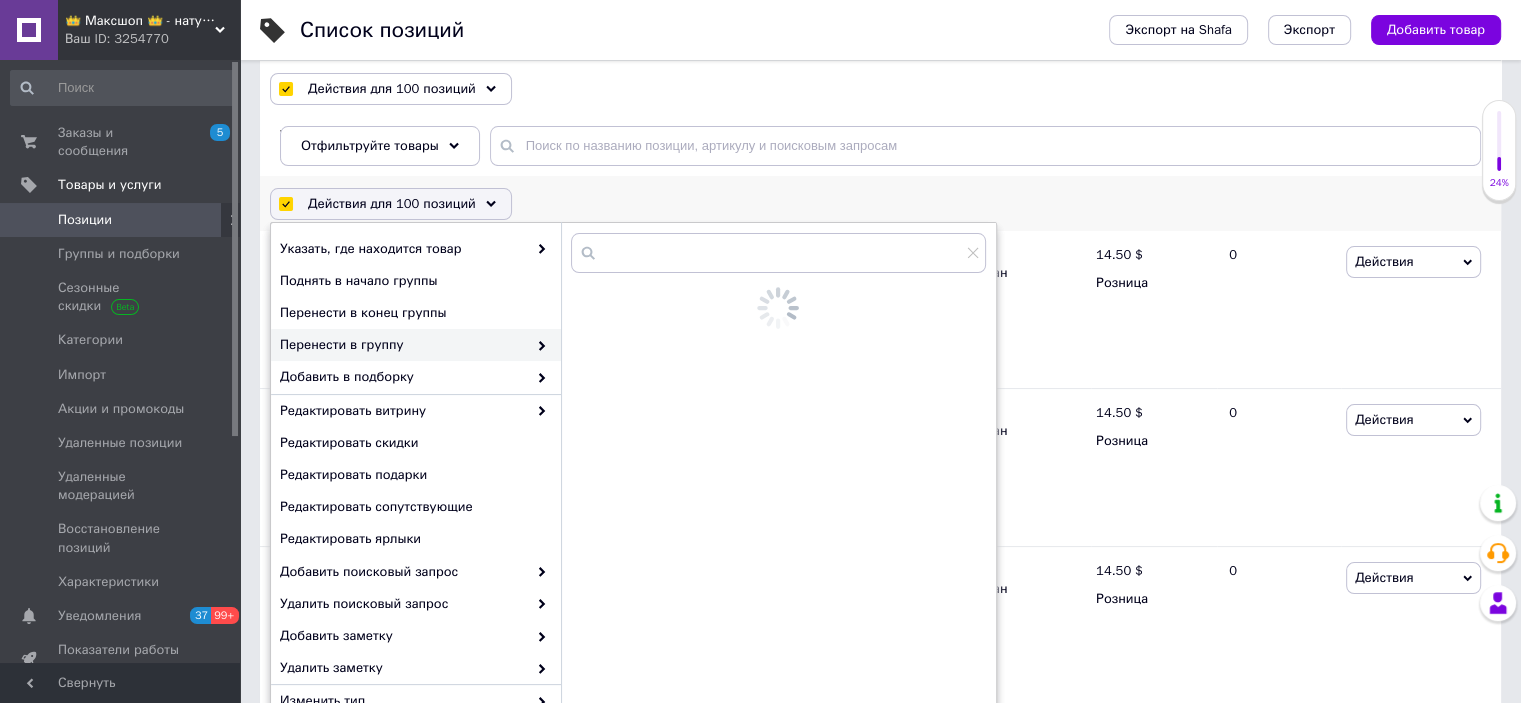 checkbox on "false" 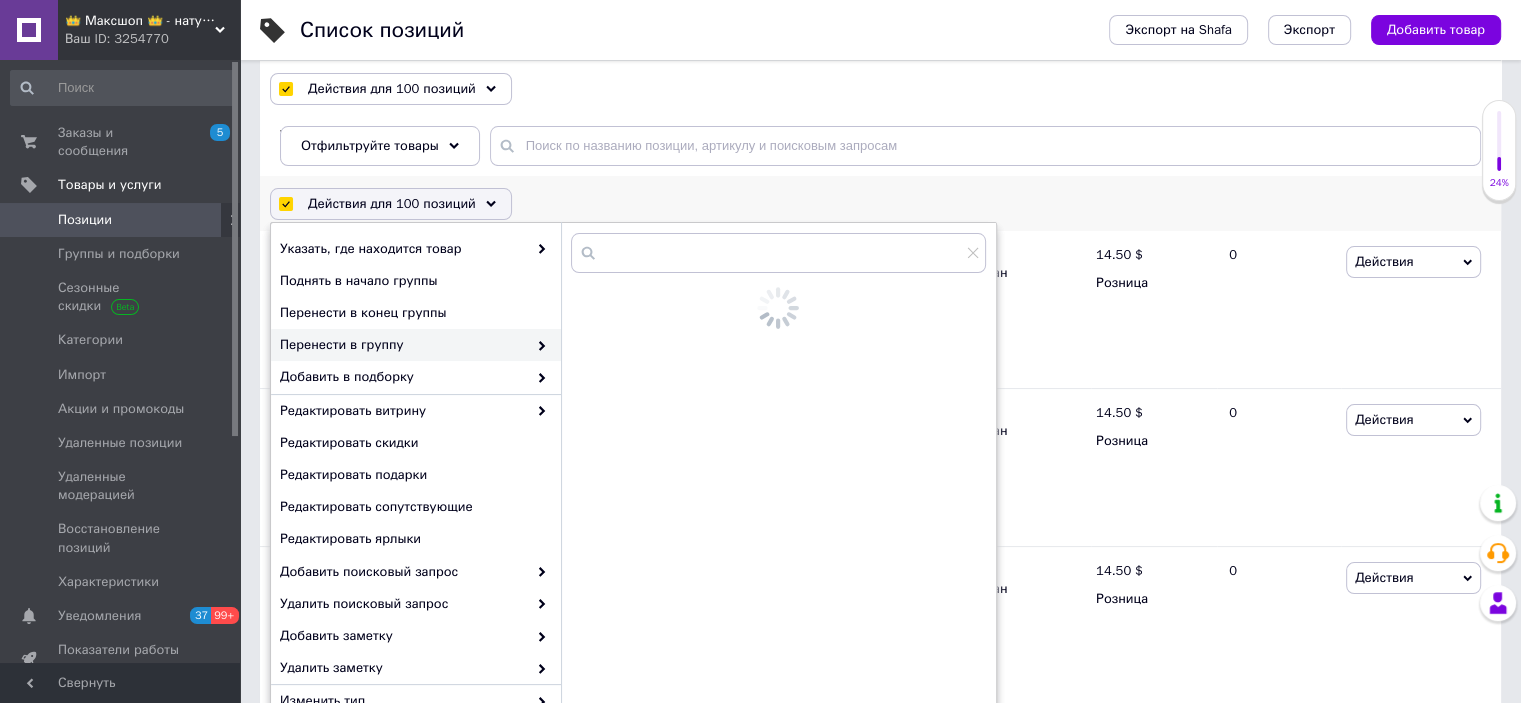 checkbox on "false" 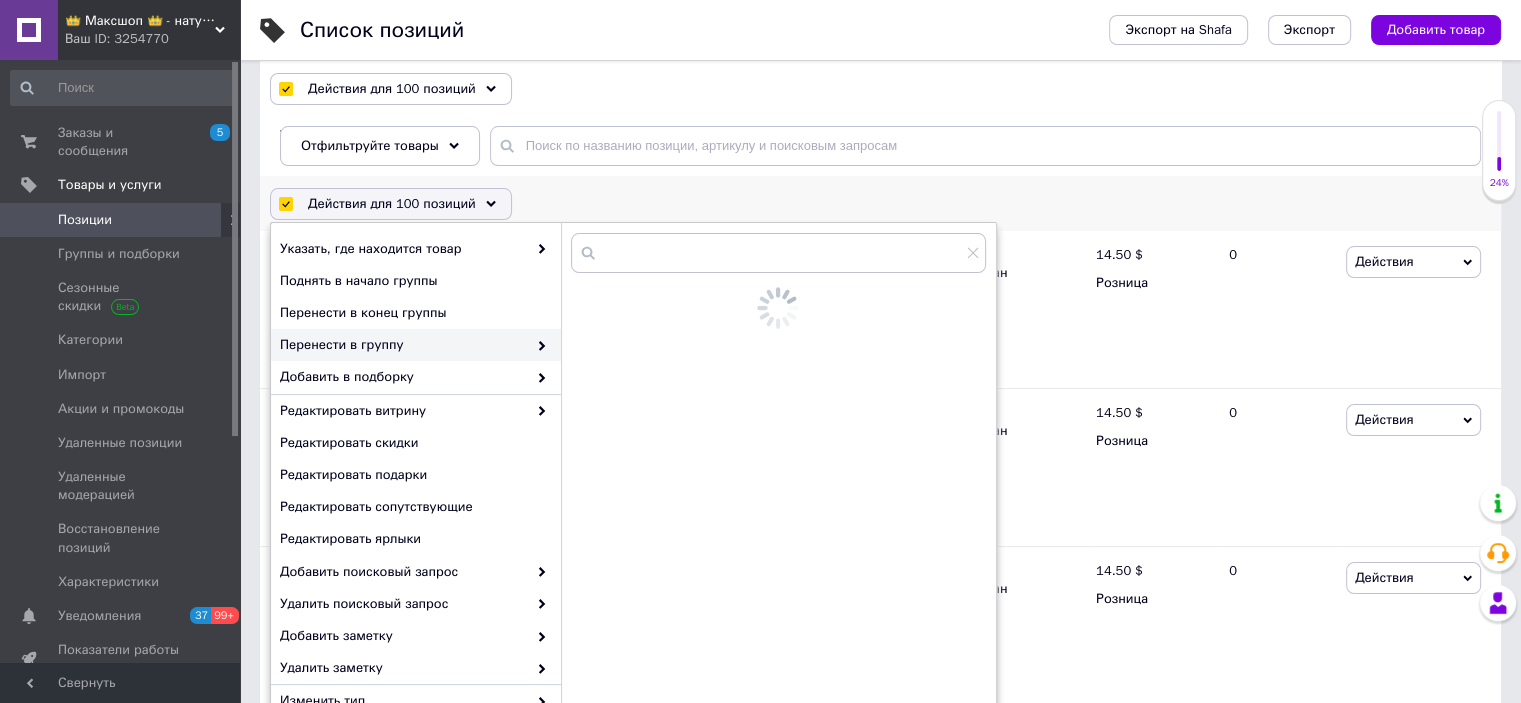 checkbox on "false" 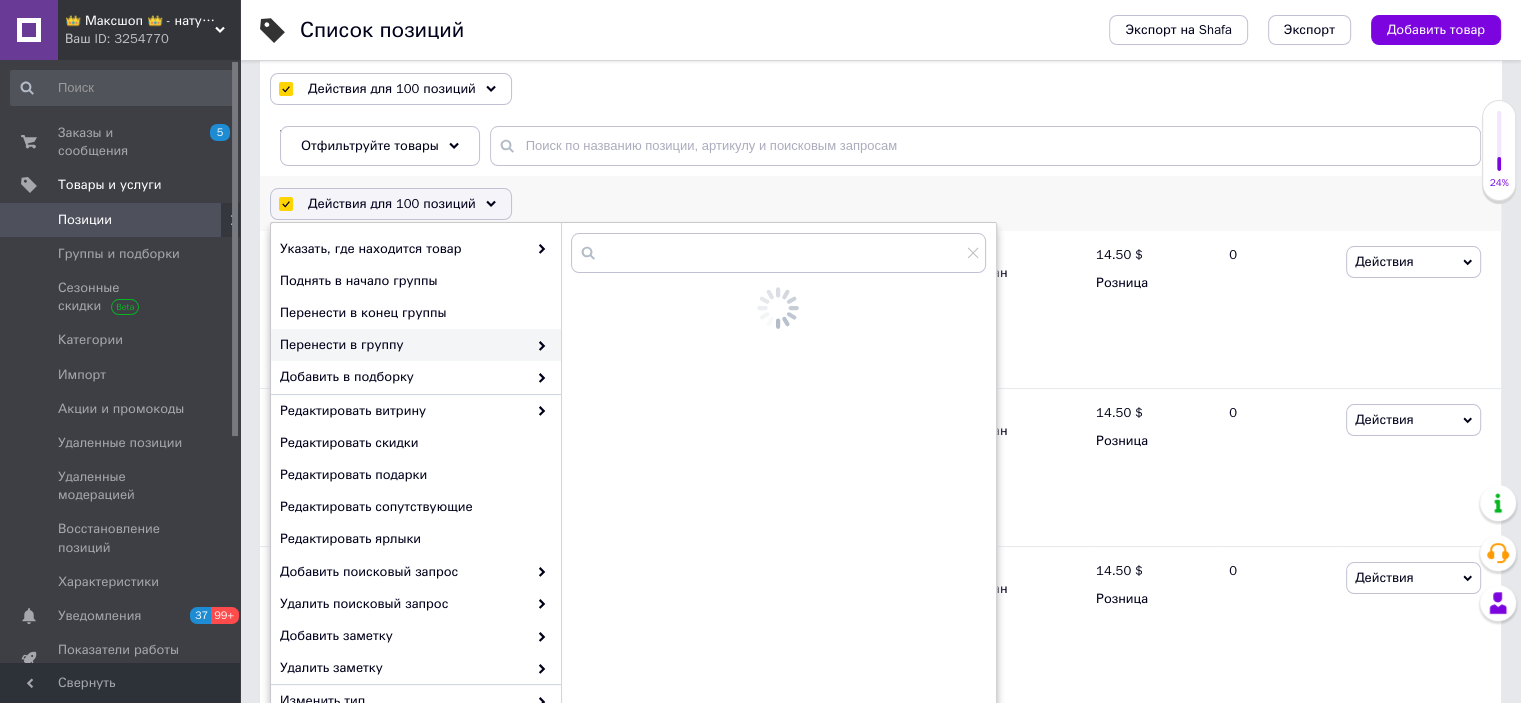 checkbox on "false" 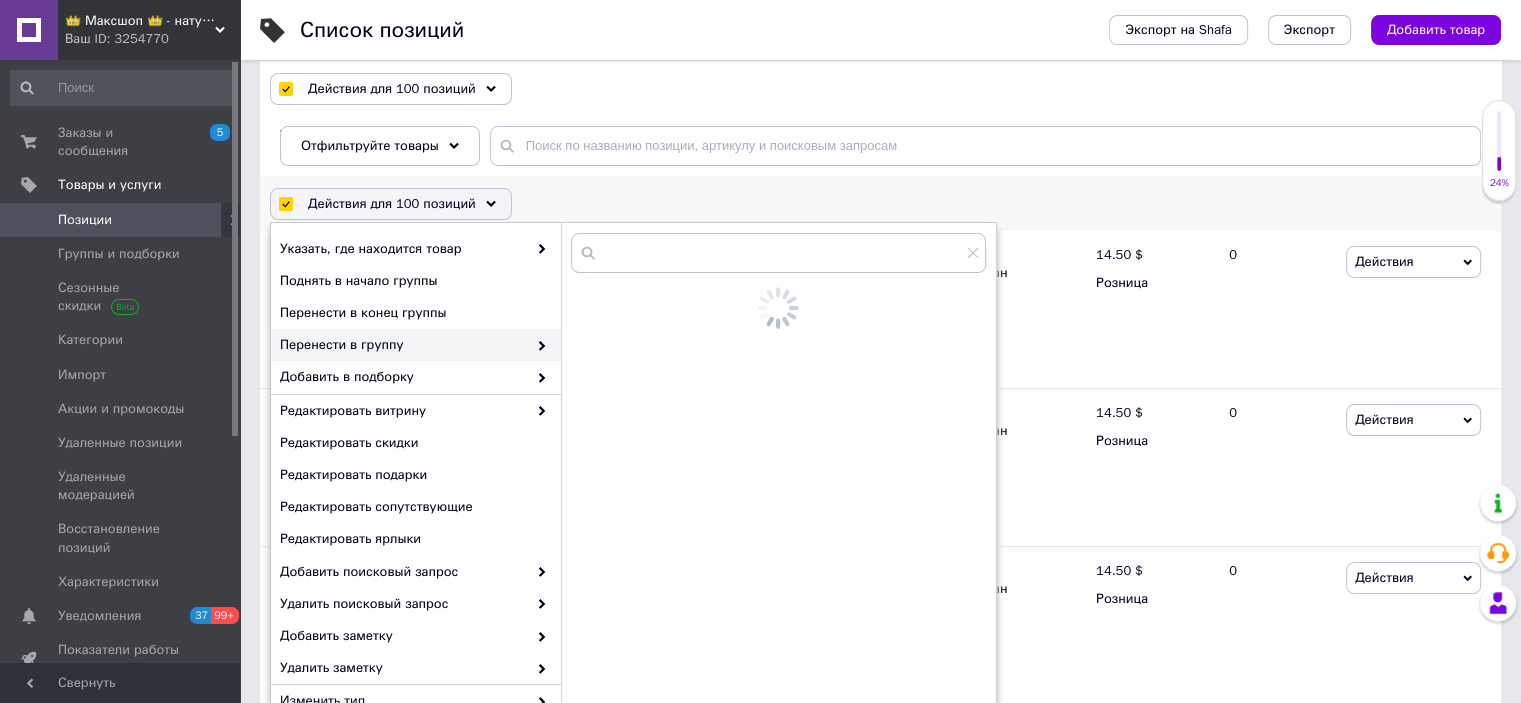 checkbox on "false" 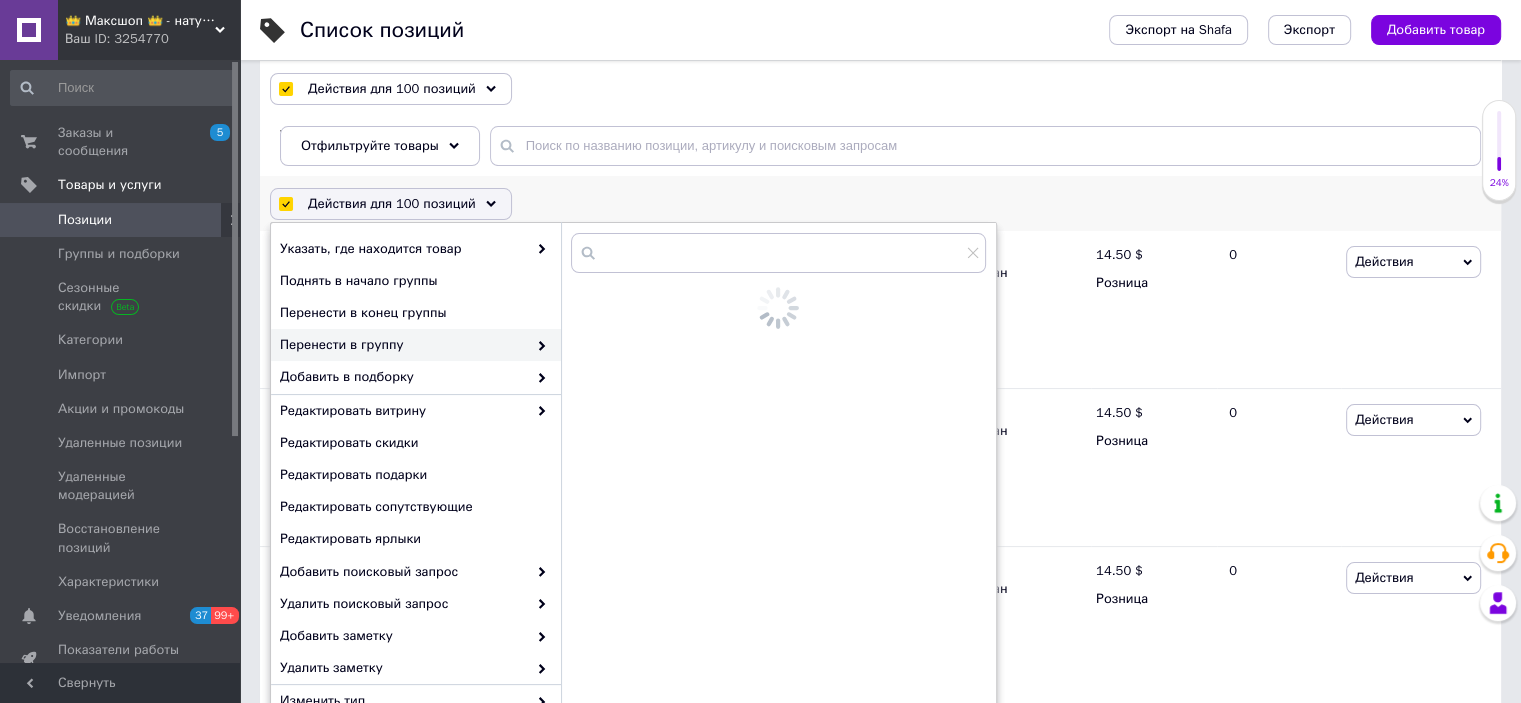 checkbox on "false" 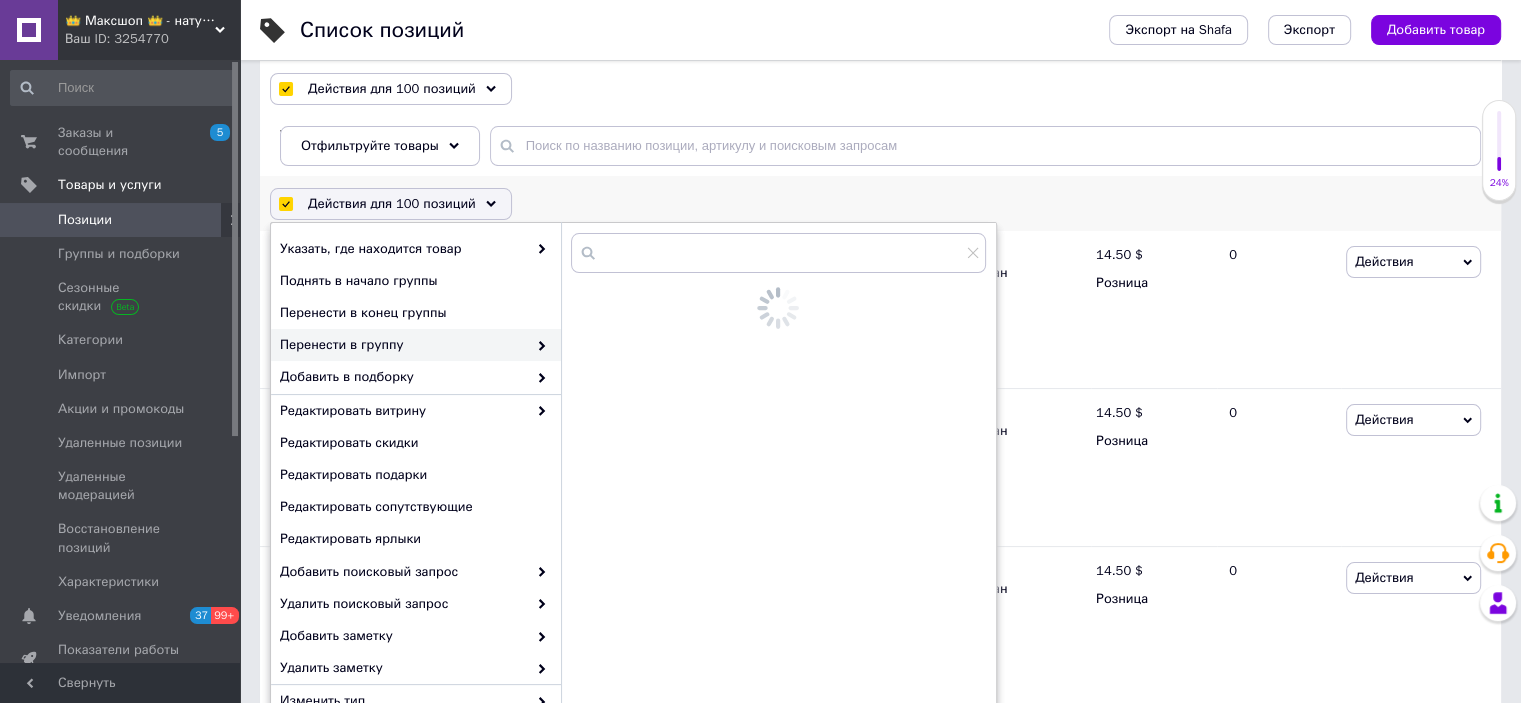checkbox on "false" 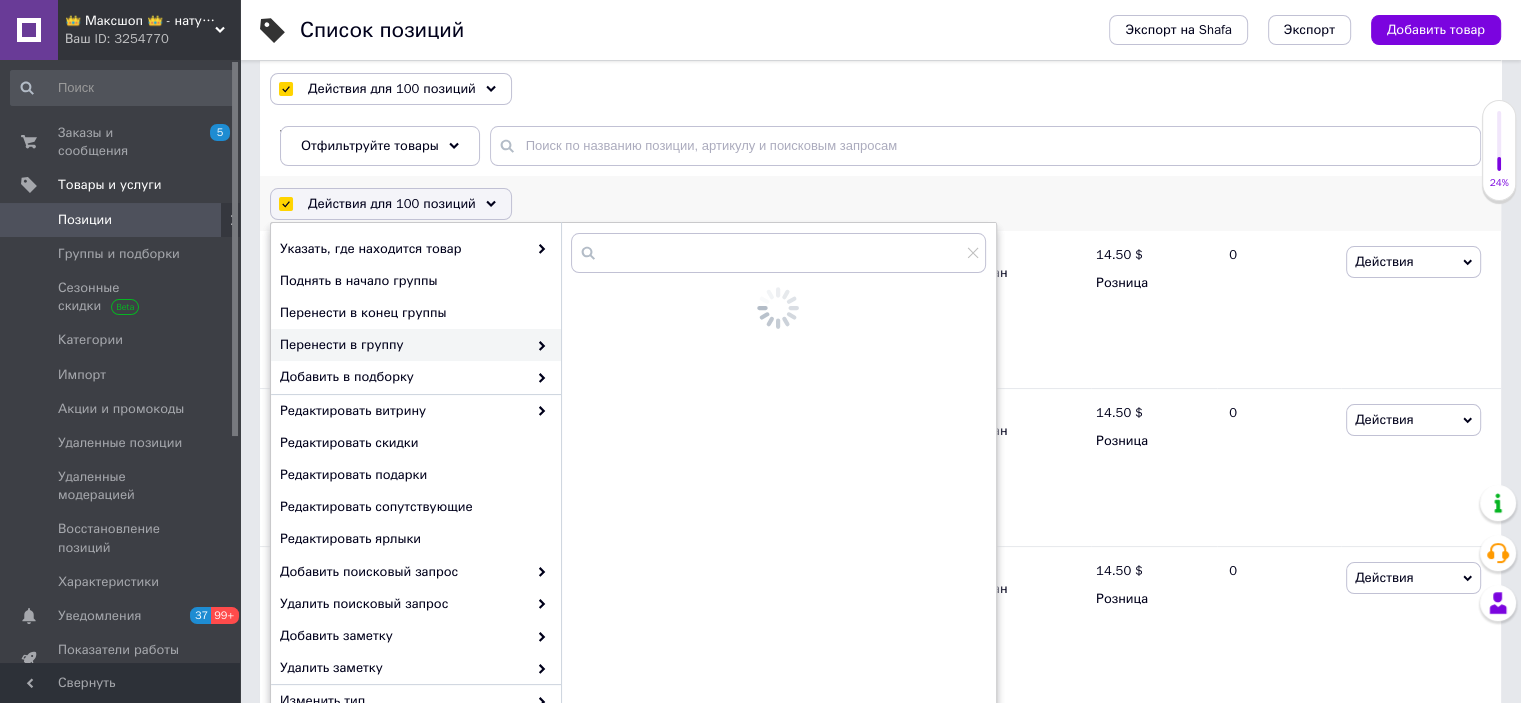checkbox on "false" 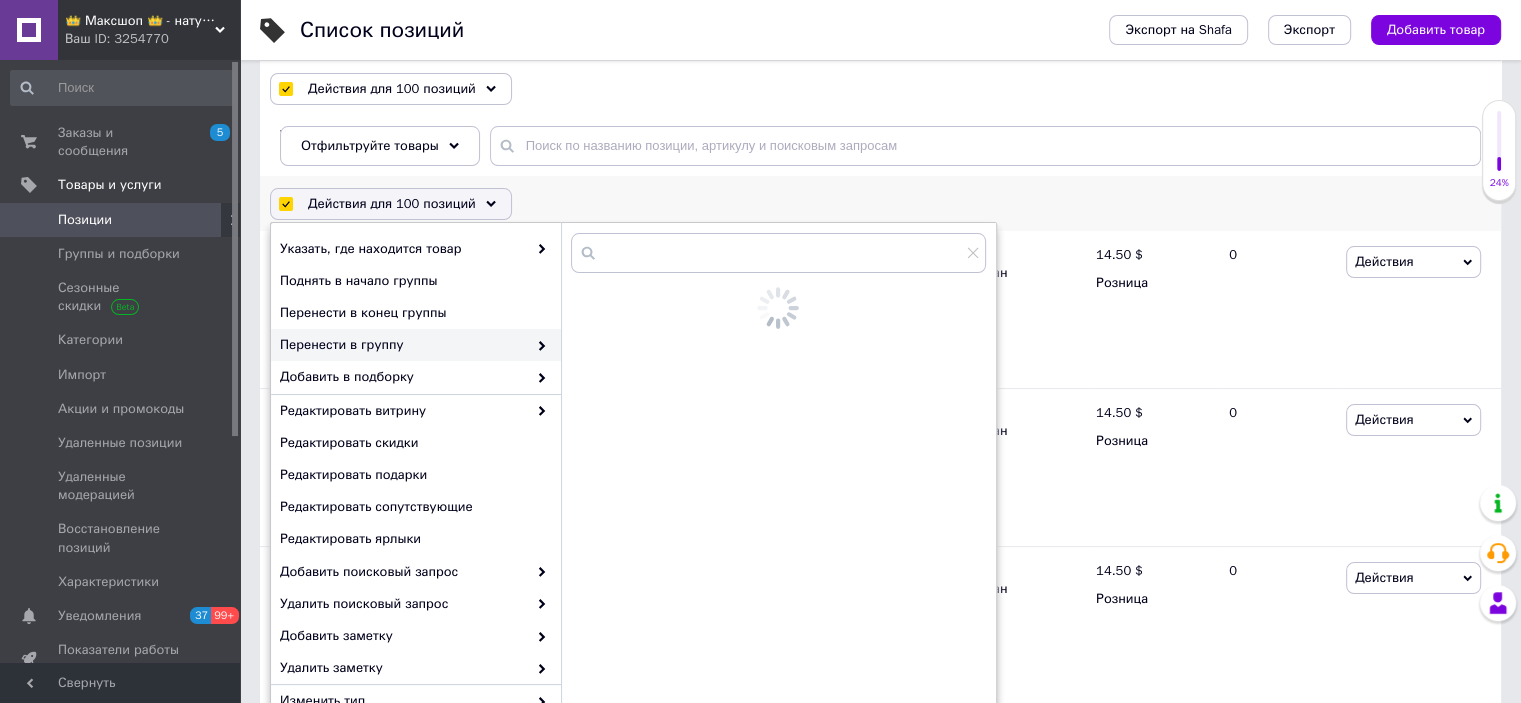 checkbox on "false" 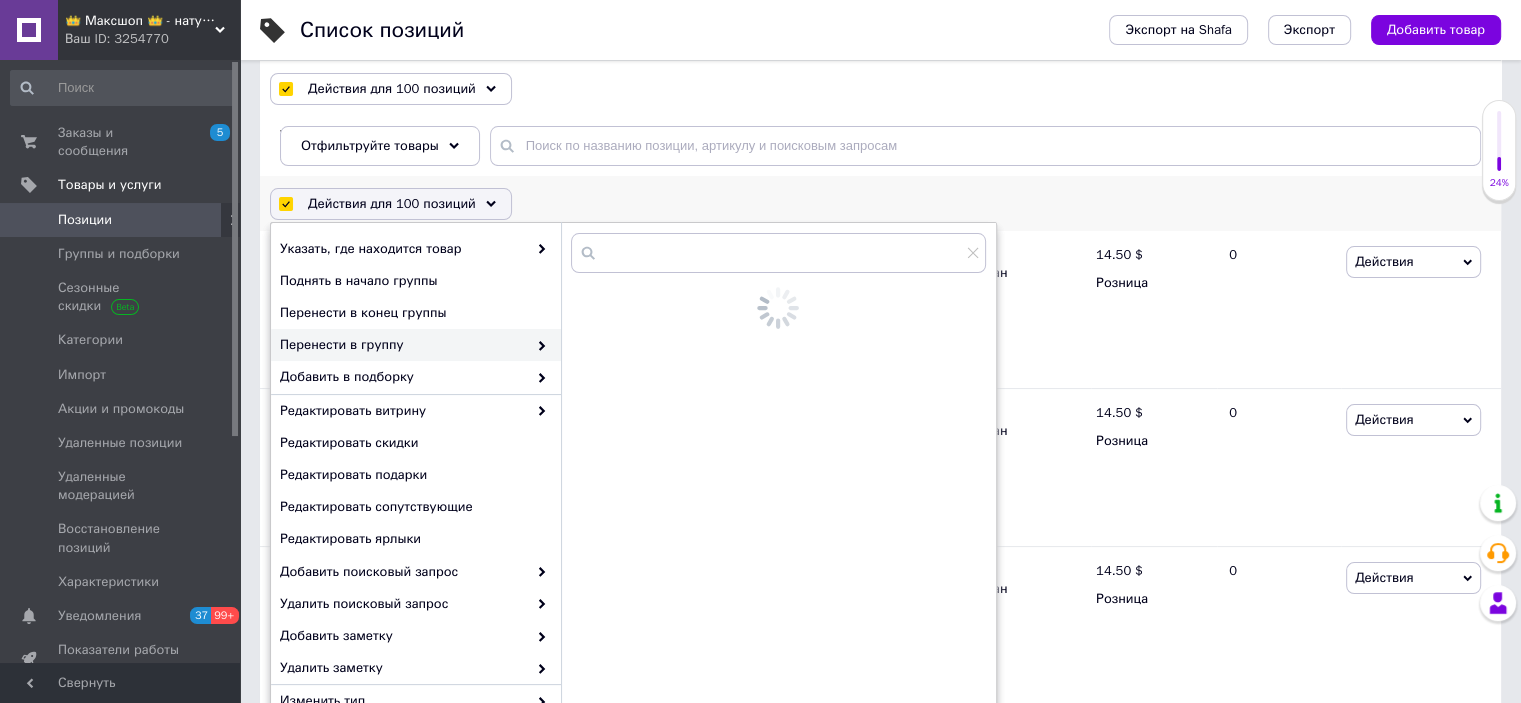 checkbox on "false" 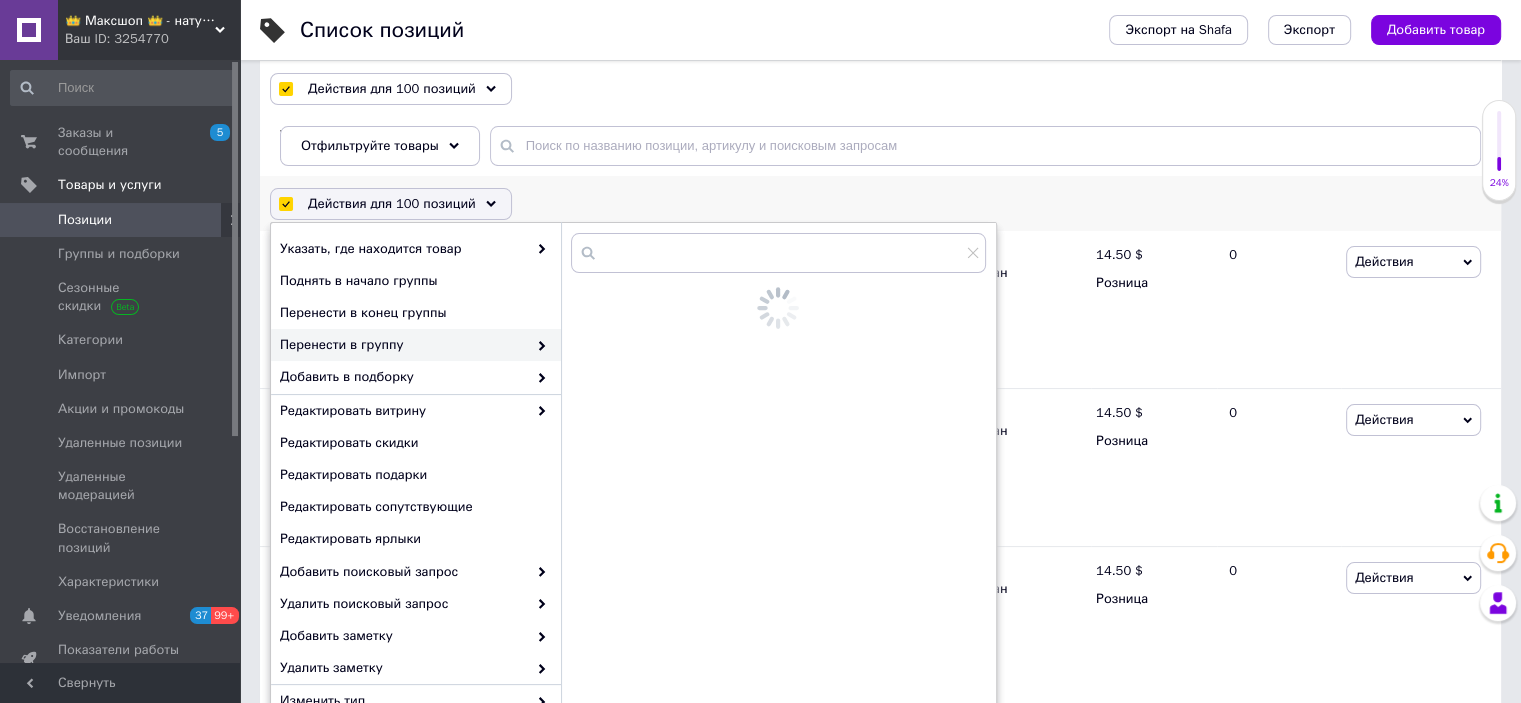checkbox on "false" 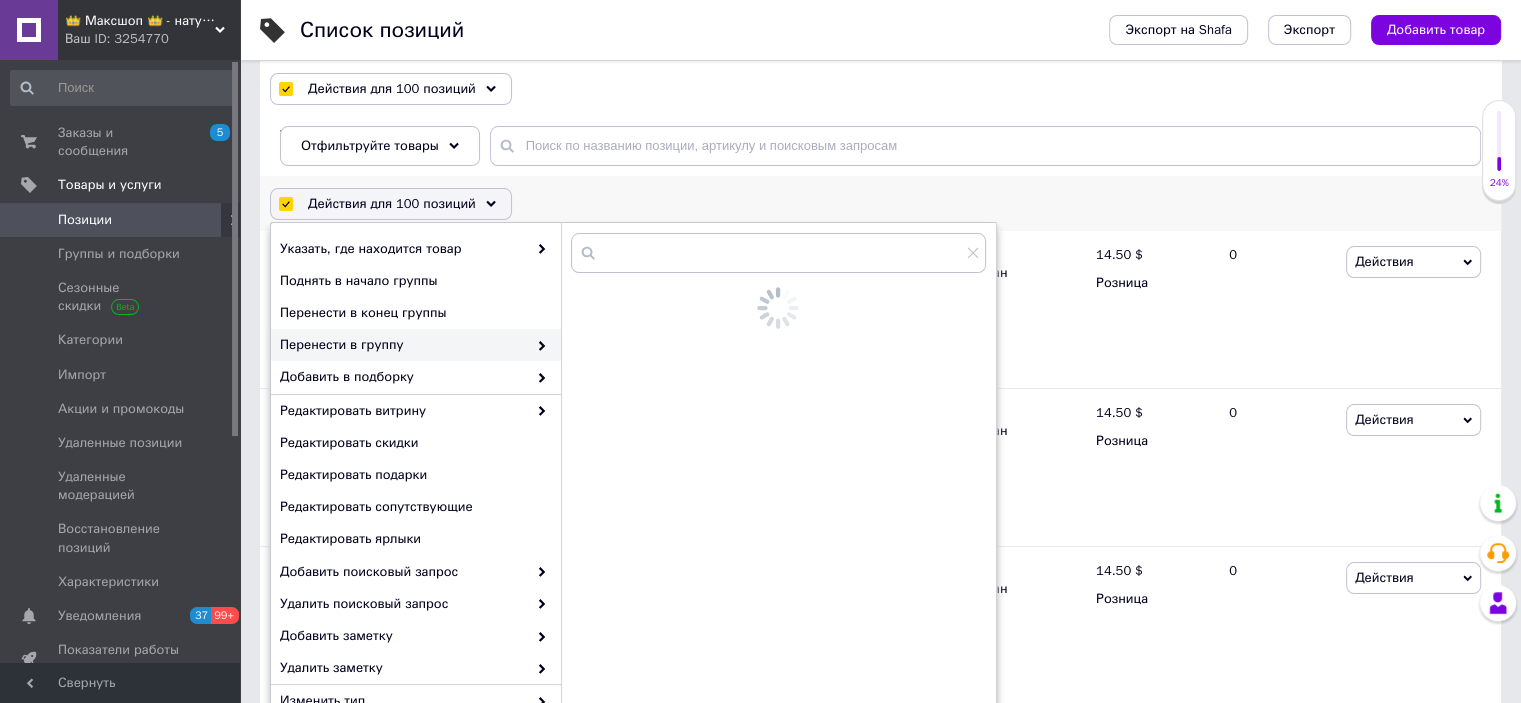checkbox on "false" 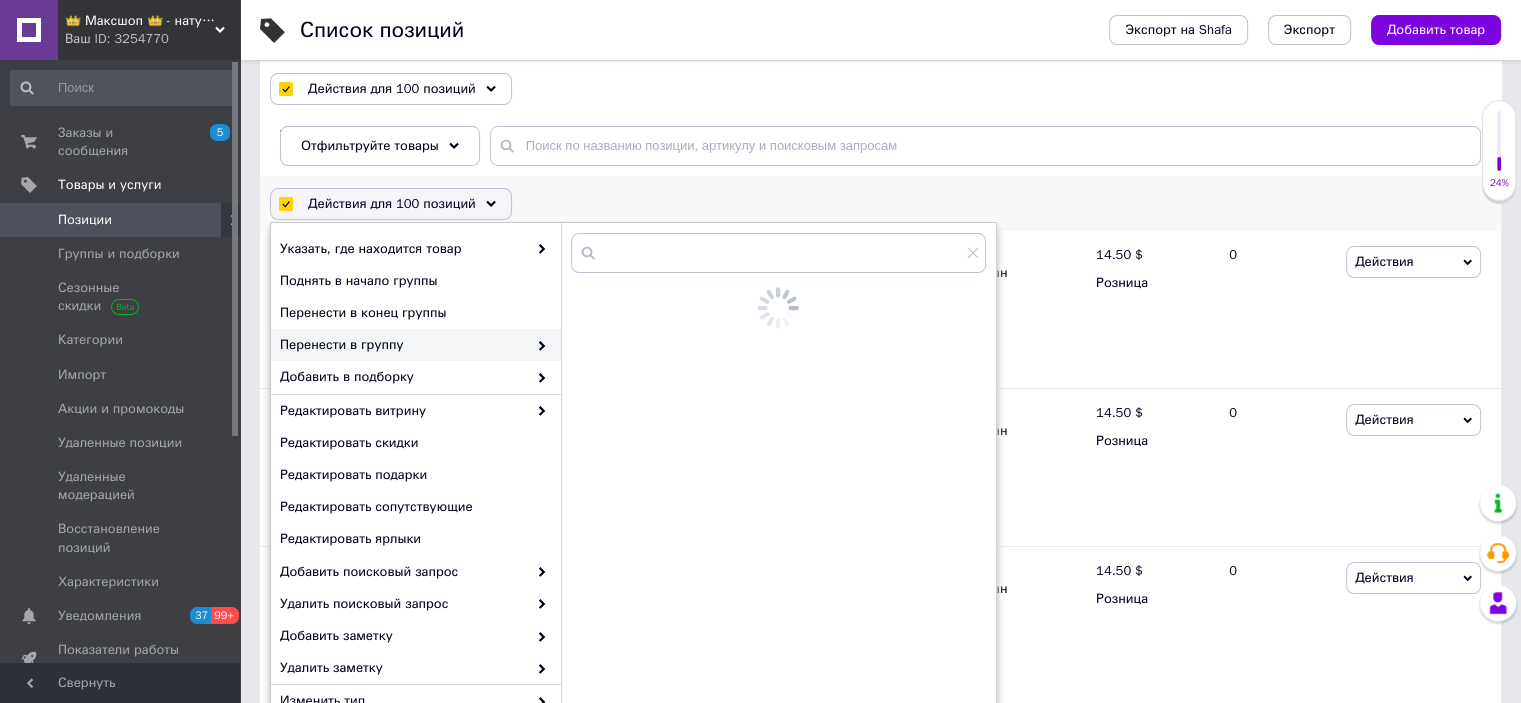 checkbox on "false" 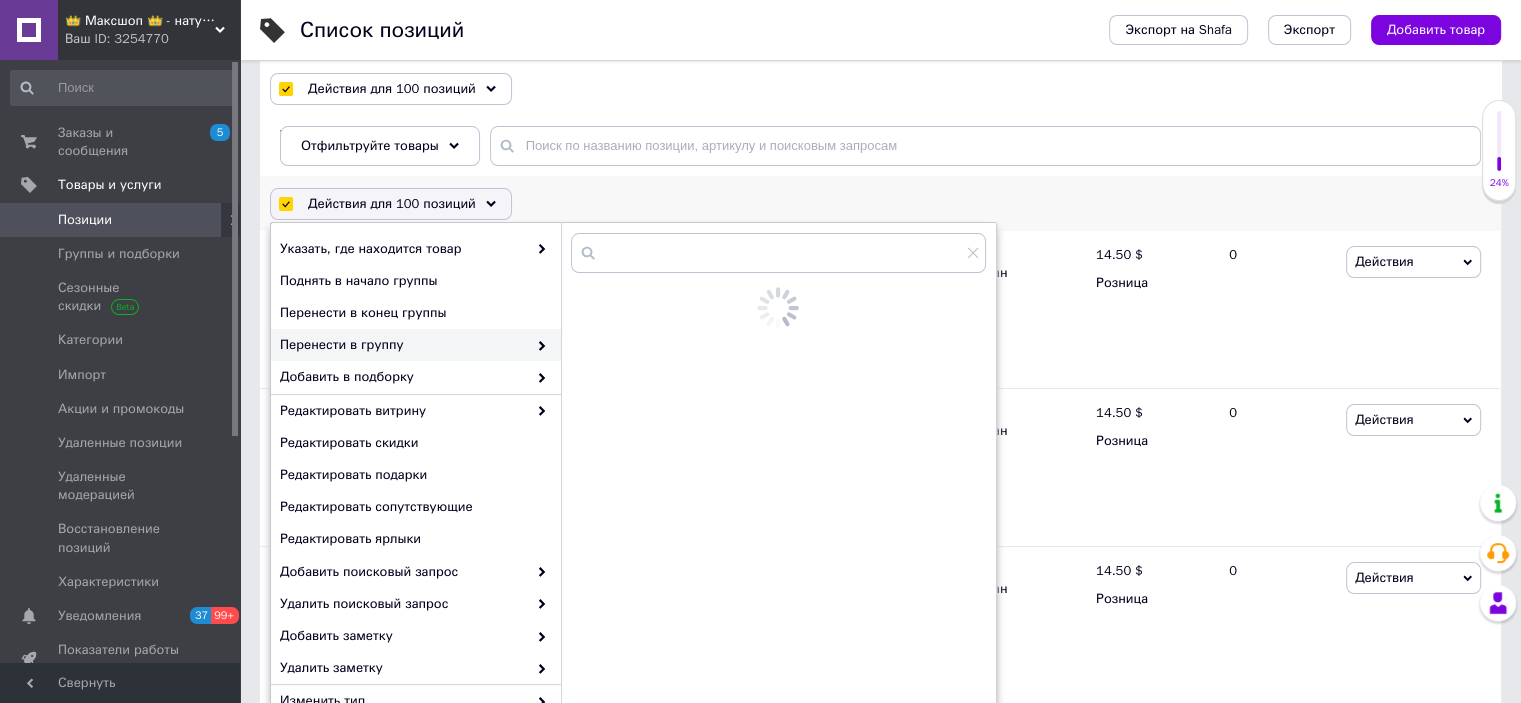 checkbox on "false" 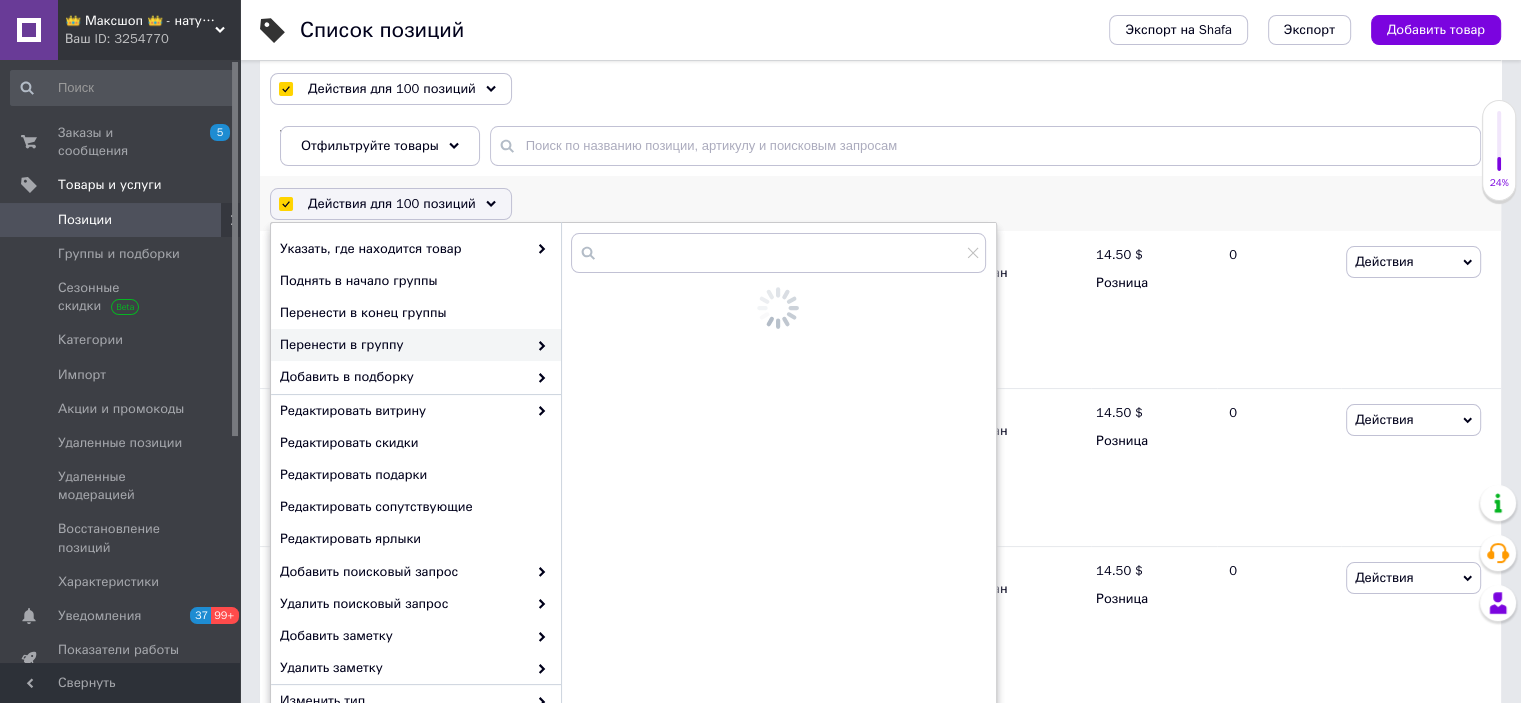 checkbox on "false" 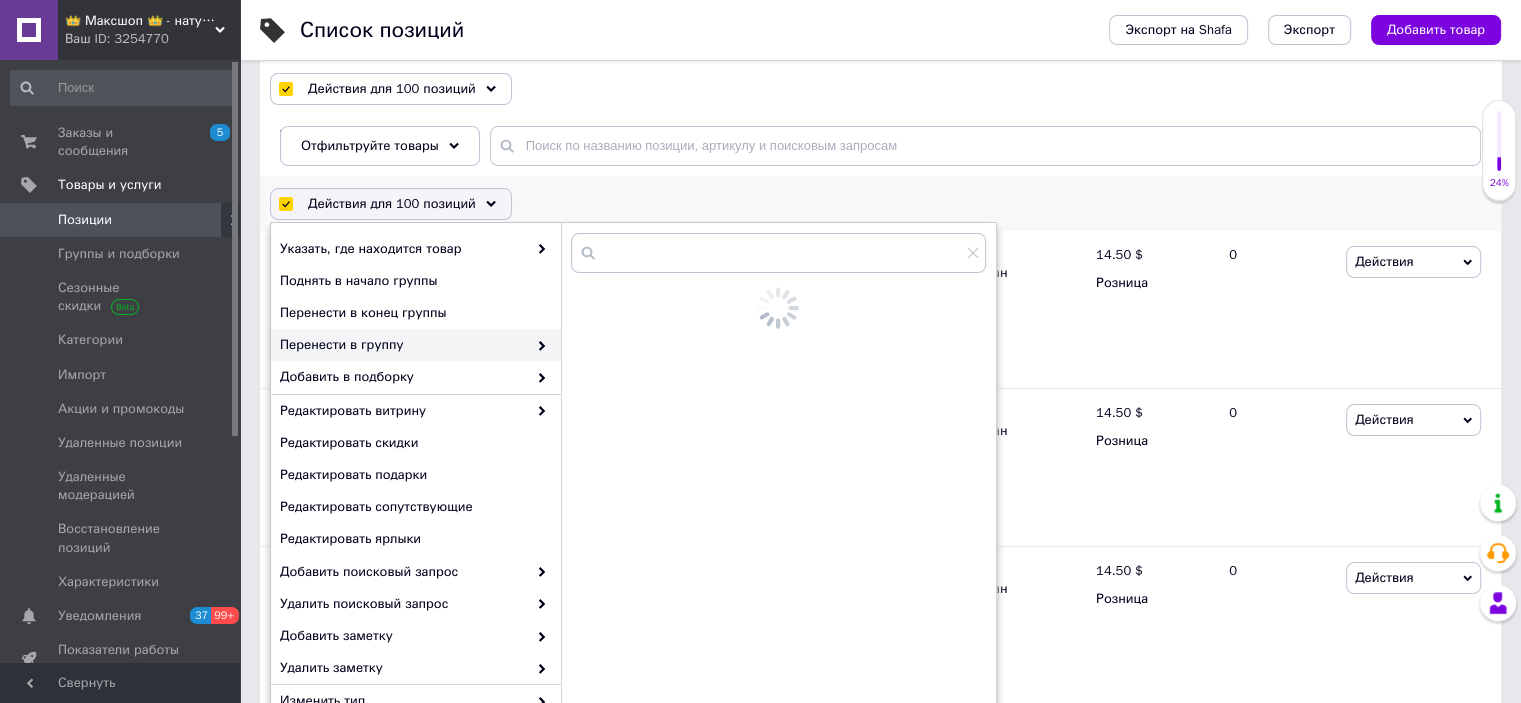 checkbox on "false" 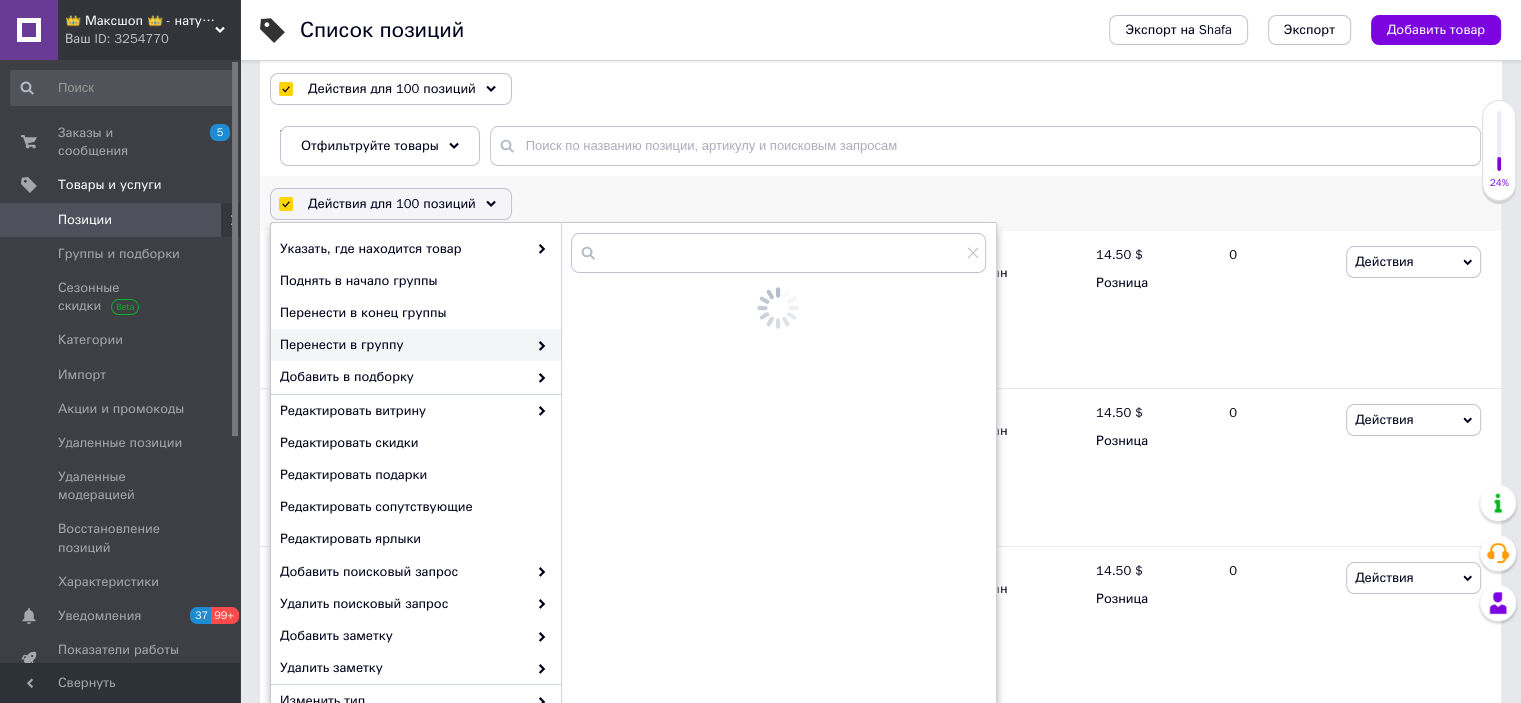 checkbox on "false" 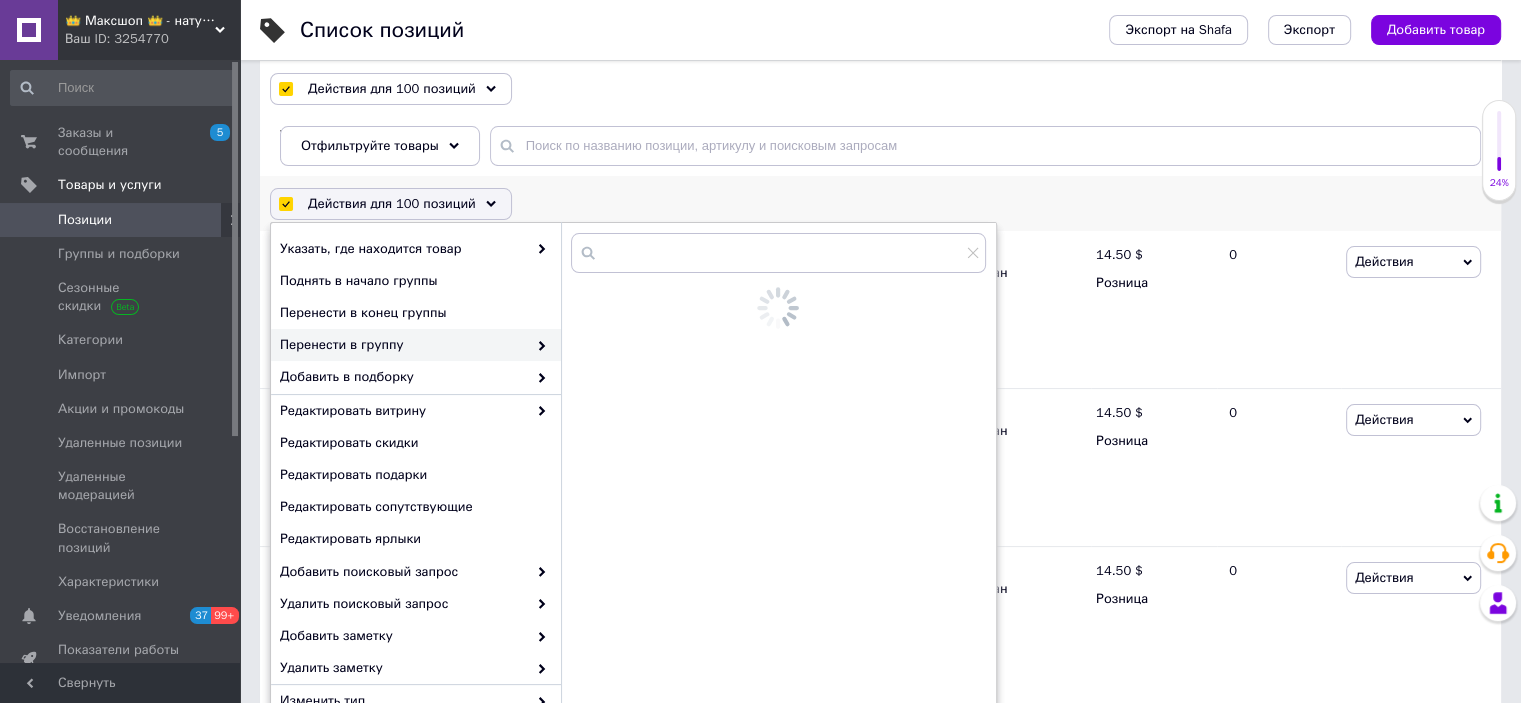 checkbox on "false" 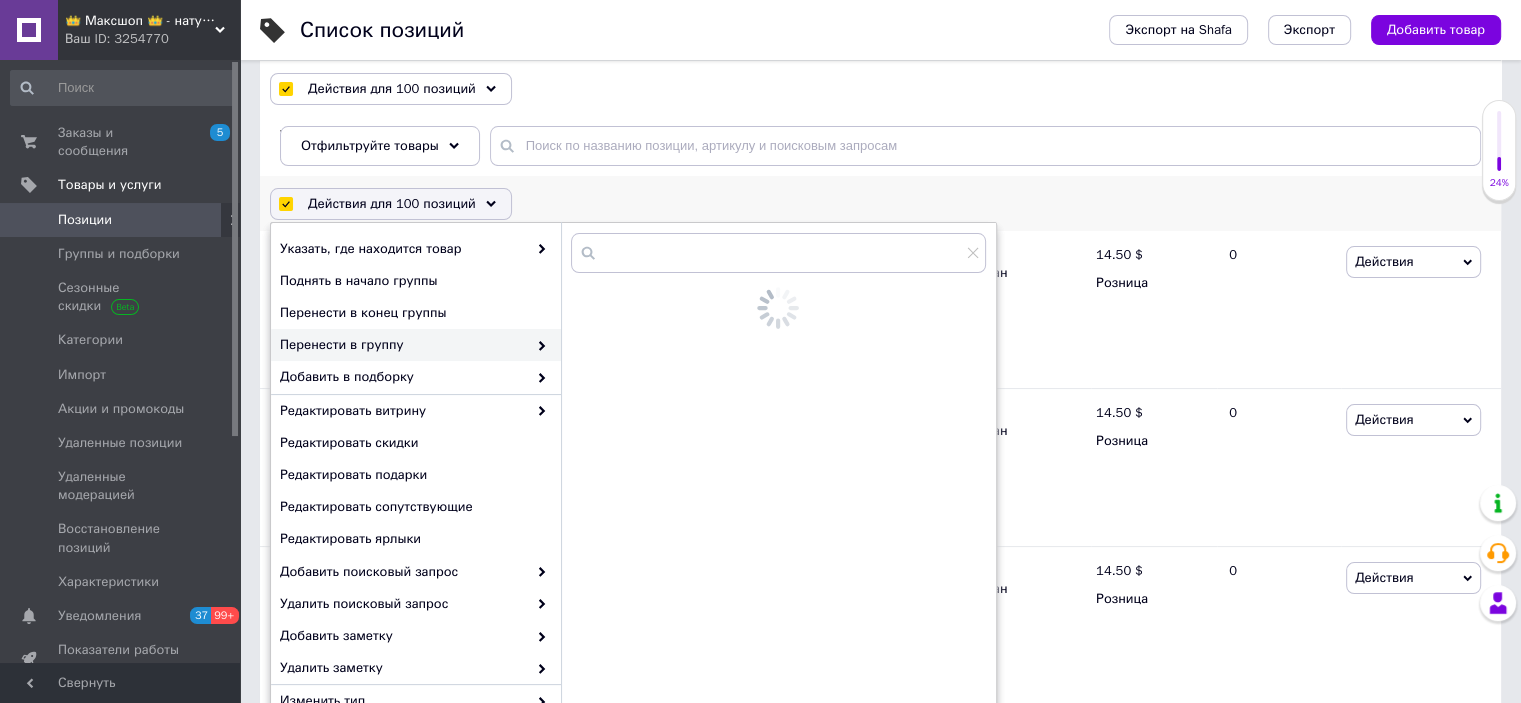 checkbox on "false" 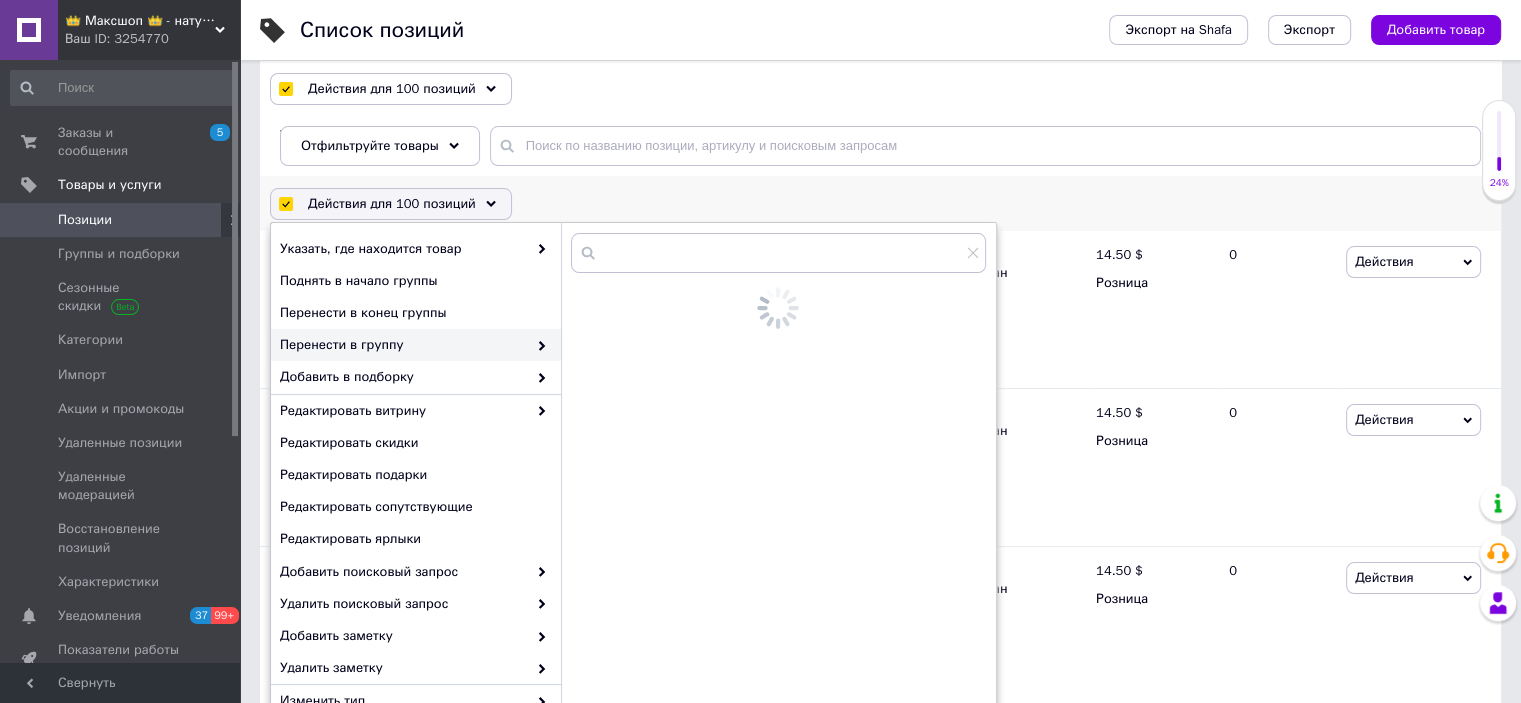 checkbox on "false" 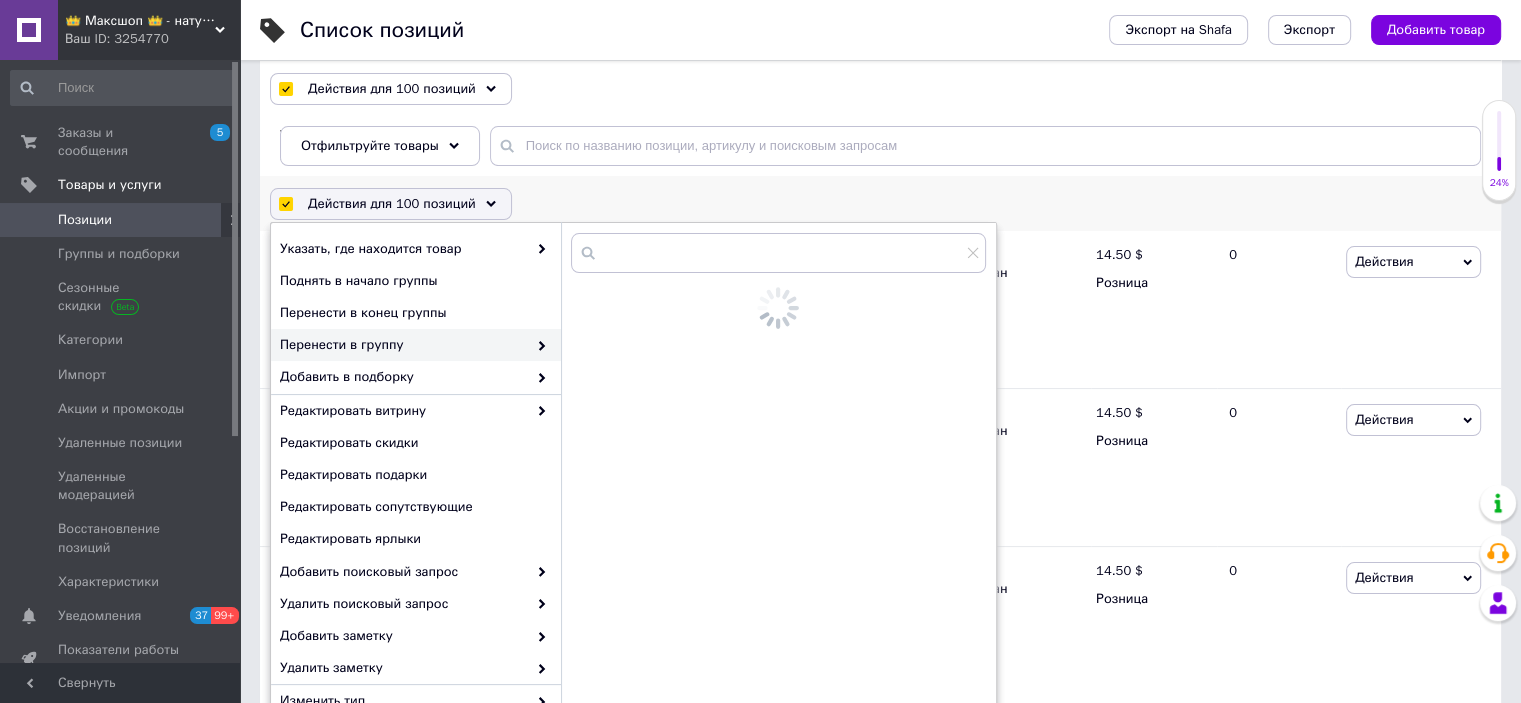 checkbox on "false" 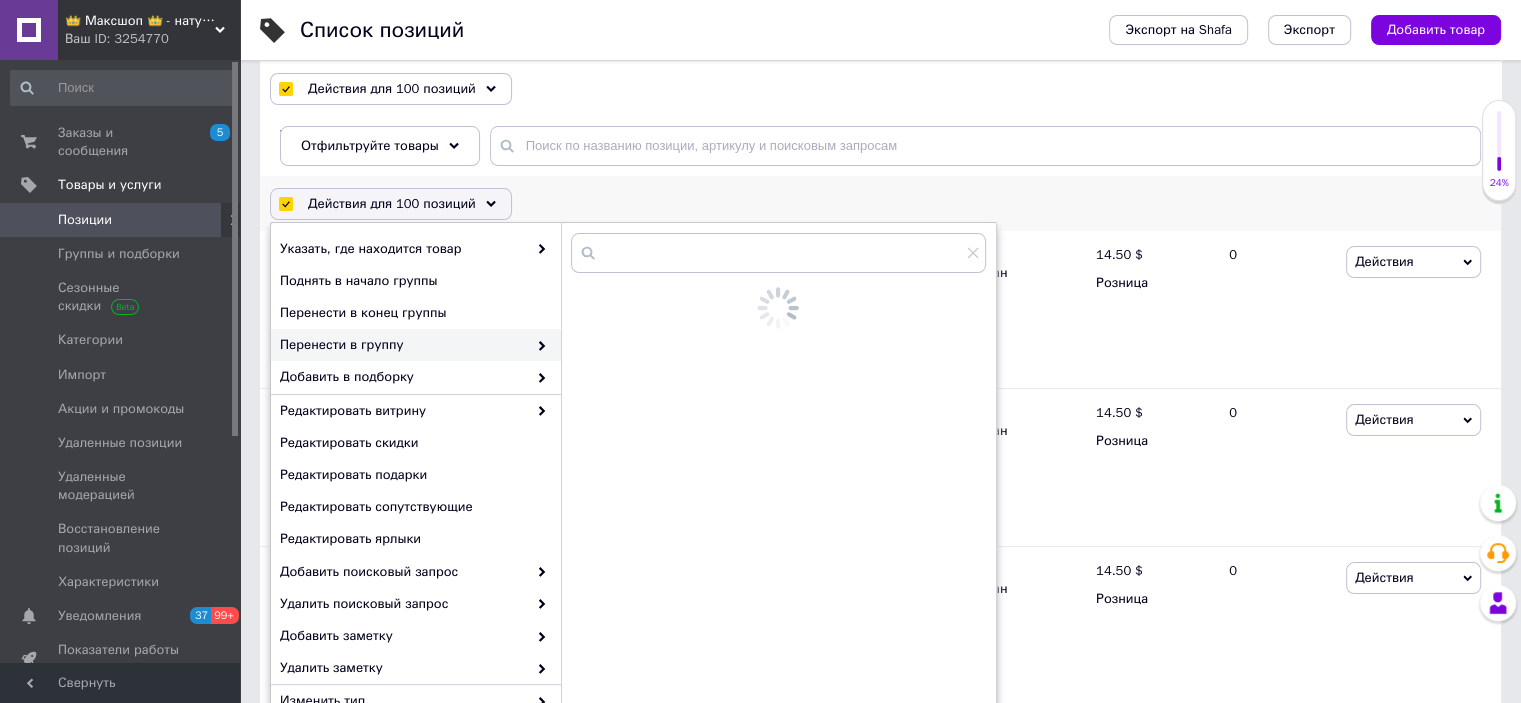 checkbox on "false" 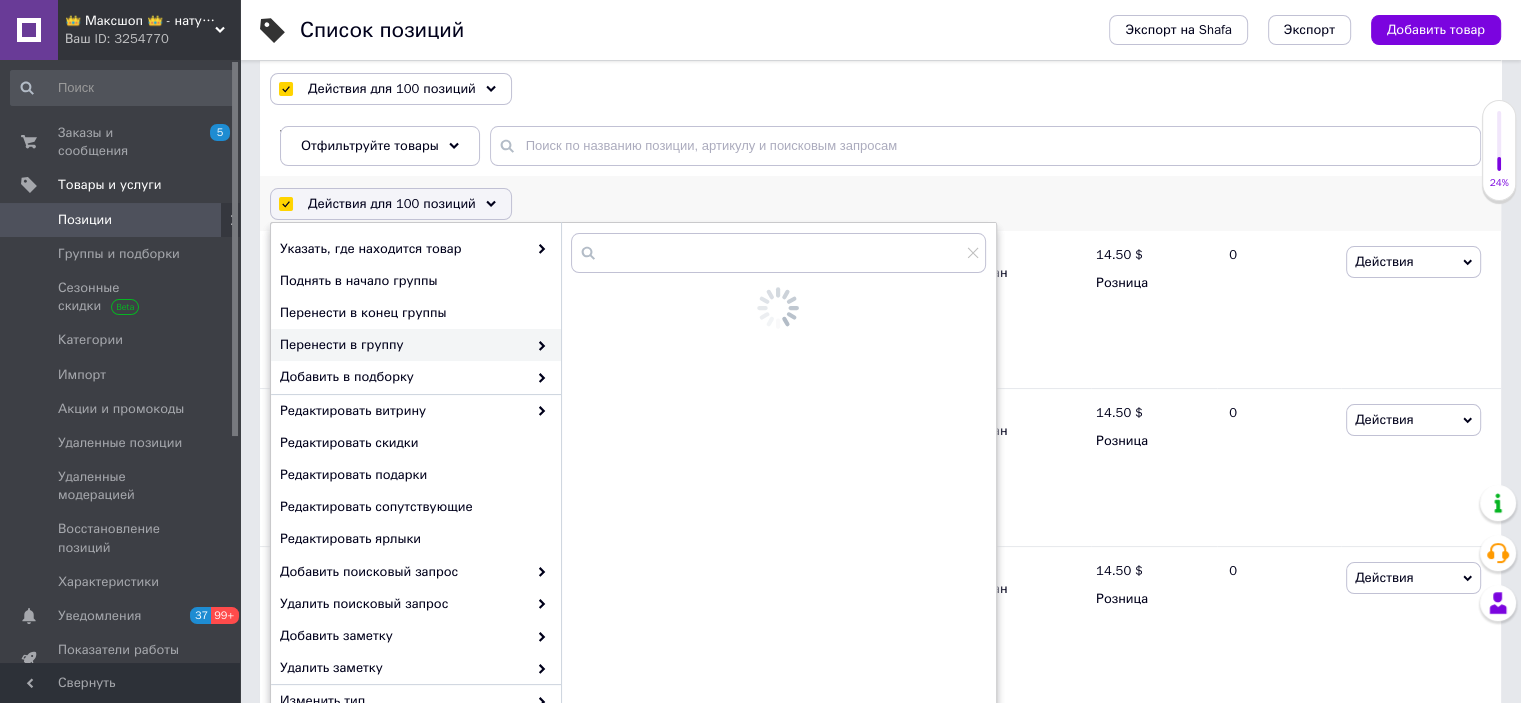 checkbox on "false" 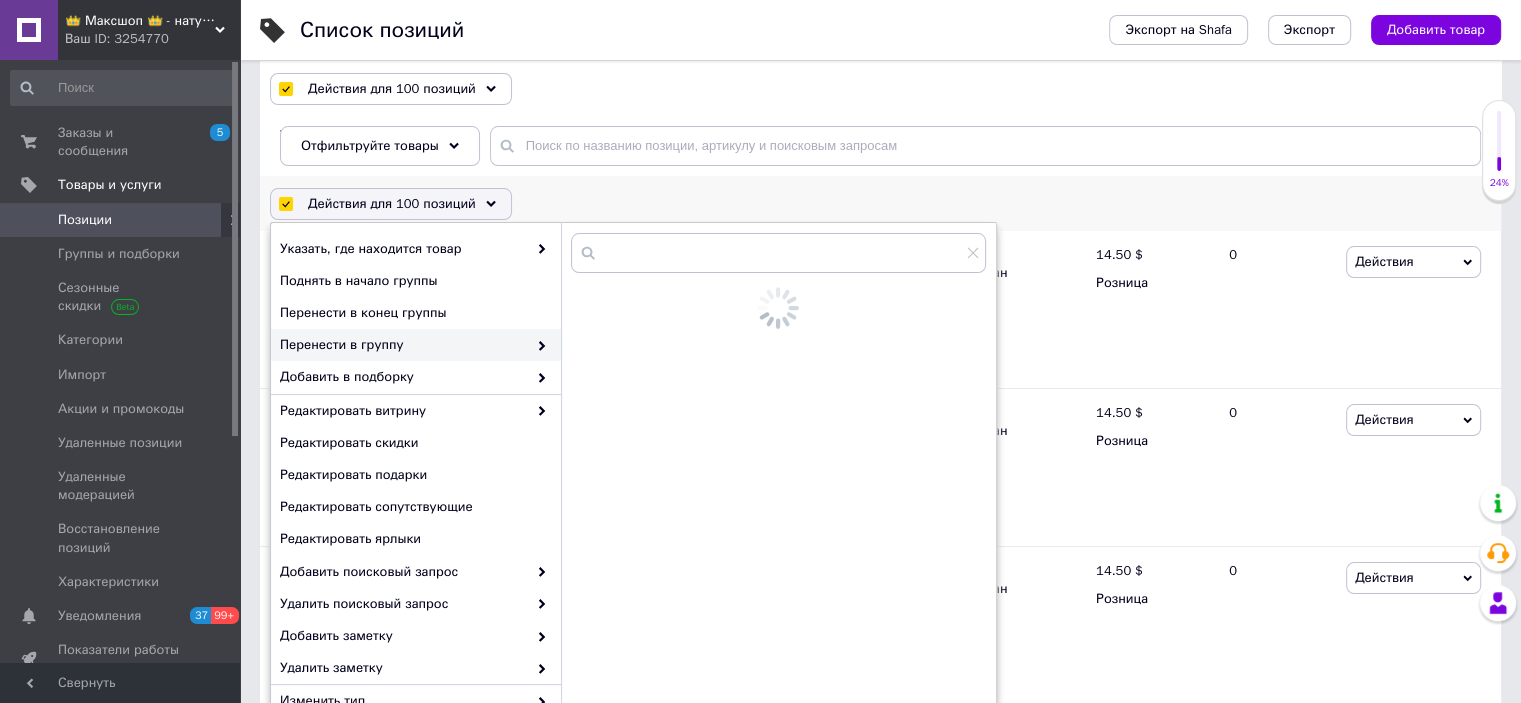 checkbox on "false" 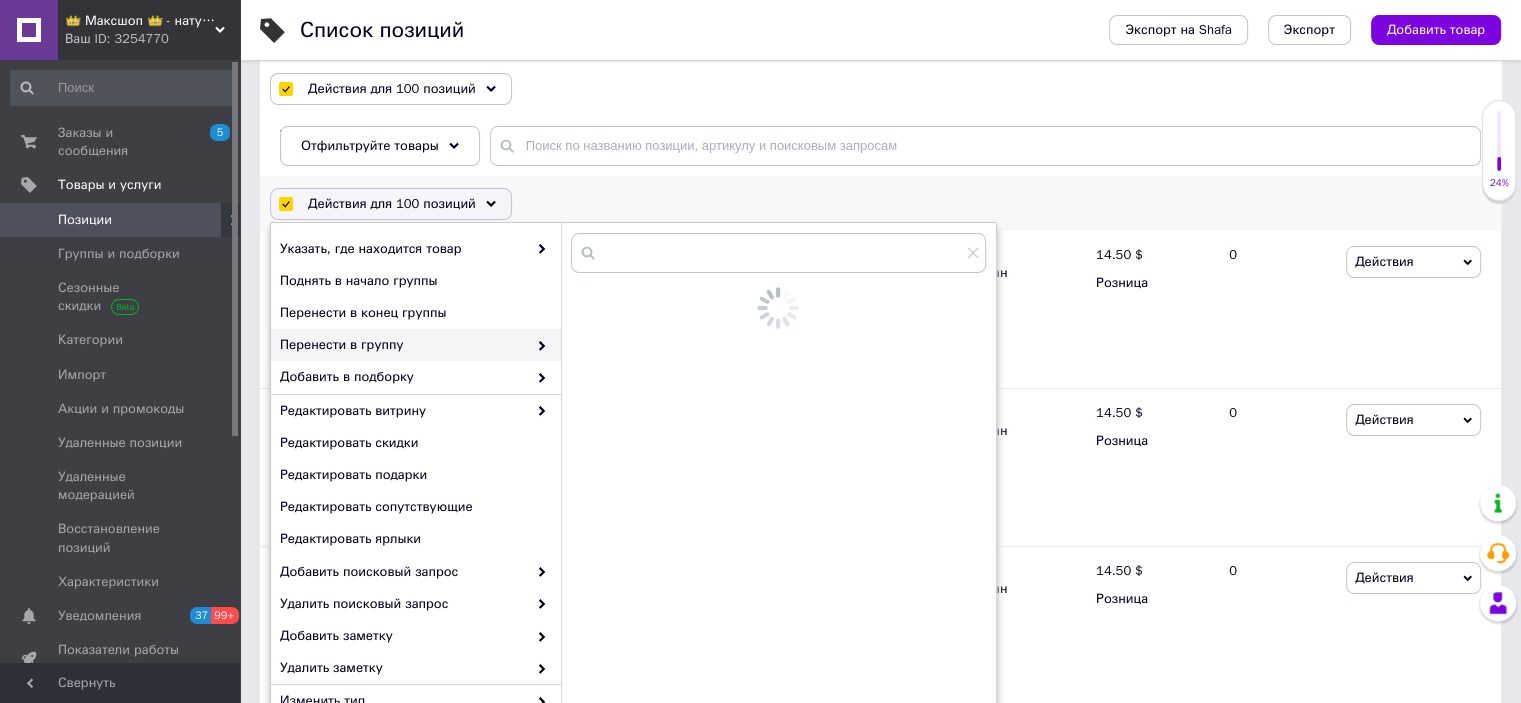 checkbox on "false" 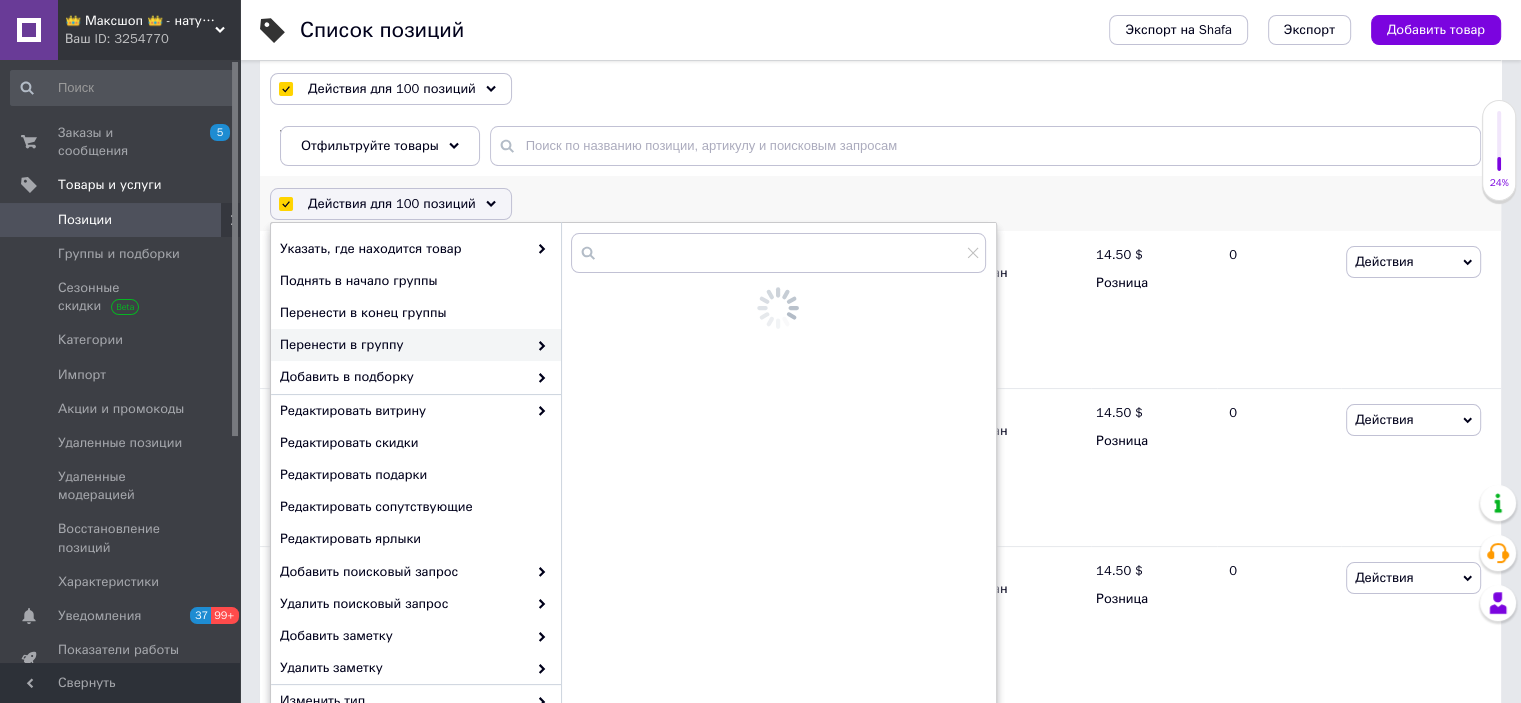 checkbox on "false" 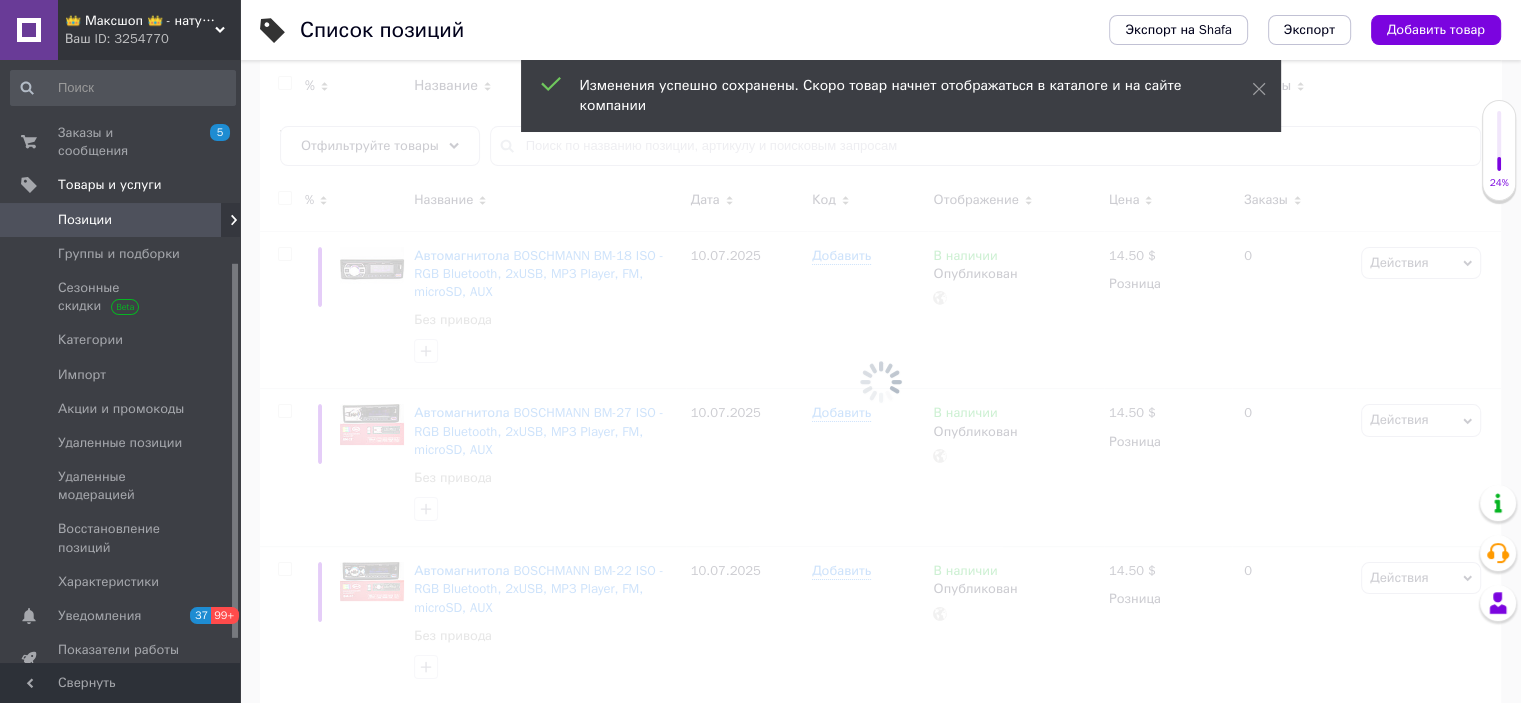 scroll, scrollTop: 364, scrollLeft: 0, axis: vertical 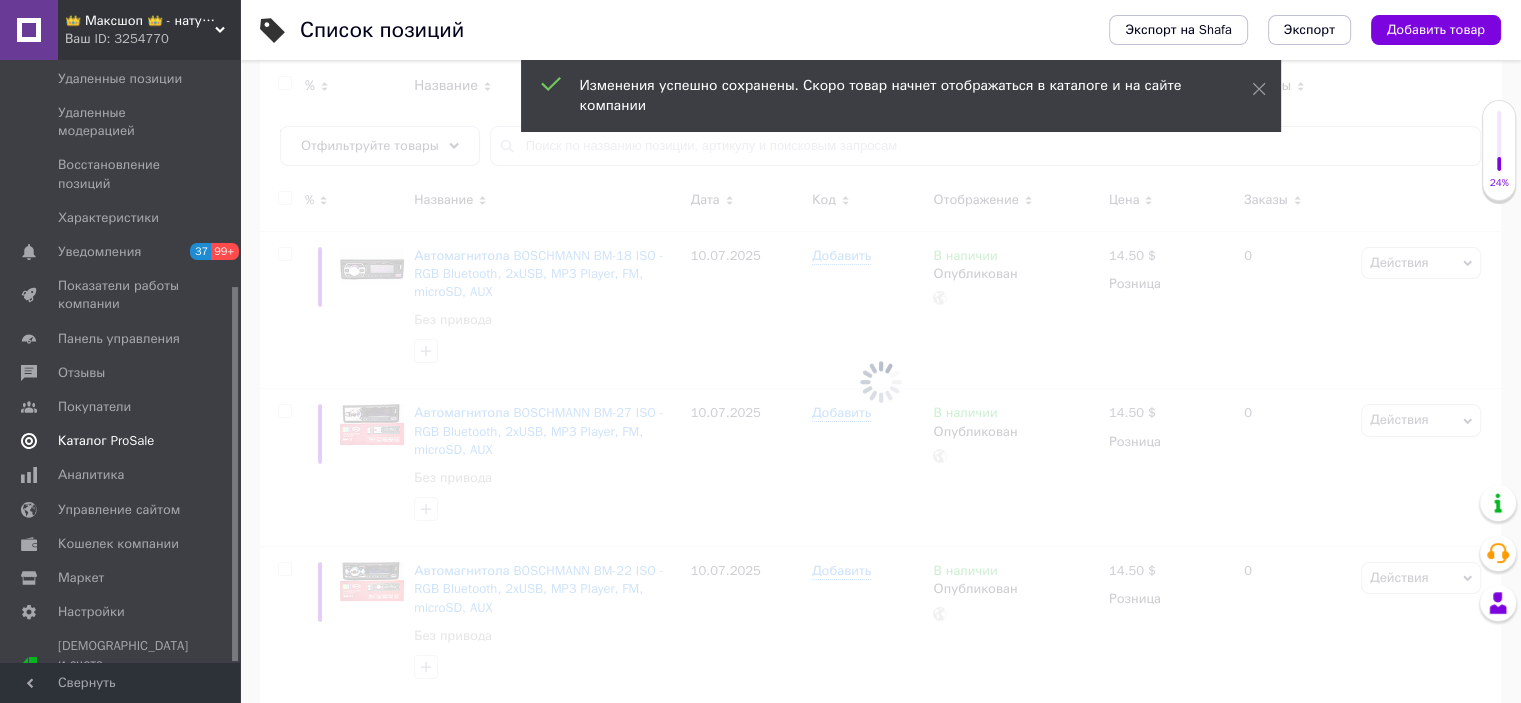 click on "Каталог ProSale" at bounding box center [121, 441] 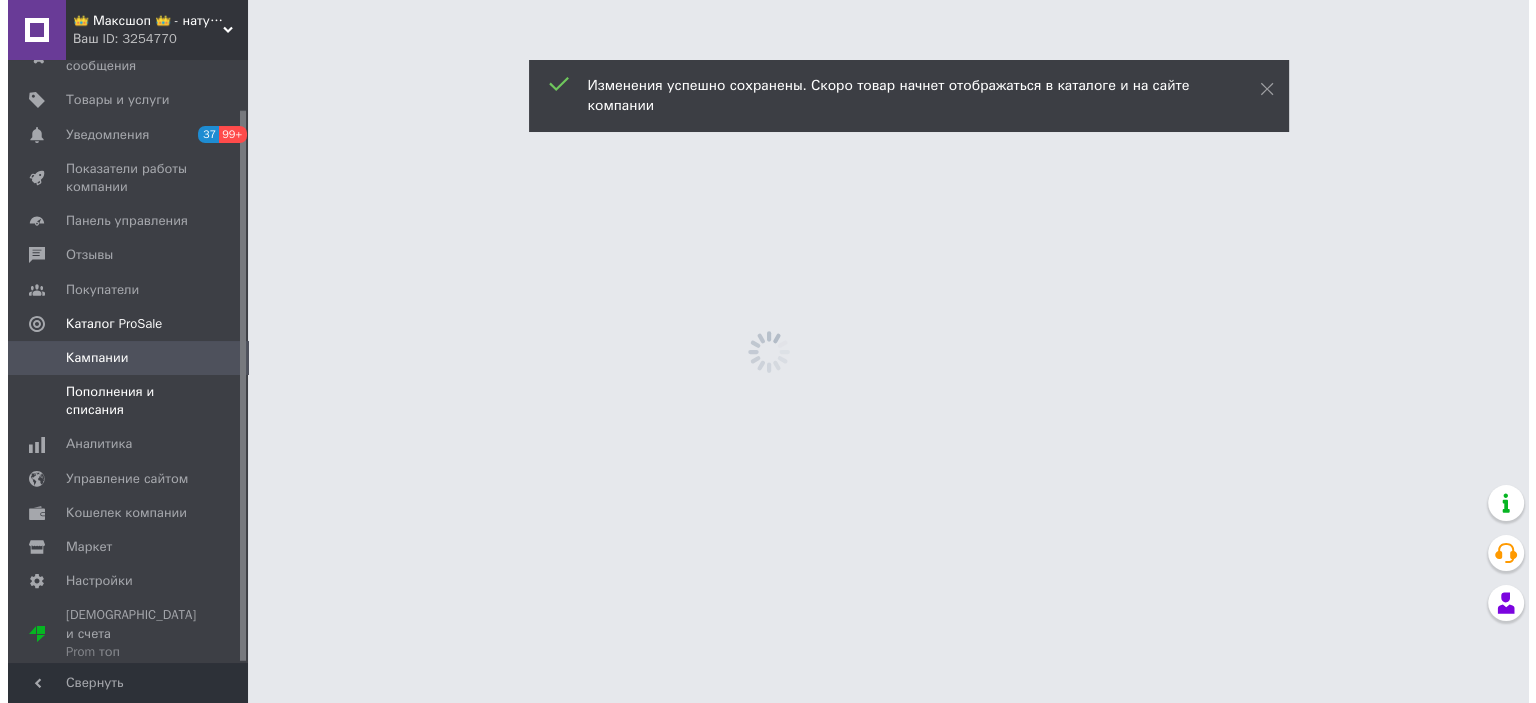 scroll, scrollTop: 0, scrollLeft: 0, axis: both 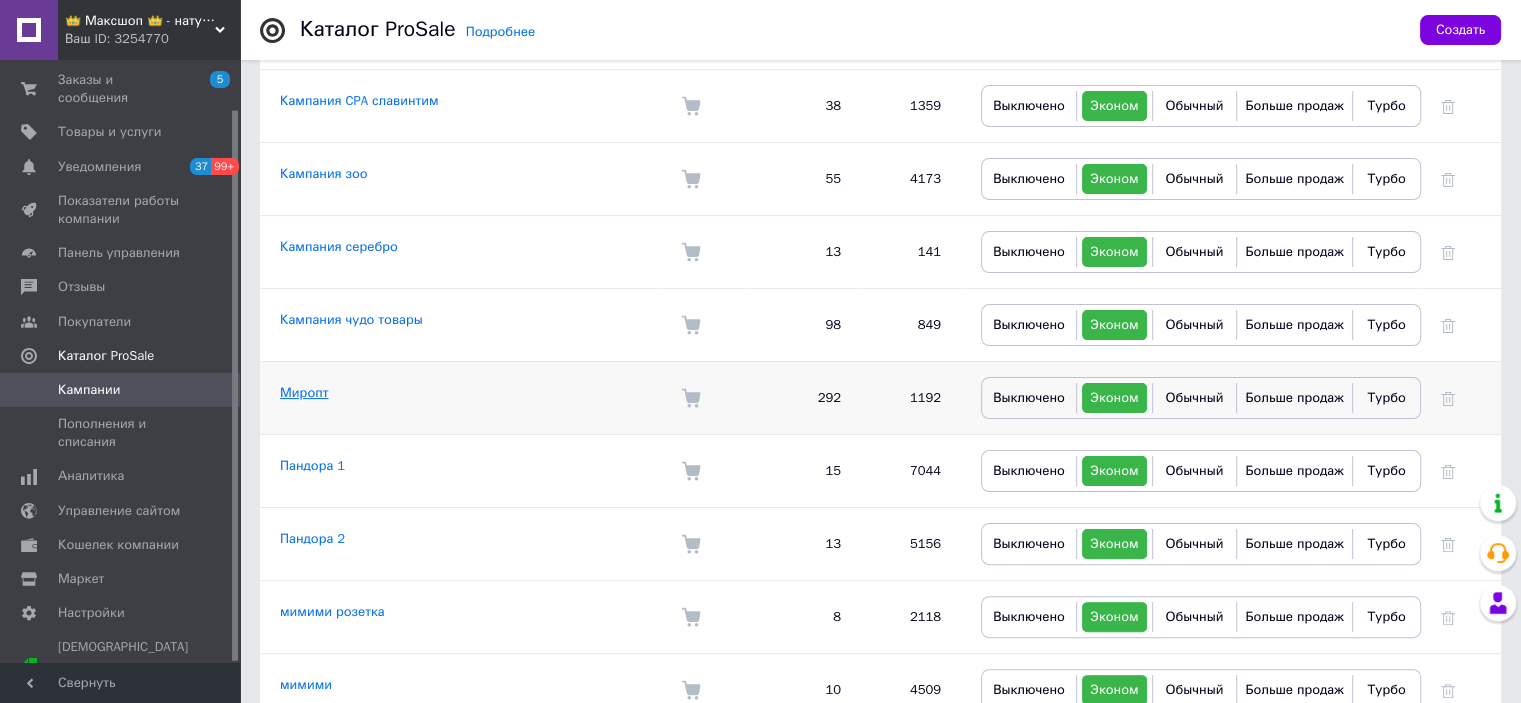 click on "Миропт" at bounding box center [304, 392] 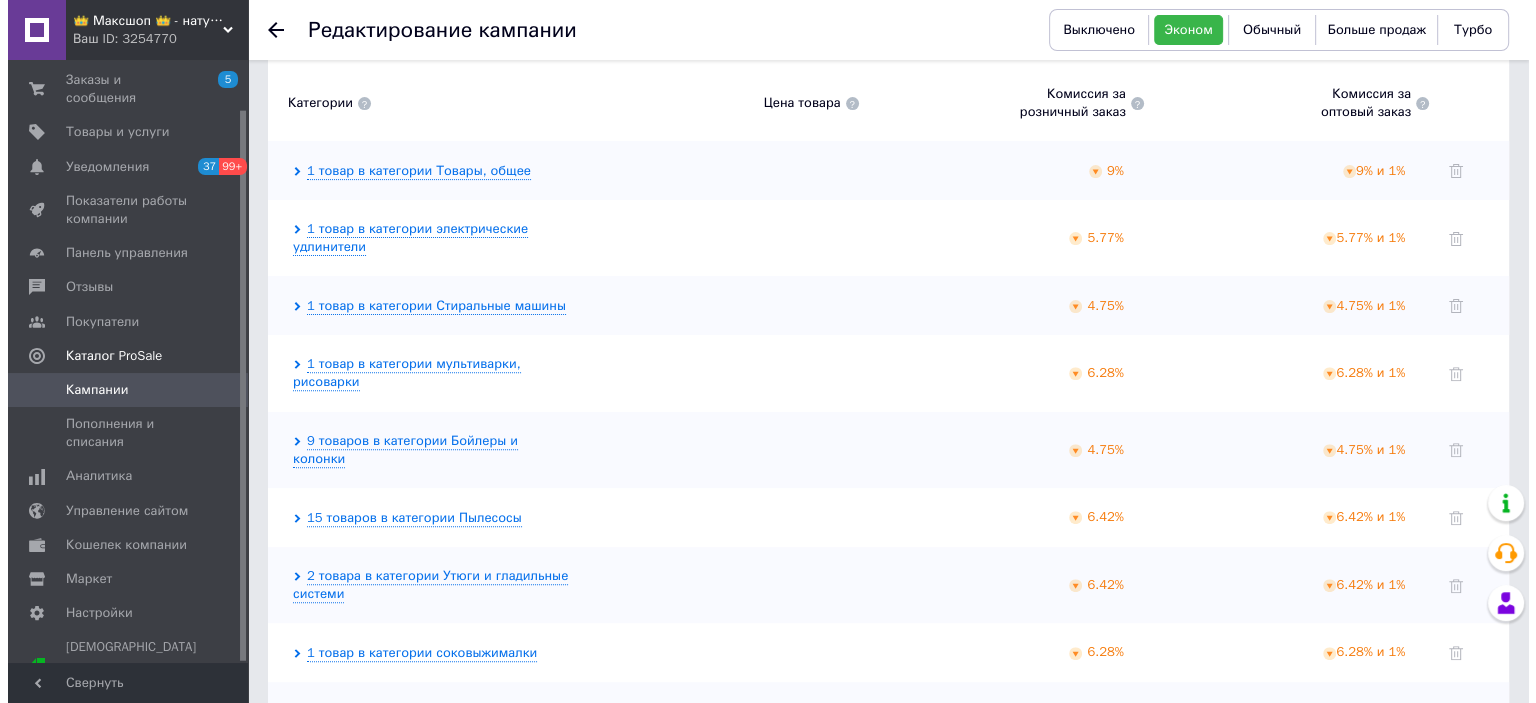 scroll, scrollTop: 200, scrollLeft: 0, axis: vertical 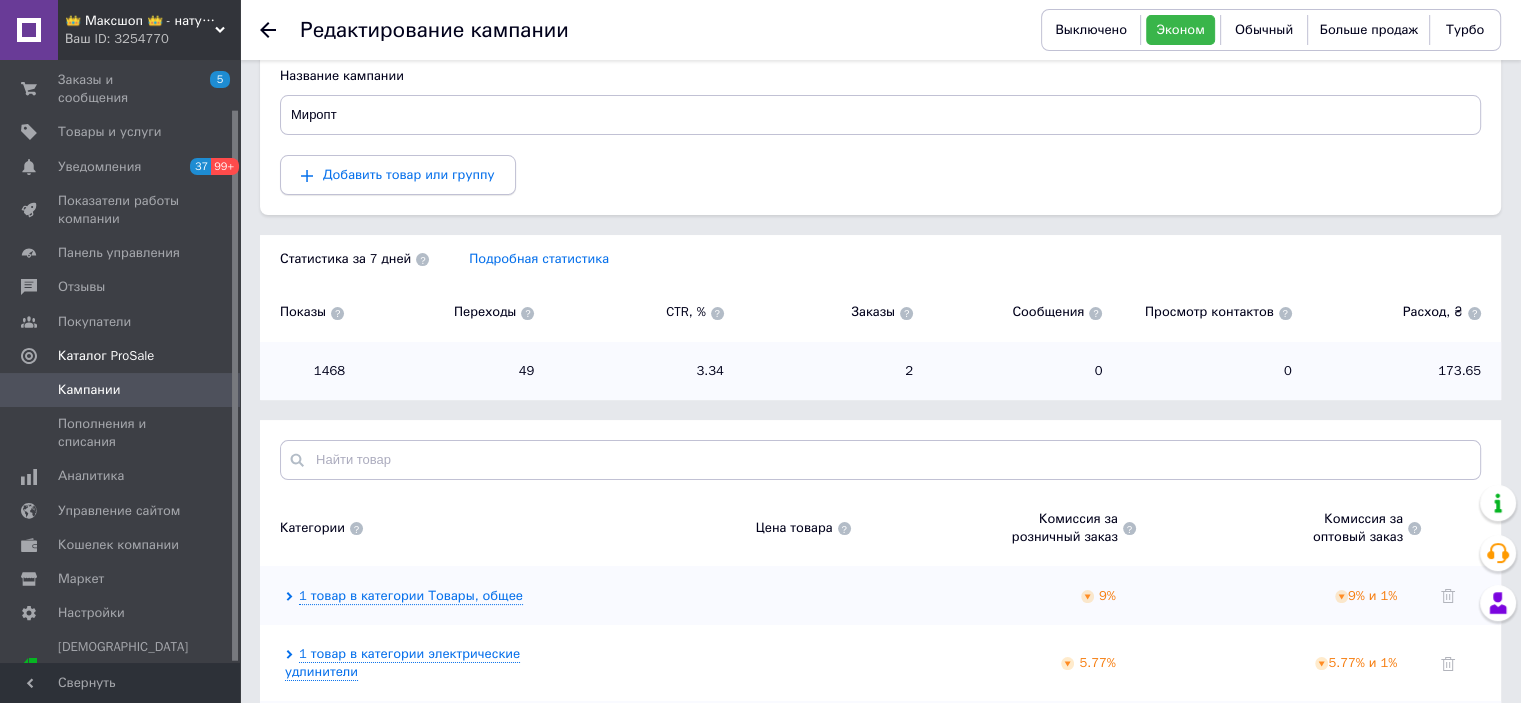 click on "Добавить товар или группу" at bounding box center [398, 175] 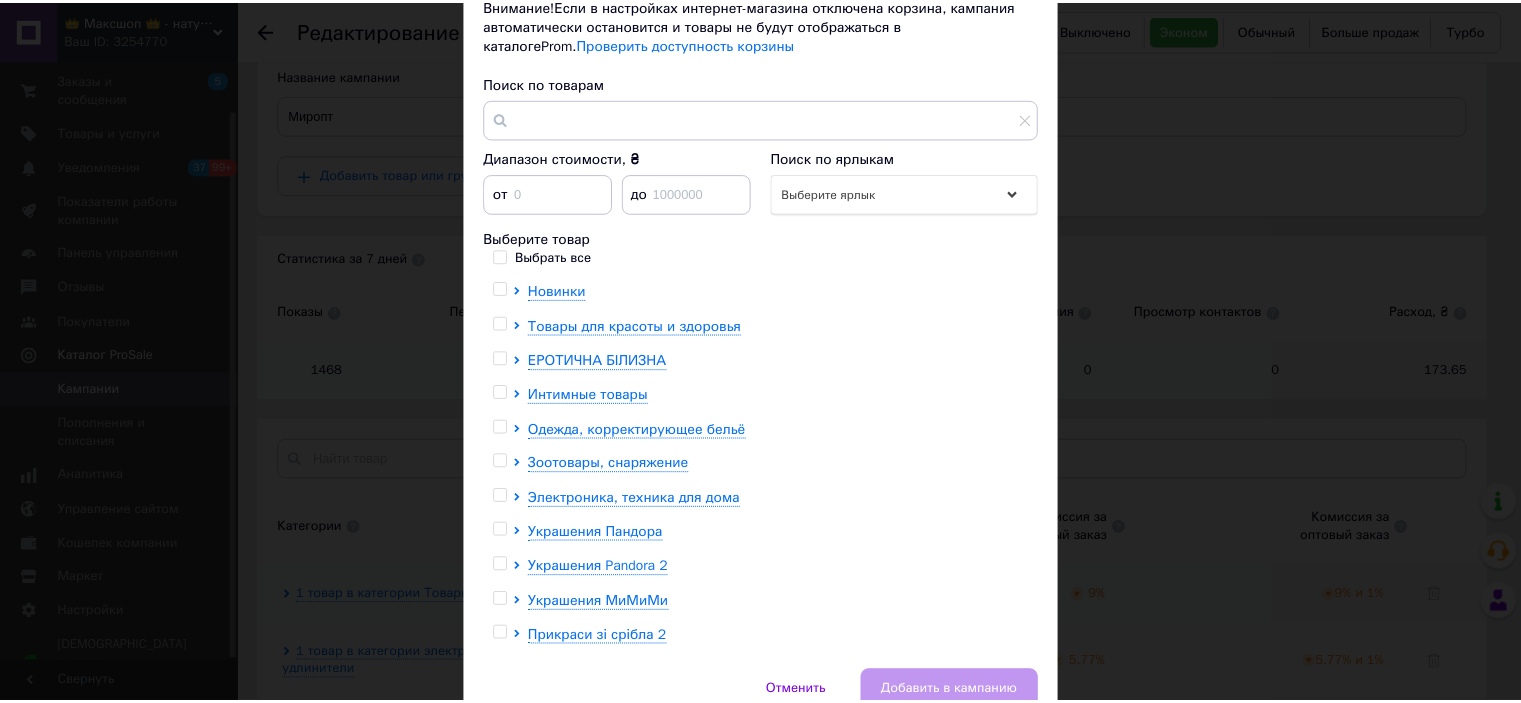 scroll, scrollTop: 323, scrollLeft: 0, axis: vertical 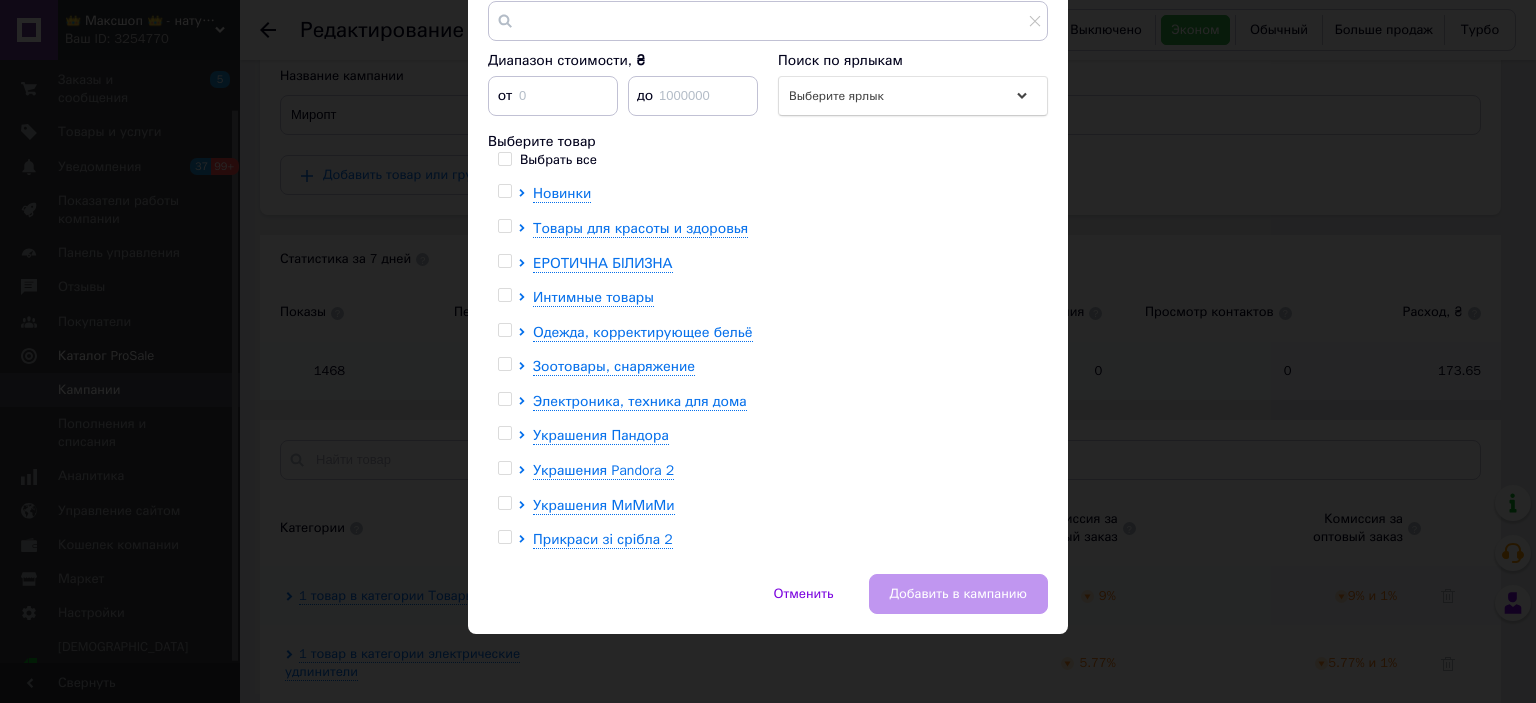 click at bounding box center [504, 399] 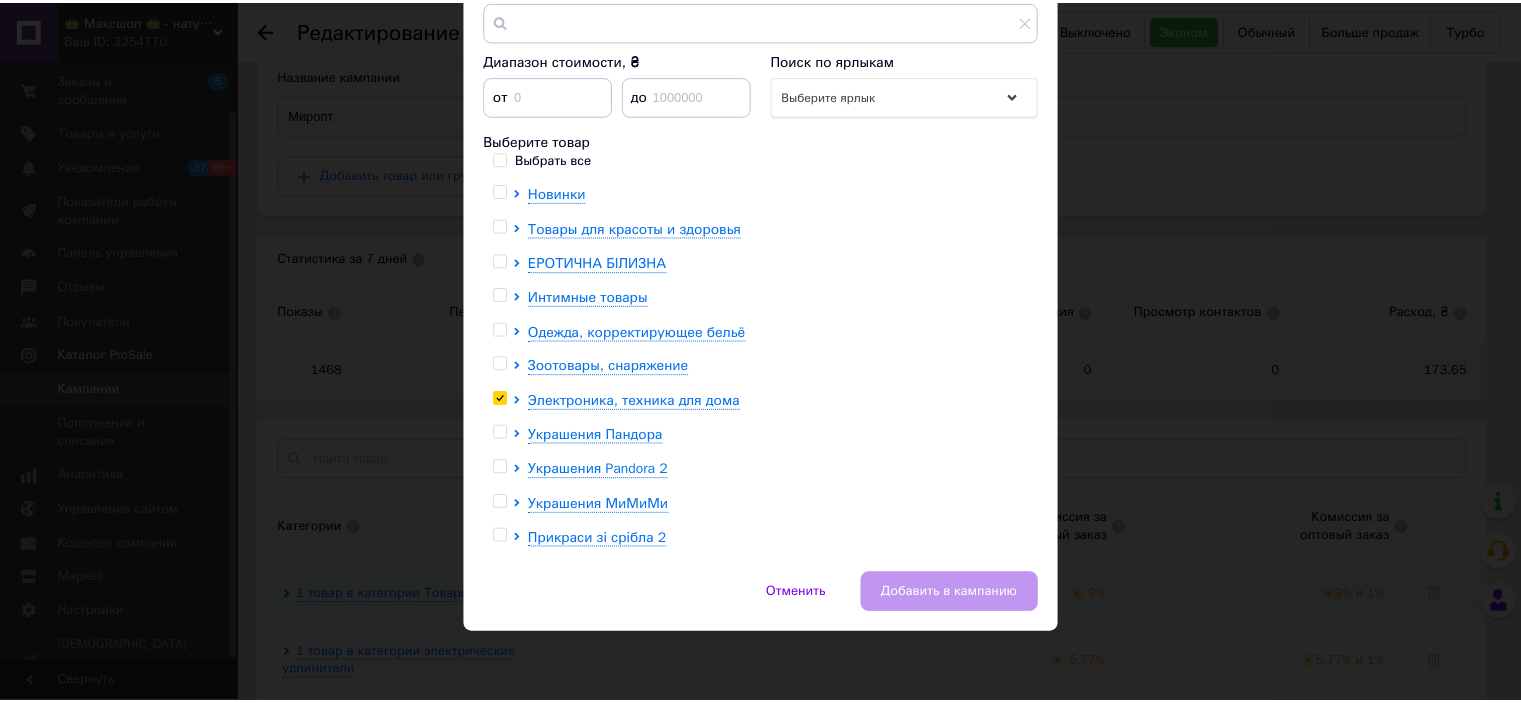 type 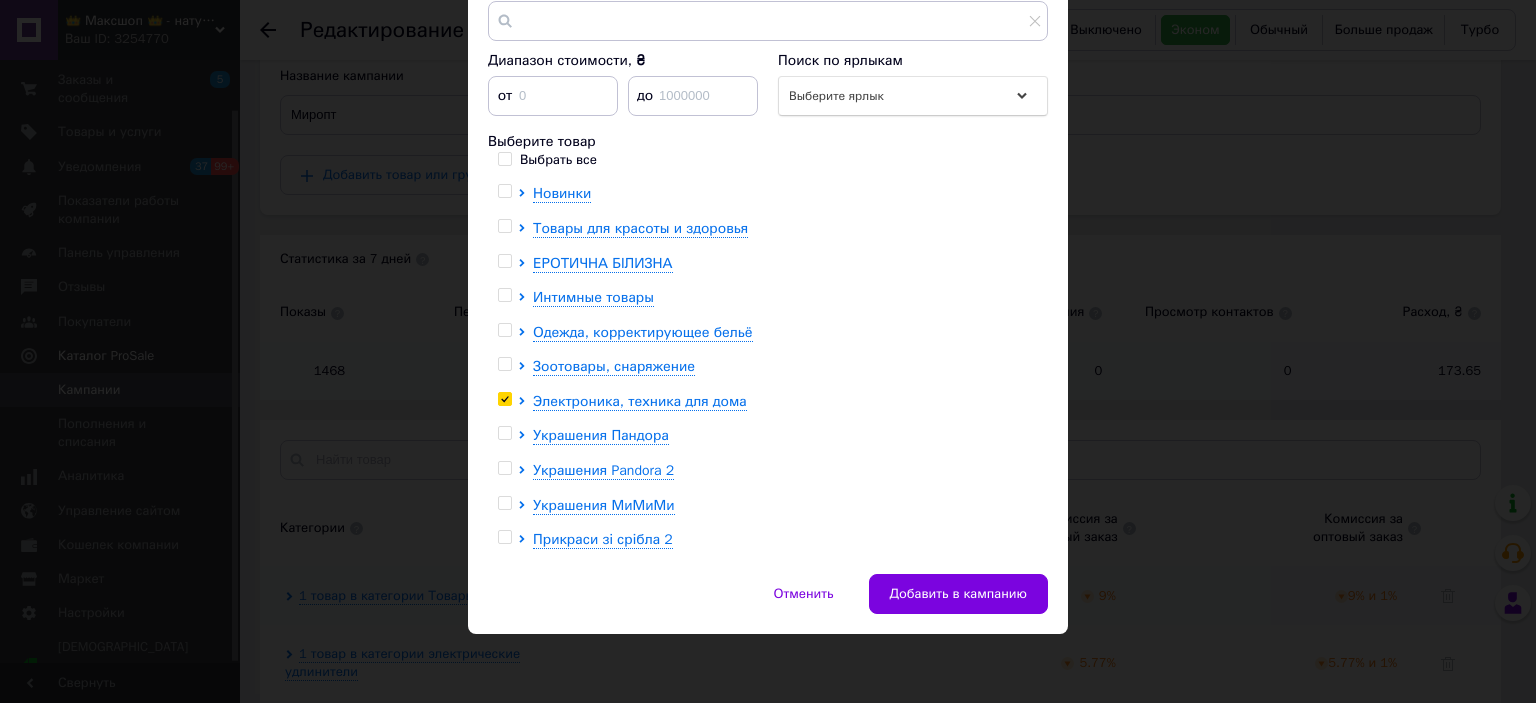 click on "Добавить в кампанию" at bounding box center [958, 594] 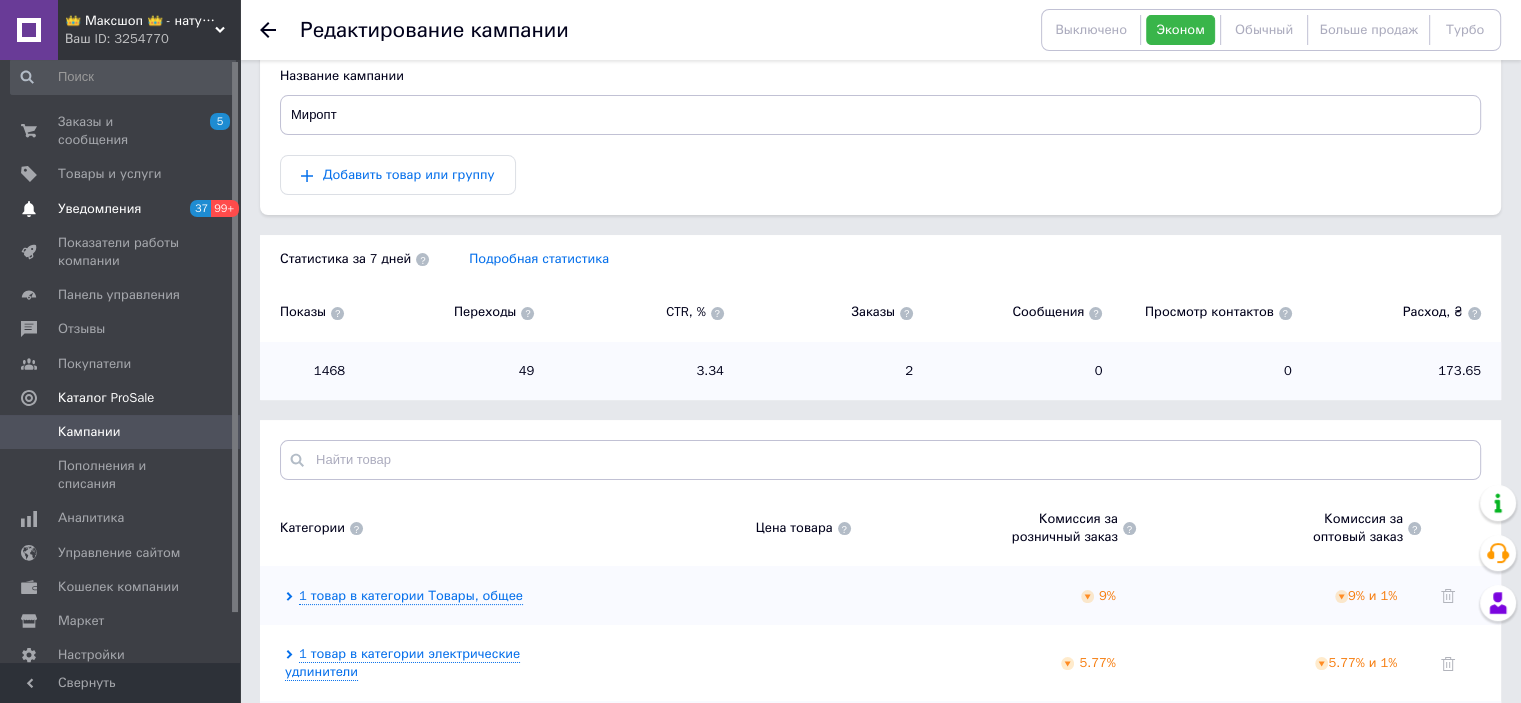 scroll, scrollTop: 0, scrollLeft: 0, axis: both 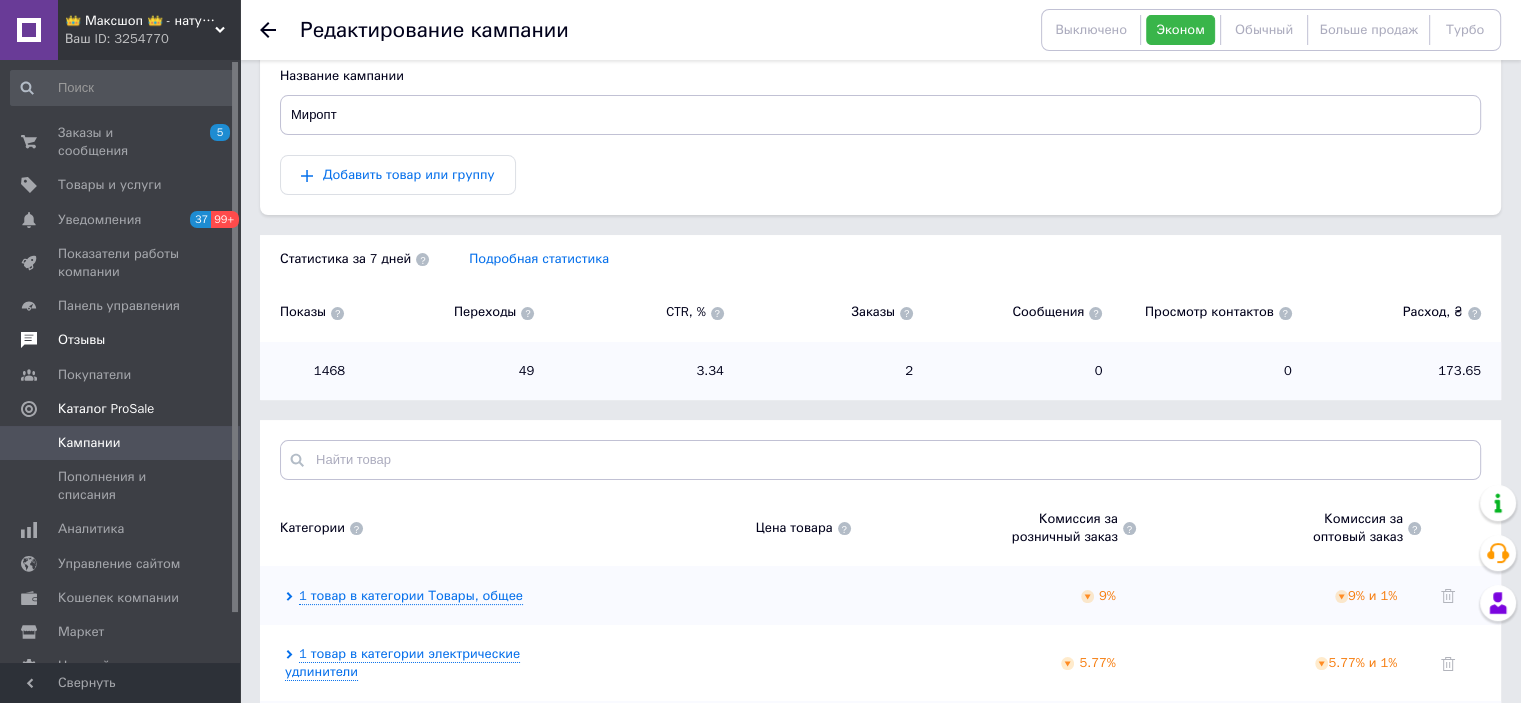 click on "Отзывы" at bounding box center [123, 340] 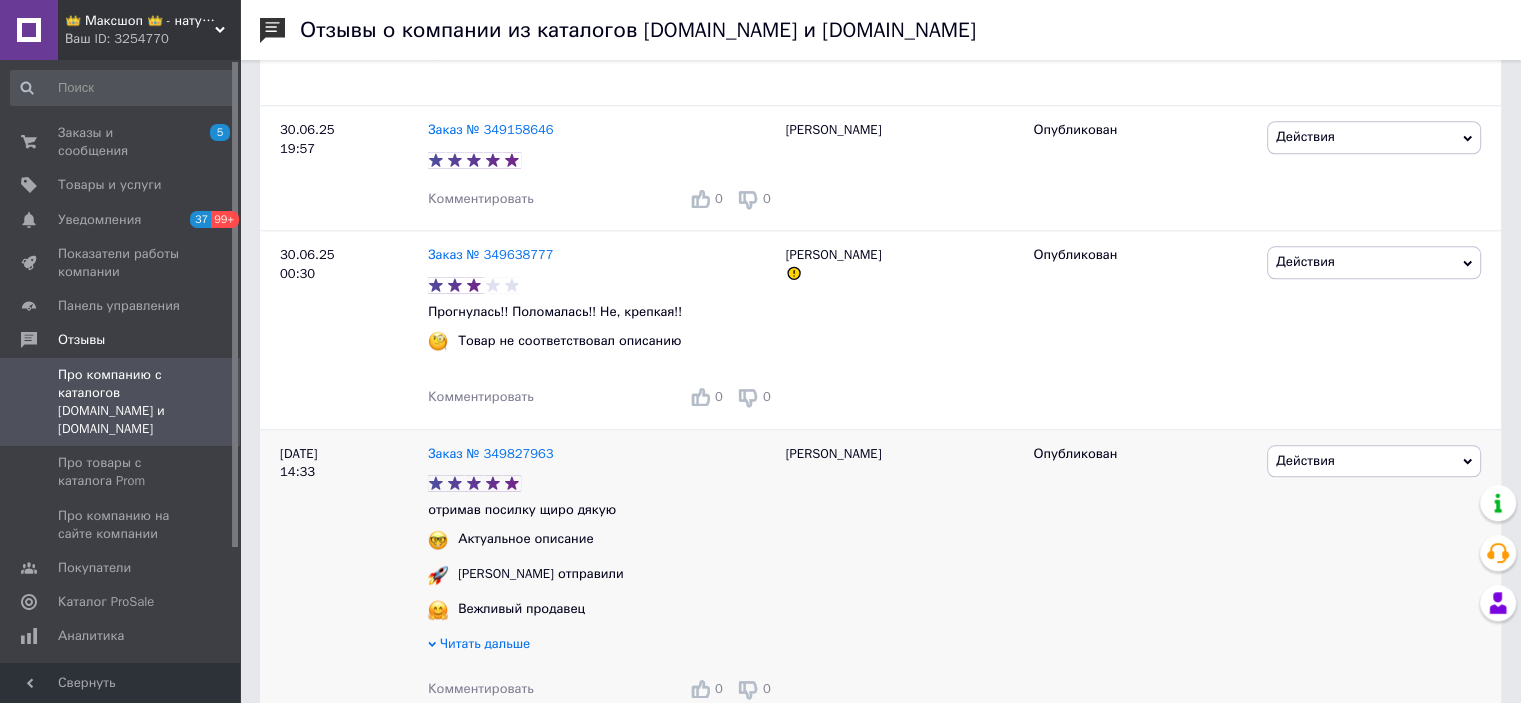 scroll, scrollTop: 2200, scrollLeft: 0, axis: vertical 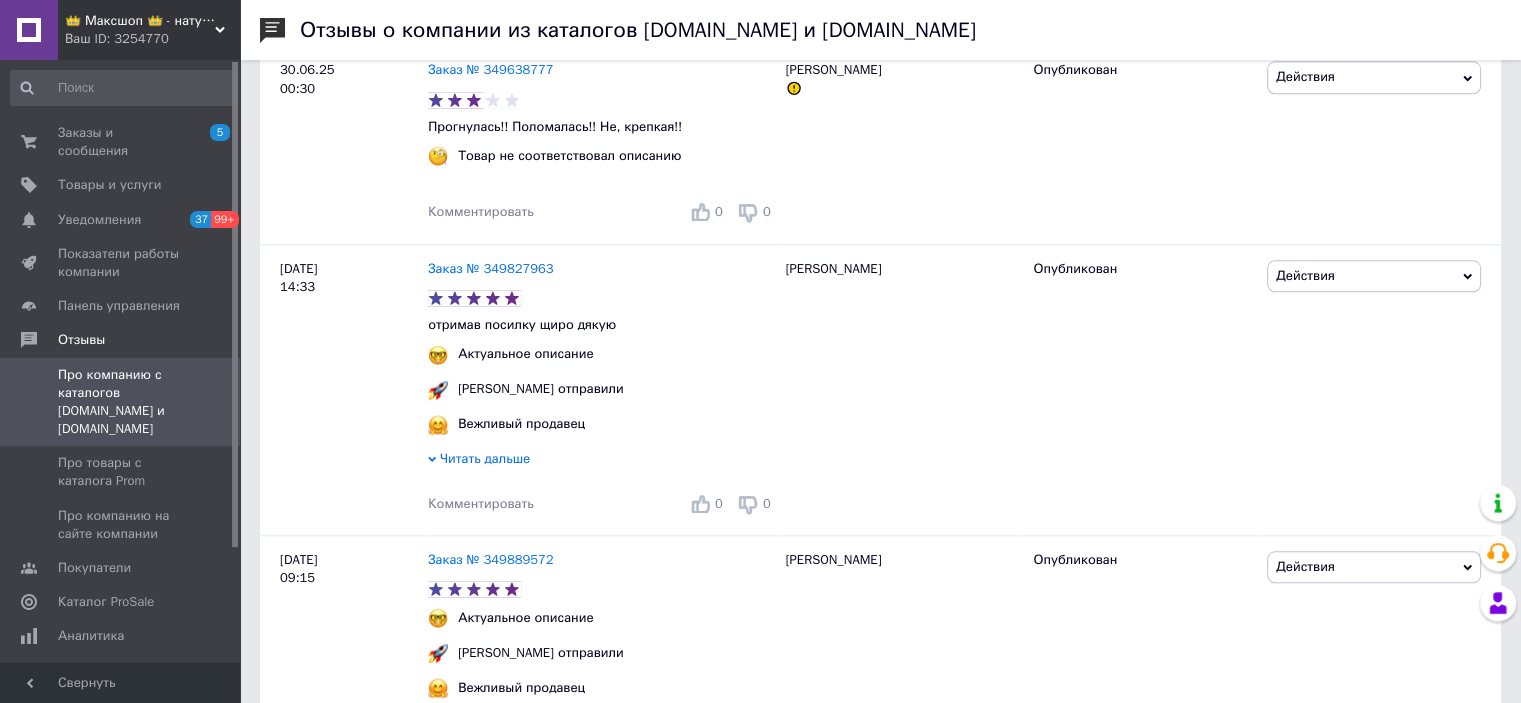 click on "Ваш ID: 3254770" at bounding box center (152, 39) 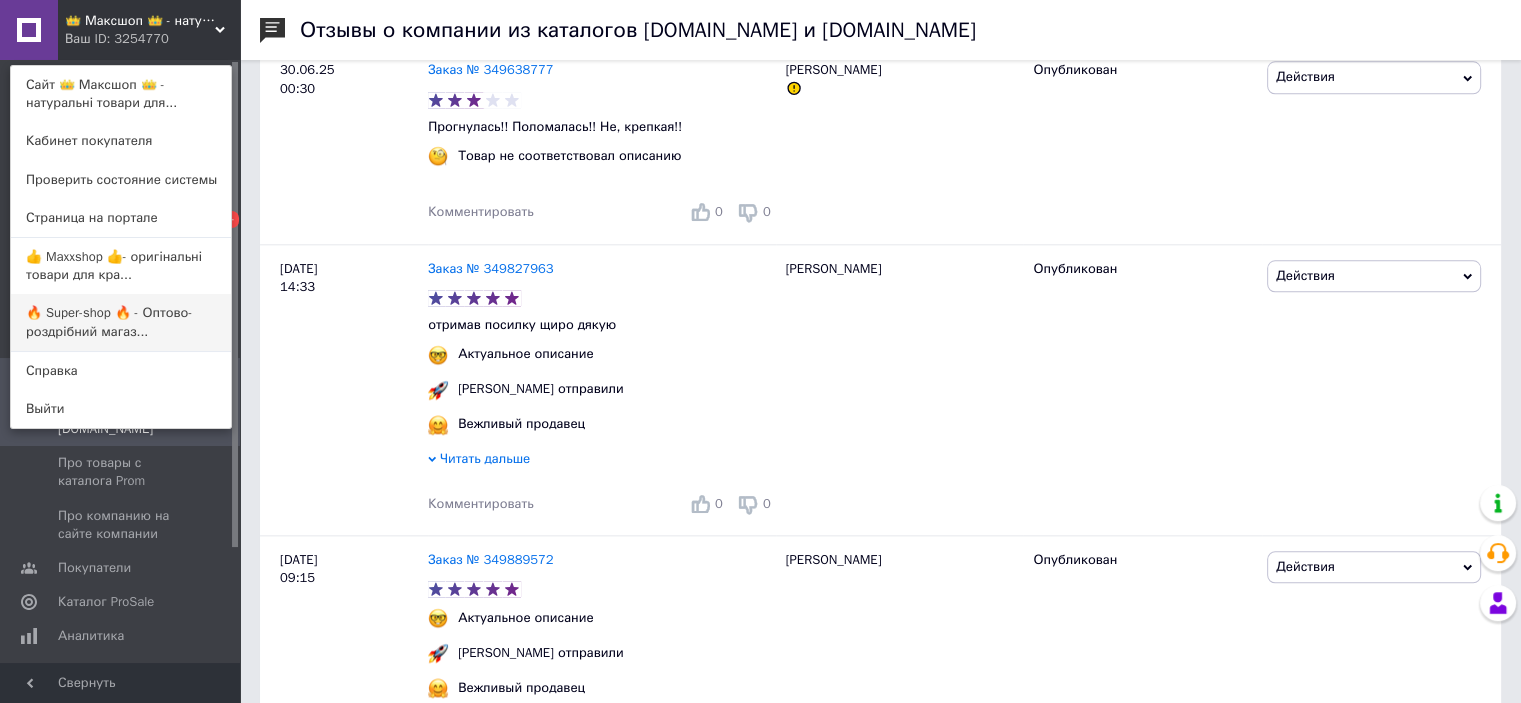 click on "🔥 Super-shop 🔥 - Оптово-роздрібний магаз..." at bounding box center [121, 322] 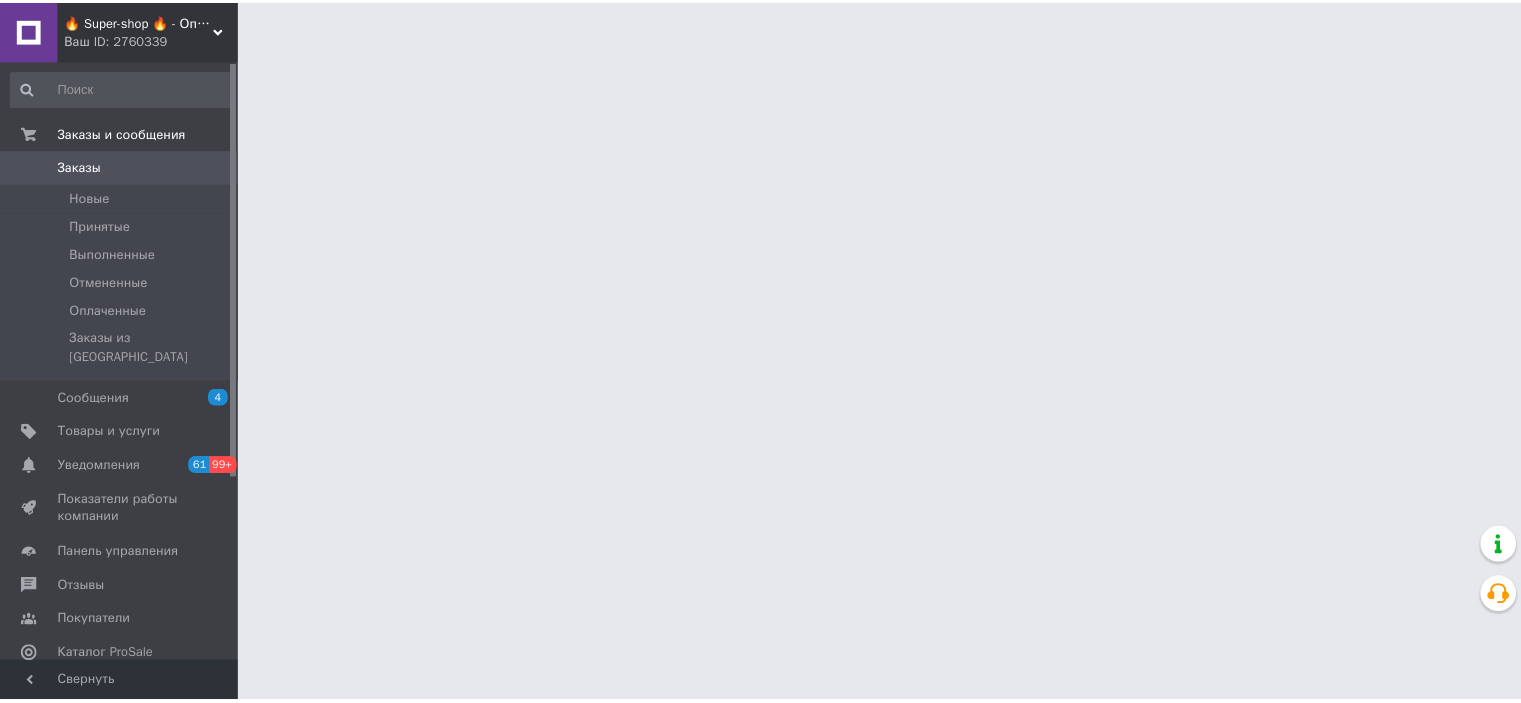 scroll, scrollTop: 0, scrollLeft: 0, axis: both 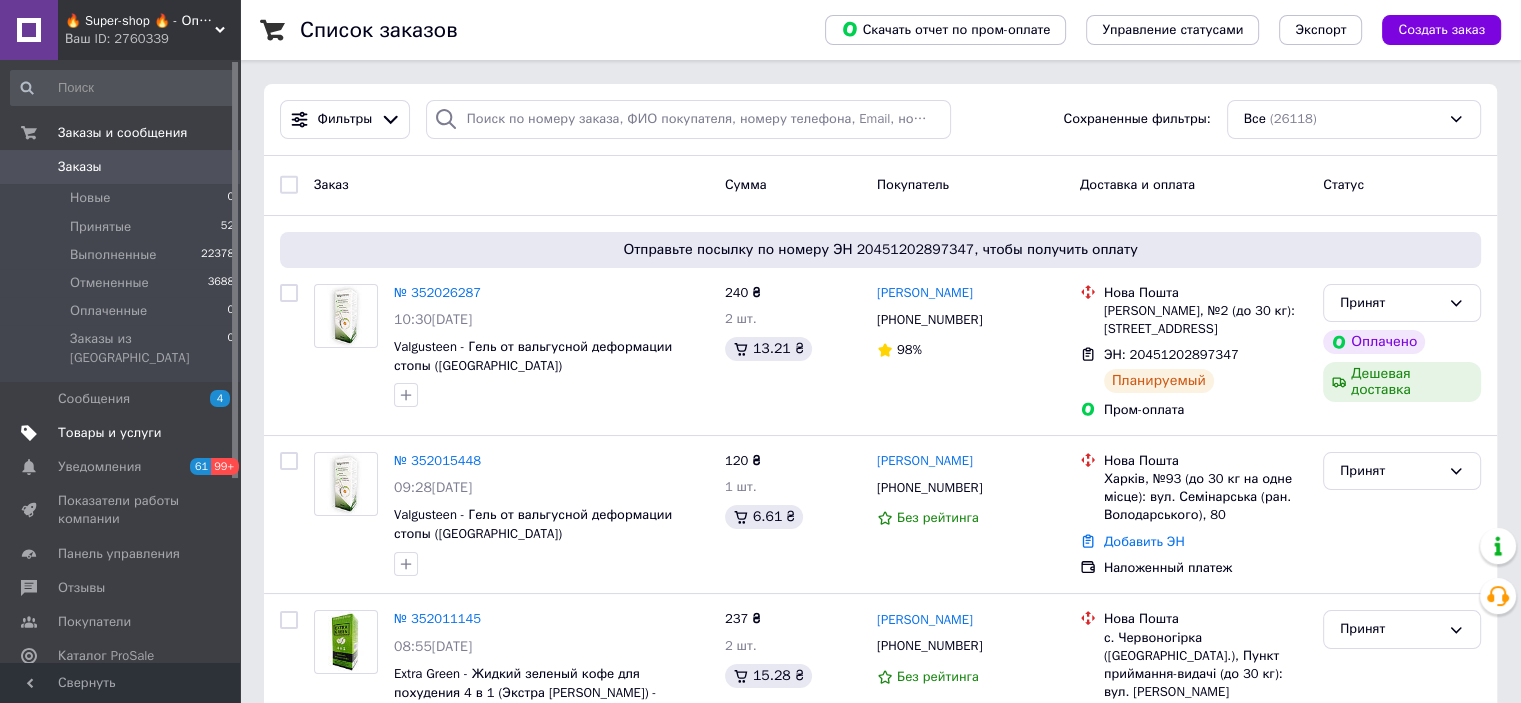click on "Товары и услуги" at bounding box center [110, 433] 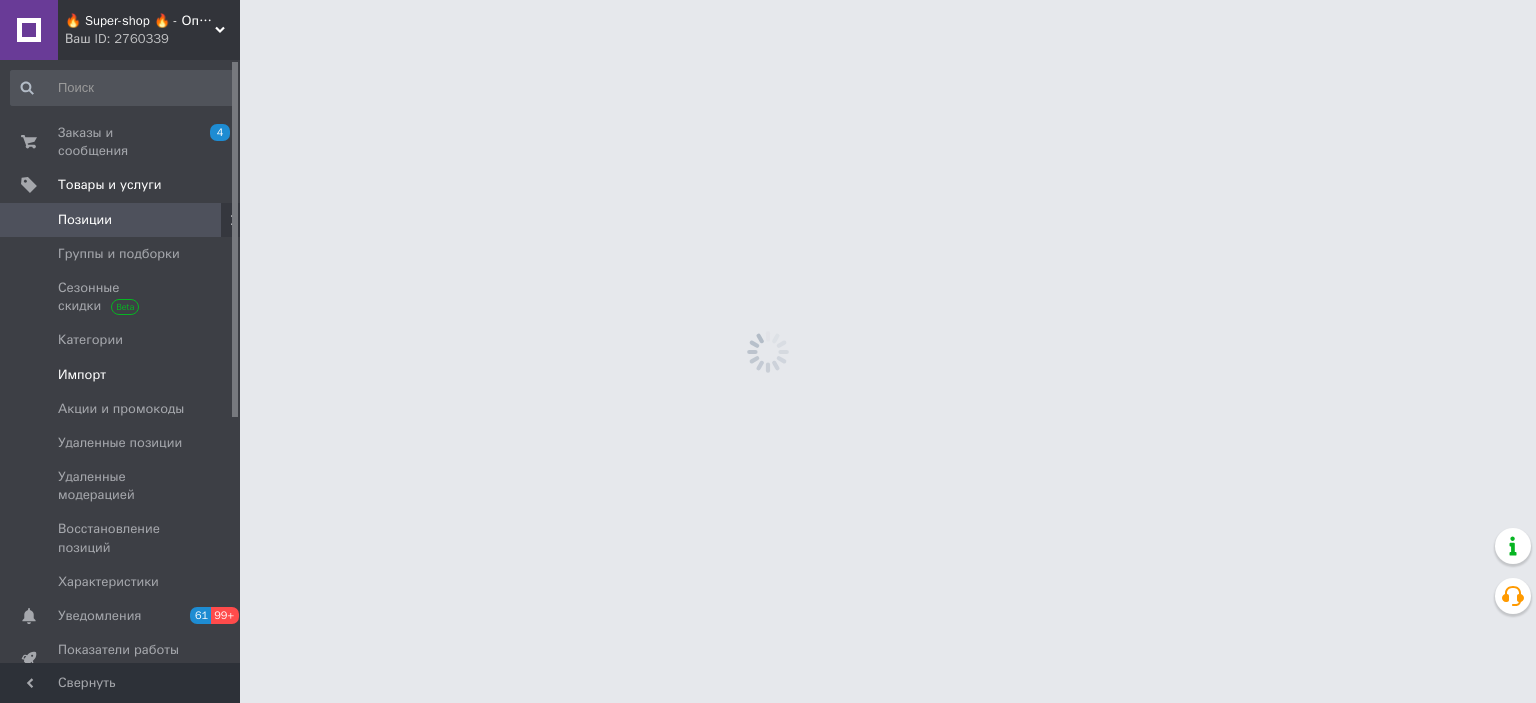 click on "Импорт" at bounding box center (121, 375) 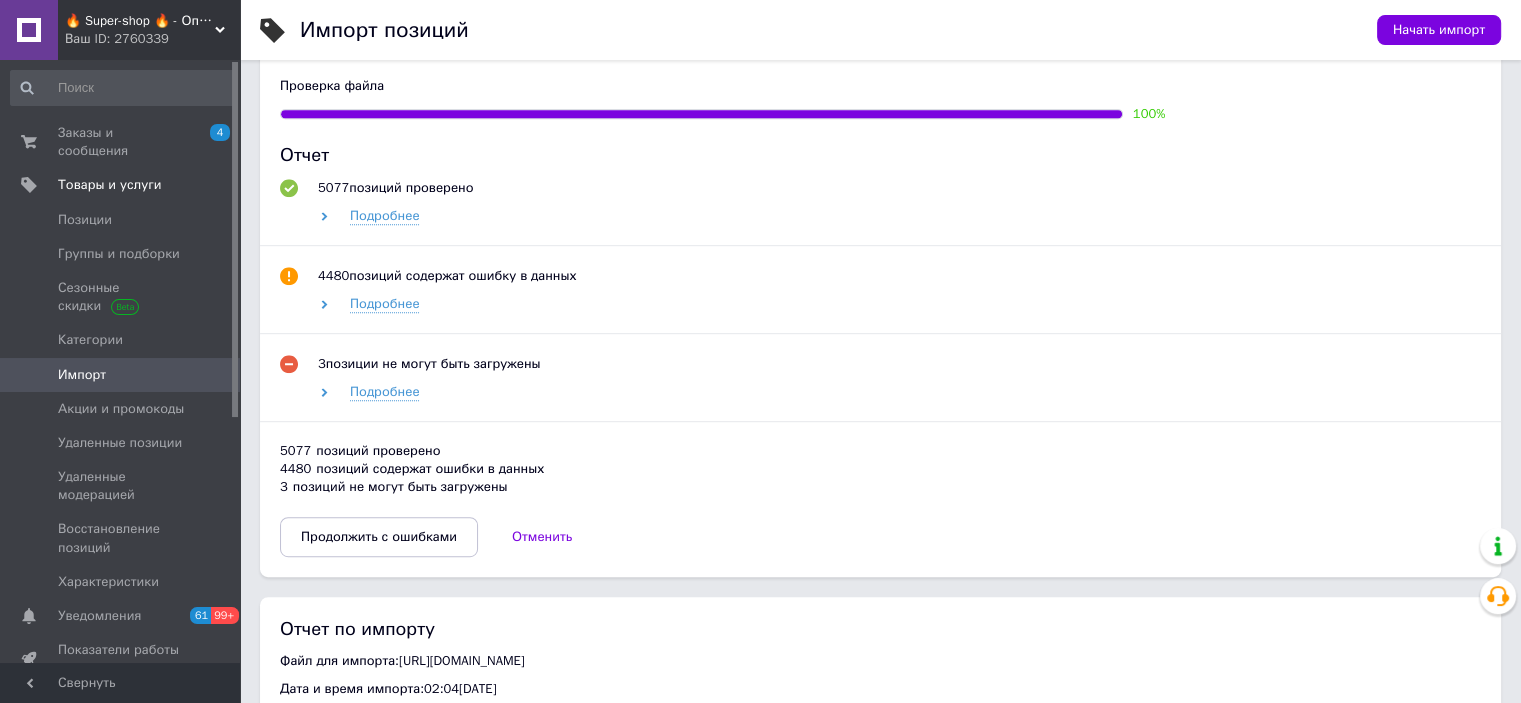 scroll, scrollTop: 1200, scrollLeft: 0, axis: vertical 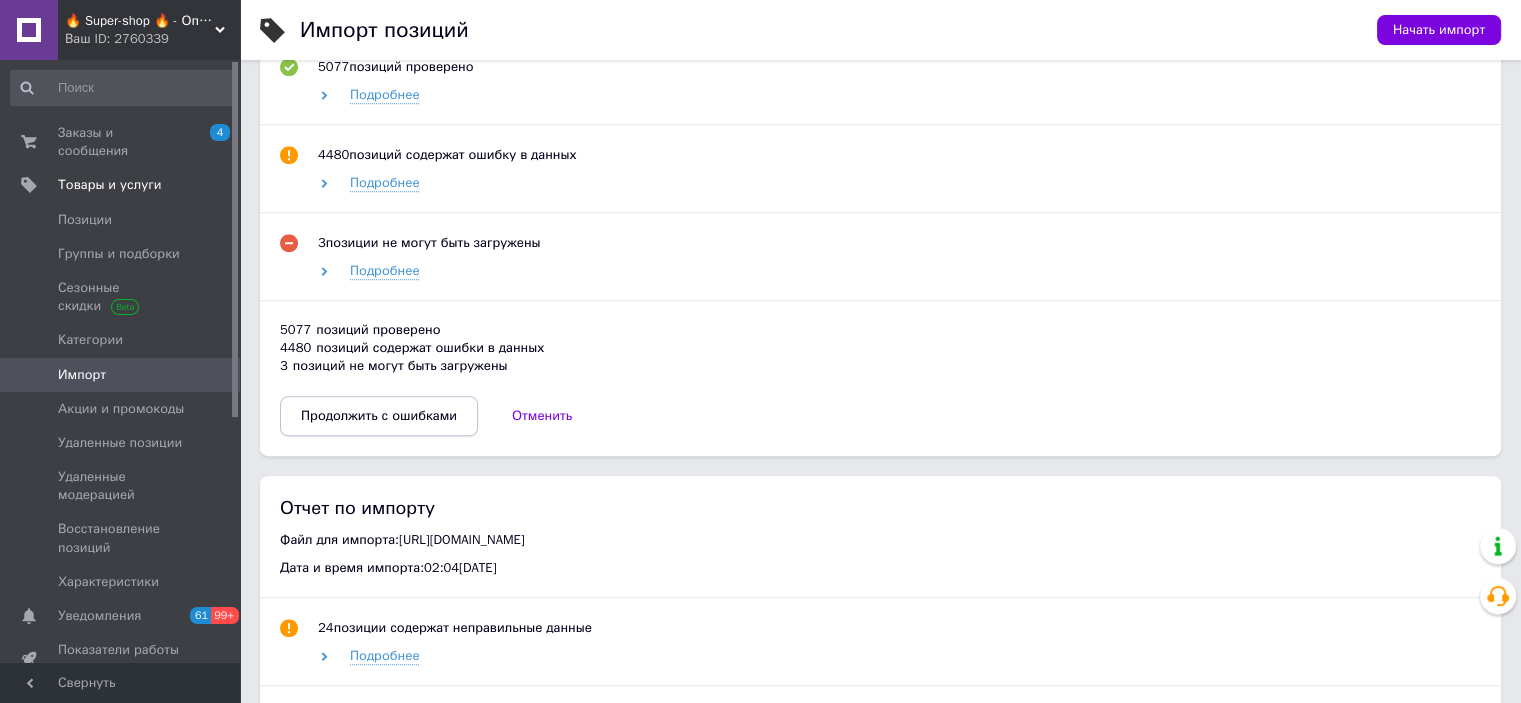 click on "Продолжить с ошибками" at bounding box center (379, 416) 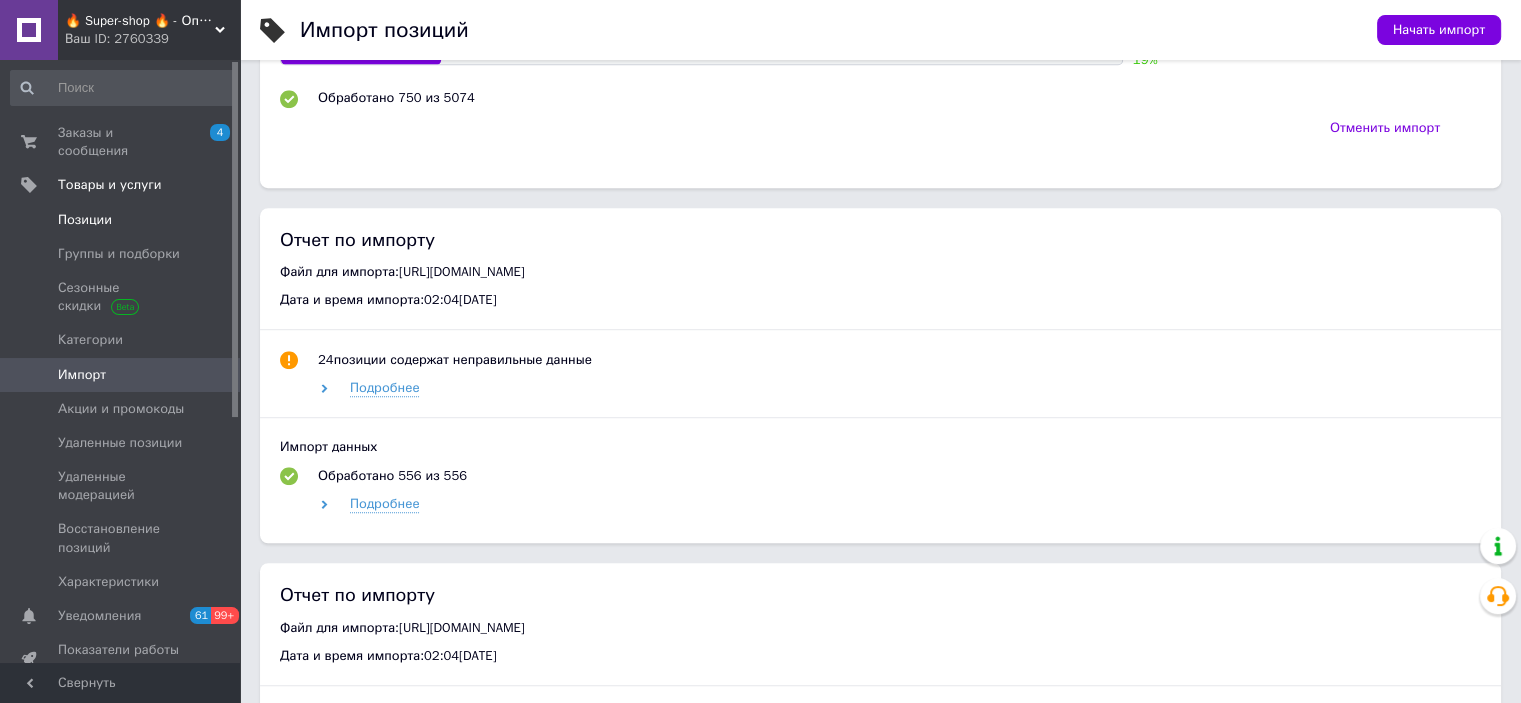 click on "Позиции" at bounding box center [121, 220] 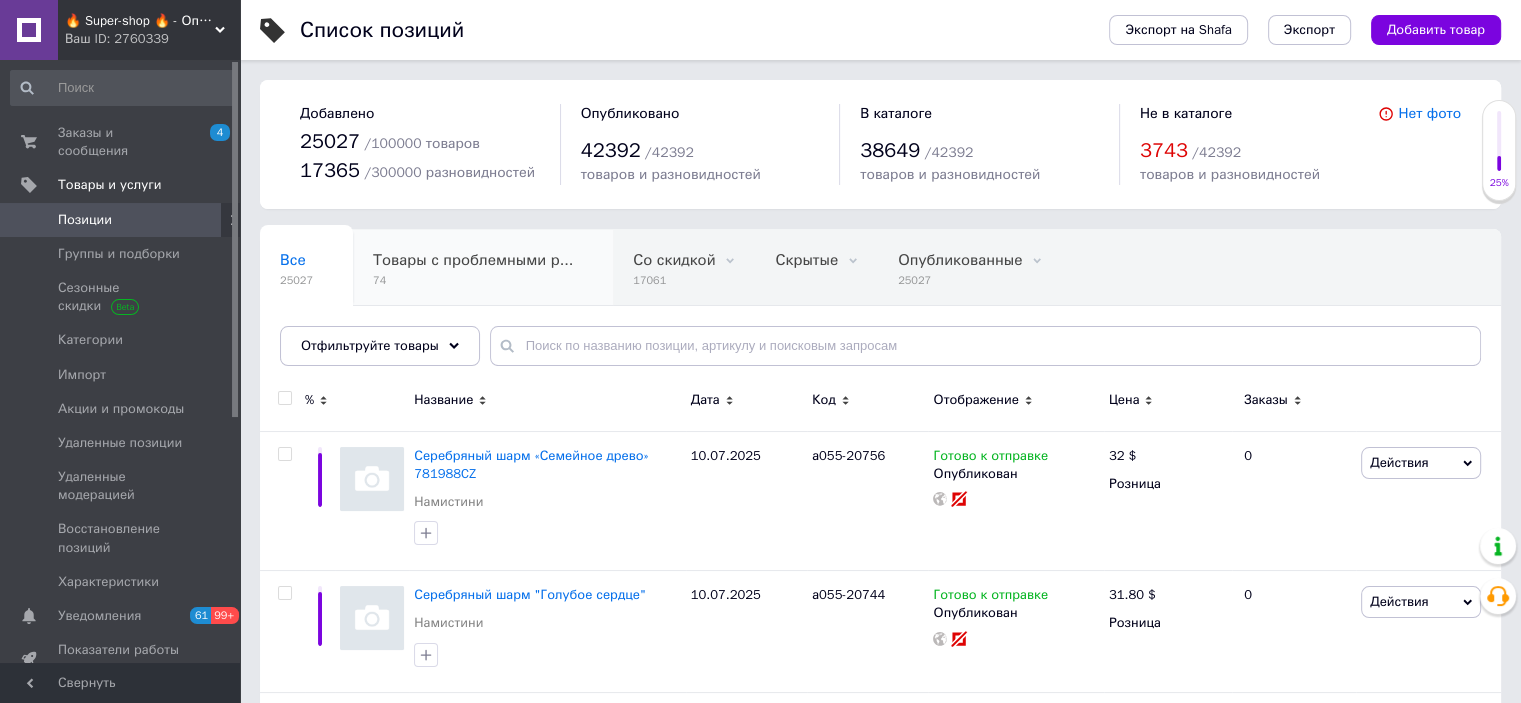 scroll, scrollTop: 100, scrollLeft: 0, axis: vertical 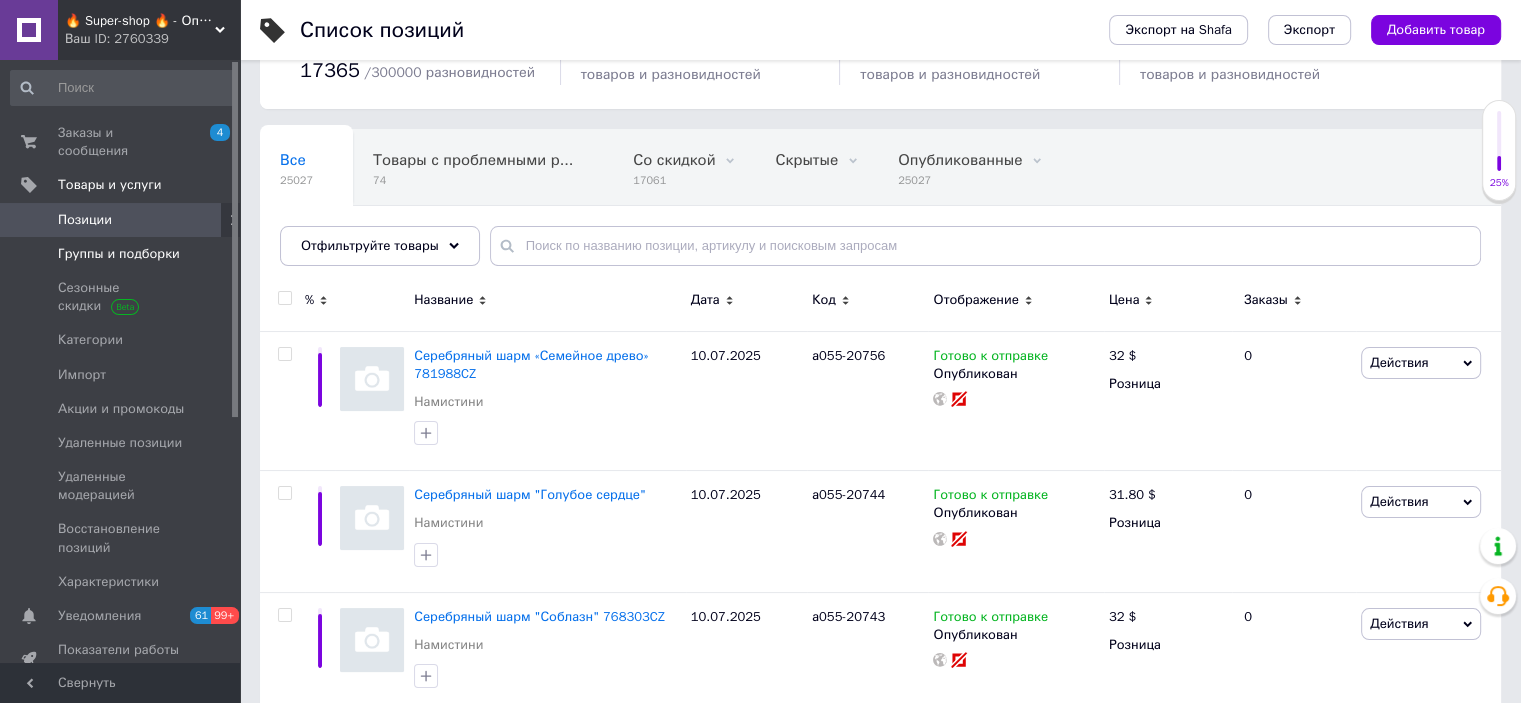 click at bounding box center [212, 254] 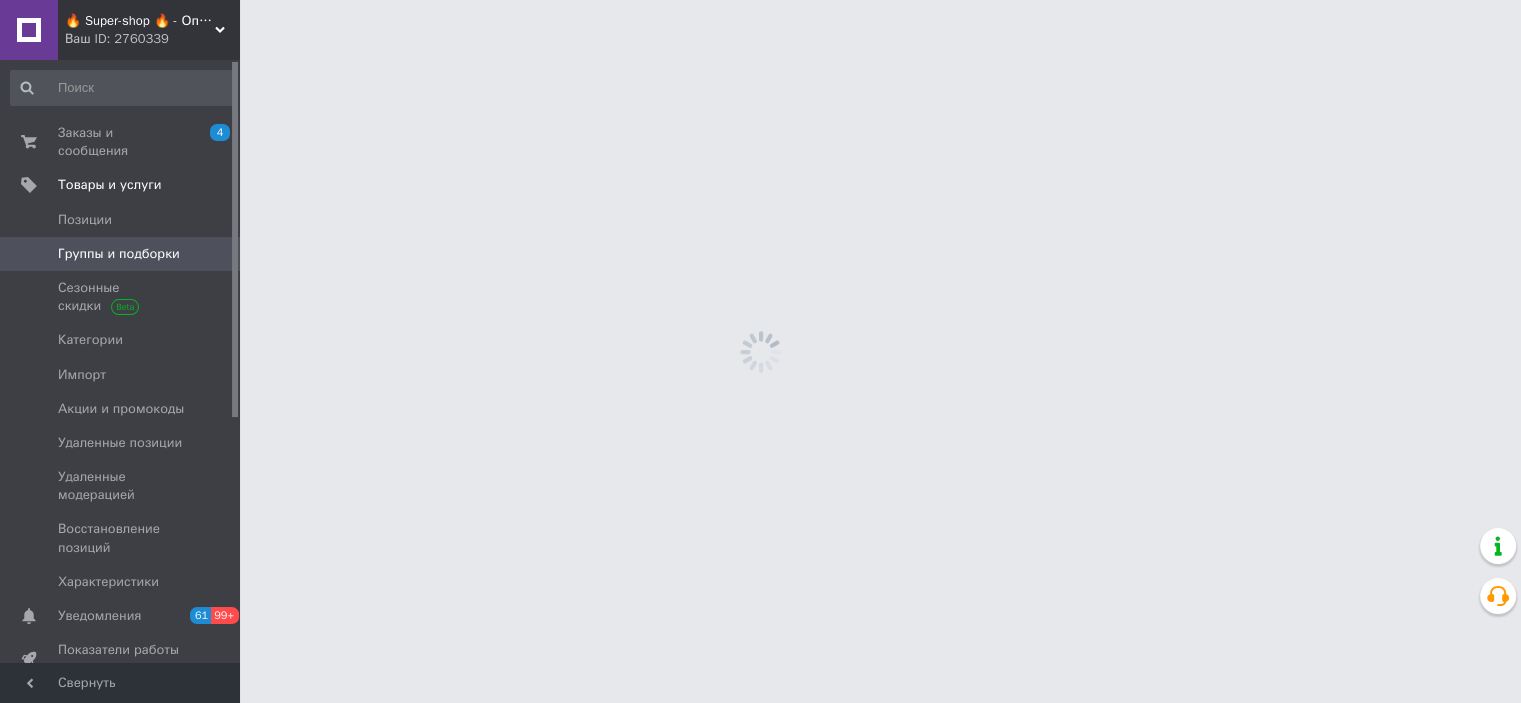 scroll, scrollTop: 0, scrollLeft: 0, axis: both 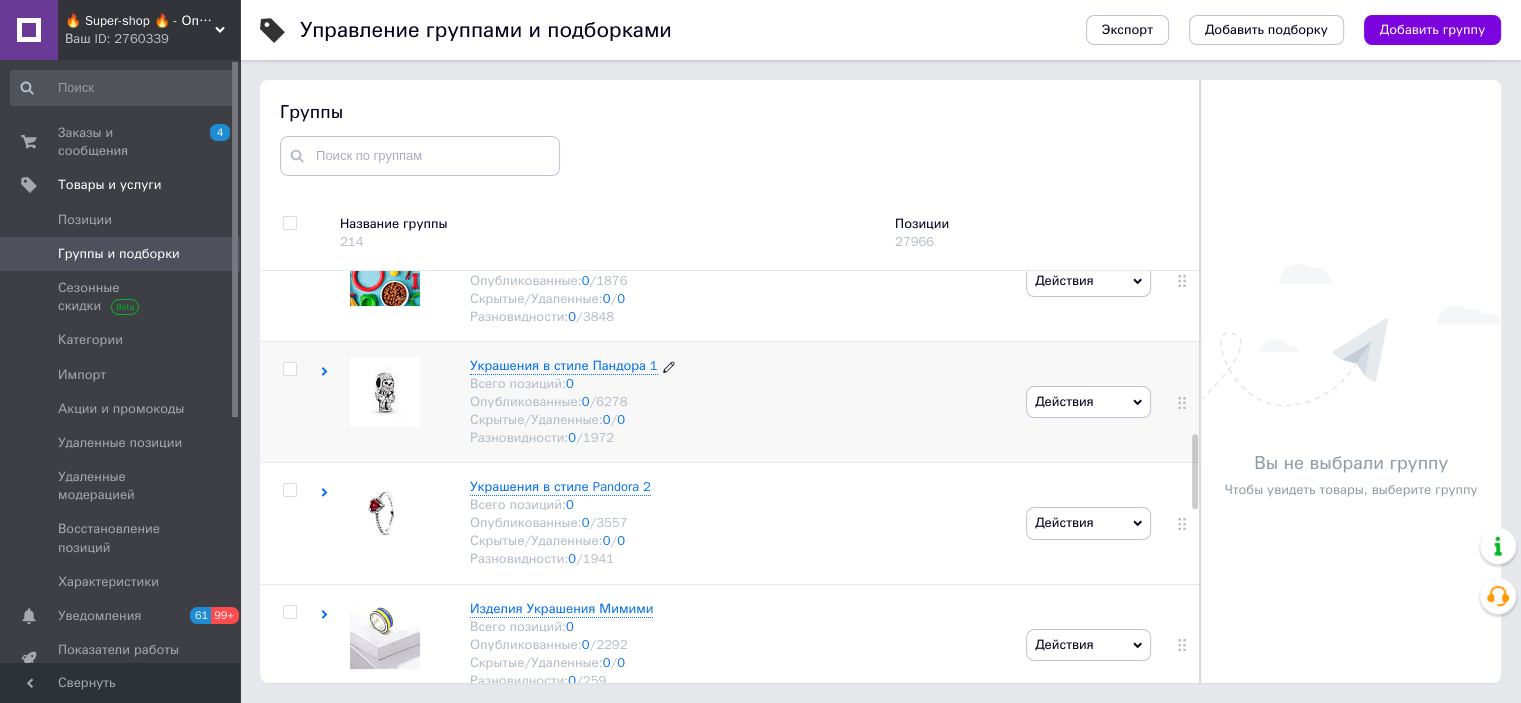 click on "Украшения в стиле Пандора 1" at bounding box center [564, 365] 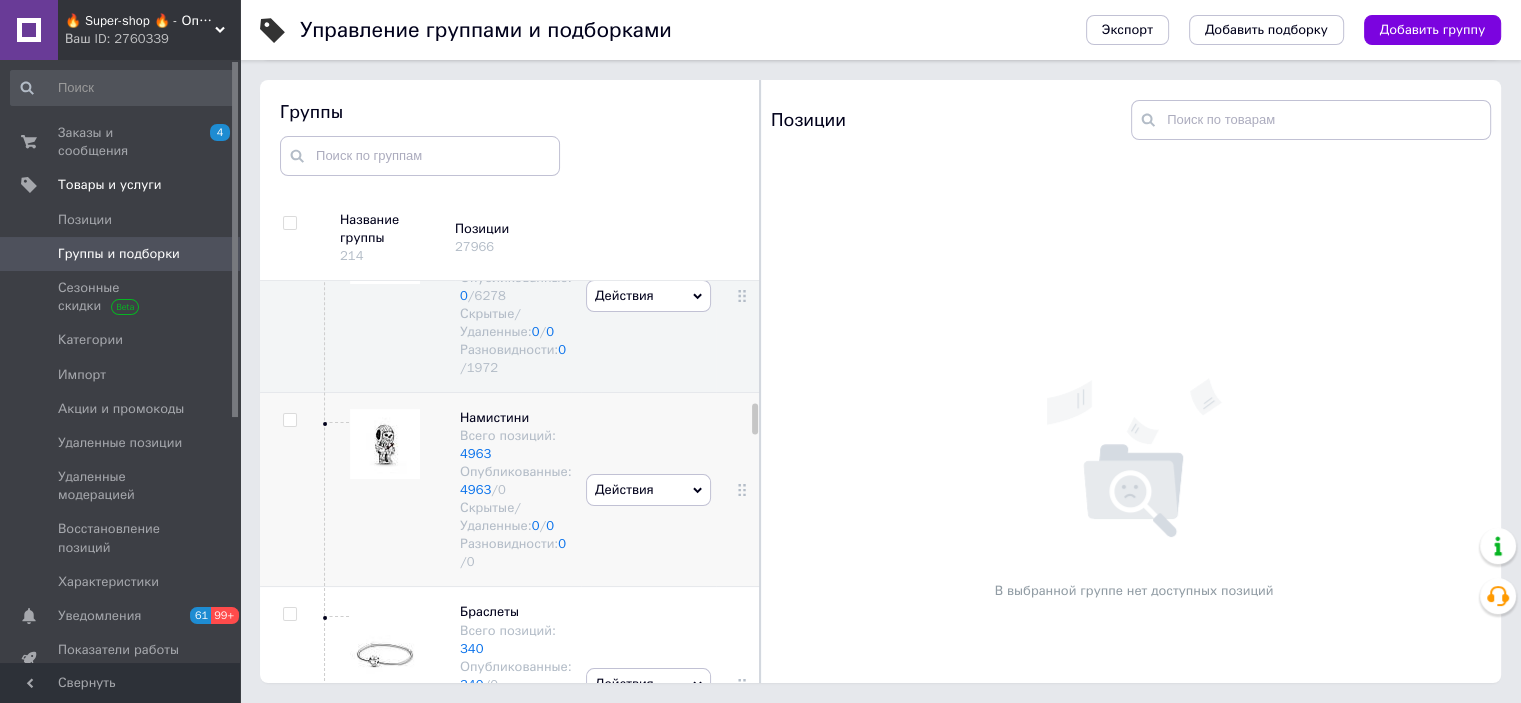 scroll, scrollTop: 1579, scrollLeft: 0, axis: vertical 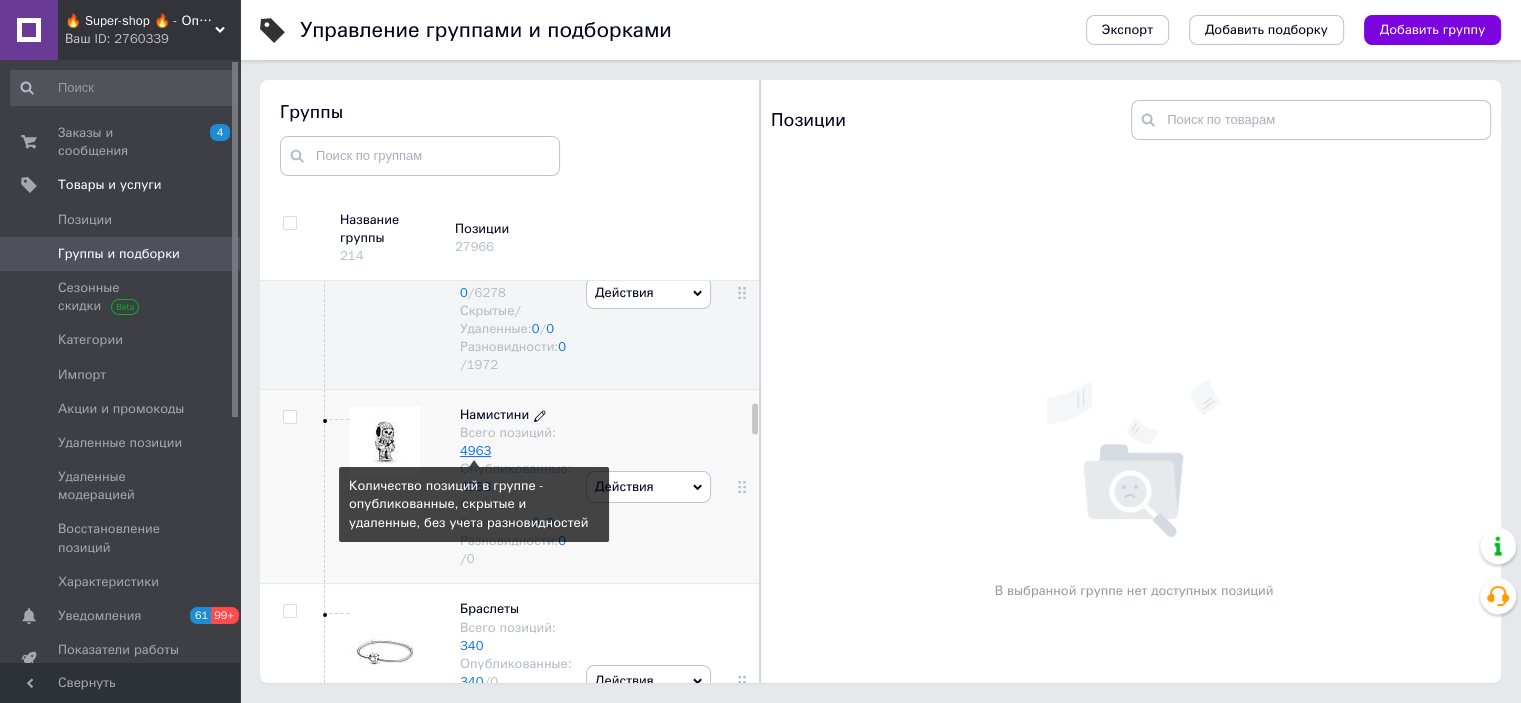 click on "4963" at bounding box center [475, 450] 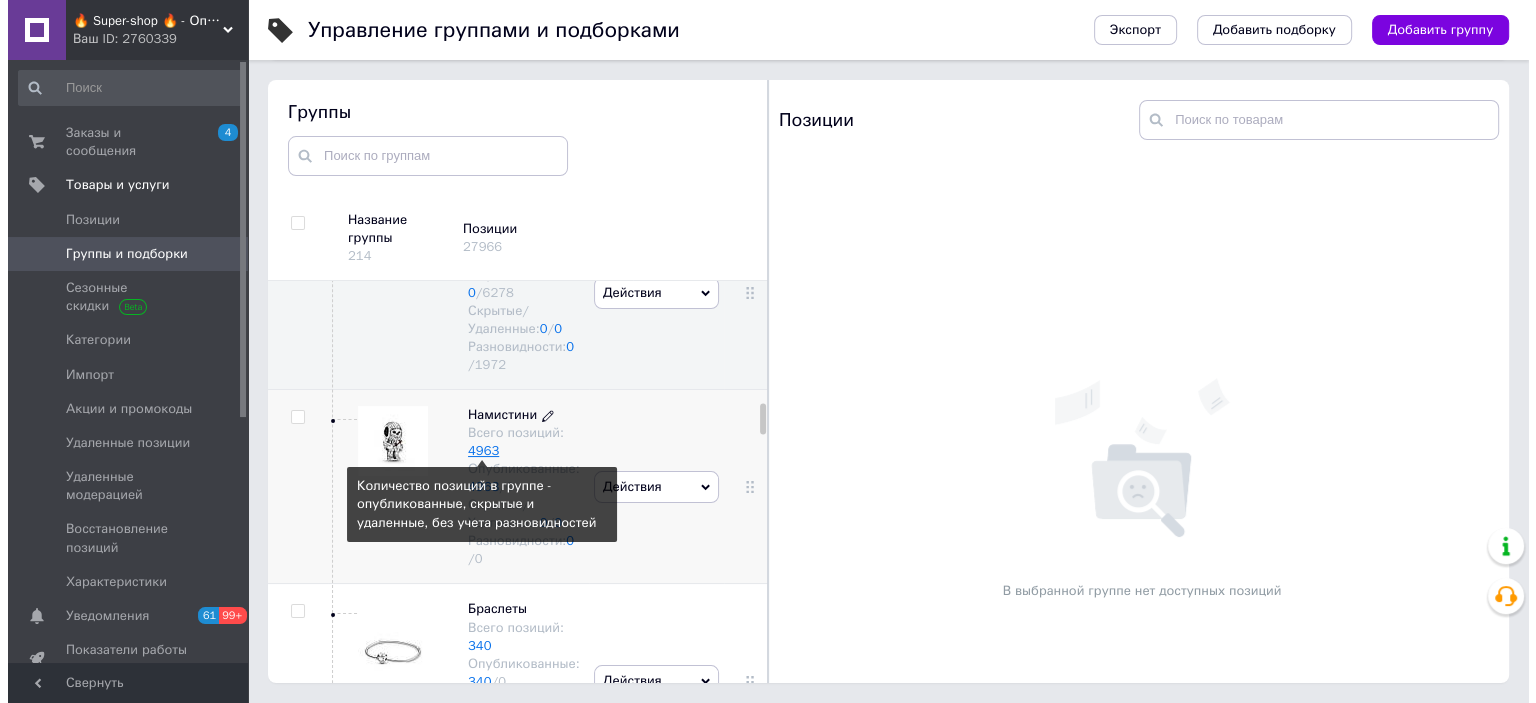 scroll, scrollTop: 0, scrollLeft: 0, axis: both 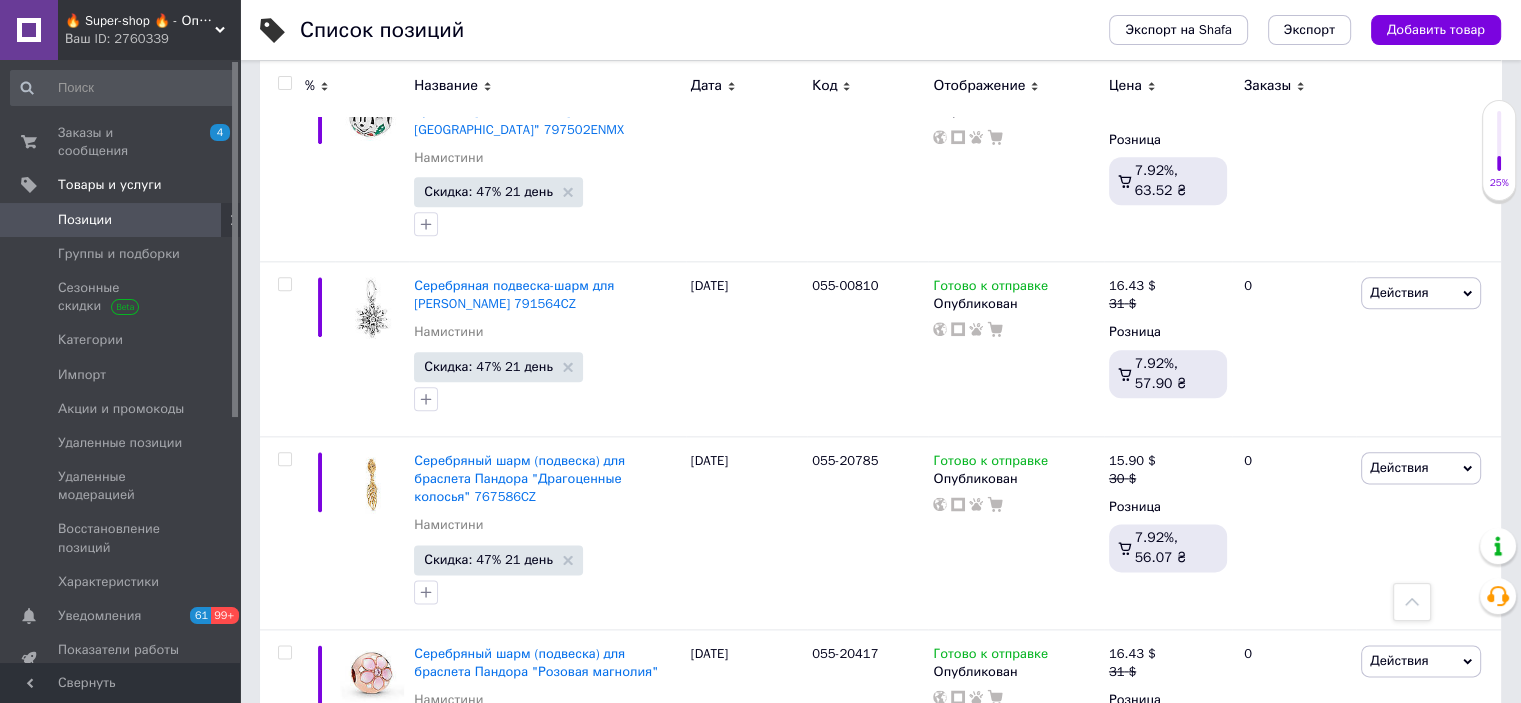 click on "50" at bounding box center (461, 1405) 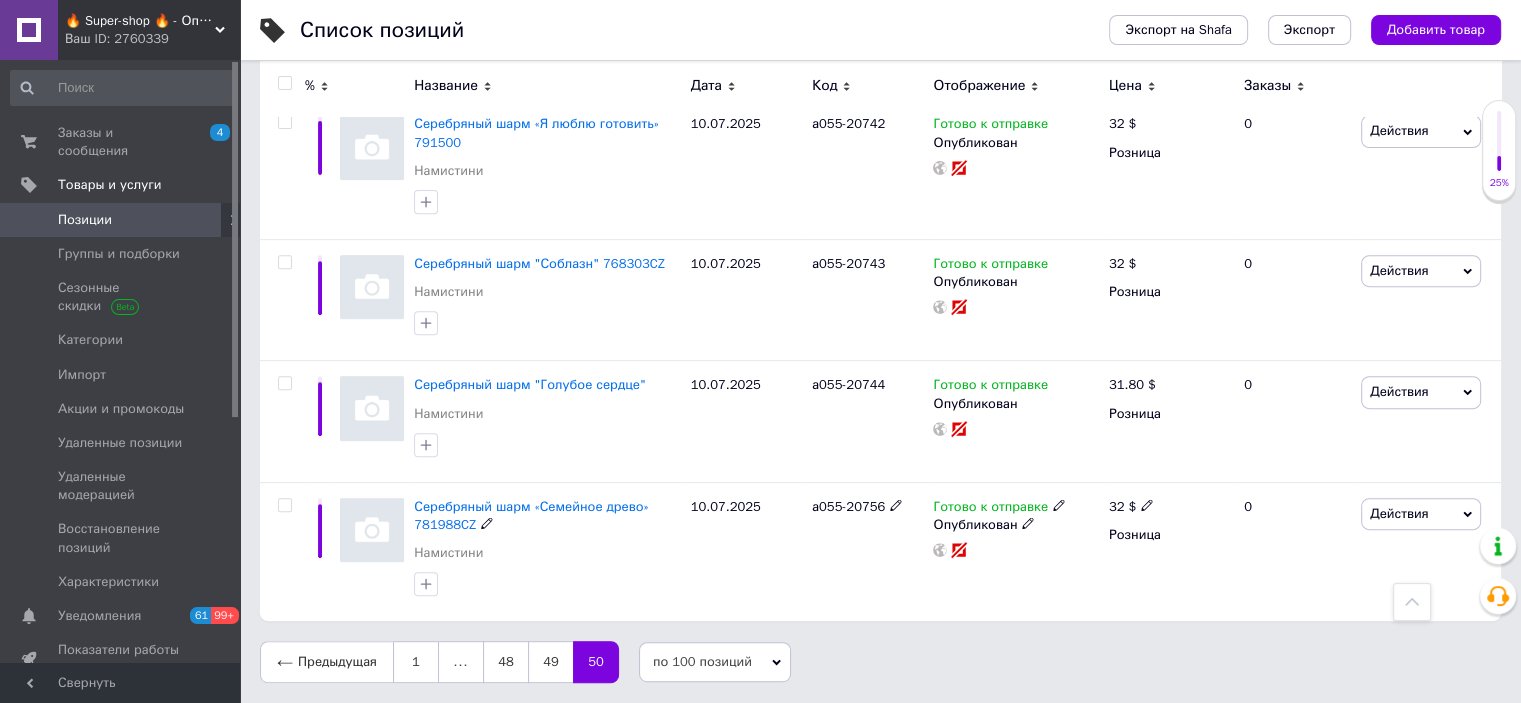 scroll, scrollTop: 8208, scrollLeft: 0, axis: vertical 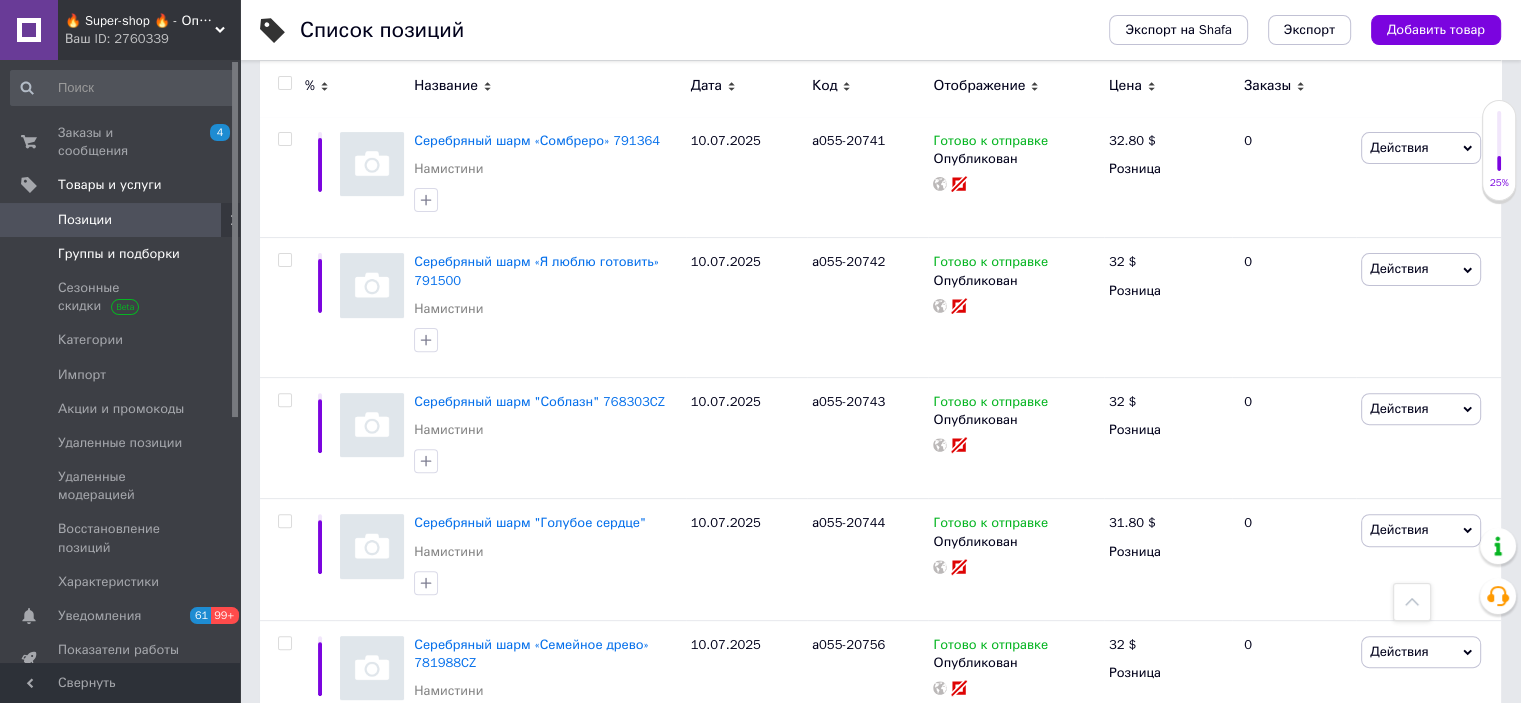 click on "Группы и подборки" at bounding box center [119, 254] 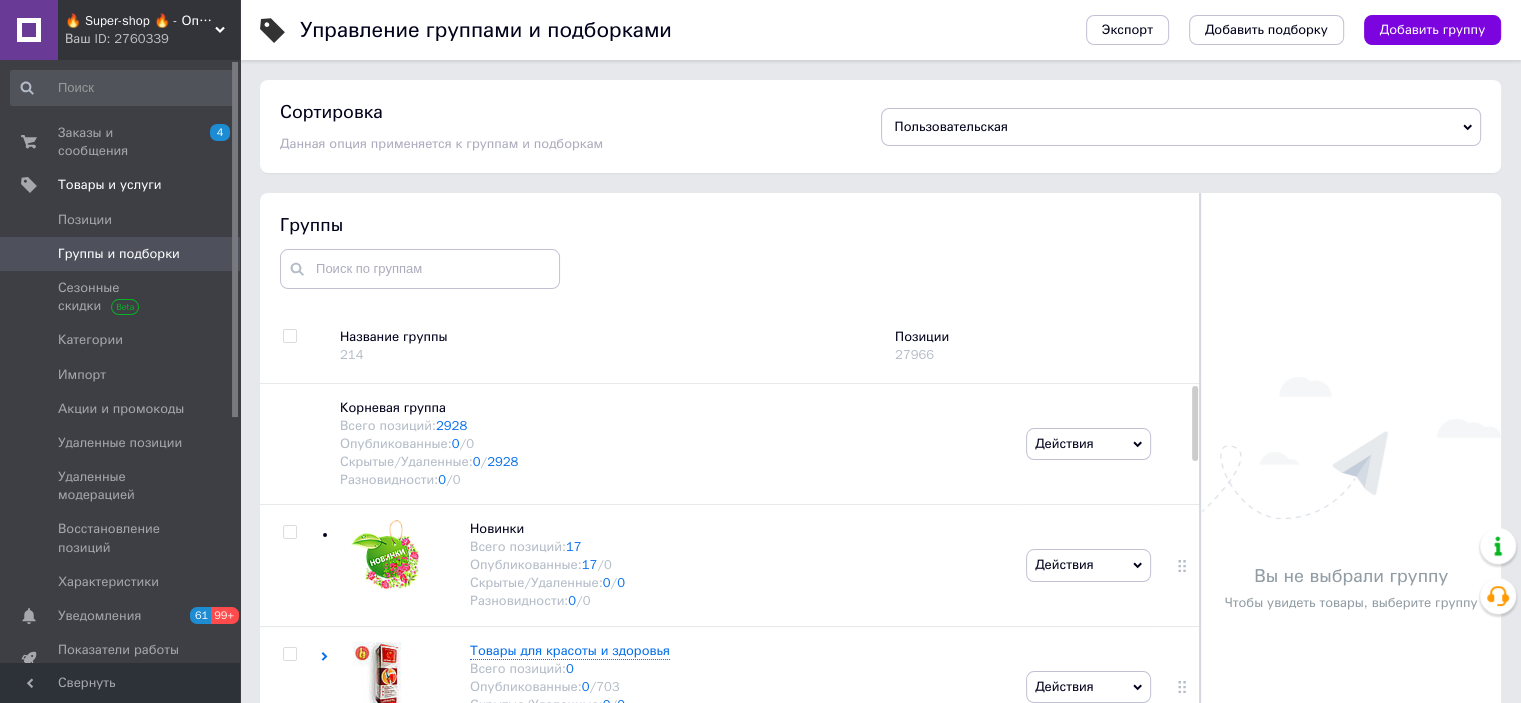 scroll, scrollTop: 73, scrollLeft: 0, axis: vertical 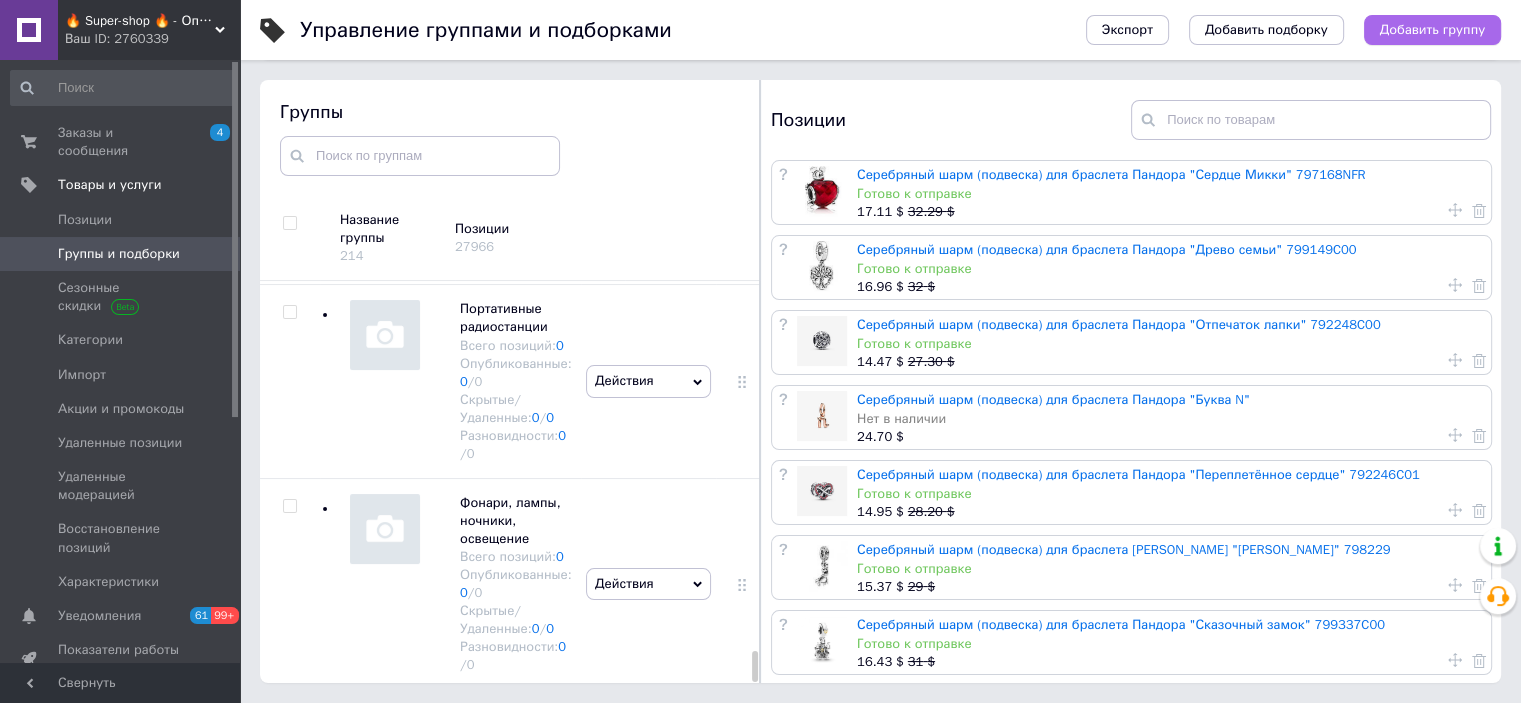 click on "Добавить группу" at bounding box center [1432, 30] 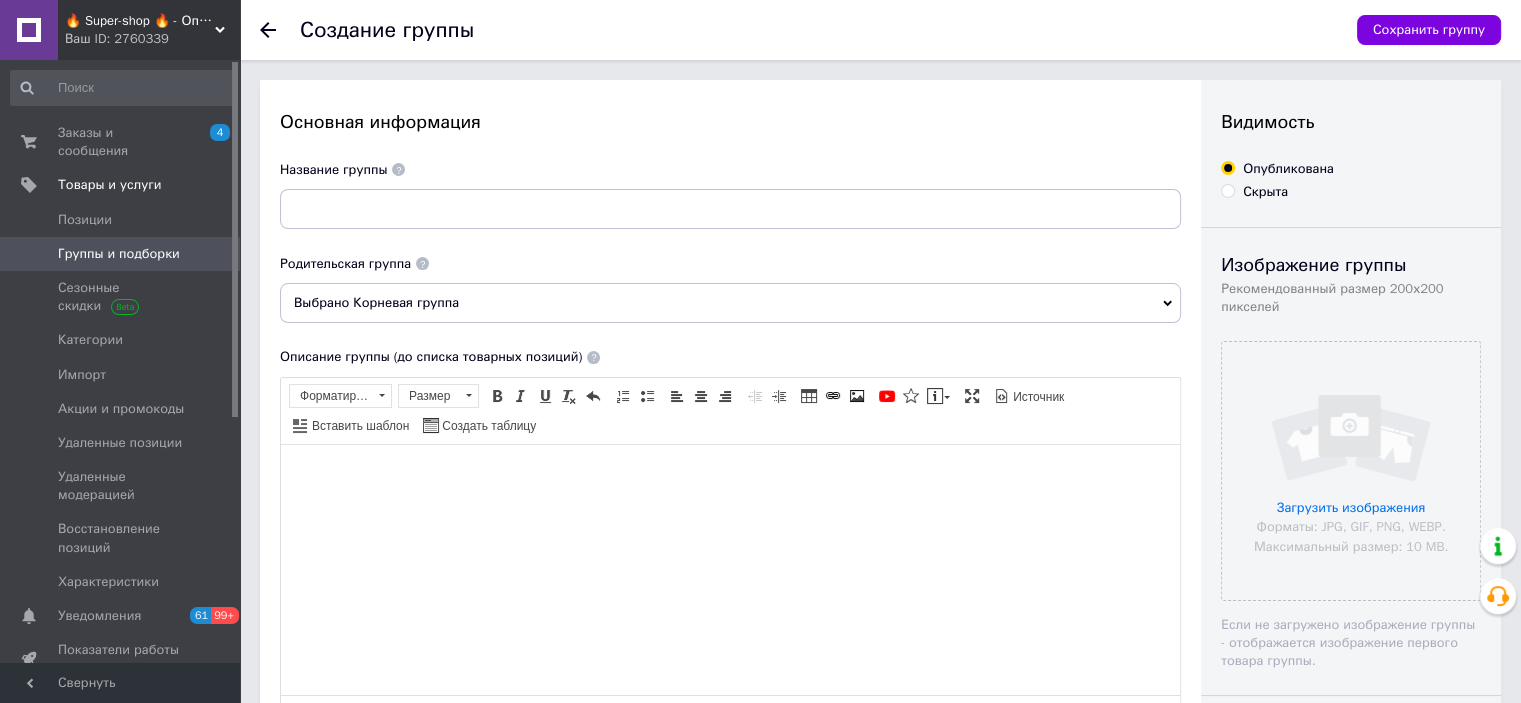 scroll, scrollTop: 0, scrollLeft: 0, axis: both 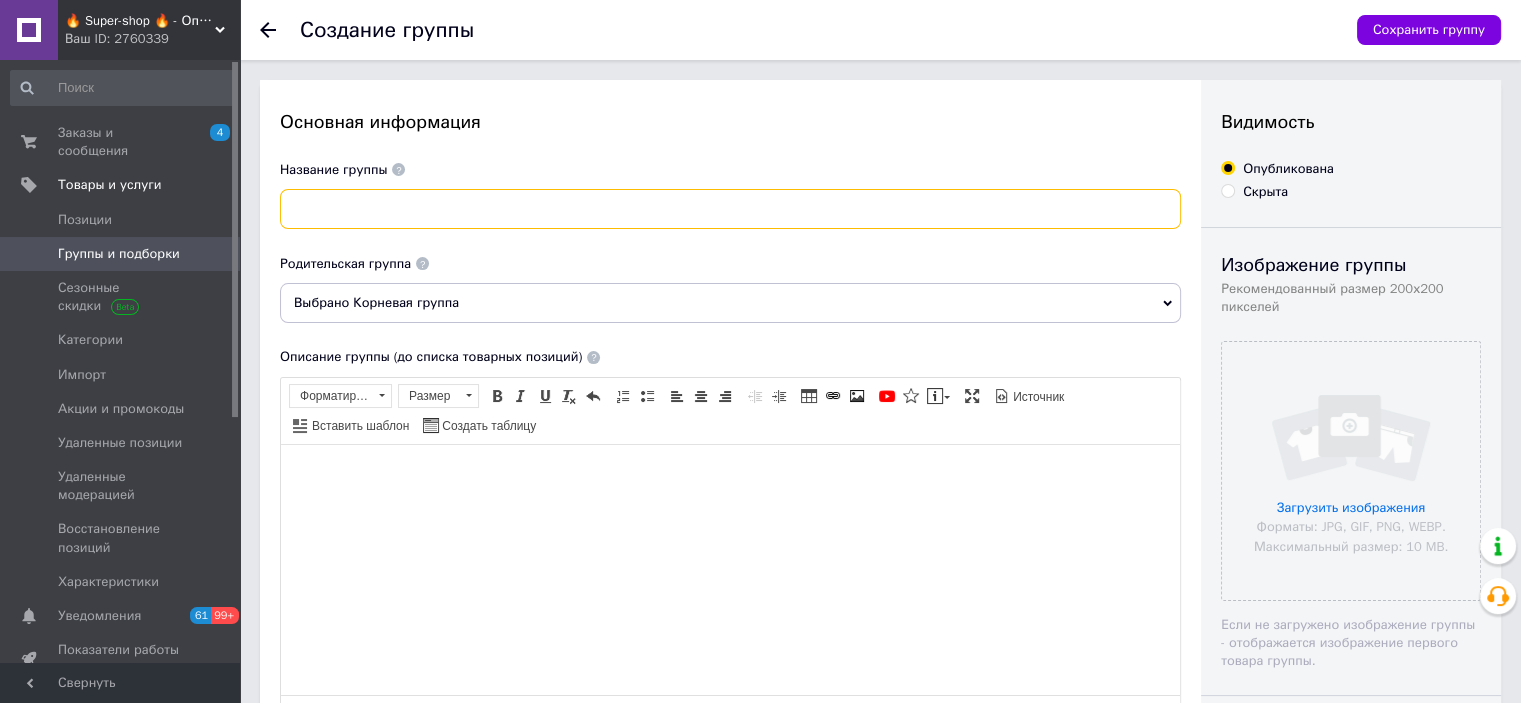 click at bounding box center (730, 209) 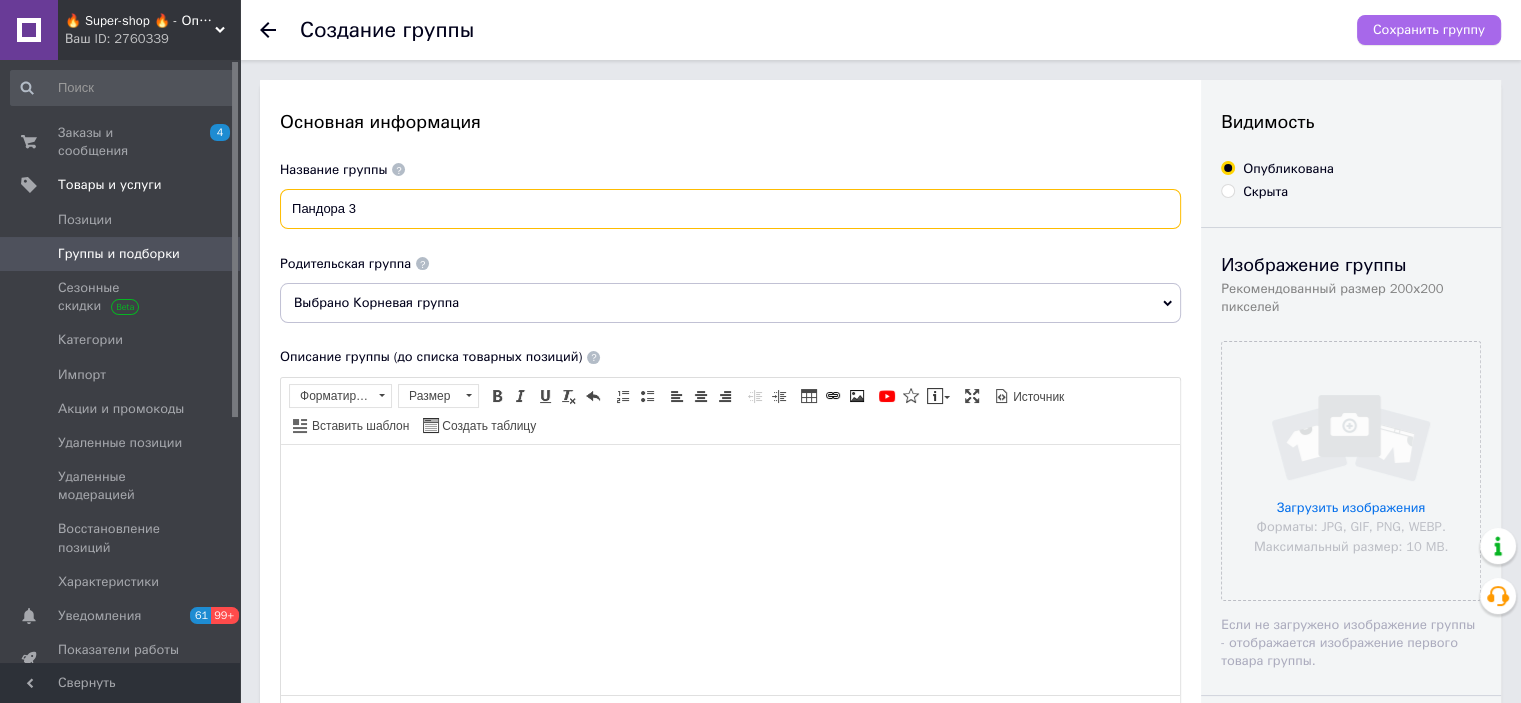 type on "Пандора 3" 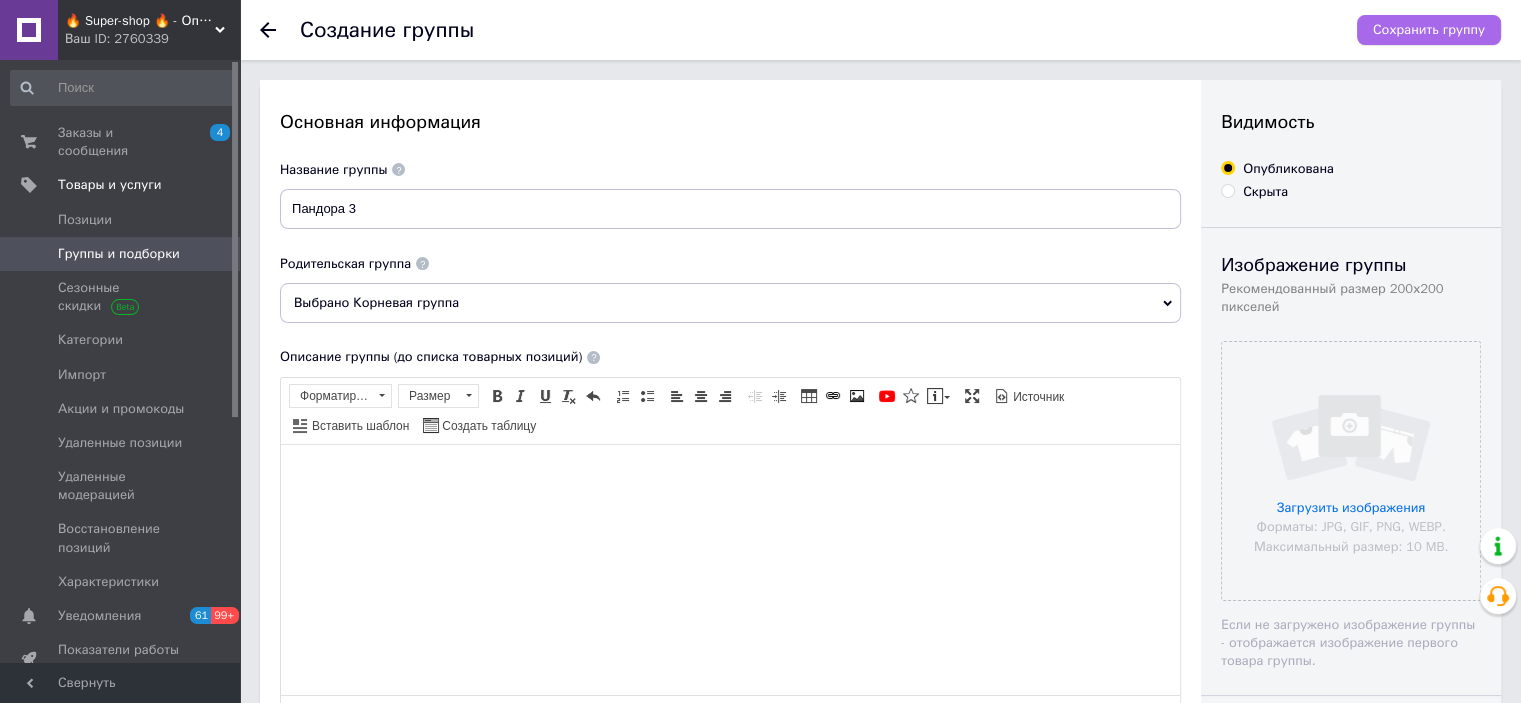click on "Сохранить группу" at bounding box center [1429, 30] 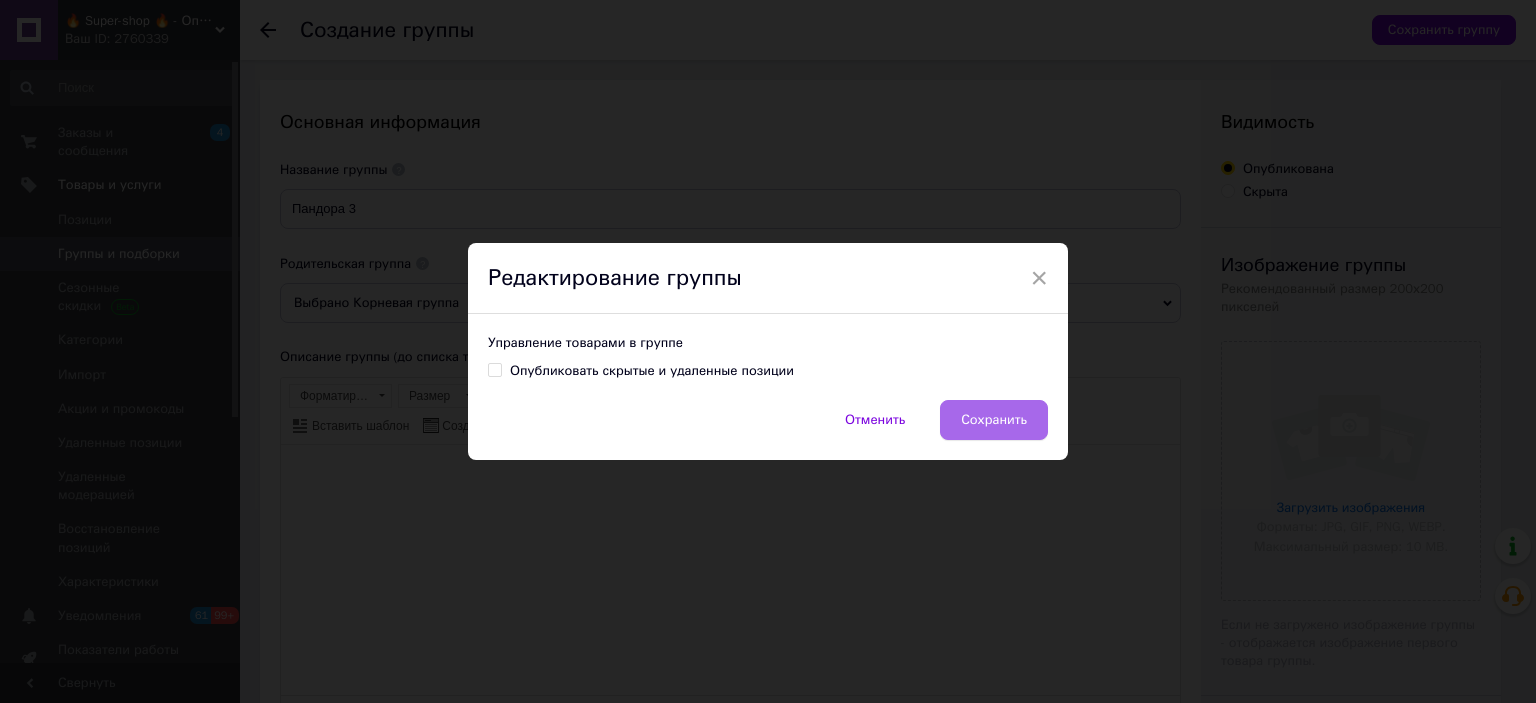 click on "Сохранить" at bounding box center (994, 420) 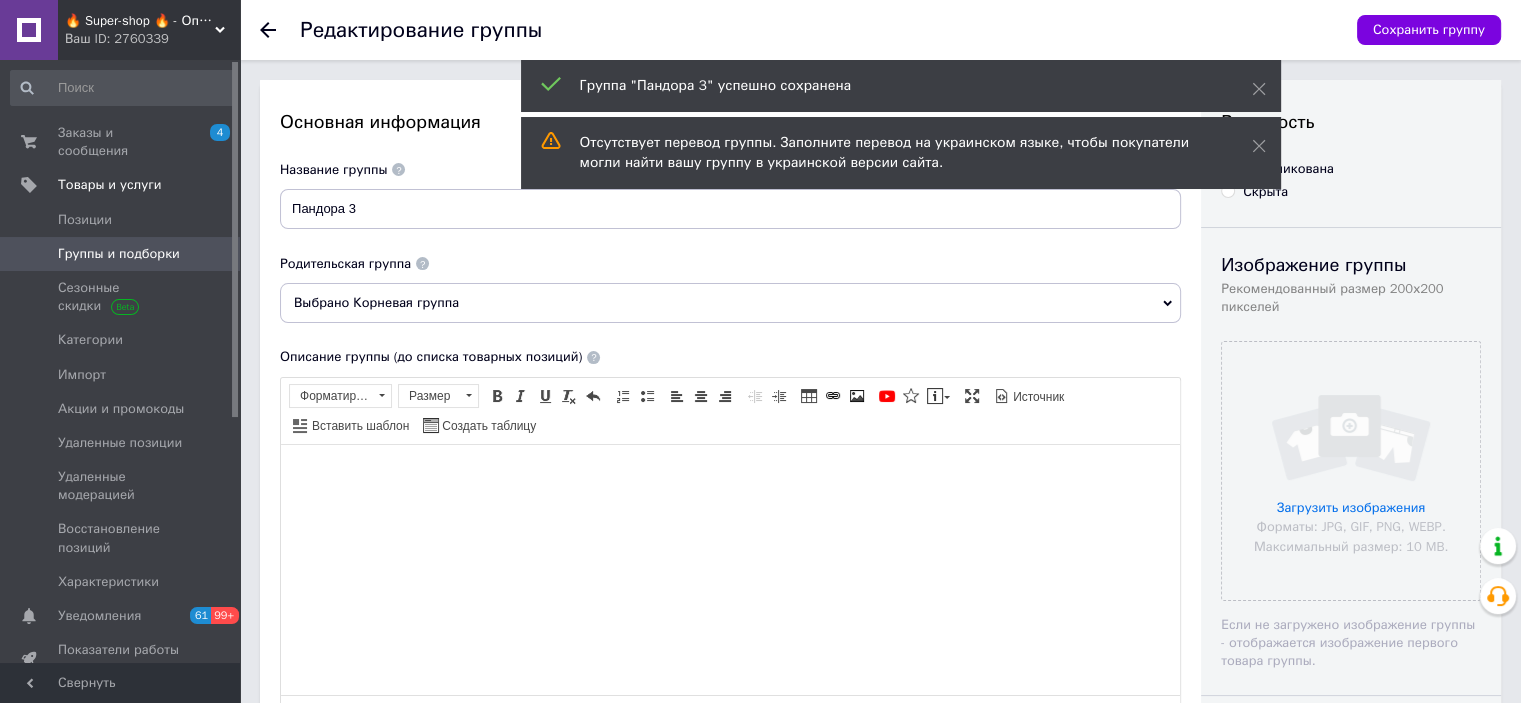 scroll, scrollTop: 0, scrollLeft: 0, axis: both 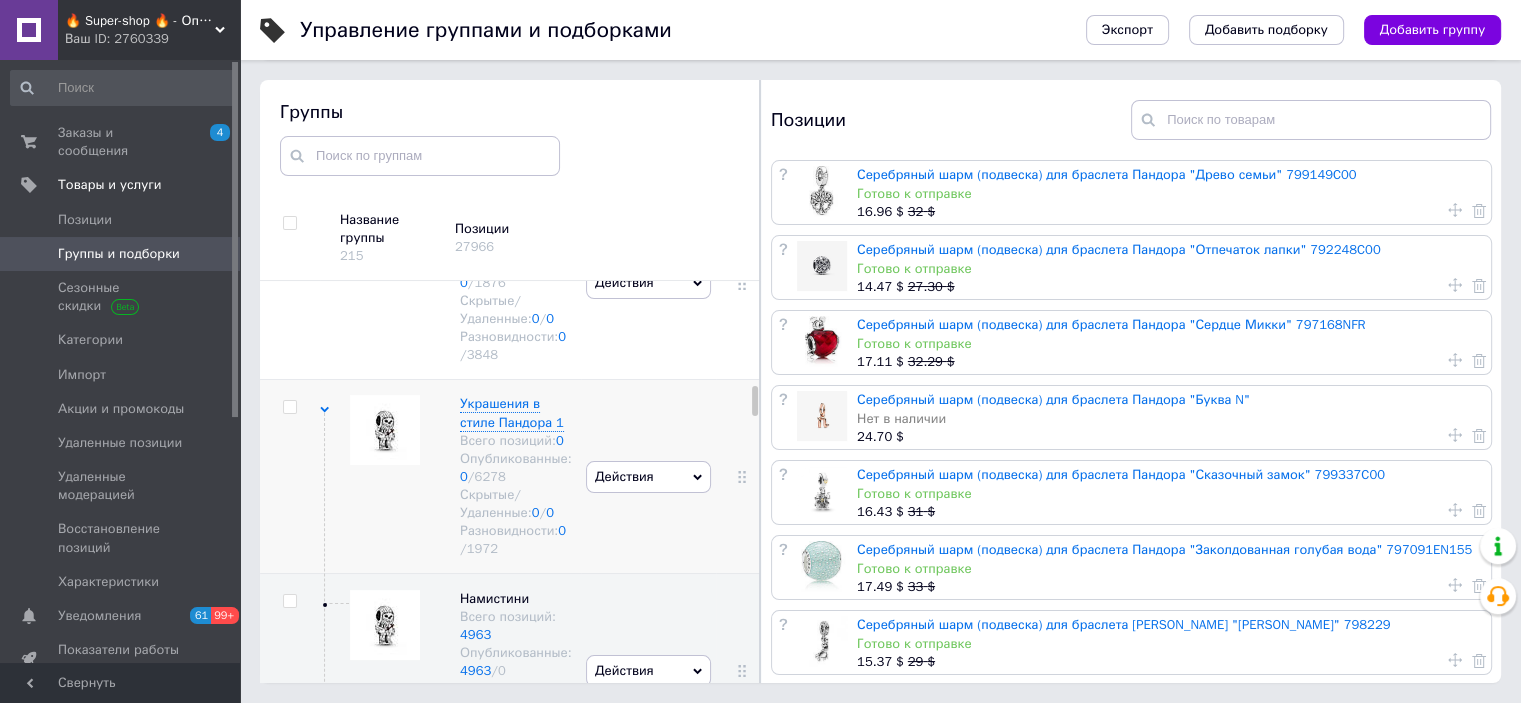 click 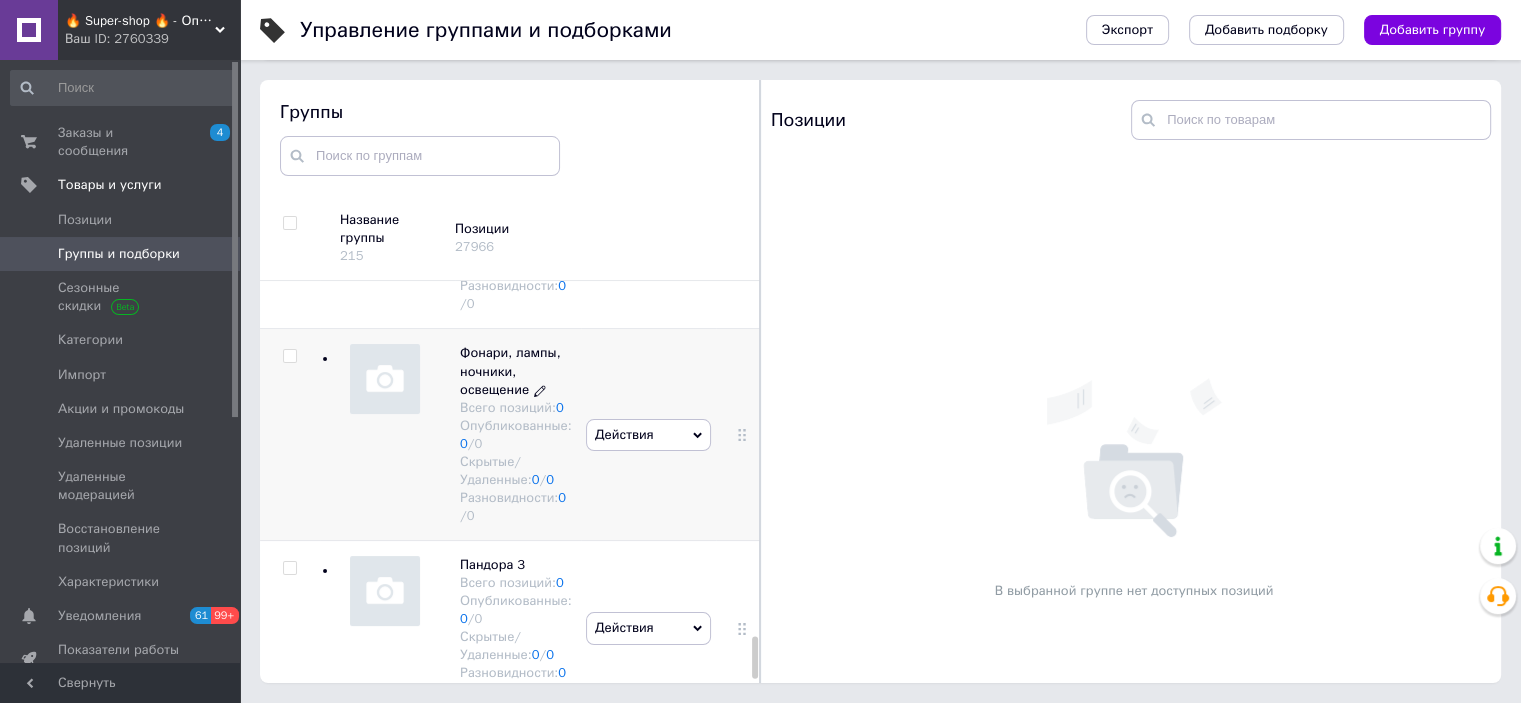 scroll, scrollTop: 3452, scrollLeft: 0, axis: vertical 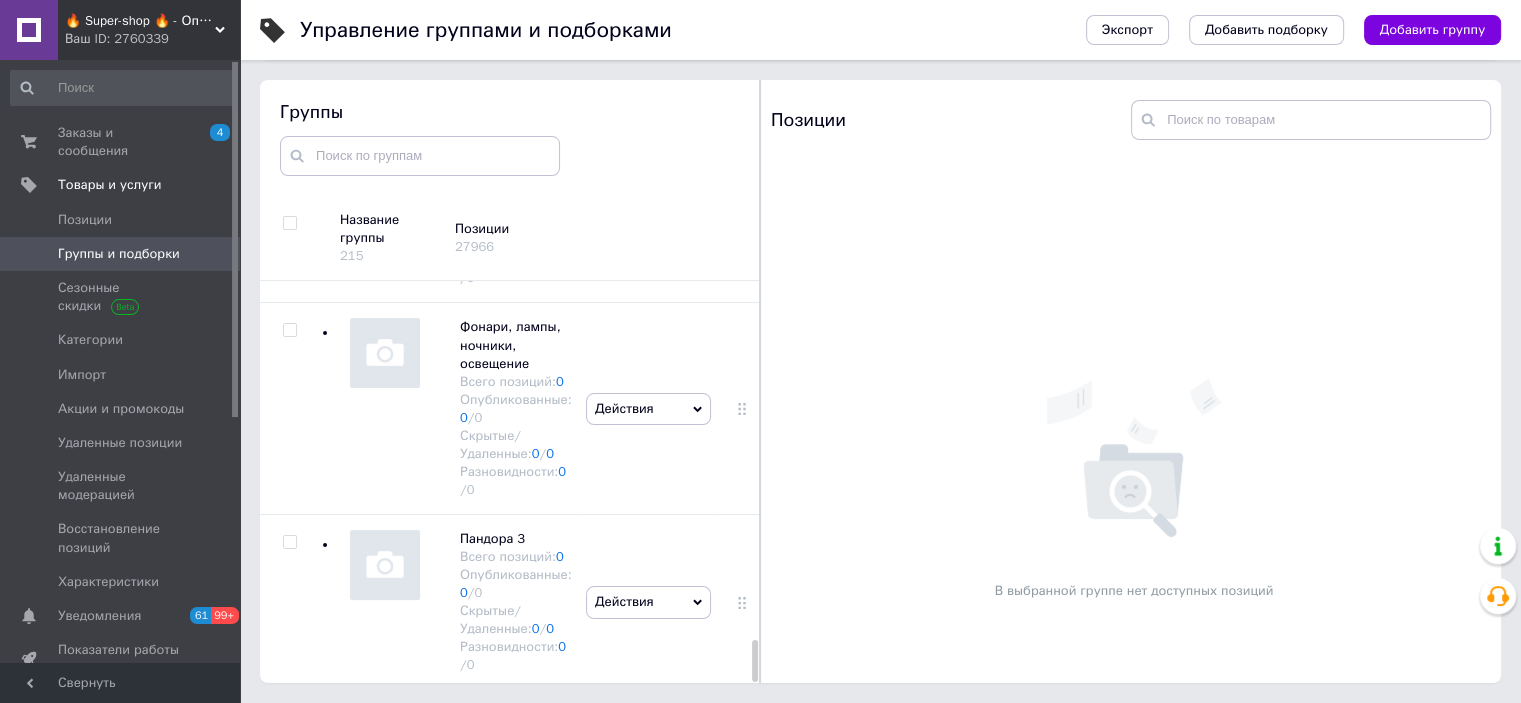 drag, startPoint x: 1390, startPoint y: 23, endPoint x: 1380, endPoint y: 31, distance: 12.806249 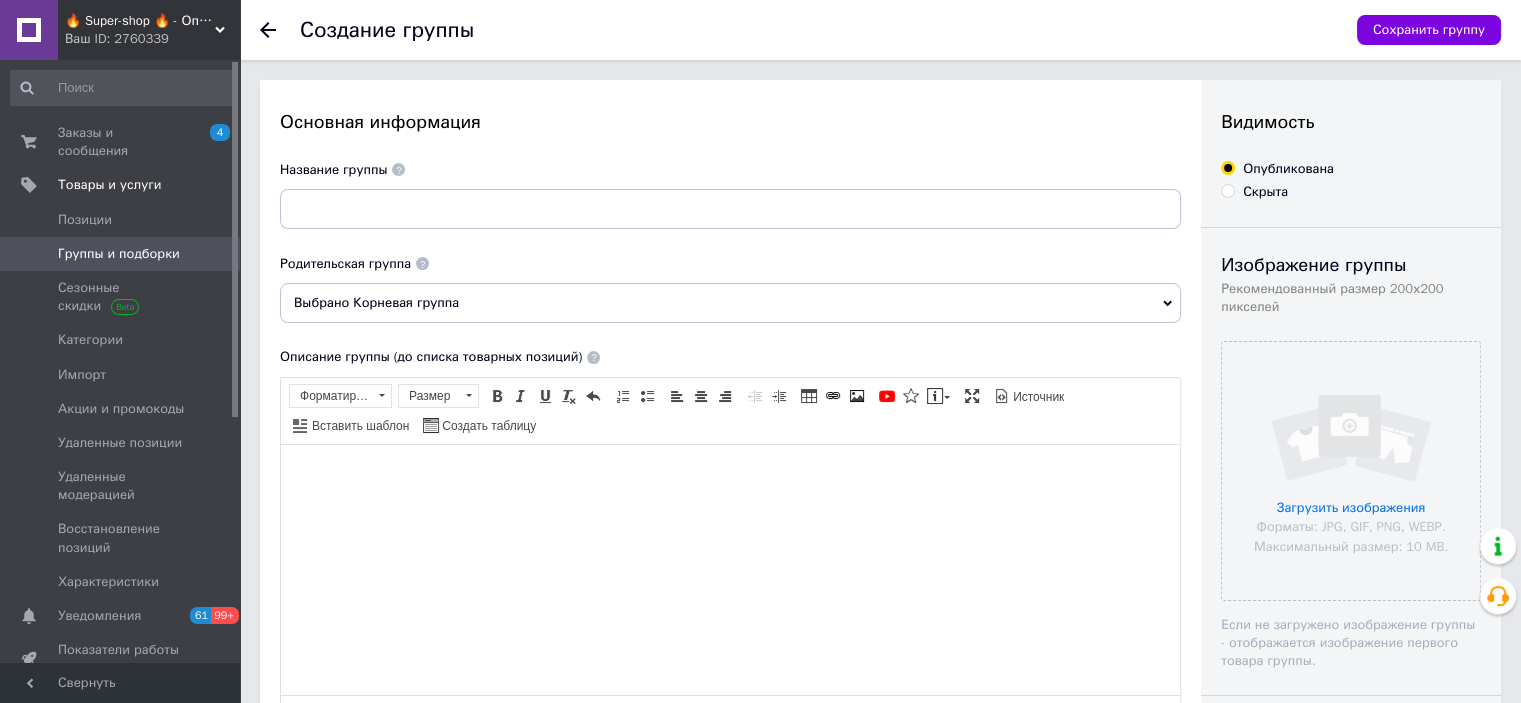scroll, scrollTop: 0, scrollLeft: 0, axis: both 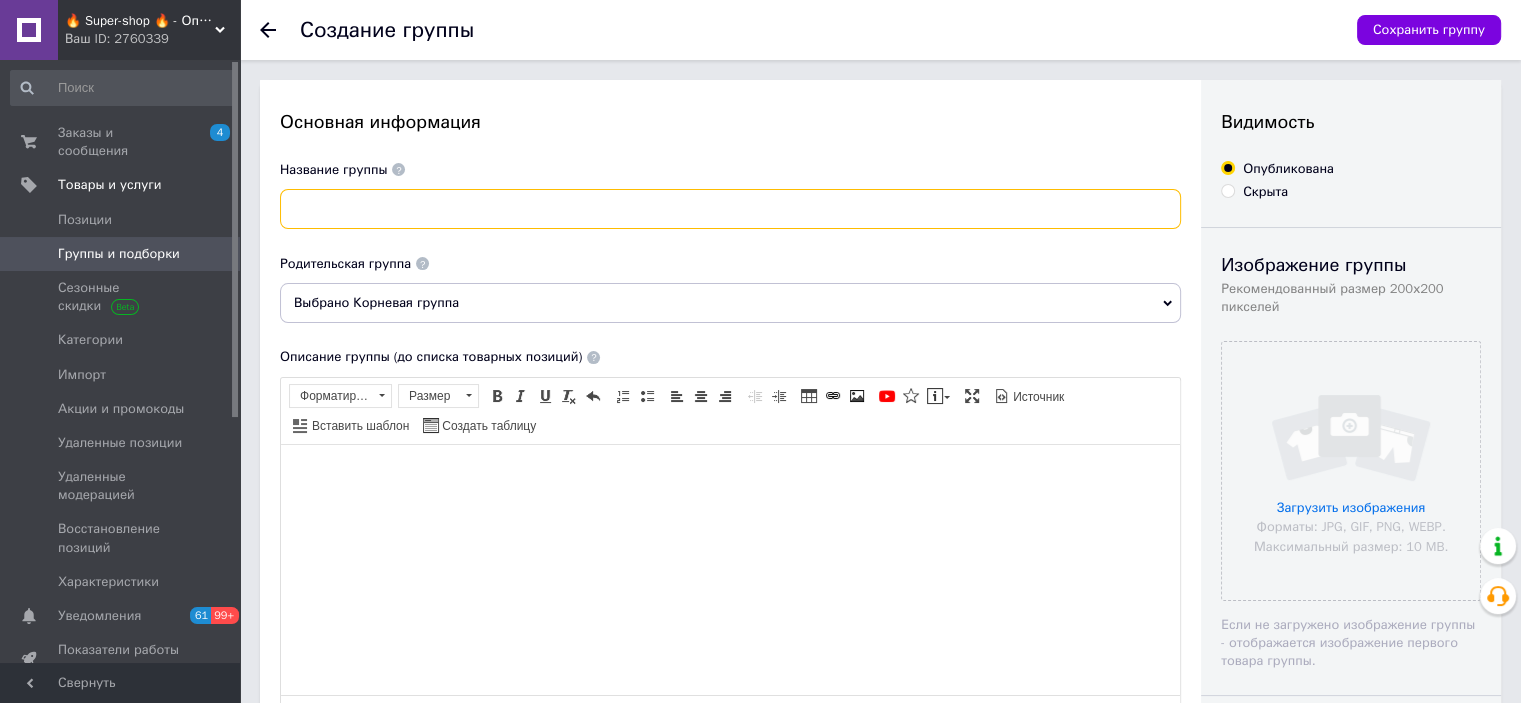 click at bounding box center [730, 209] 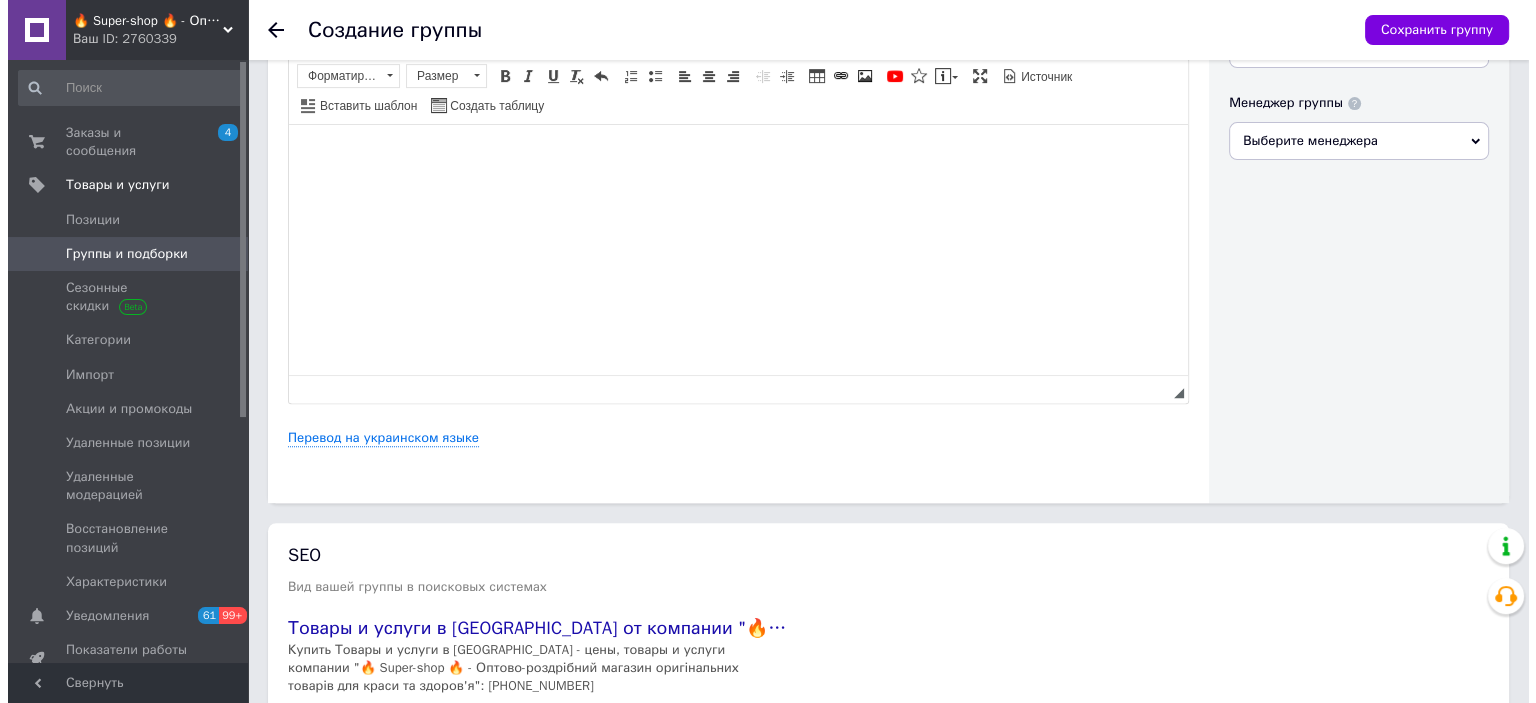 scroll, scrollTop: 872, scrollLeft: 0, axis: vertical 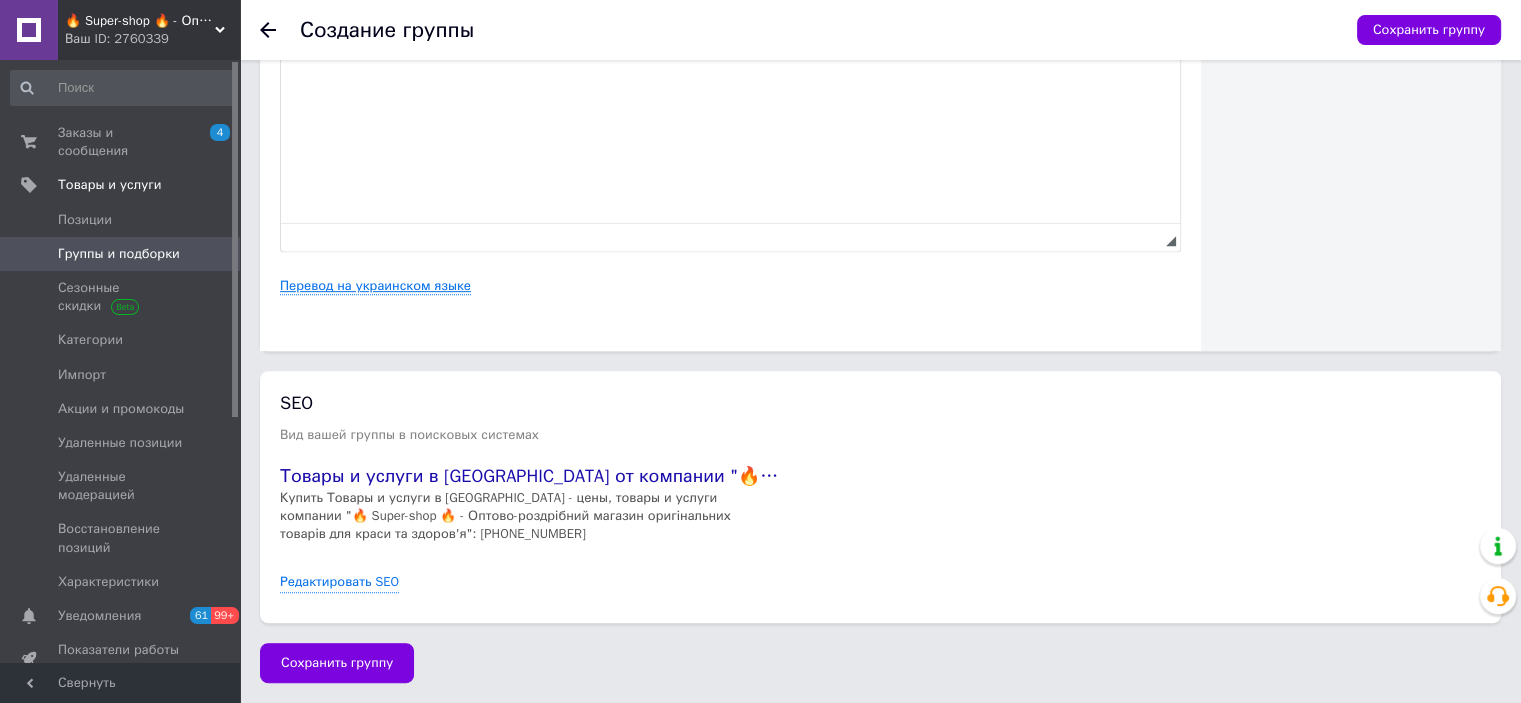 type on "Шармы" 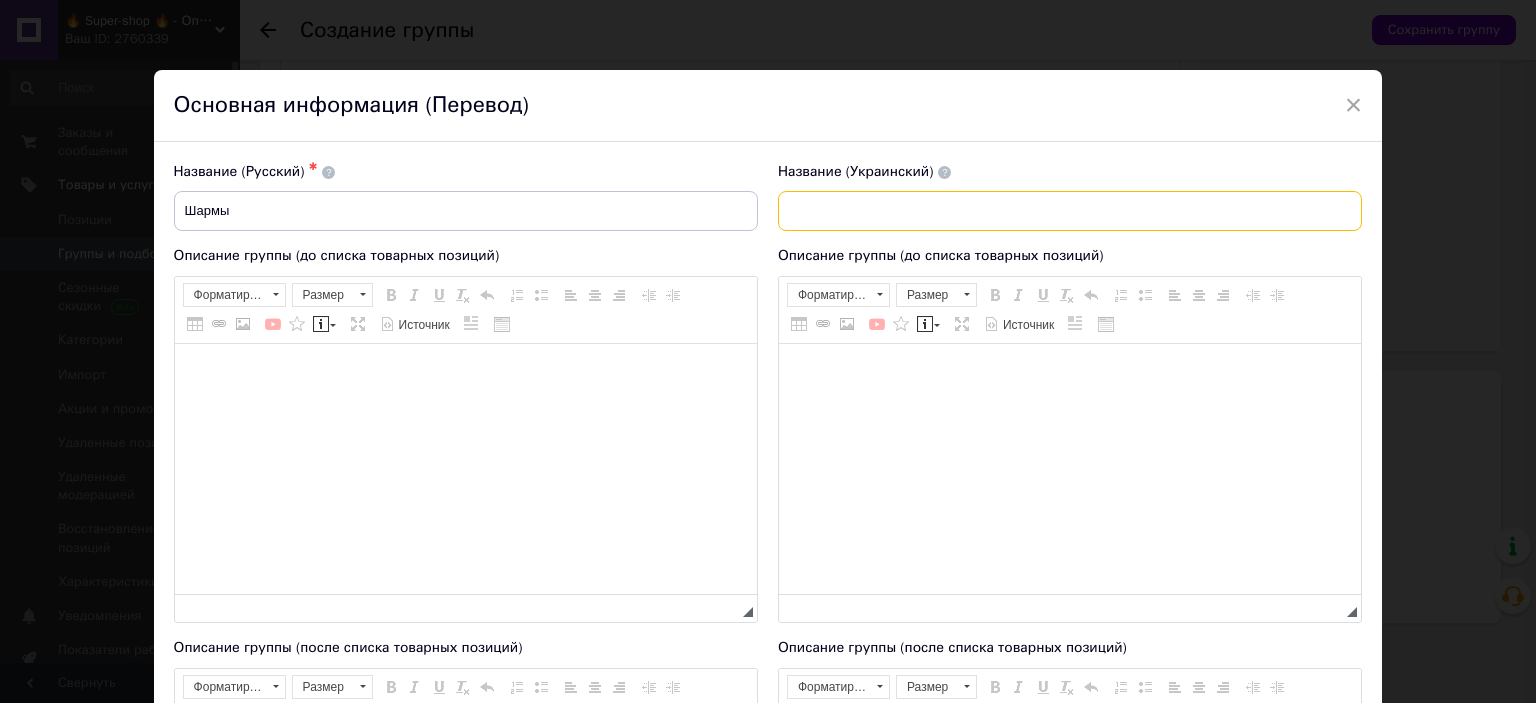click at bounding box center [1070, 211] 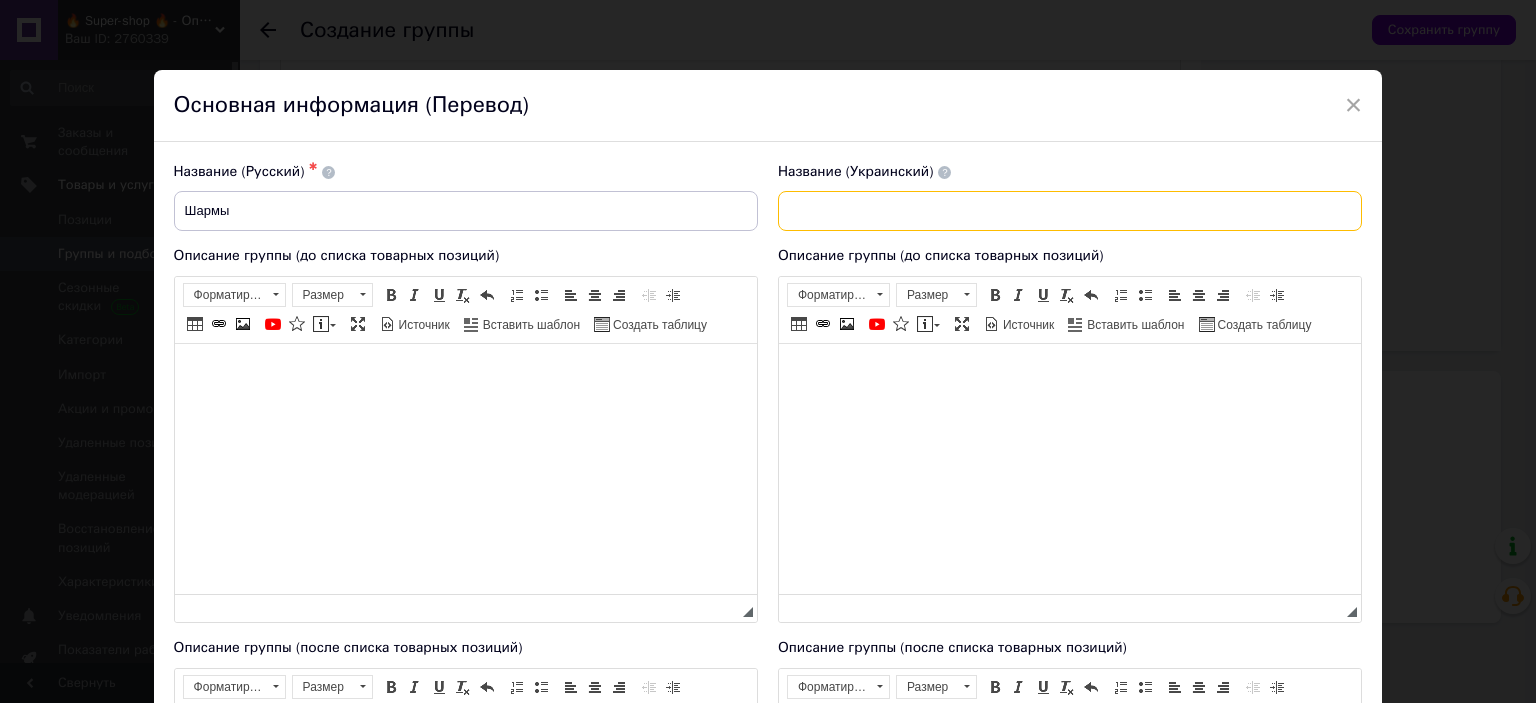 scroll, scrollTop: 0, scrollLeft: 0, axis: both 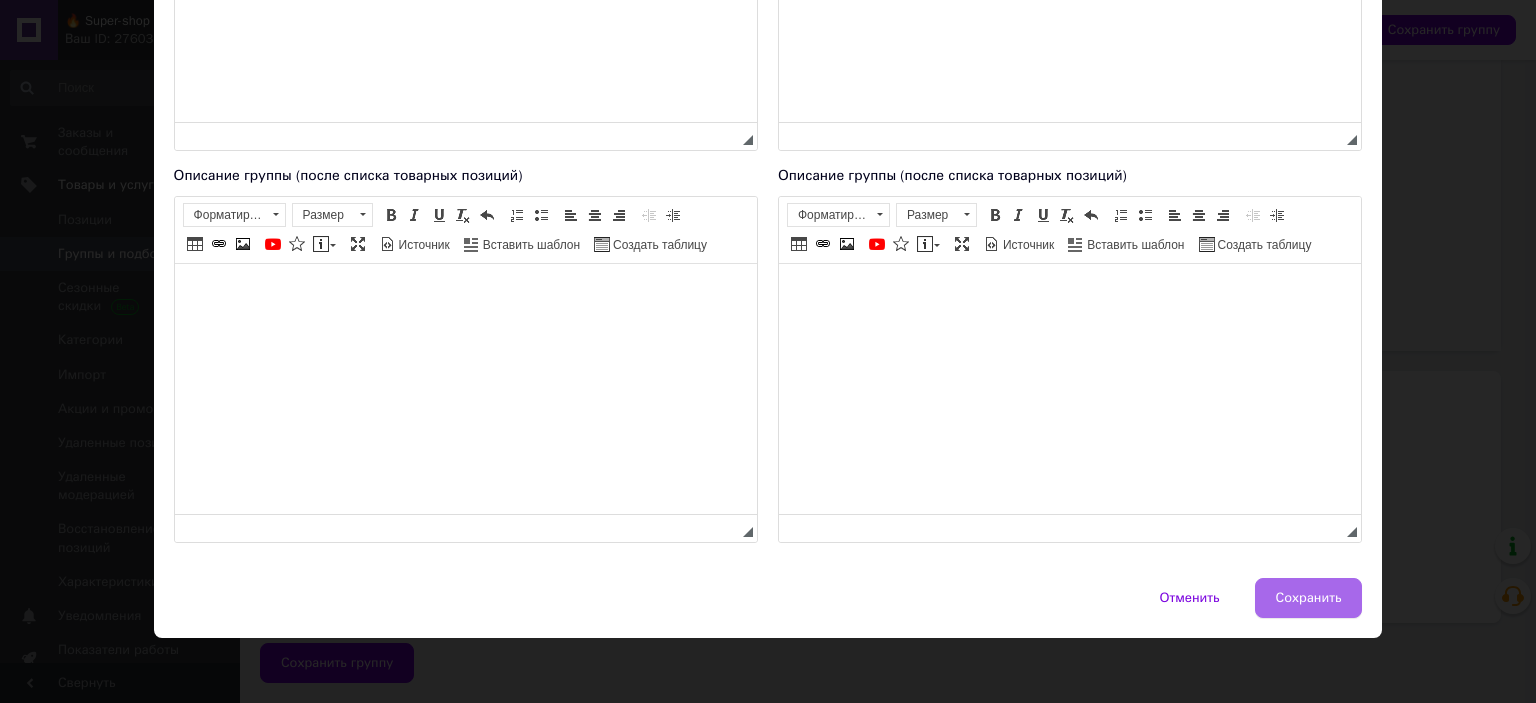 type on "Шарми" 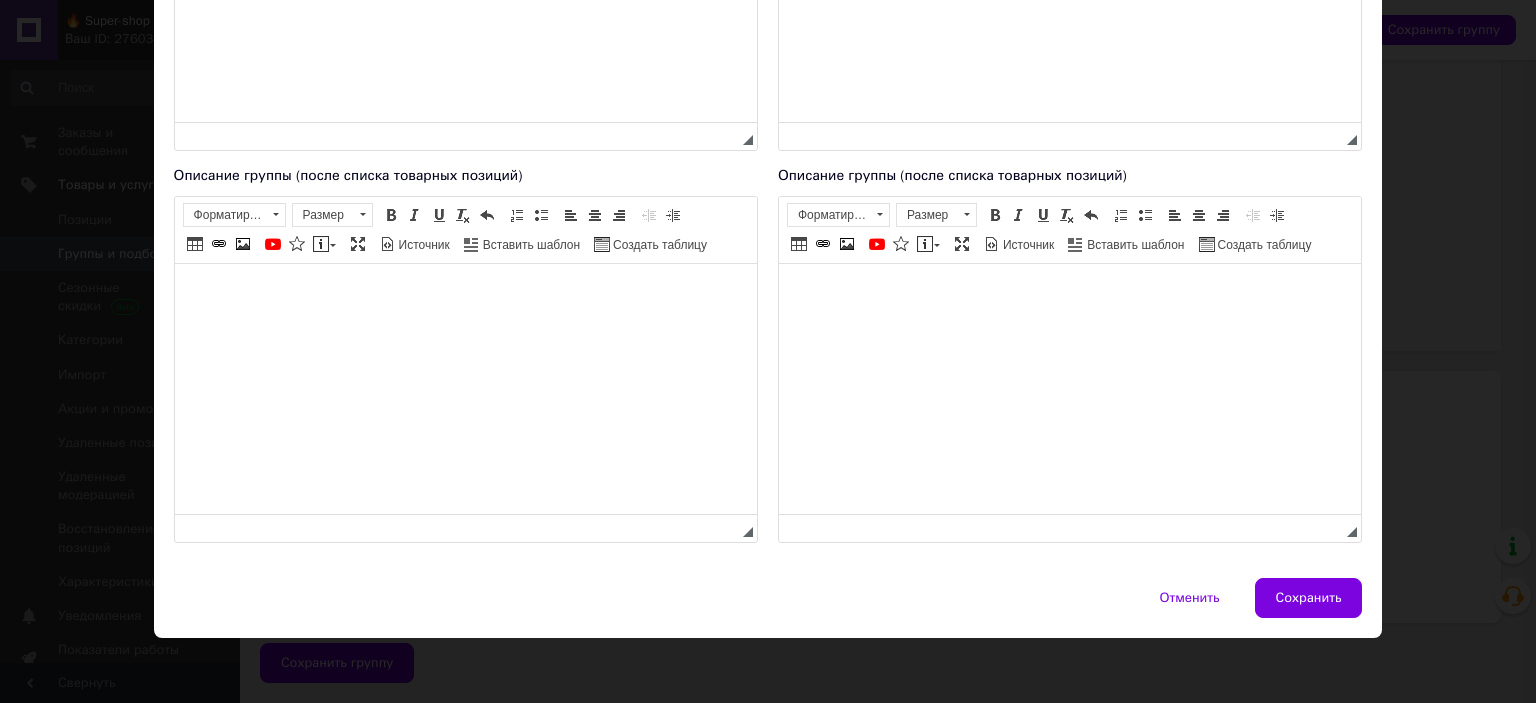 drag, startPoint x: 1284, startPoint y: 588, endPoint x: 1228, endPoint y: 575, distance: 57.48913 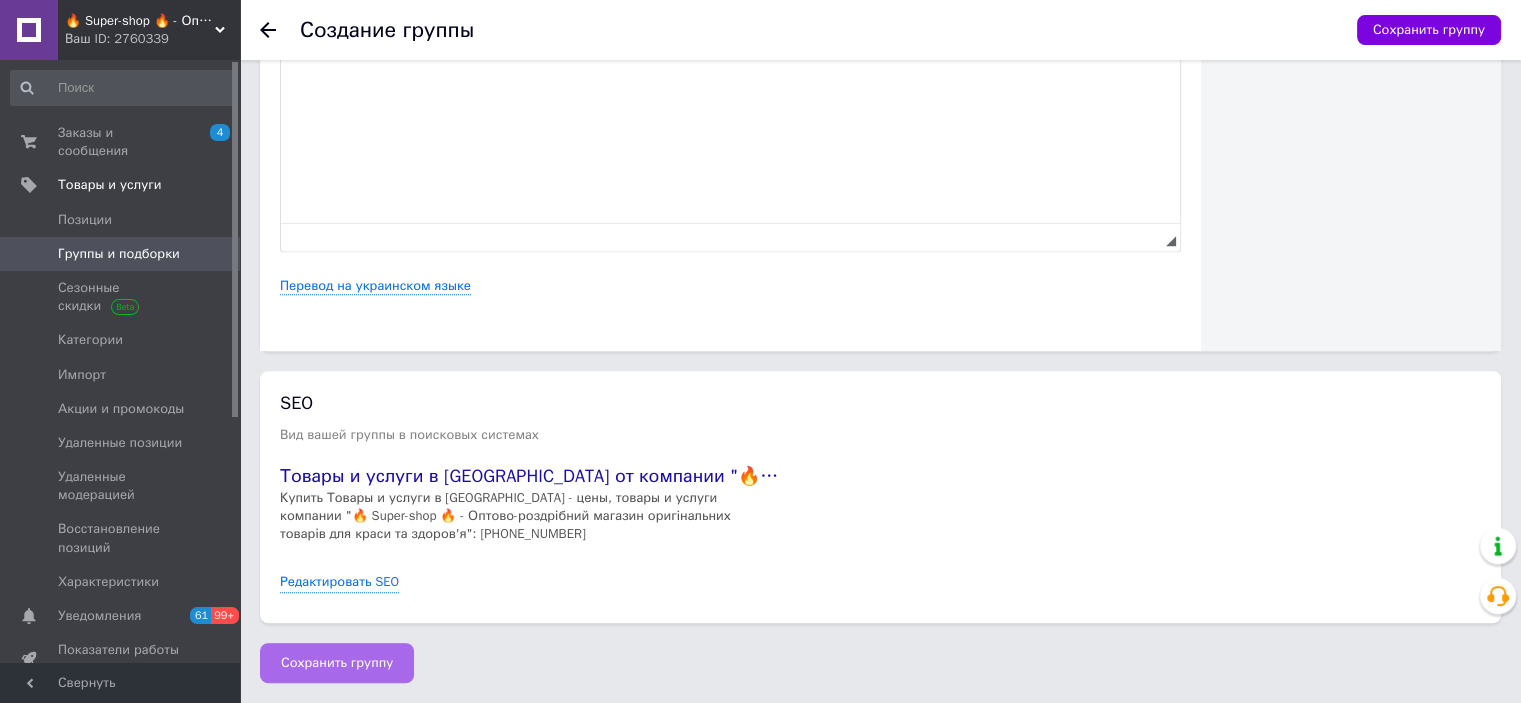 click on "Сохранить группу" at bounding box center (337, 663) 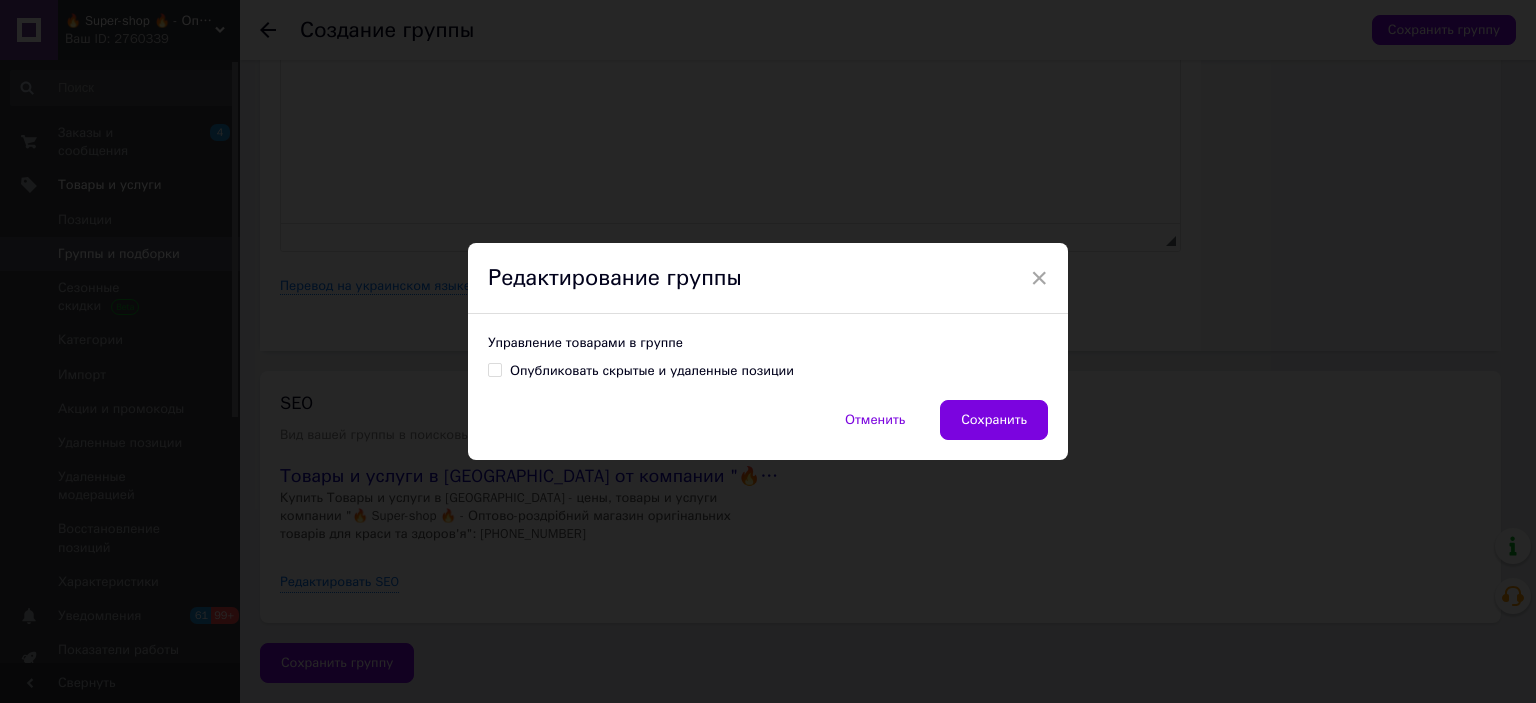 drag, startPoint x: 1018, startPoint y: 418, endPoint x: 996, endPoint y: 429, distance: 24.596748 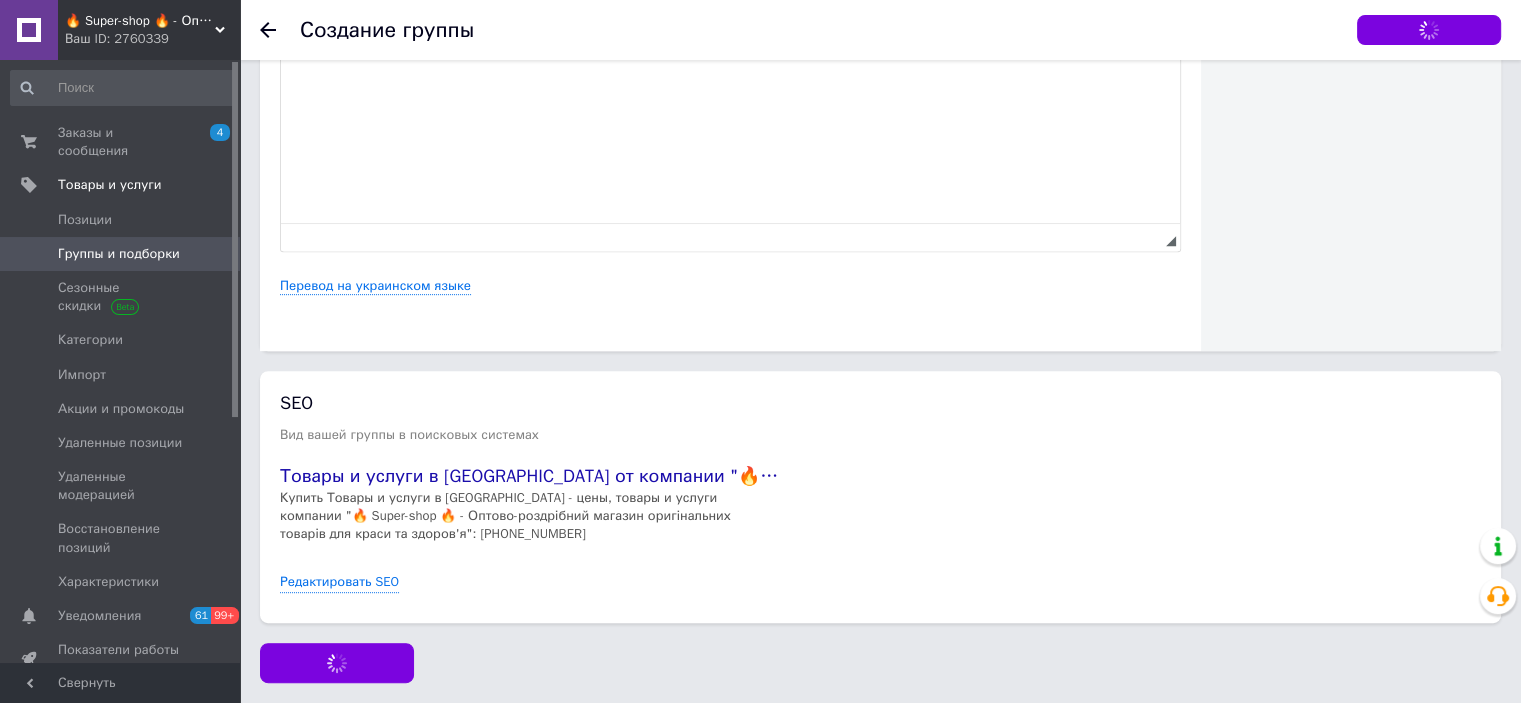 scroll, scrollTop: 0, scrollLeft: 0, axis: both 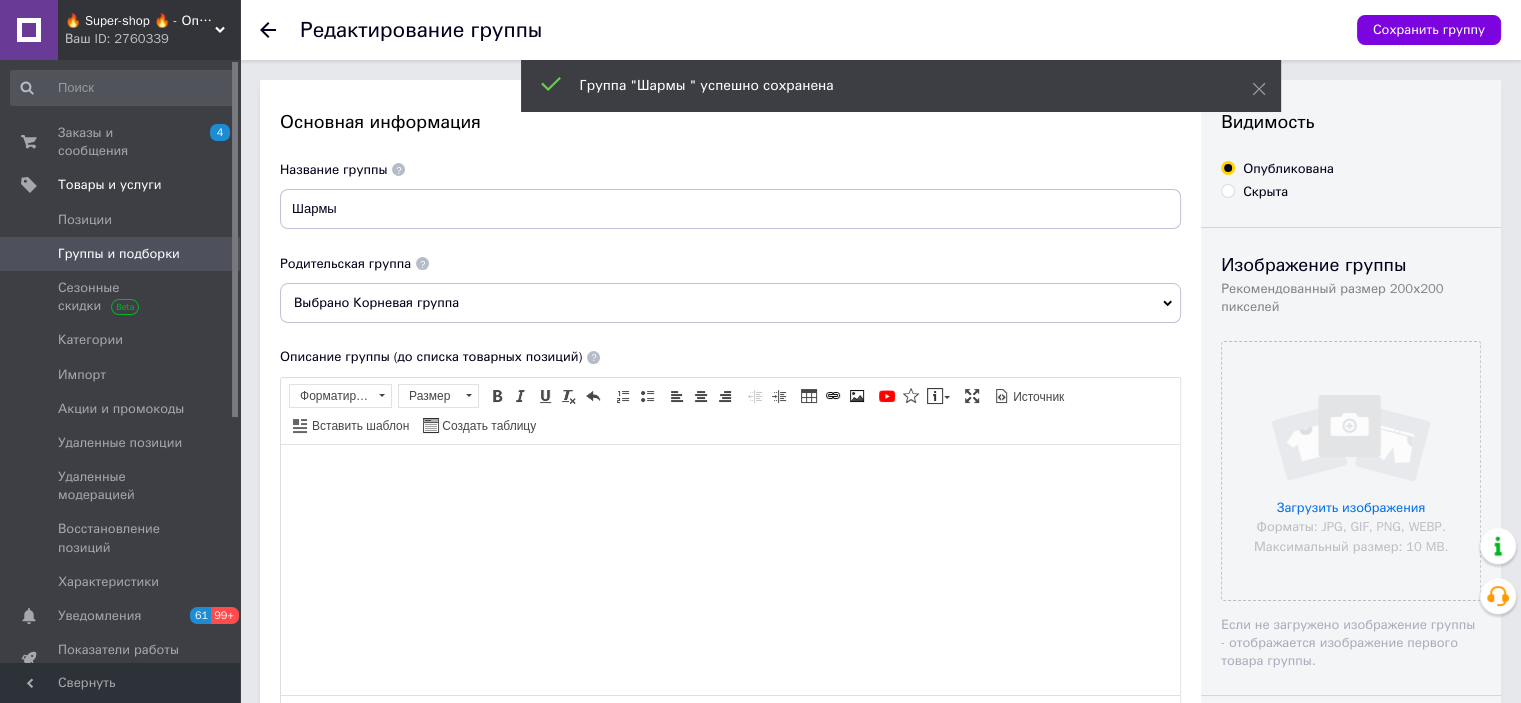 click on "Группы и подборки" at bounding box center [119, 254] 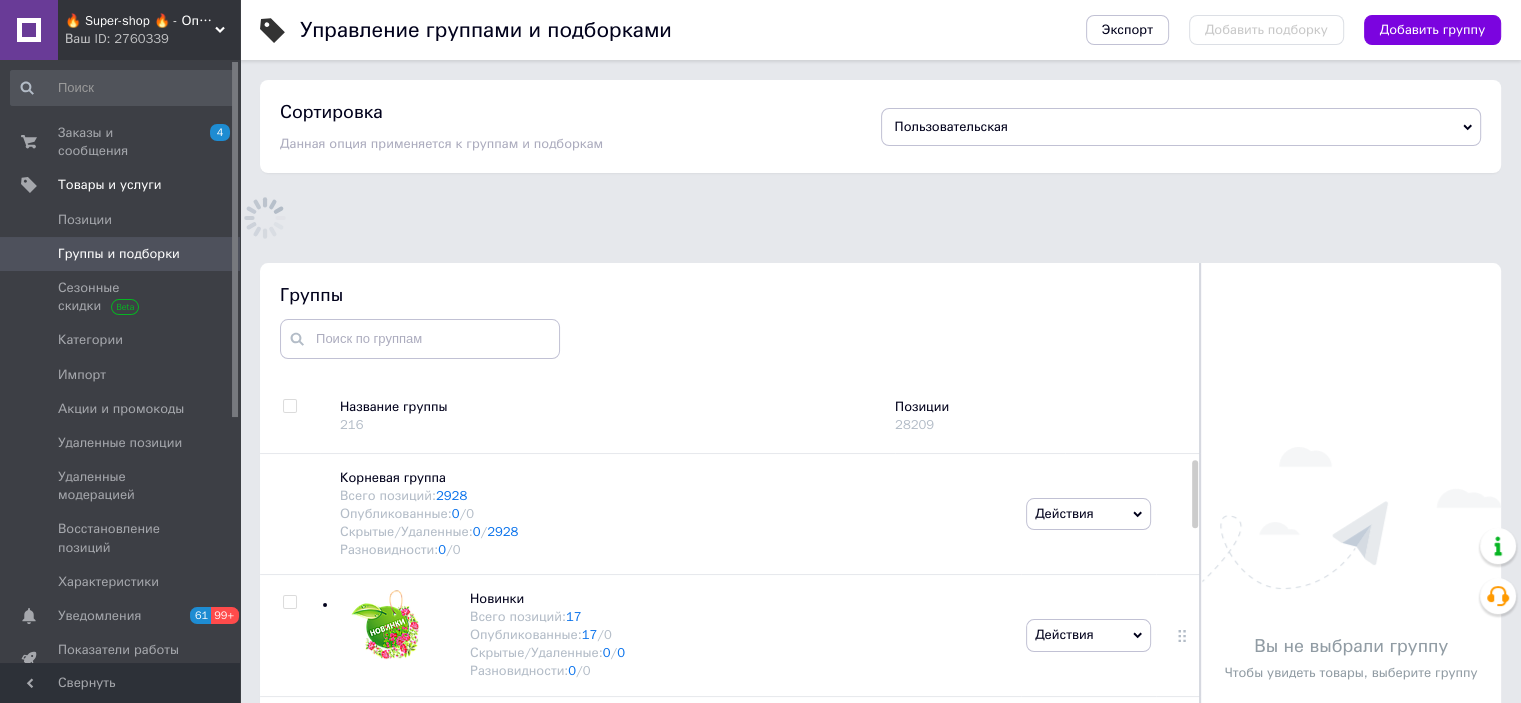 scroll, scrollTop: 113, scrollLeft: 0, axis: vertical 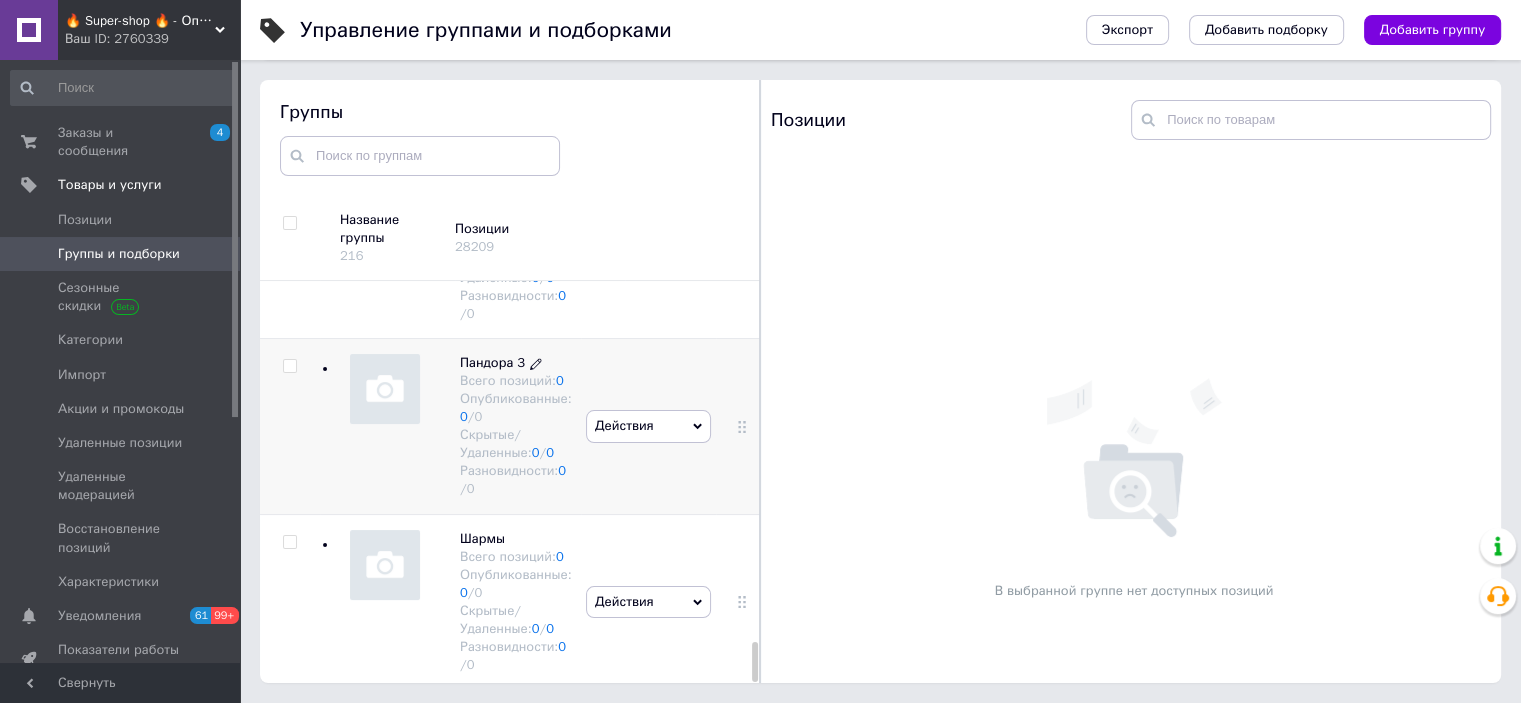 click on "Пандора 3" at bounding box center (492, 362) 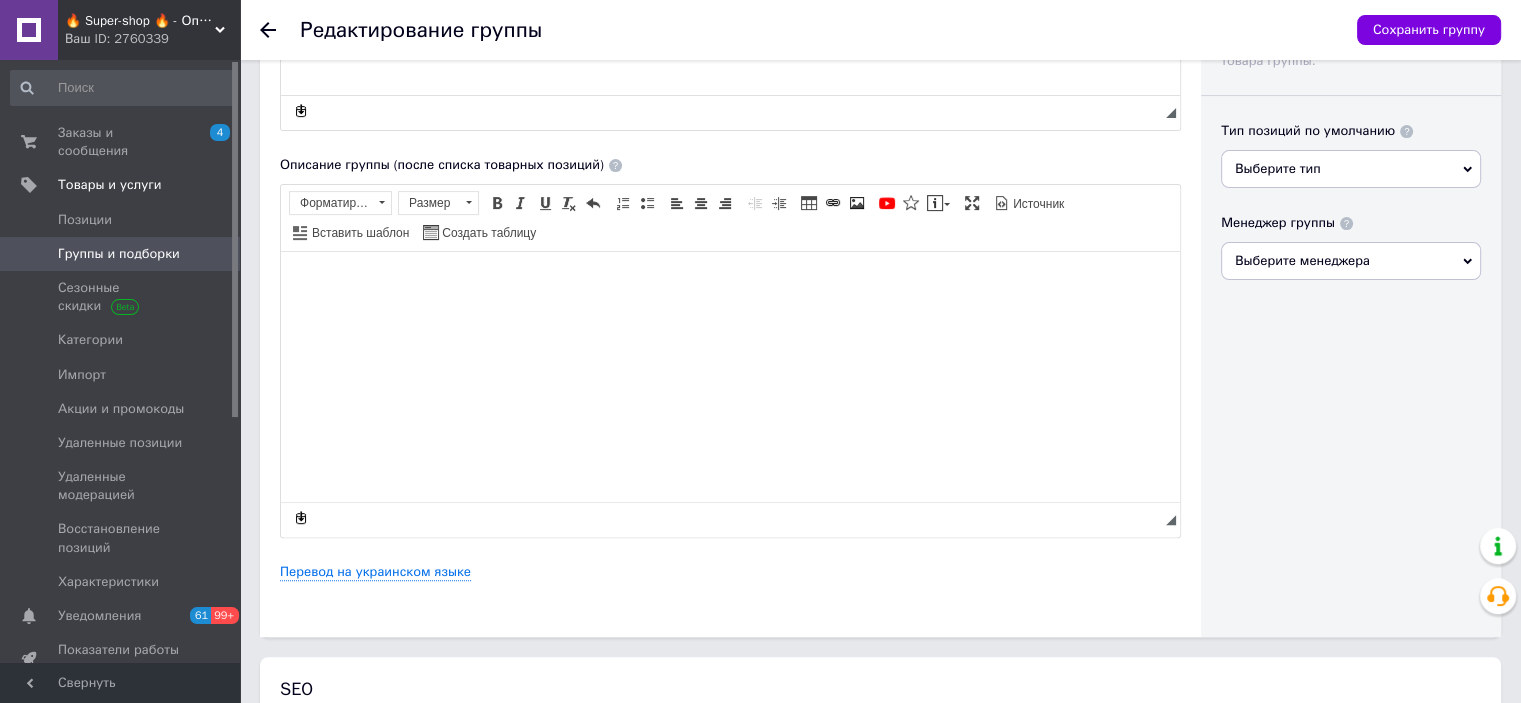 scroll, scrollTop: 0, scrollLeft: 0, axis: both 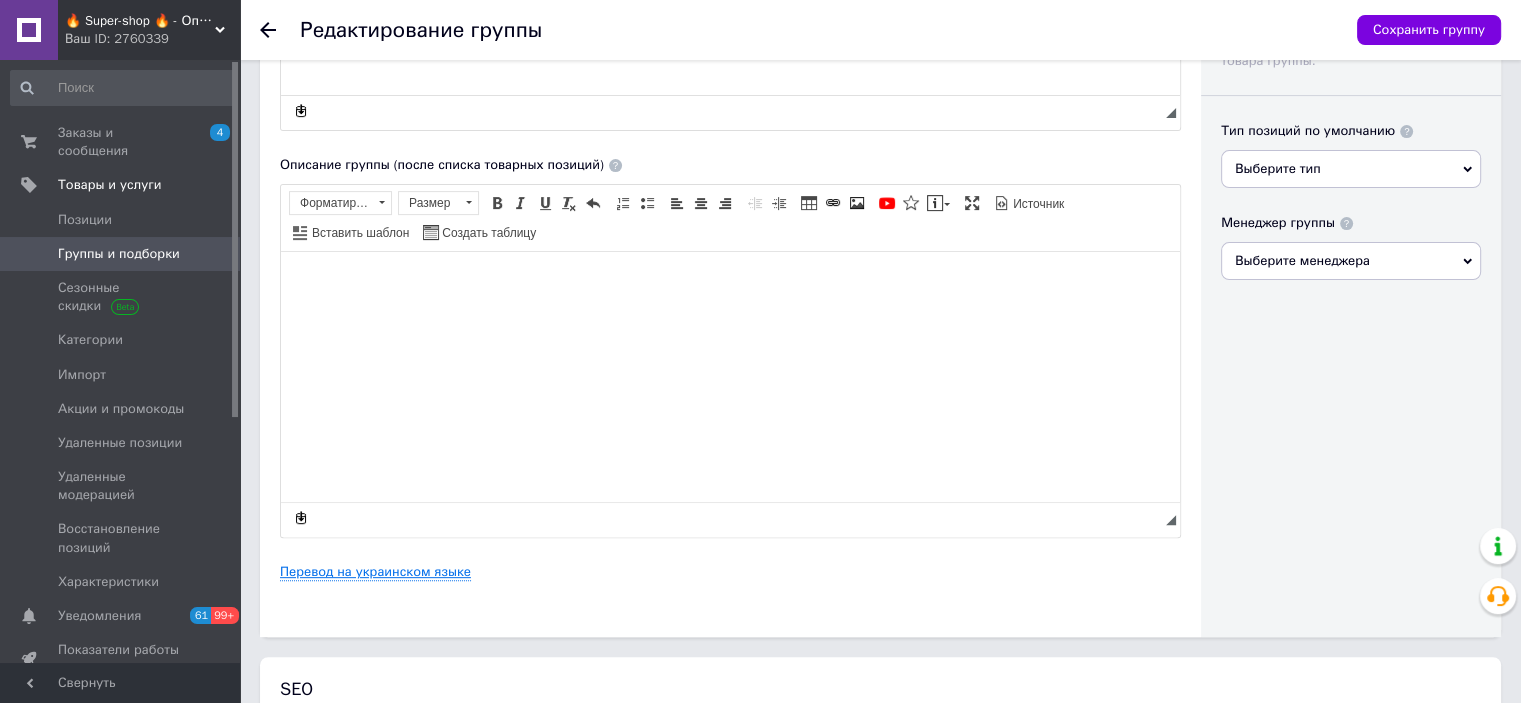 click on "Перевод на украинском языке" at bounding box center (375, 572) 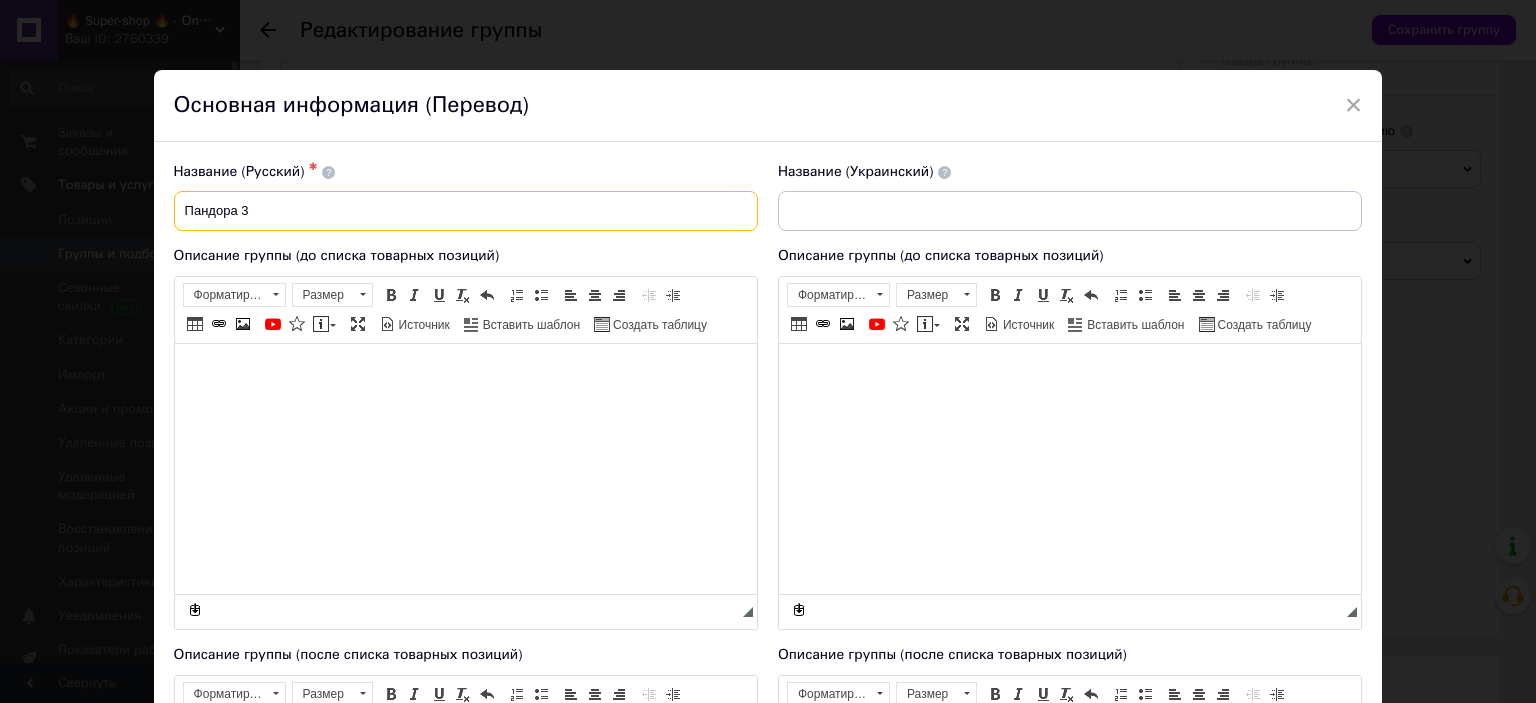 scroll, scrollTop: 0, scrollLeft: 0, axis: both 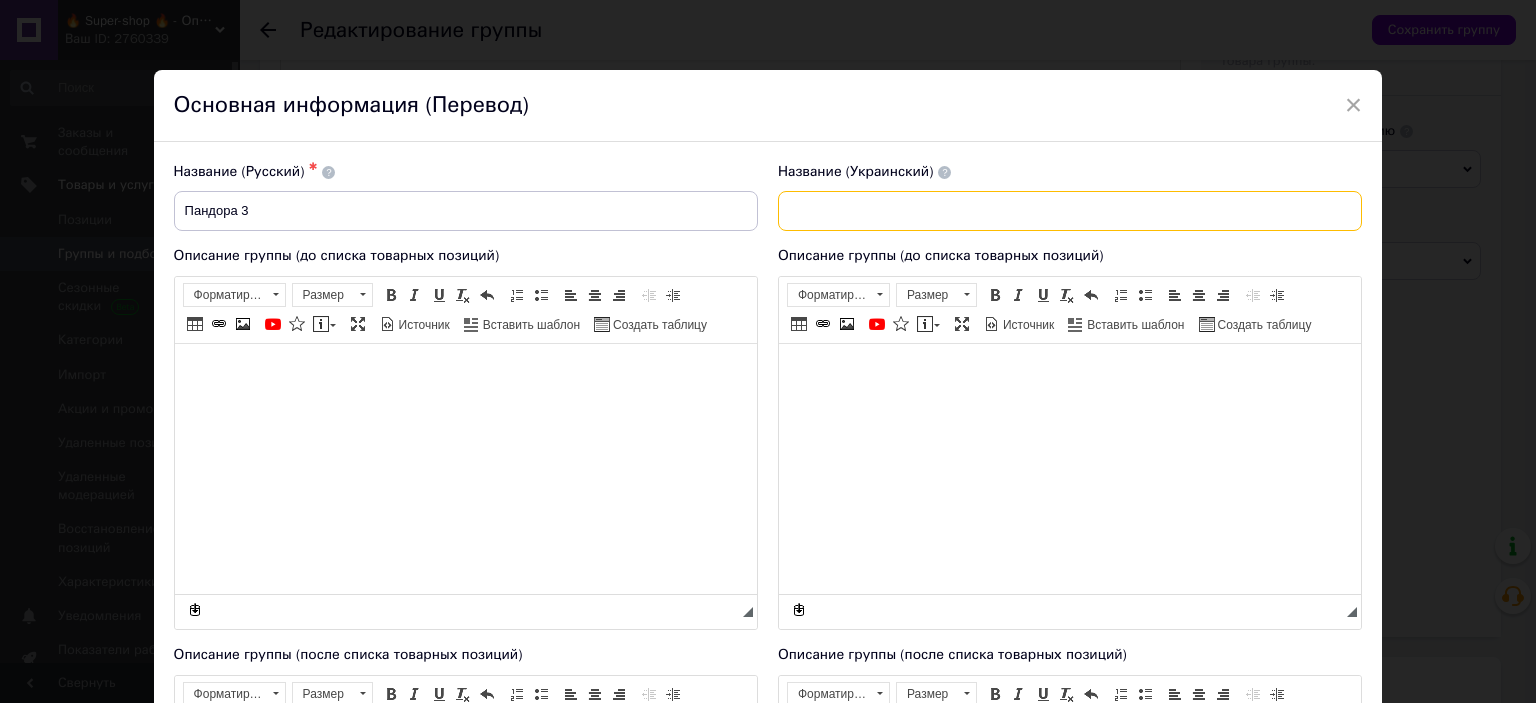 click at bounding box center [1070, 211] 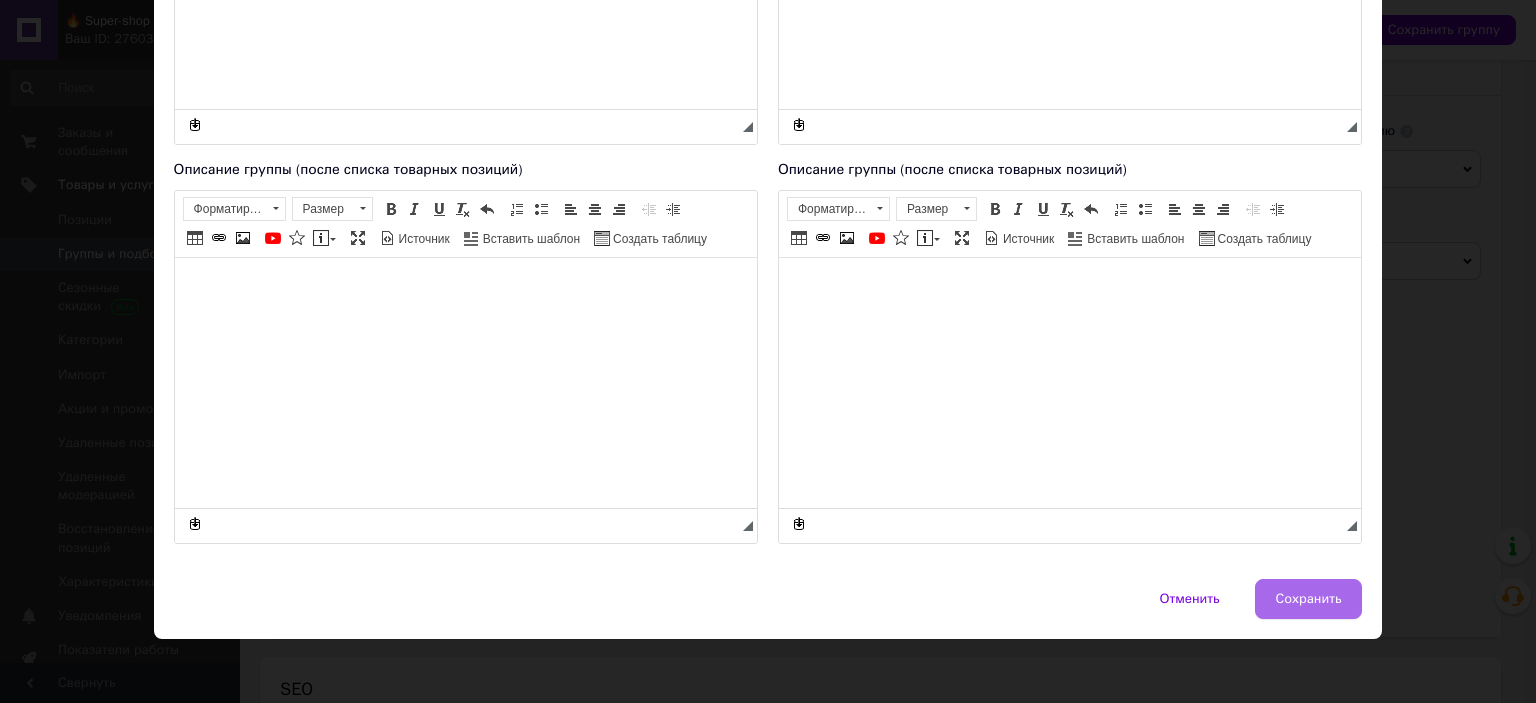 type on "Пандора 3" 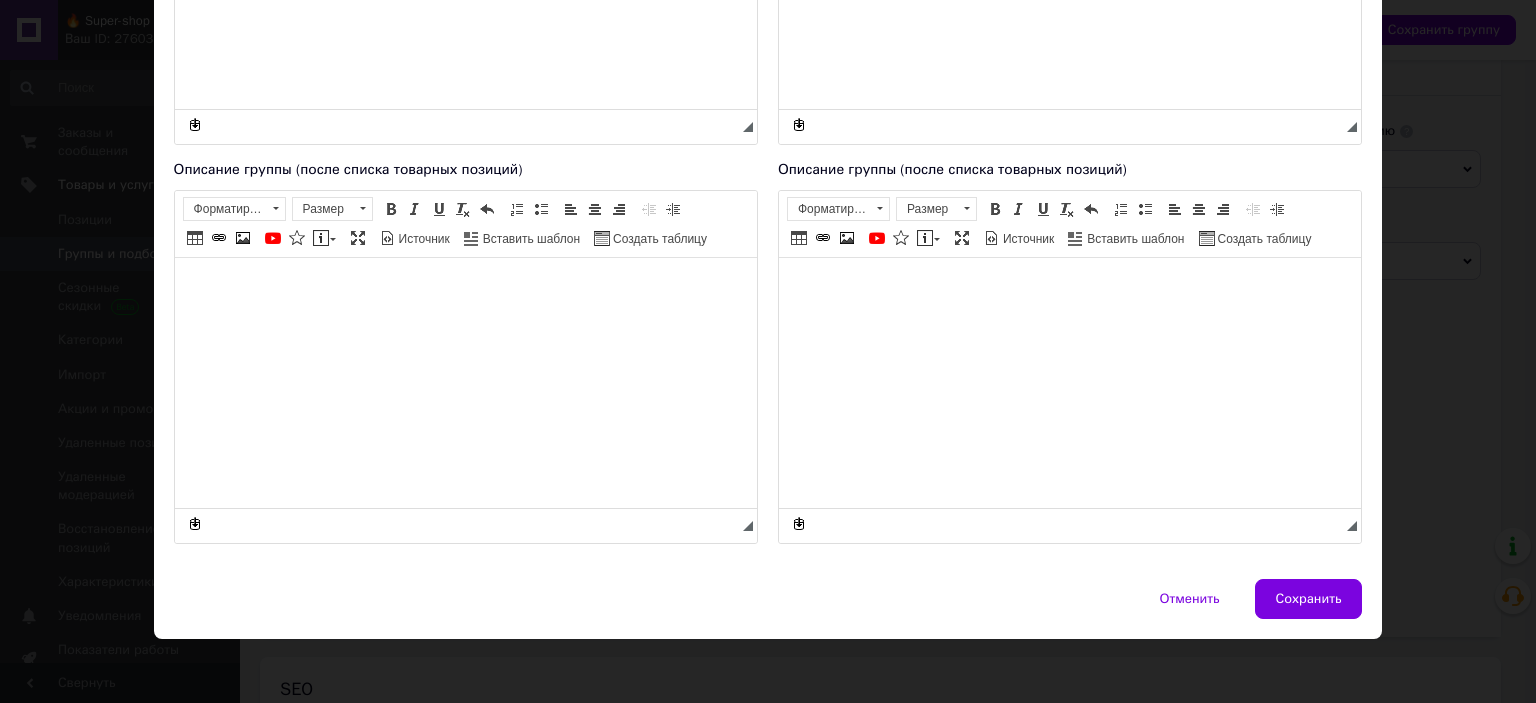 drag, startPoint x: 1264, startPoint y: 580, endPoint x: 1240, endPoint y: 567, distance: 27.294687 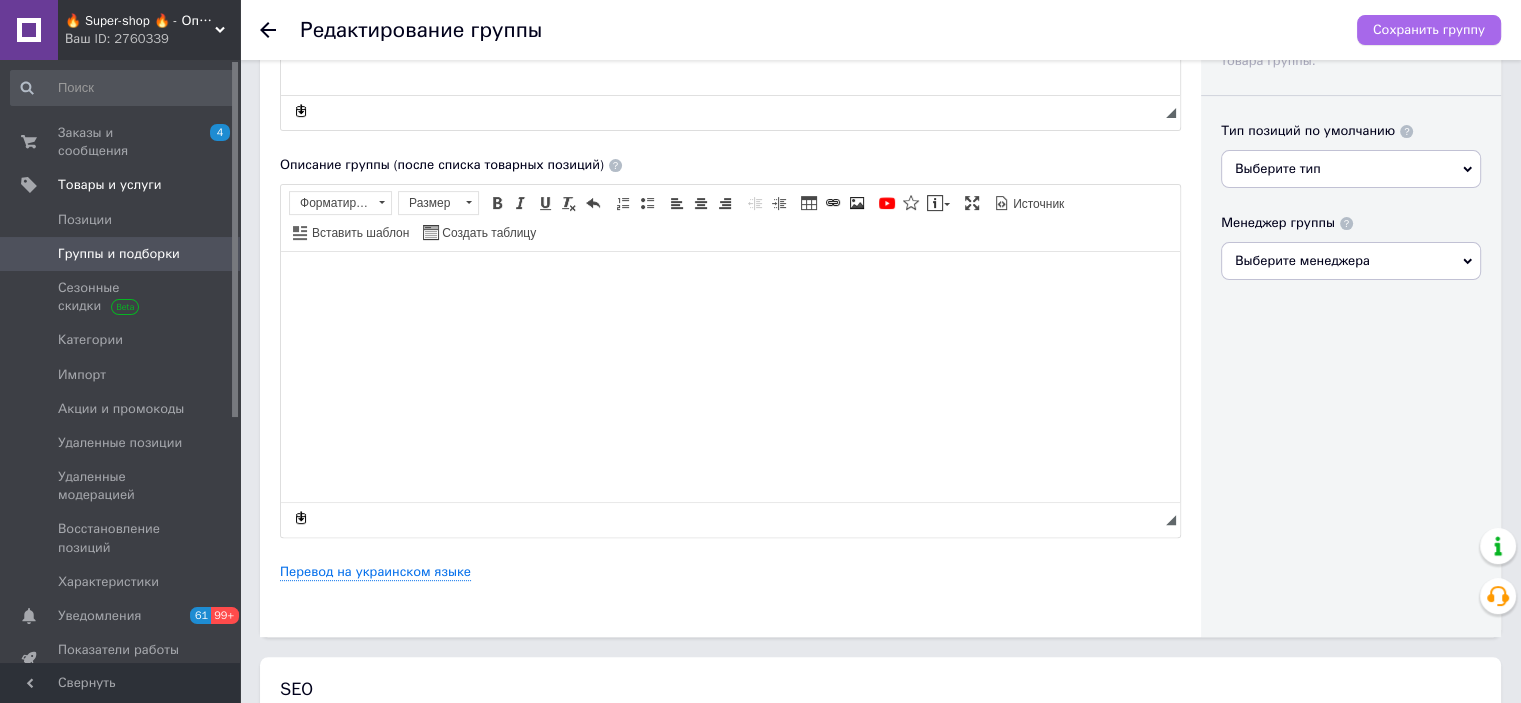click on "Сохранить группу" at bounding box center (1429, 30) 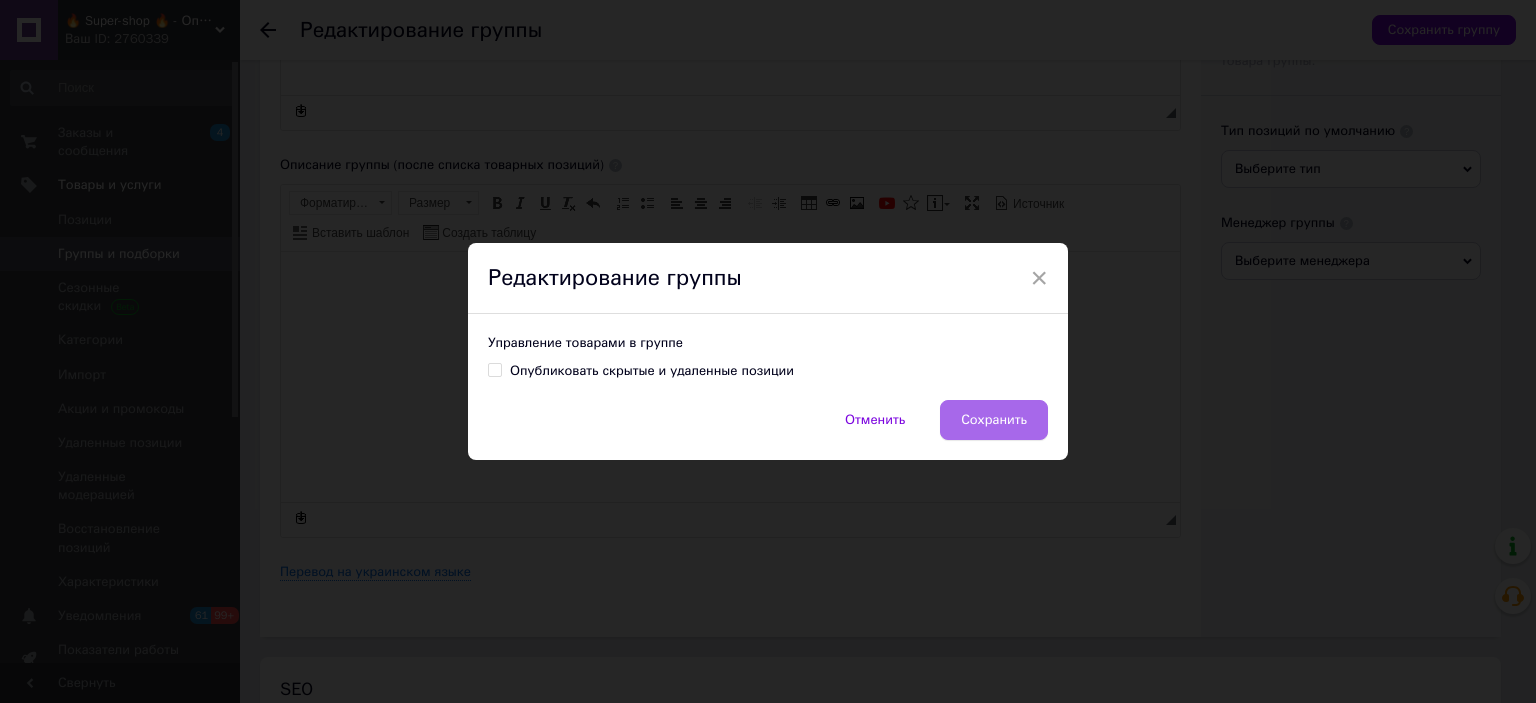 click on "Сохранить" at bounding box center (994, 420) 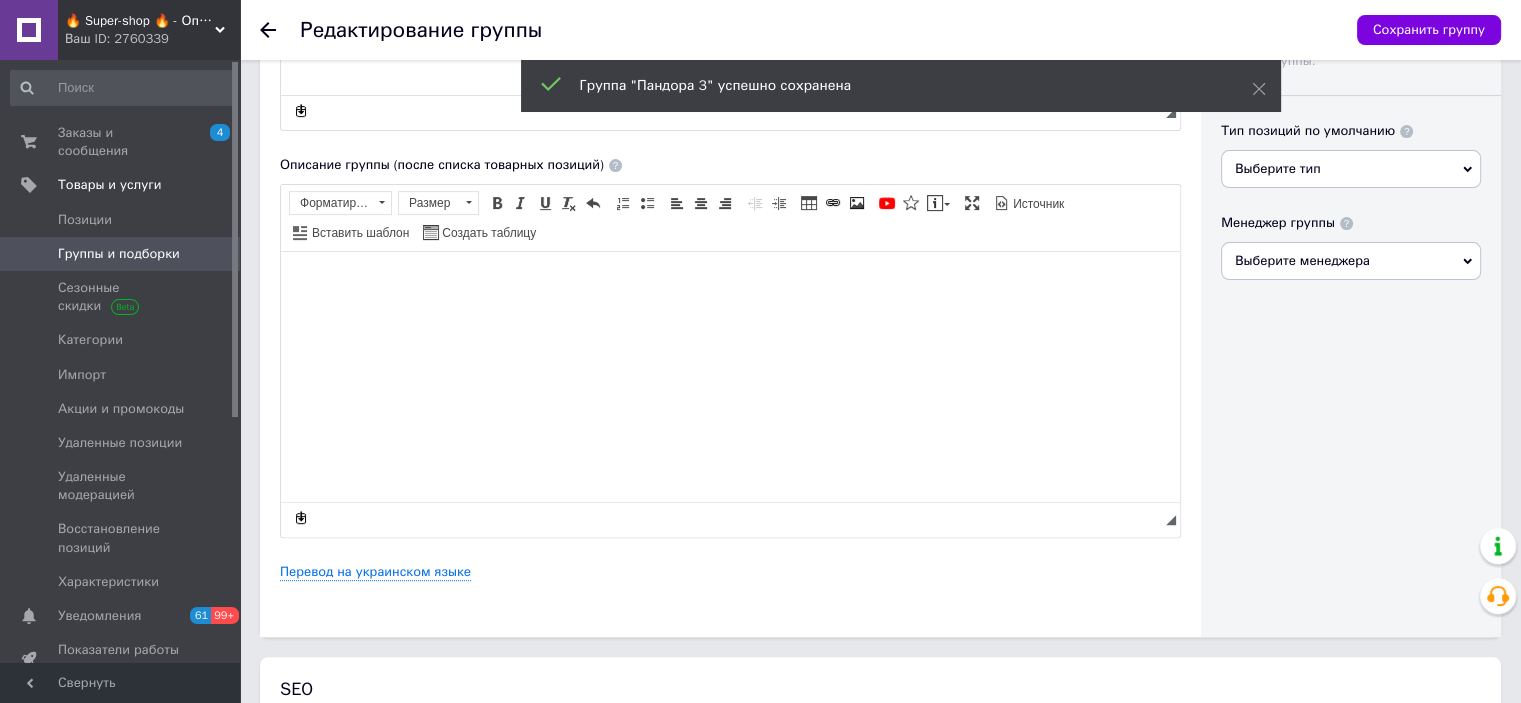 click on "Группы и подборки" at bounding box center [119, 254] 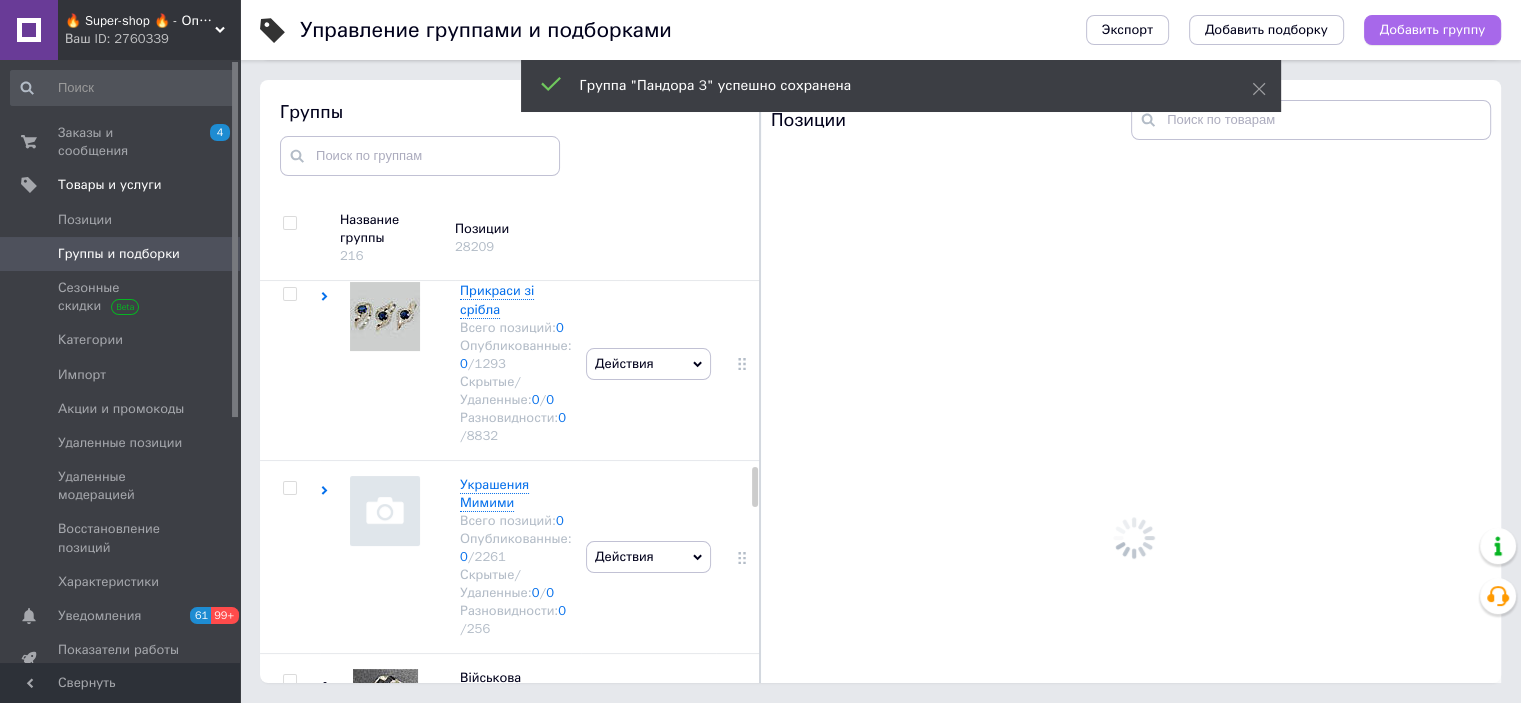click on "Добавить группу" at bounding box center [1432, 30] 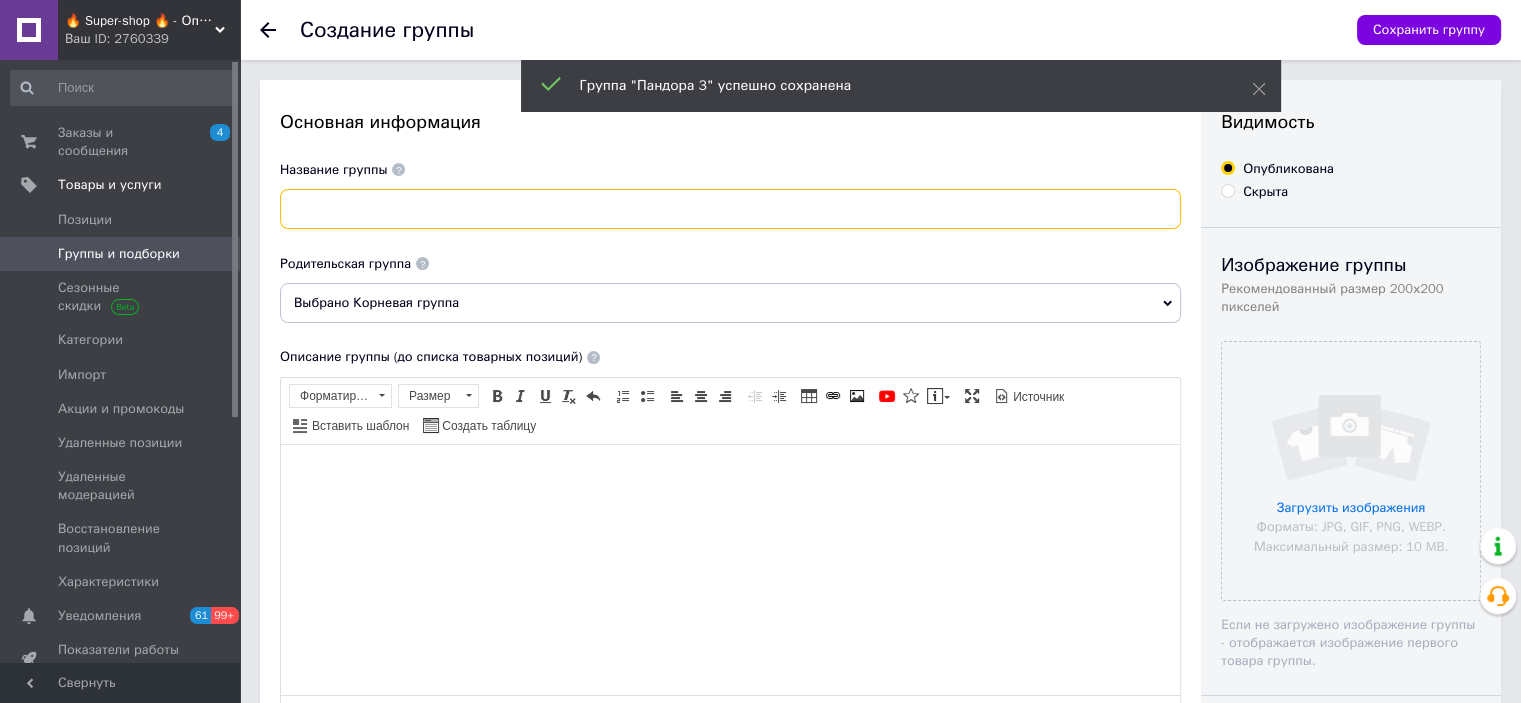 click at bounding box center [730, 209] 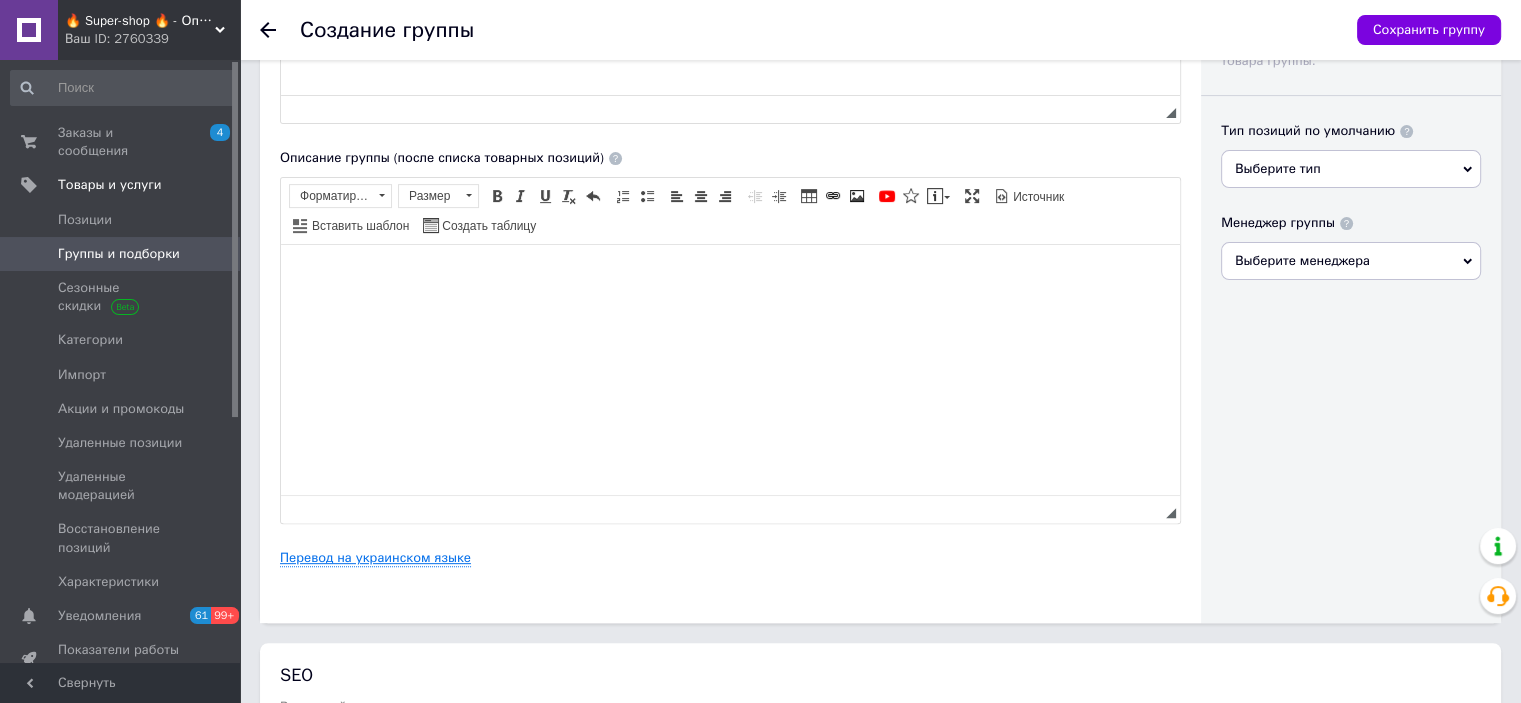 type on "Серьги" 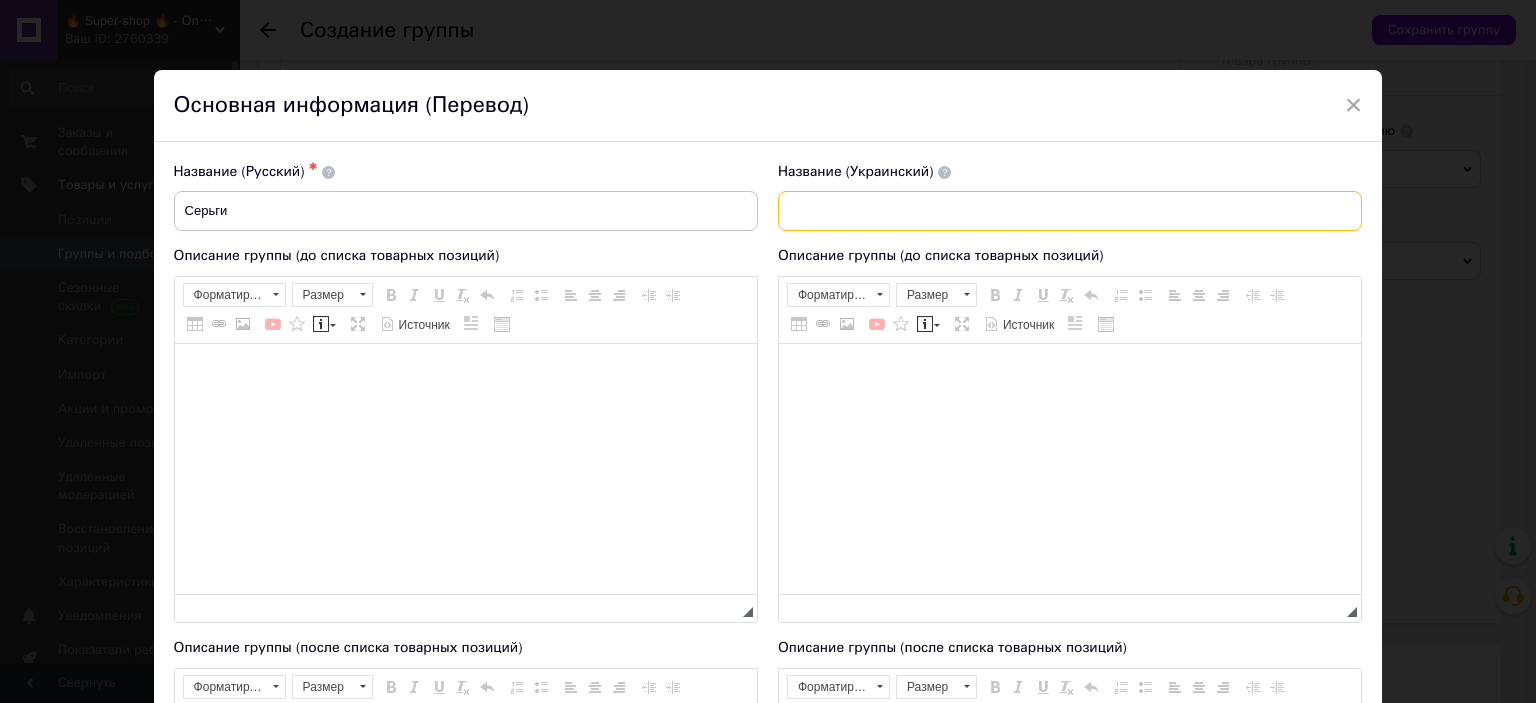 click at bounding box center [1070, 211] 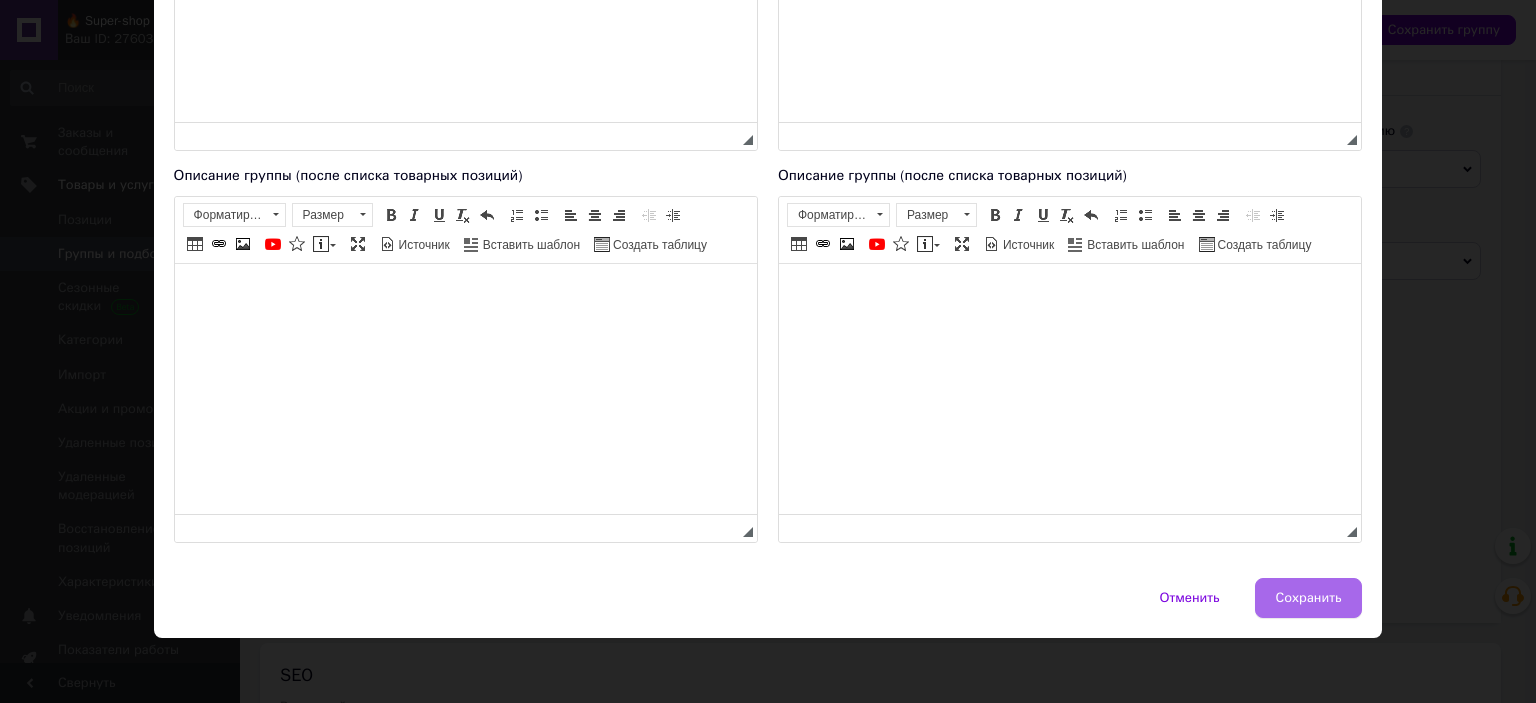 type on "Сережки" 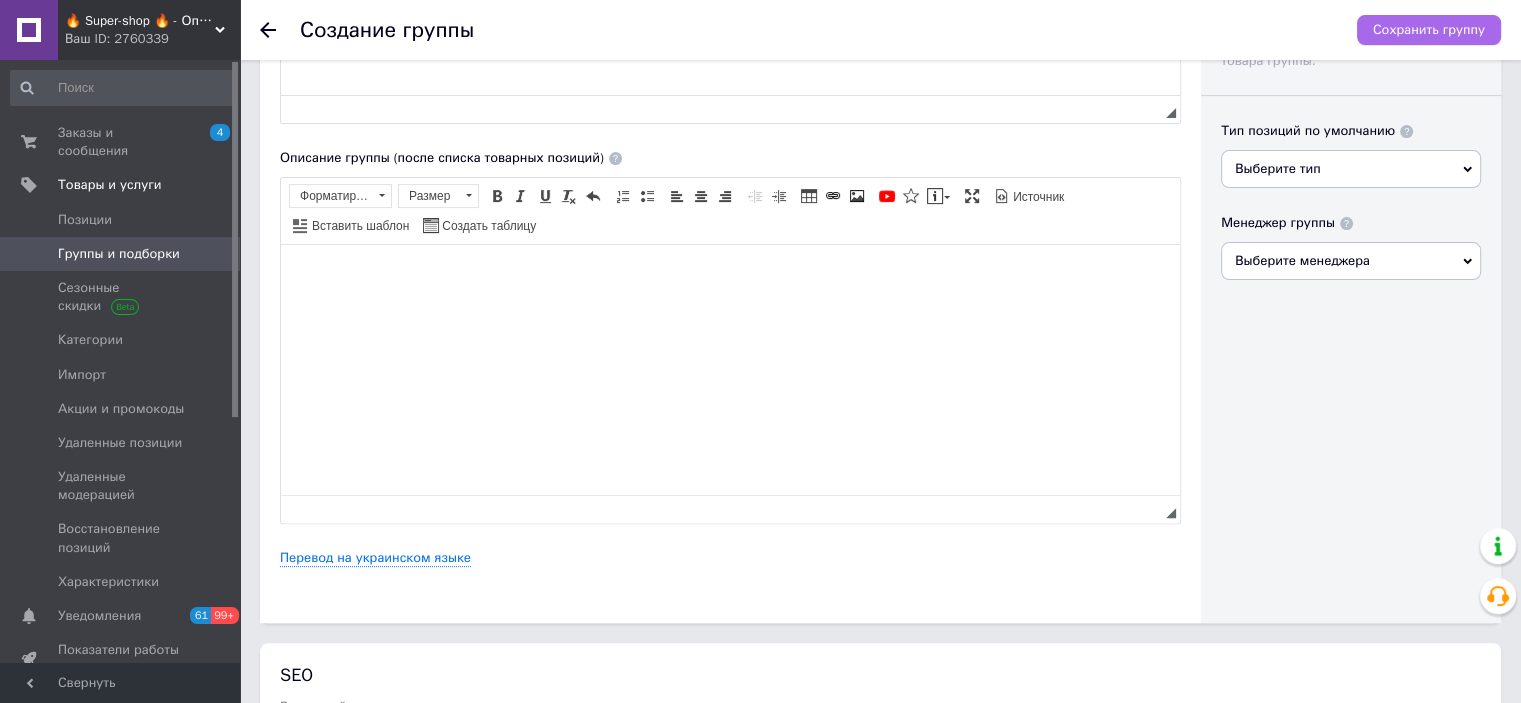 click on "Сохранить группу" at bounding box center (1429, 30) 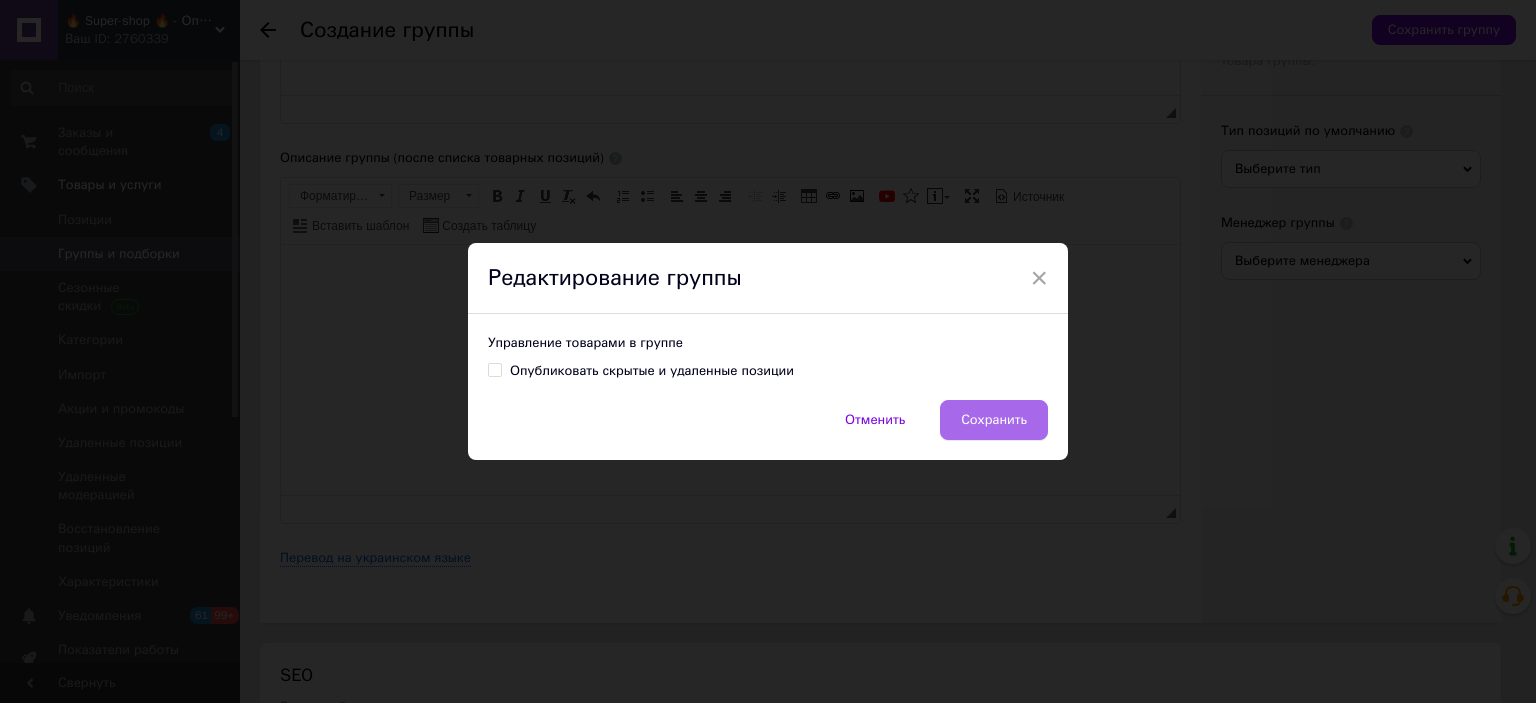 click on "Сохранить" at bounding box center [994, 420] 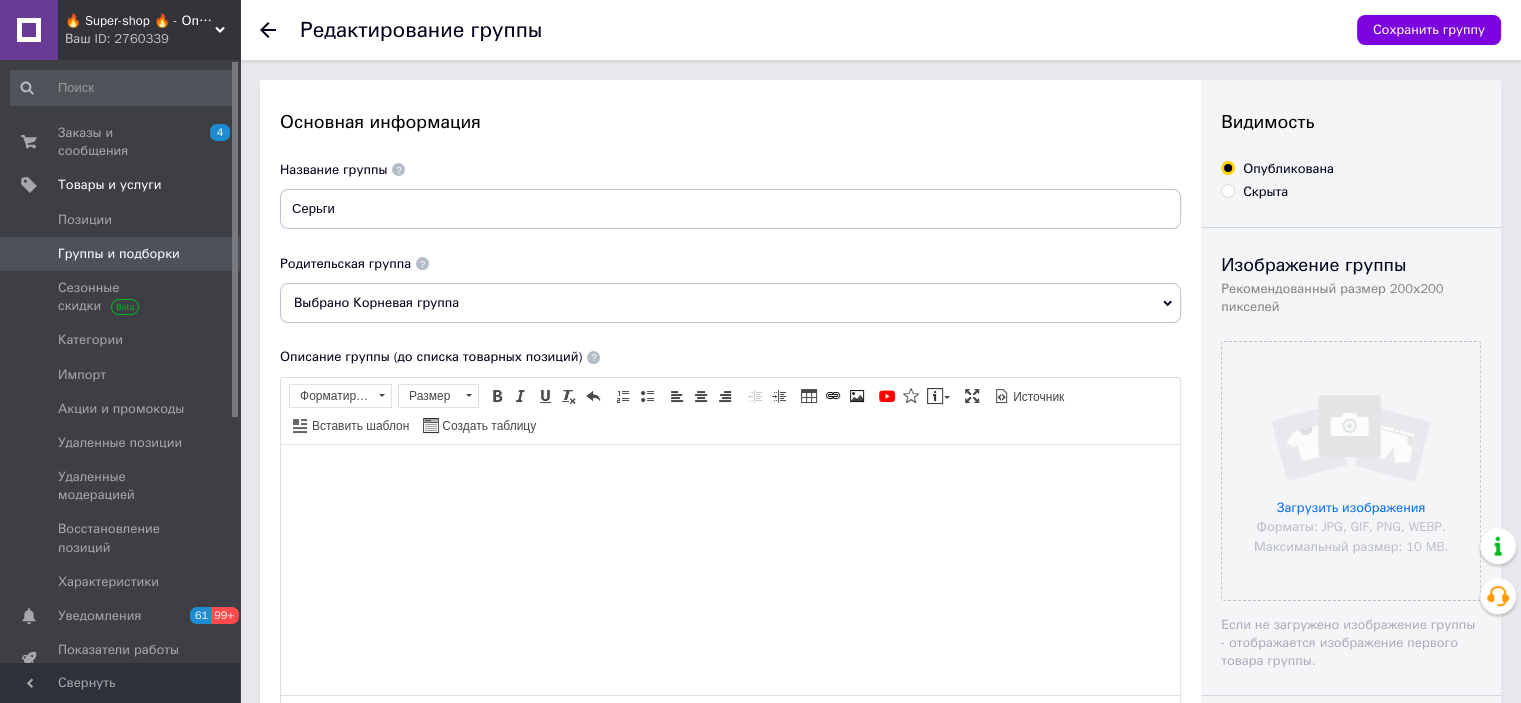 click on "Группы и подборки" at bounding box center [119, 254] 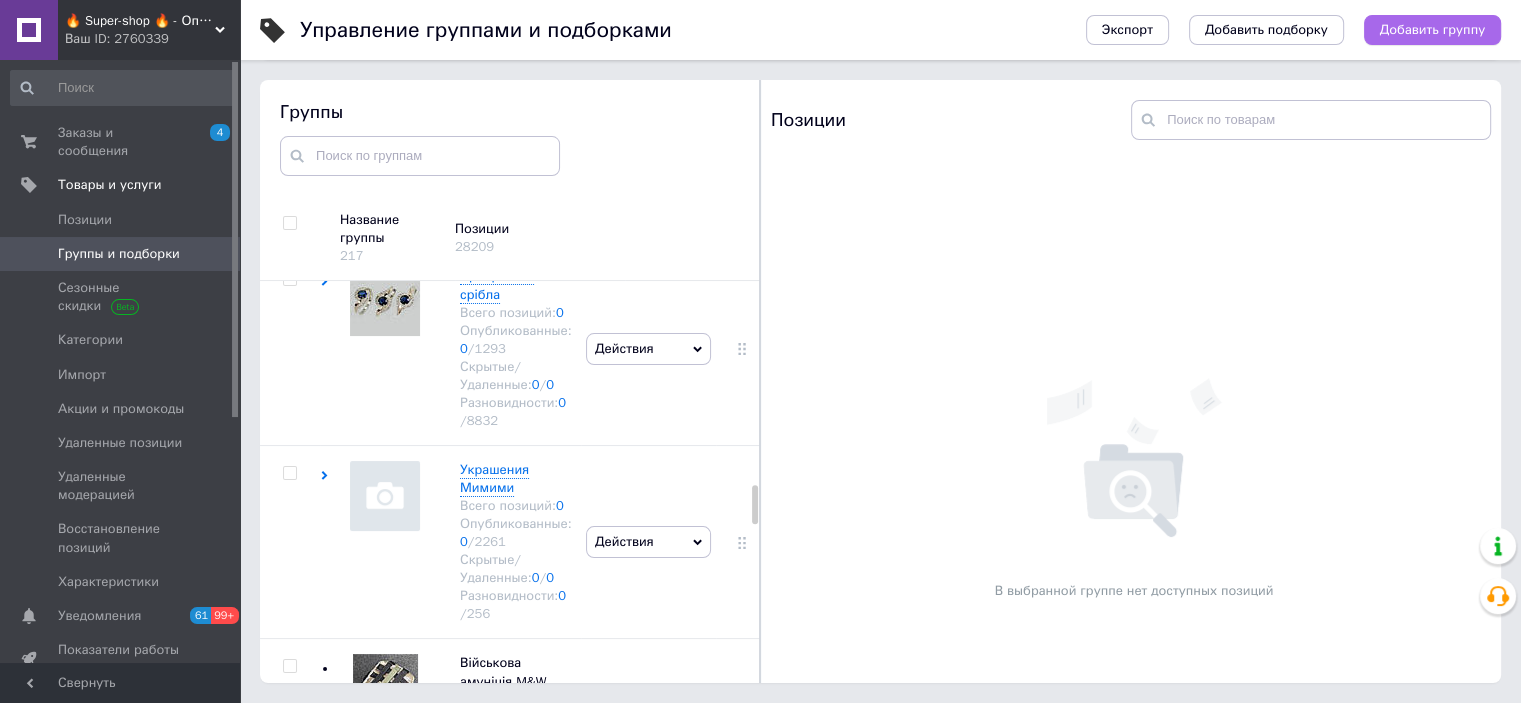click on "Добавить группу" at bounding box center [1432, 30] 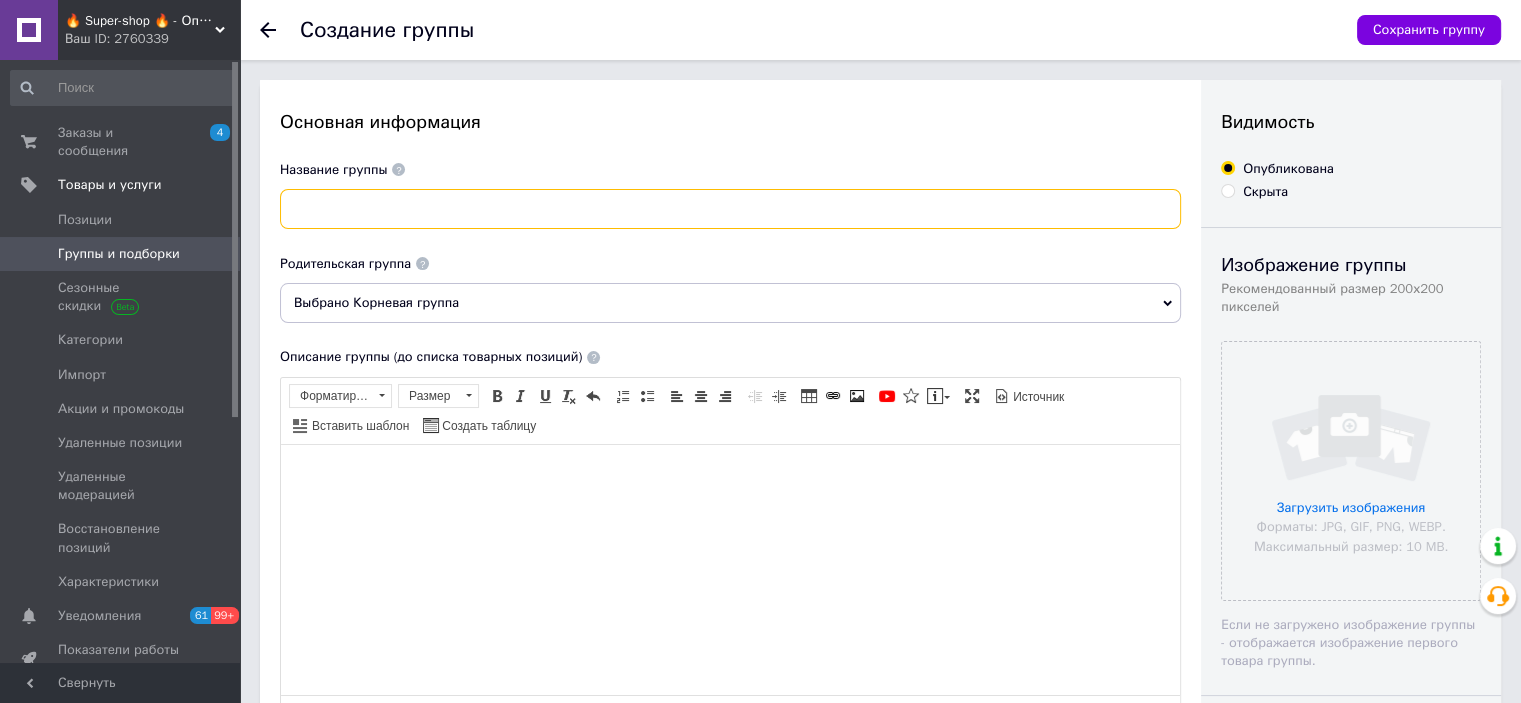 click at bounding box center (730, 209) 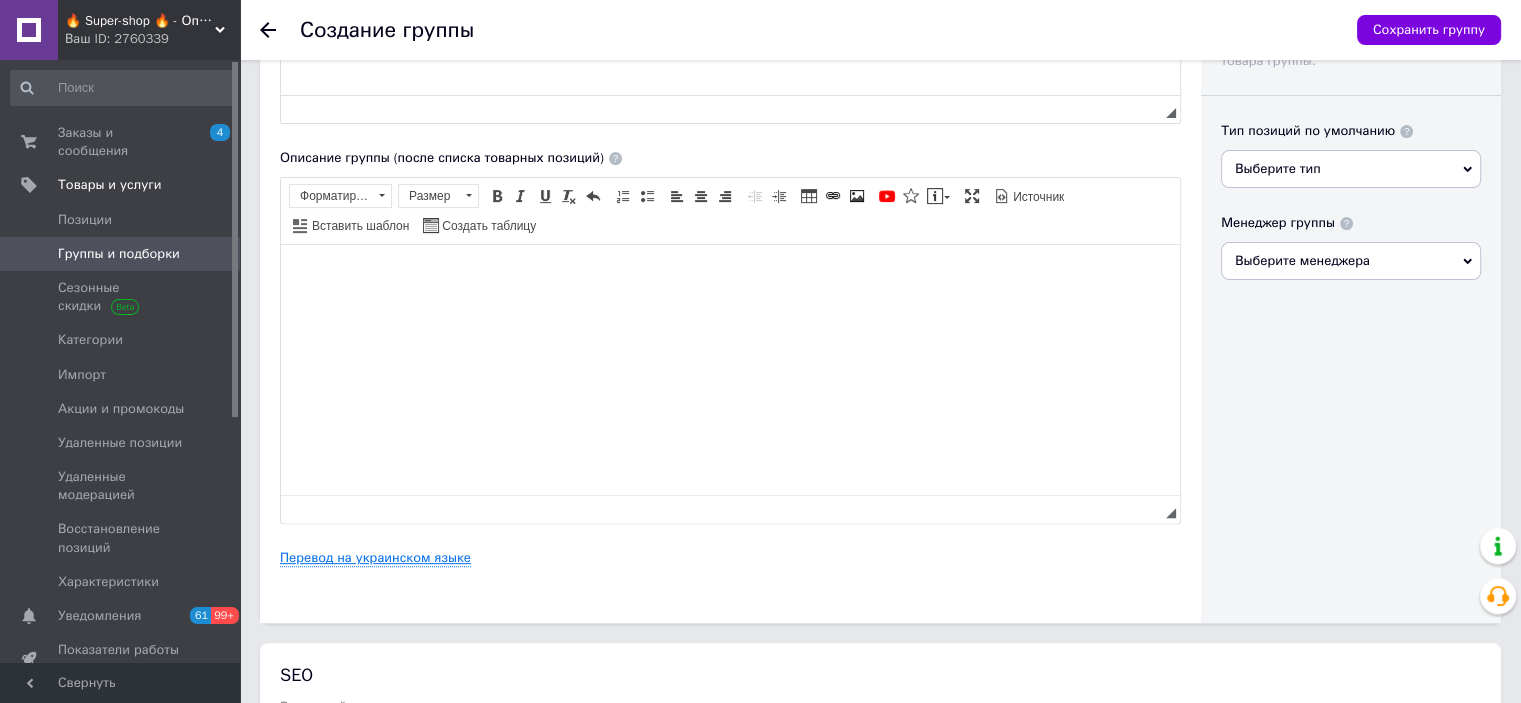 type on "Браслеты" 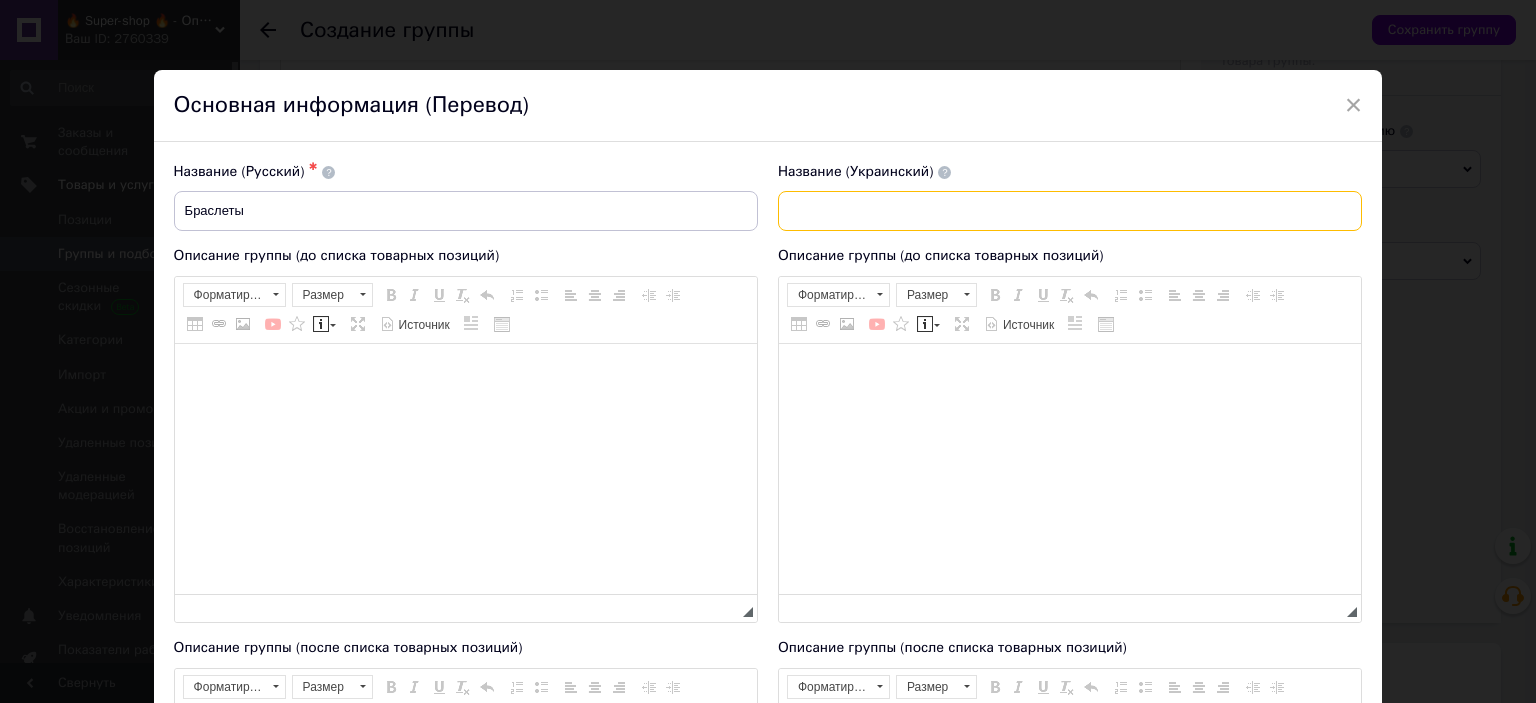 click at bounding box center (1070, 211) 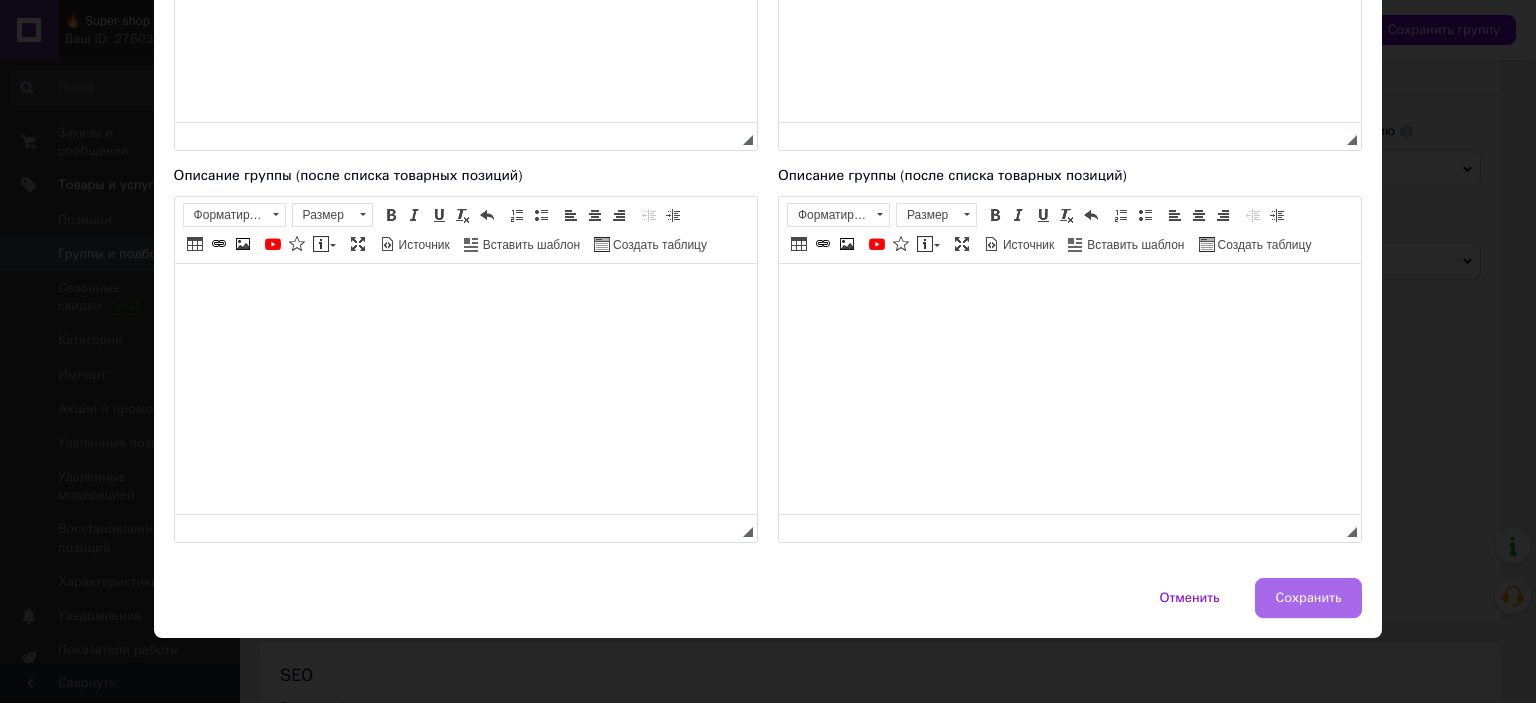type on "Браслети" 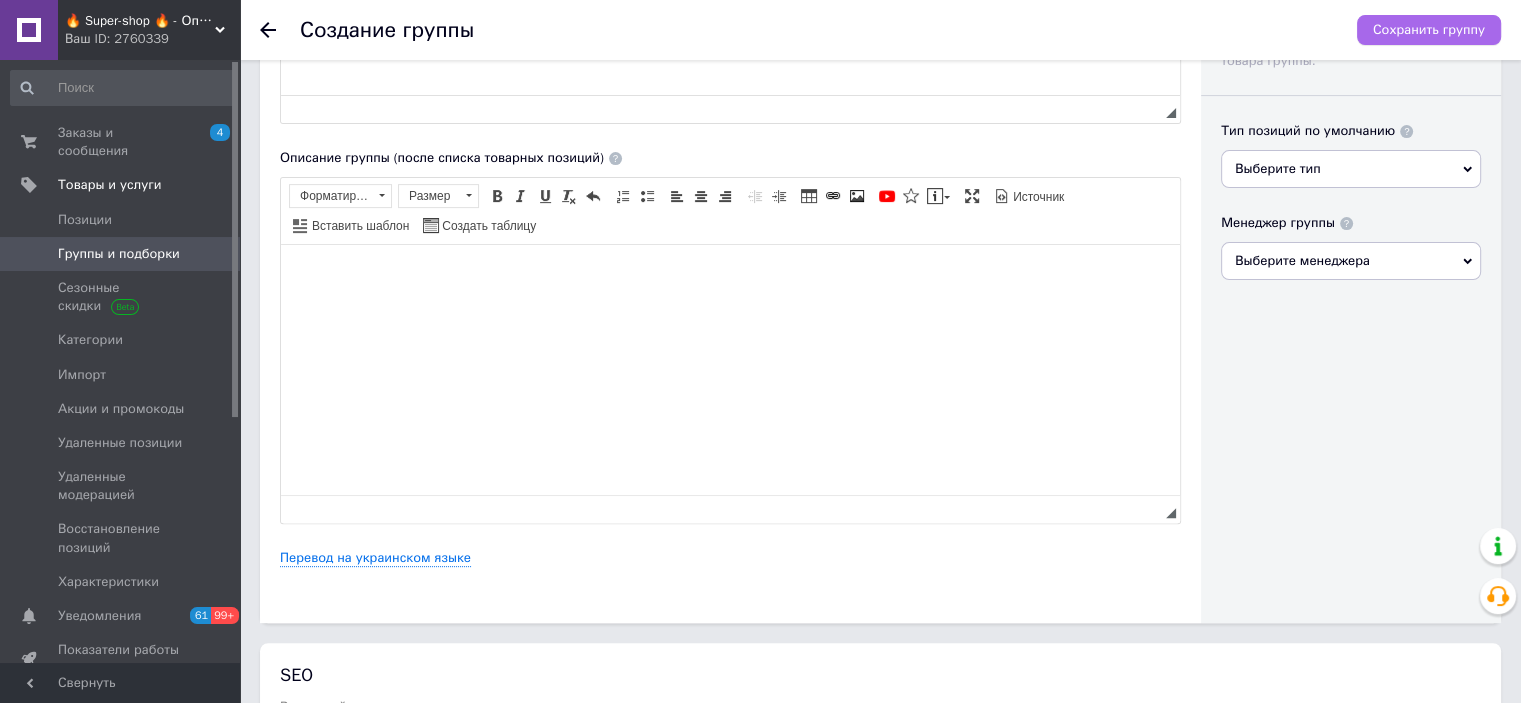 click on "Сохранить группу" at bounding box center (1429, 30) 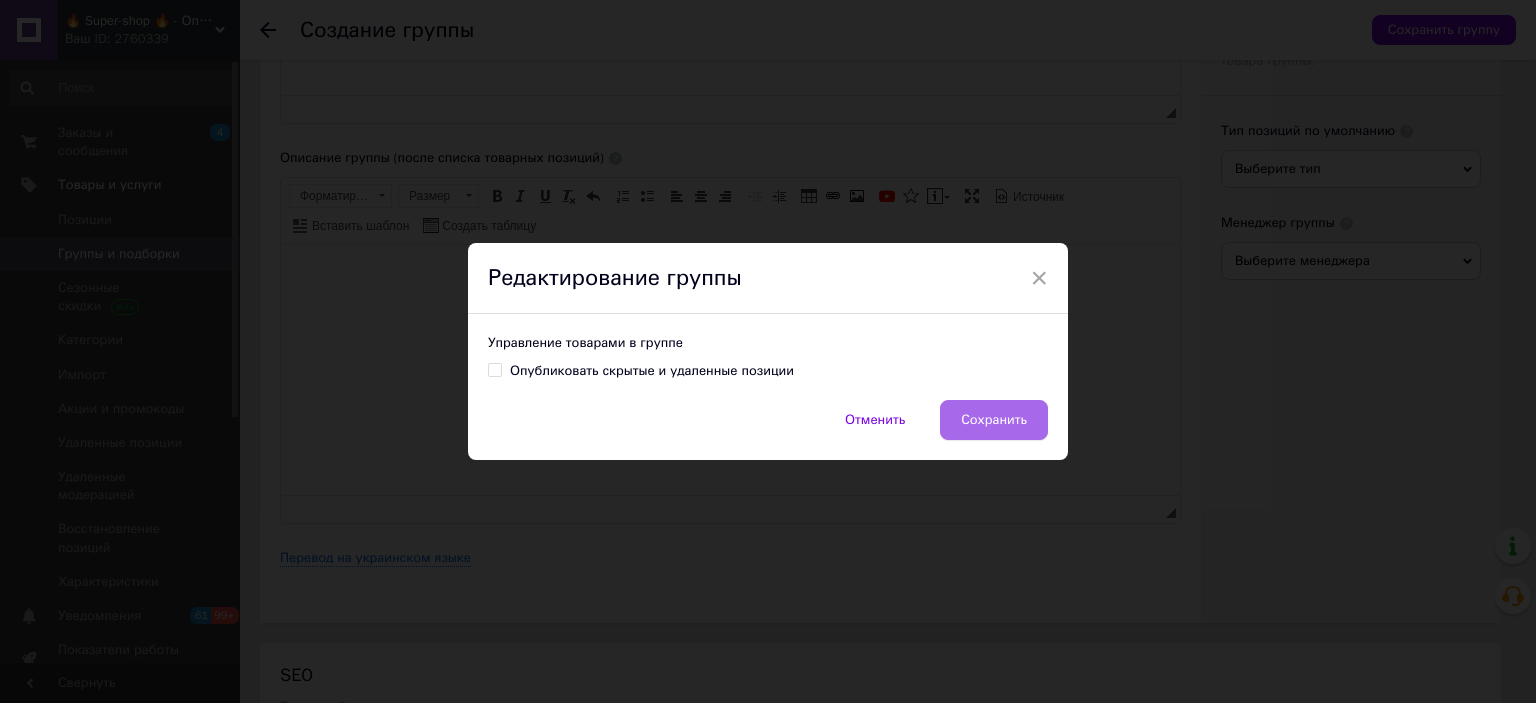 click on "Сохранить" at bounding box center [994, 420] 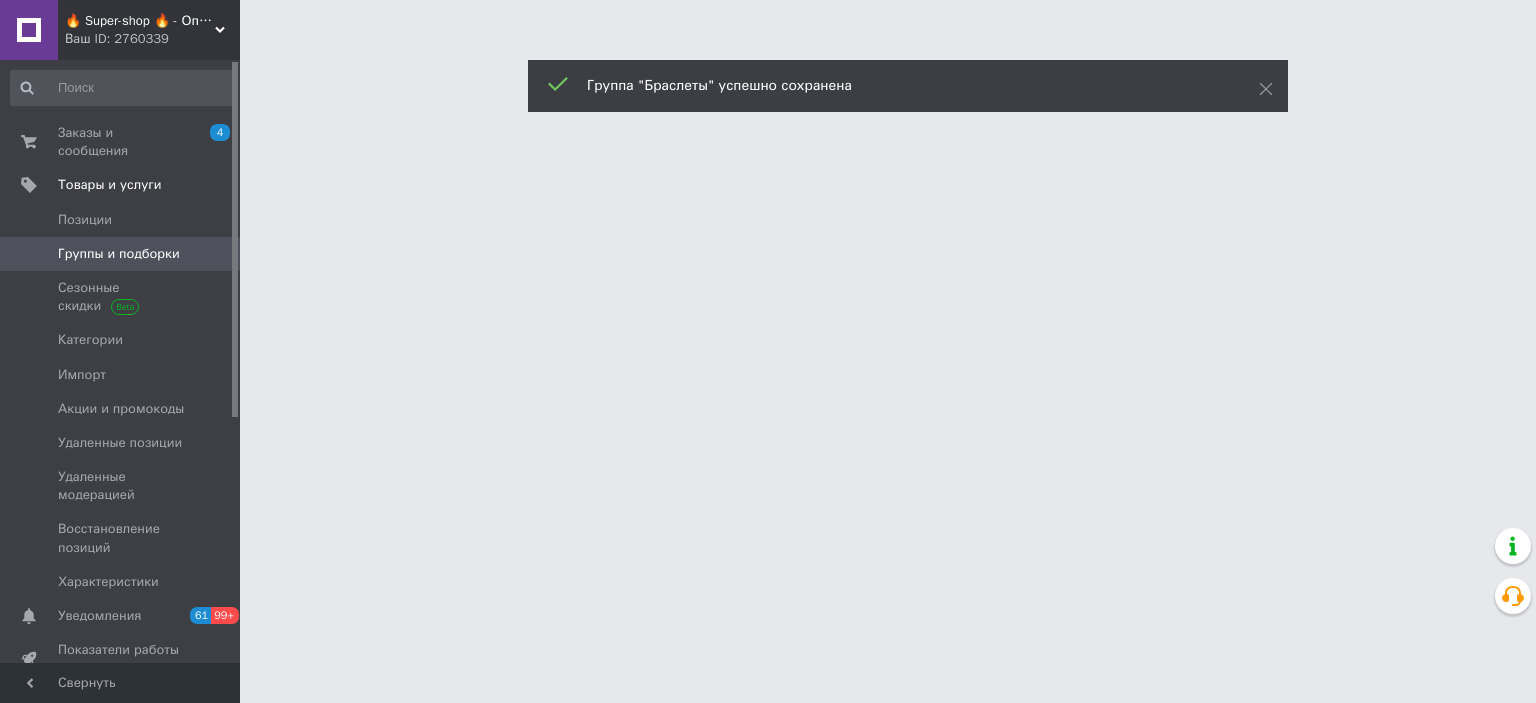 click at bounding box center (29, 254) 